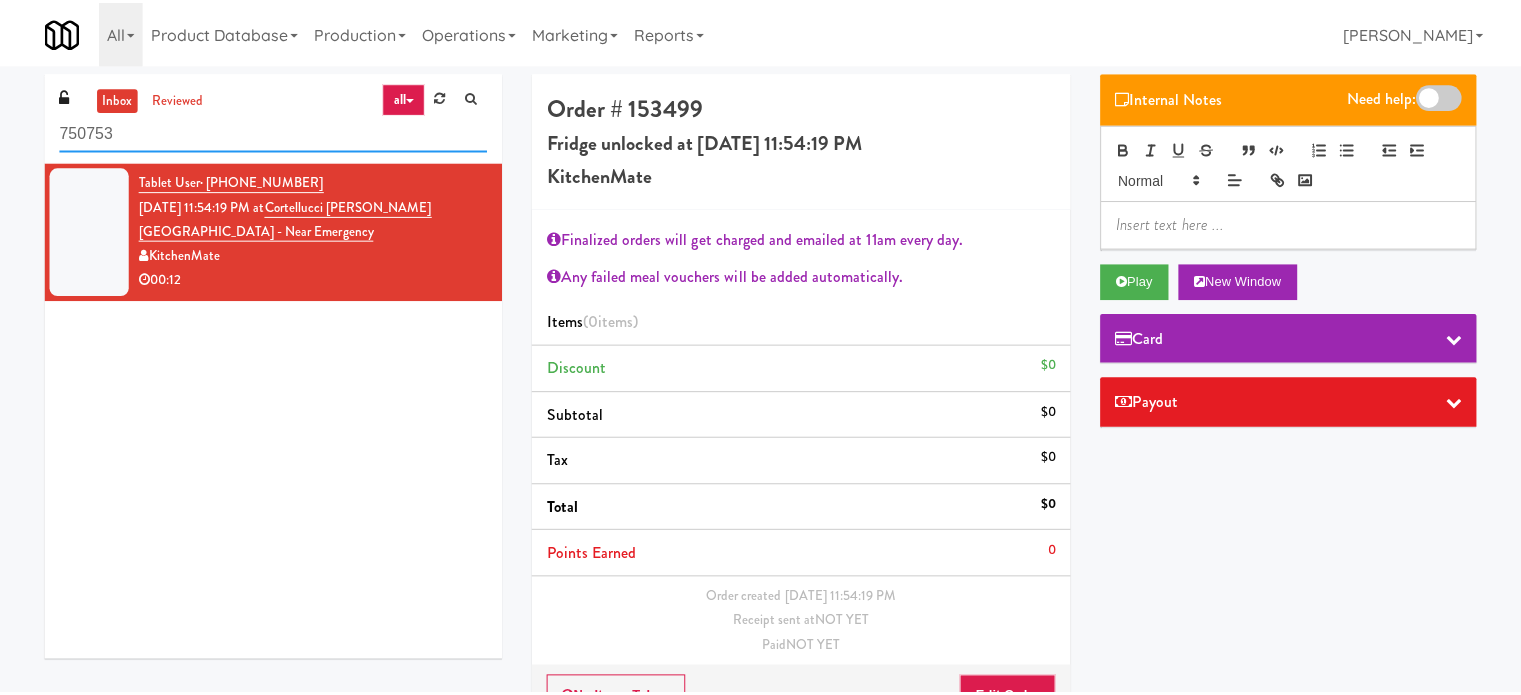 scroll, scrollTop: 64, scrollLeft: 0, axis: vertical 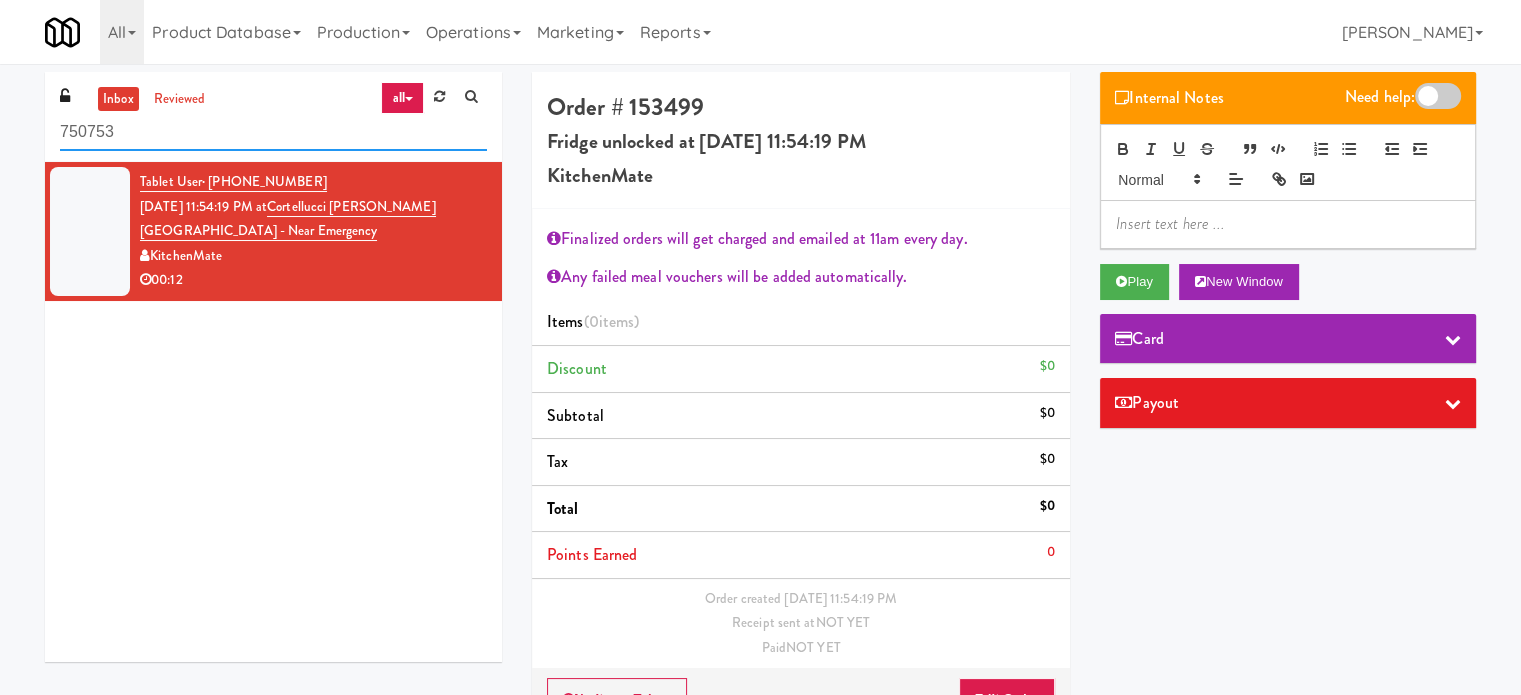click on "750753" at bounding box center [273, 132] 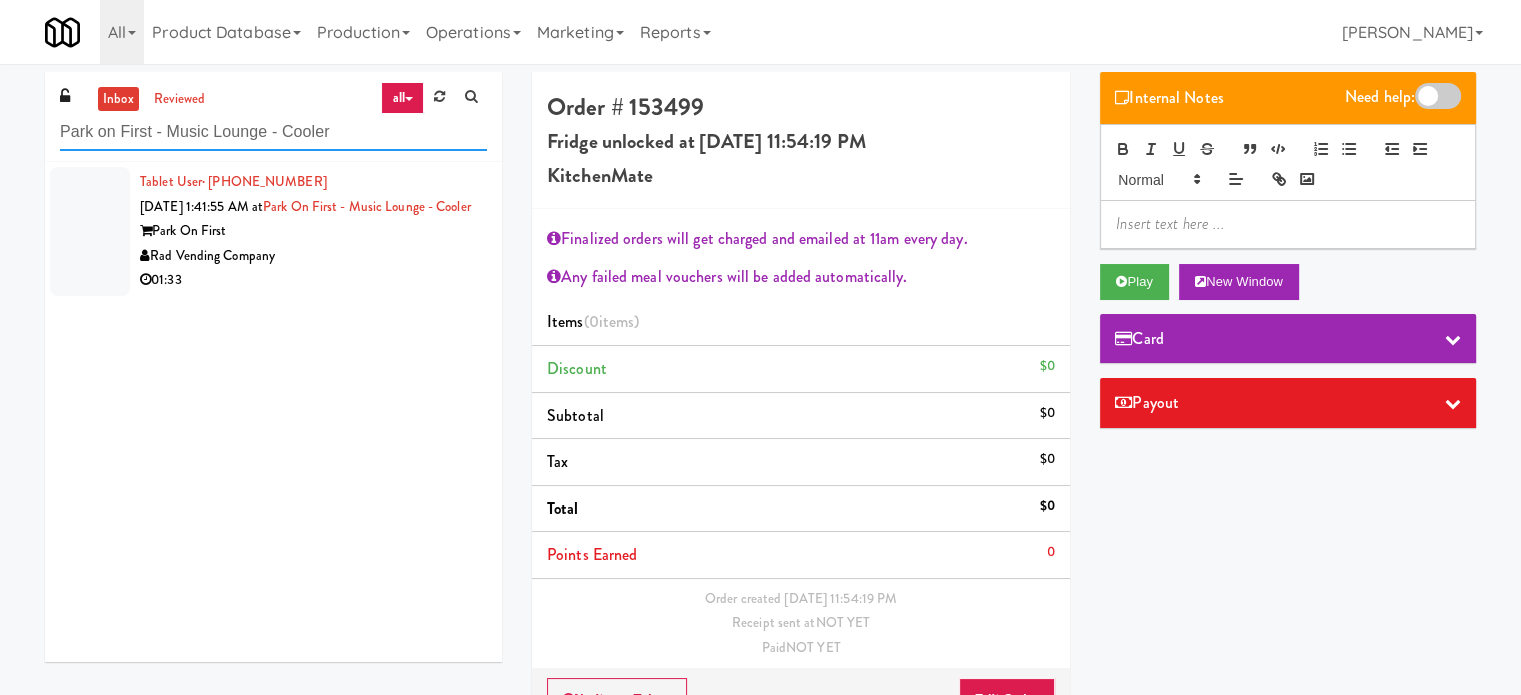 type on "Park on First - Music Lounge - Cooler" 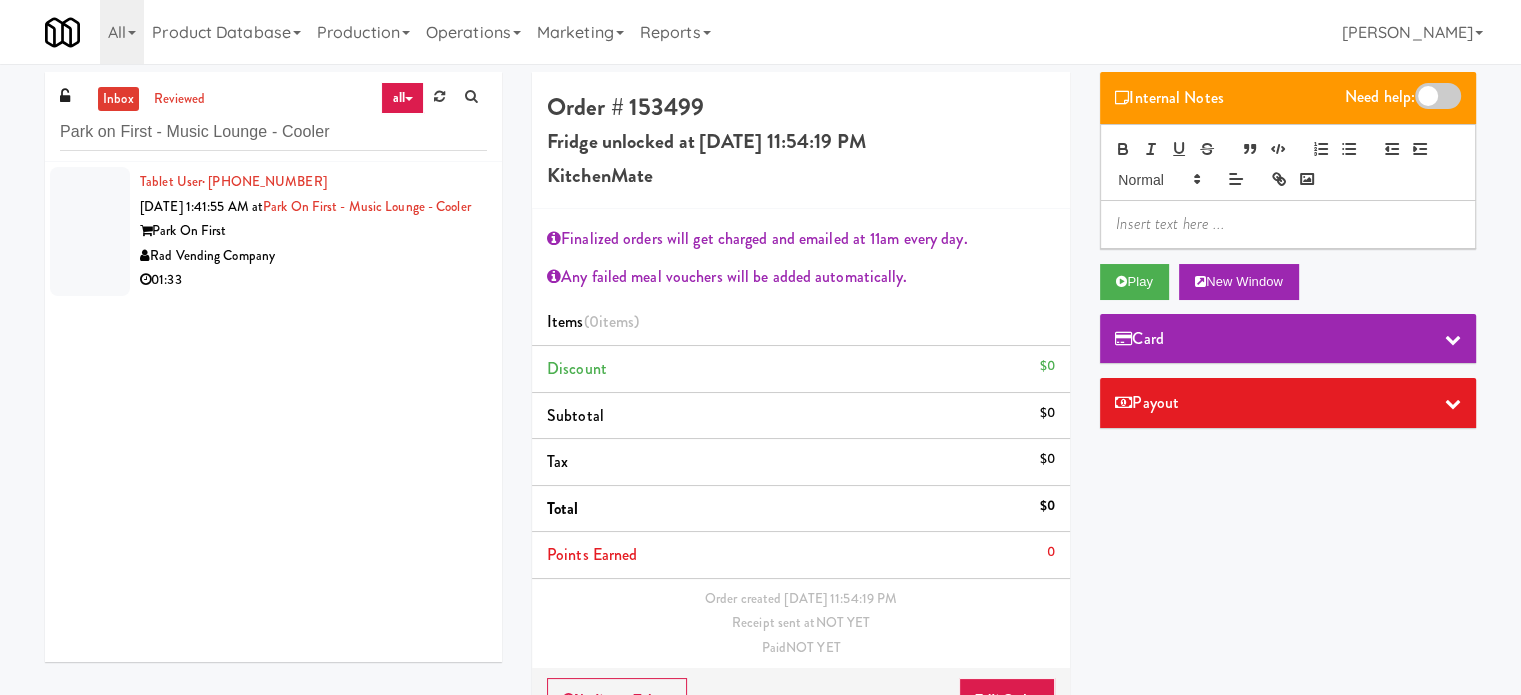 click on "Rad Vending Company" at bounding box center [313, 256] 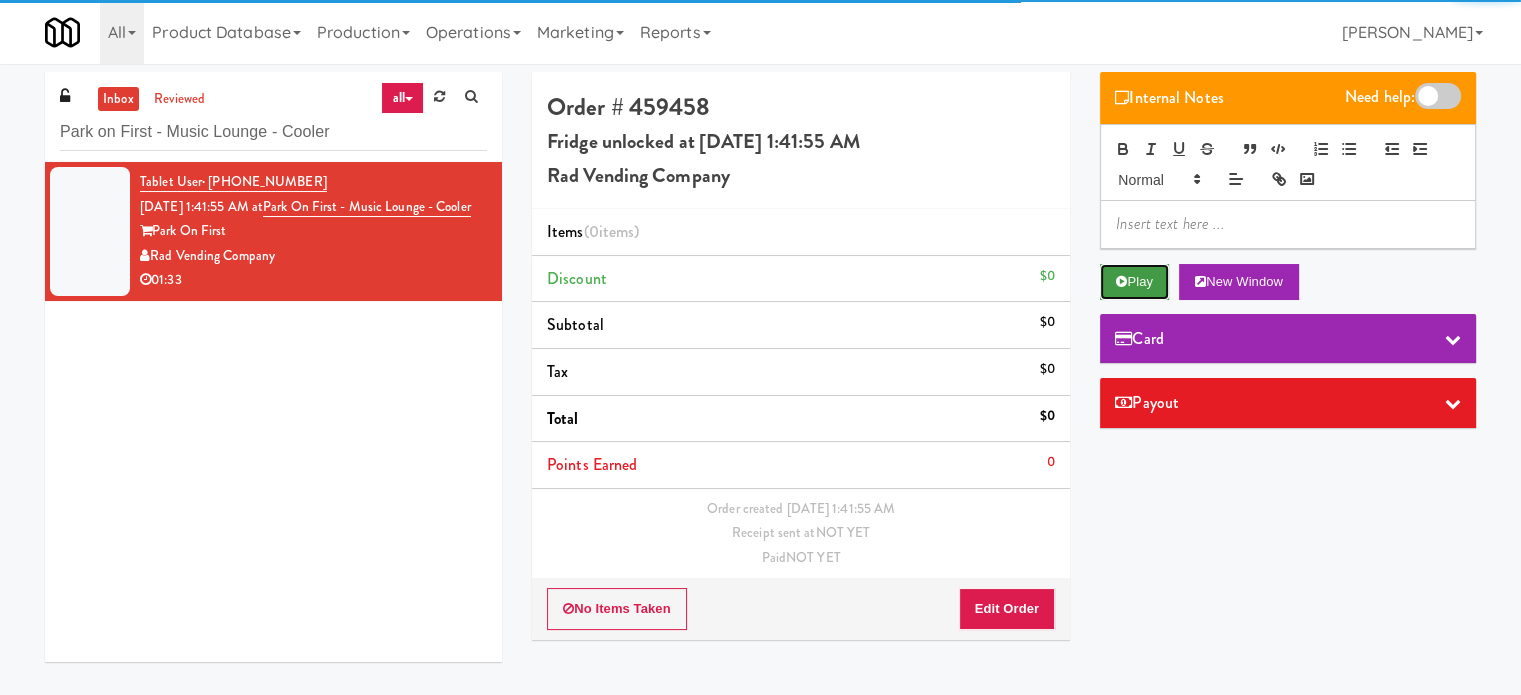 click on "Play" at bounding box center (1134, 282) 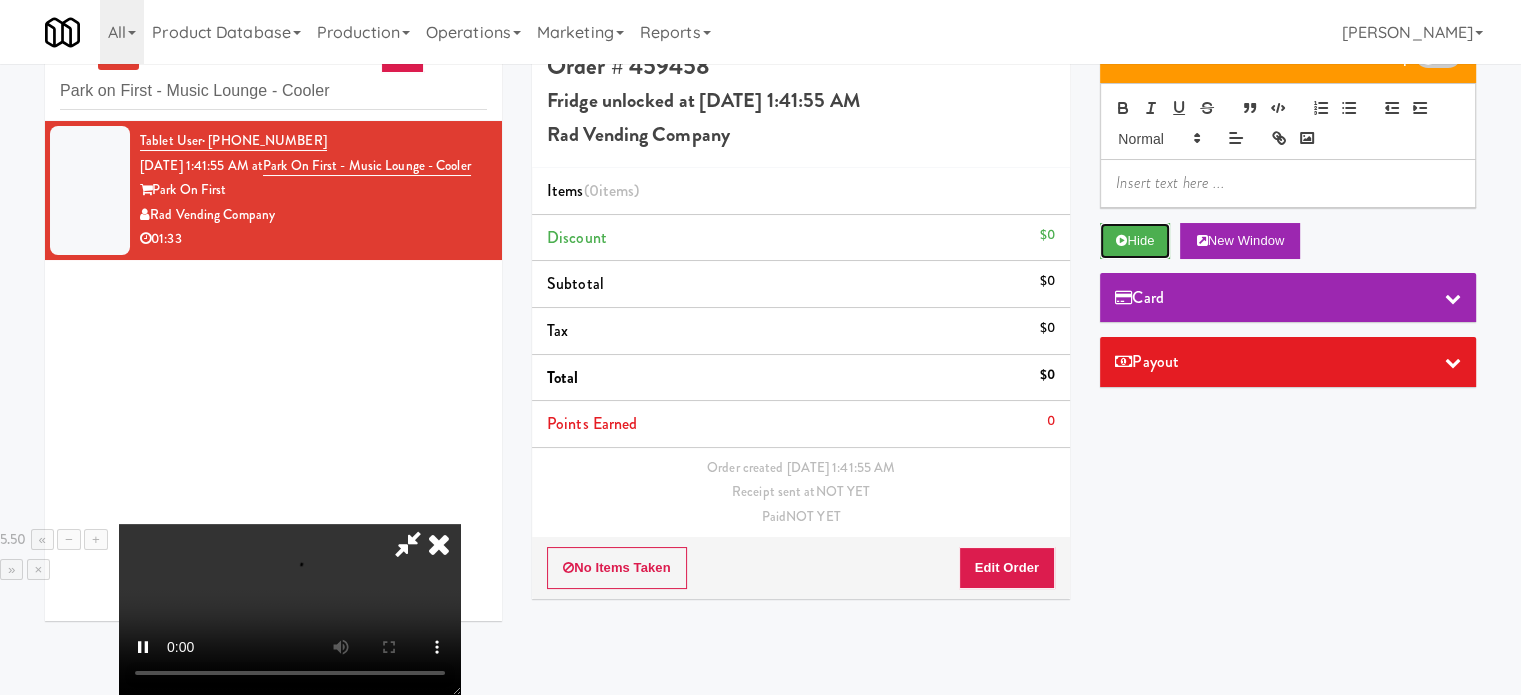 scroll, scrollTop: 64, scrollLeft: 0, axis: vertical 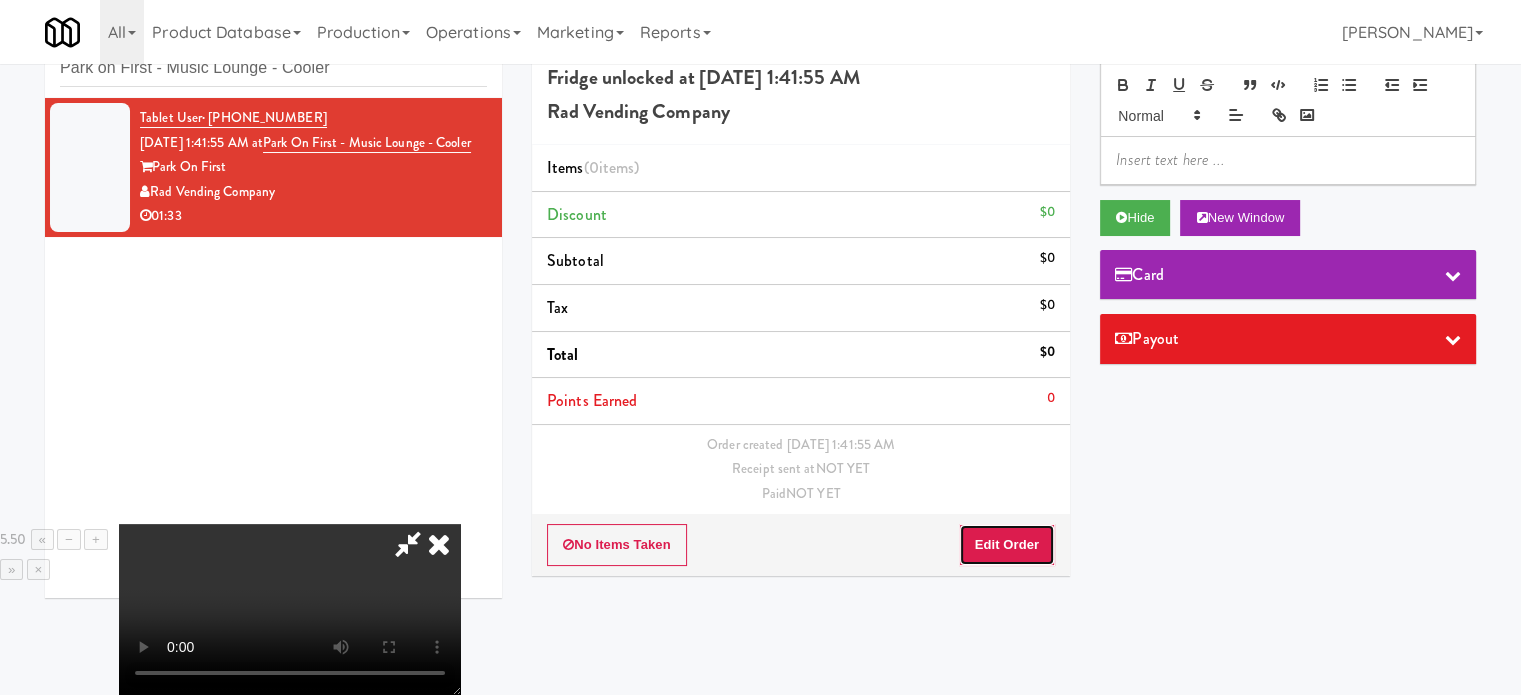 click on "Edit Order" at bounding box center [1007, 545] 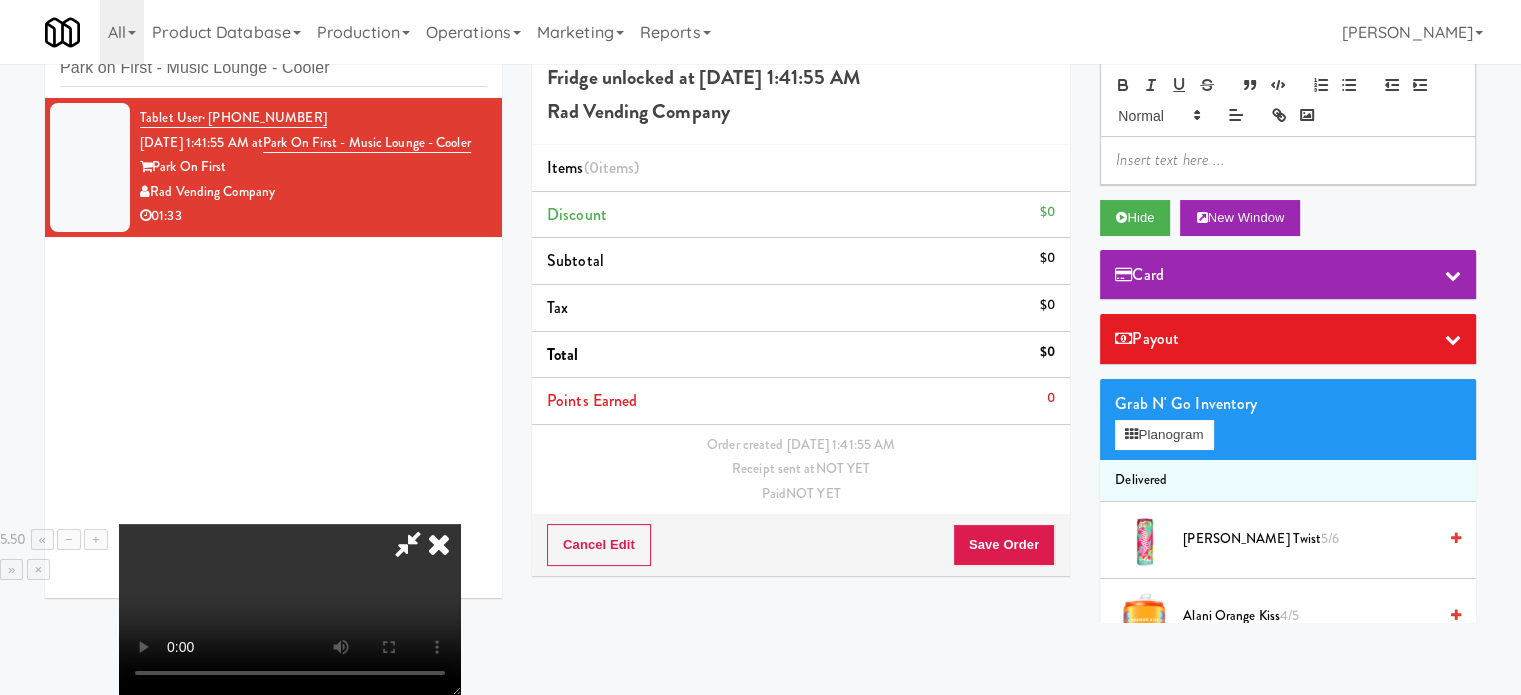 drag, startPoint x: 699, startPoint y: 411, endPoint x: 687, endPoint y: 375, distance: 37.94733 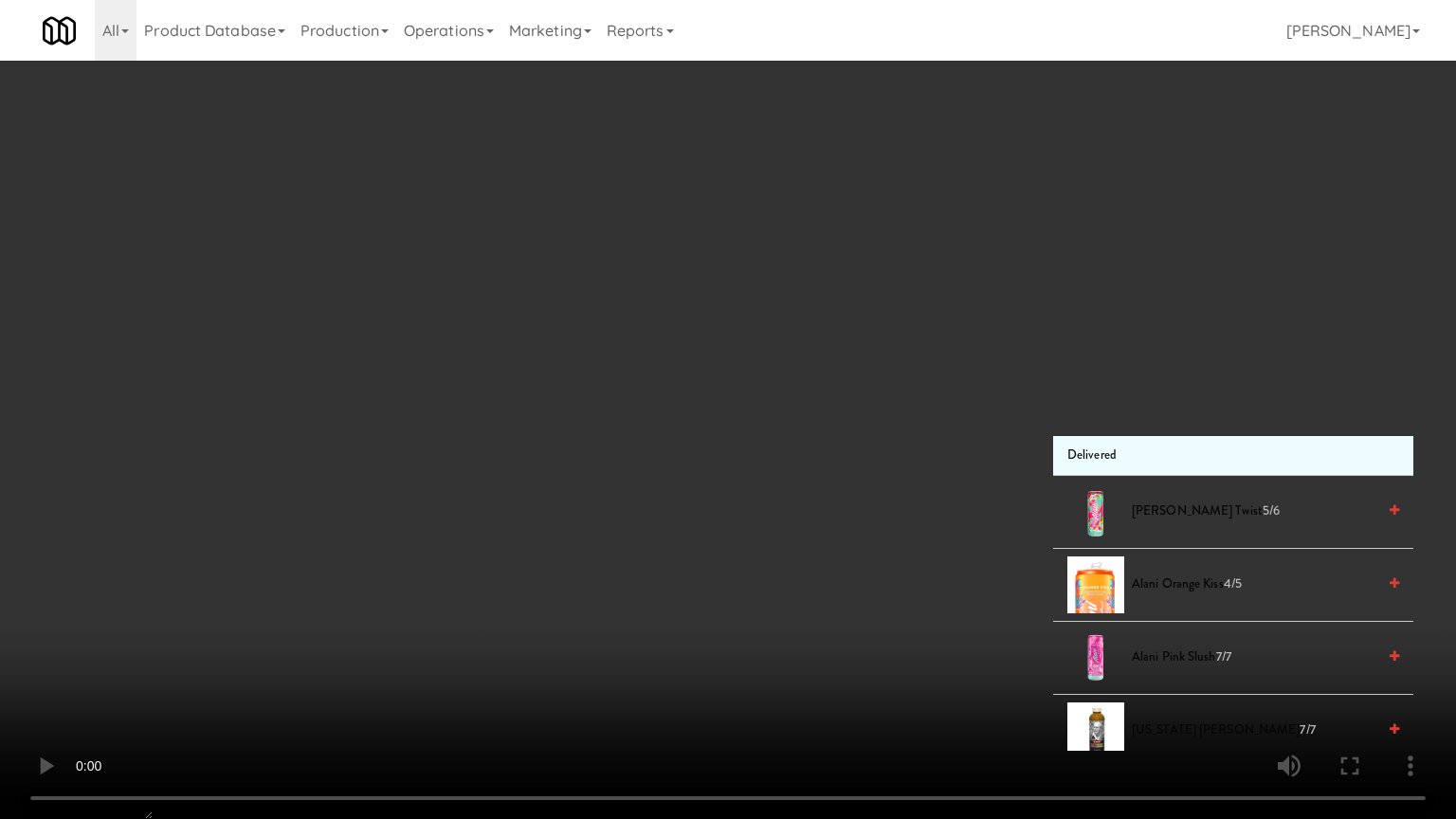 click at bounding box center [728, 410] 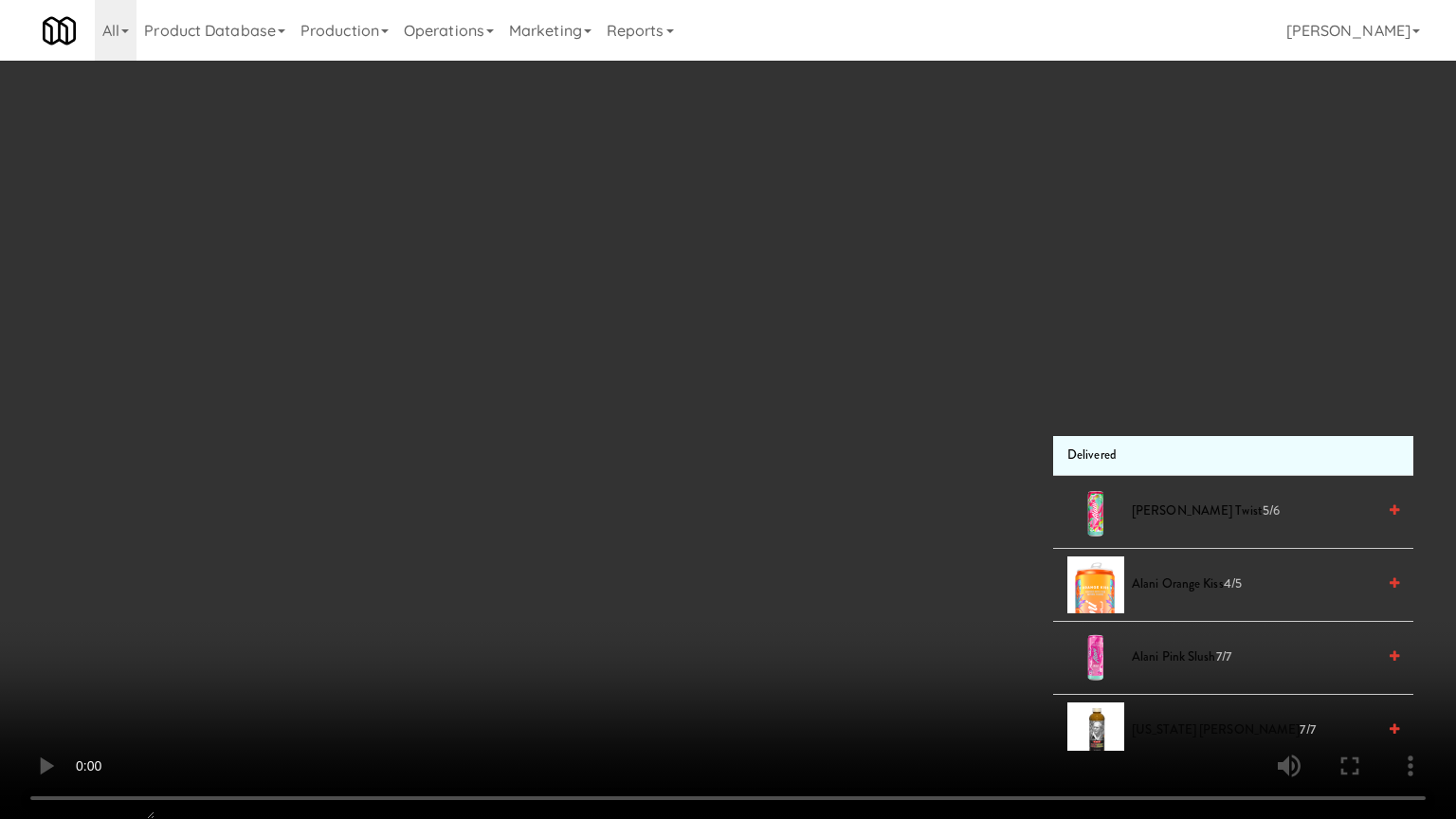 drag, startPoint x: 537, startPoint y: 506, endPoint x: 728, endPoint y: 405, distance: 216.06018 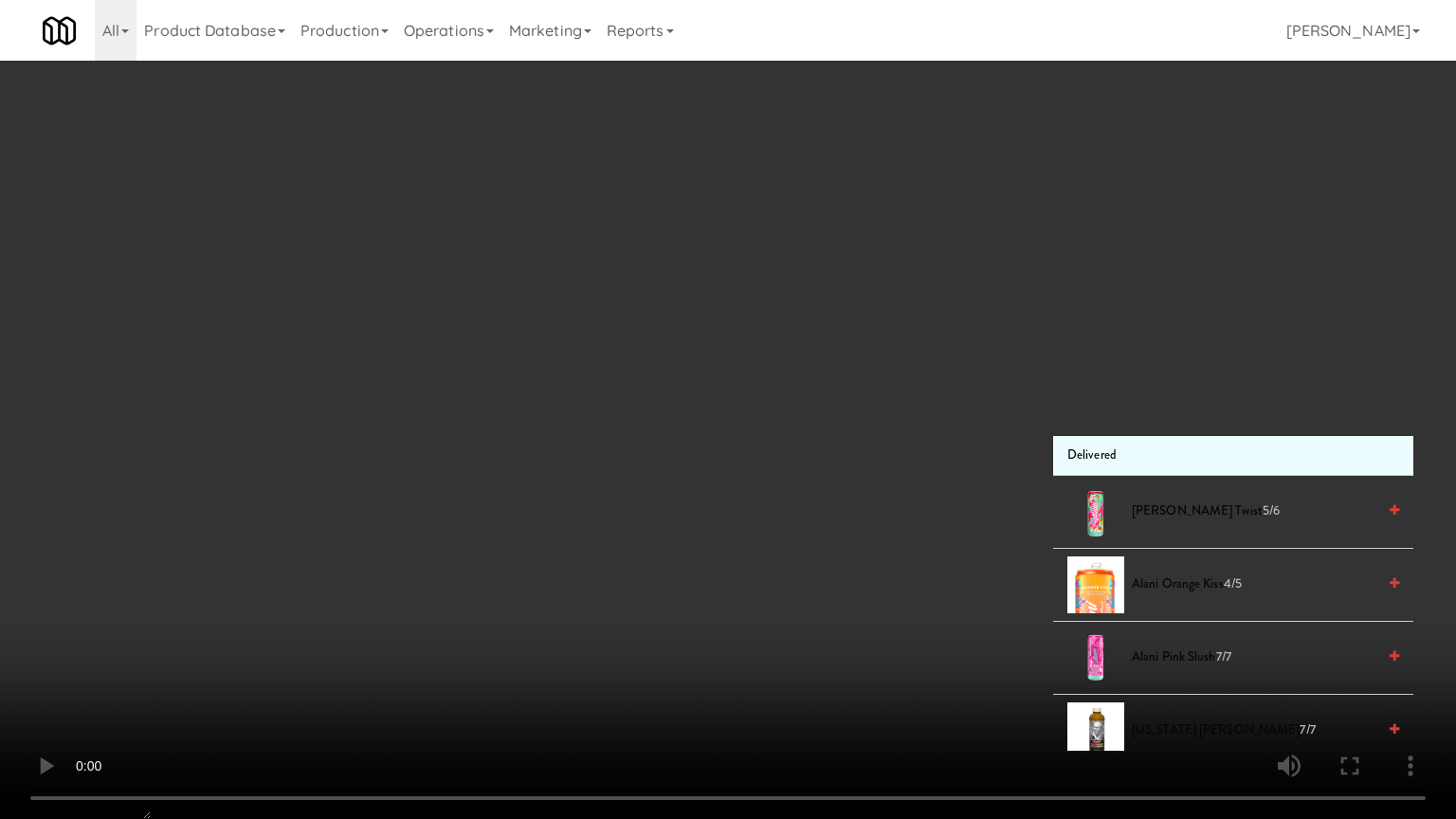 click at bounding box center [728, 410] 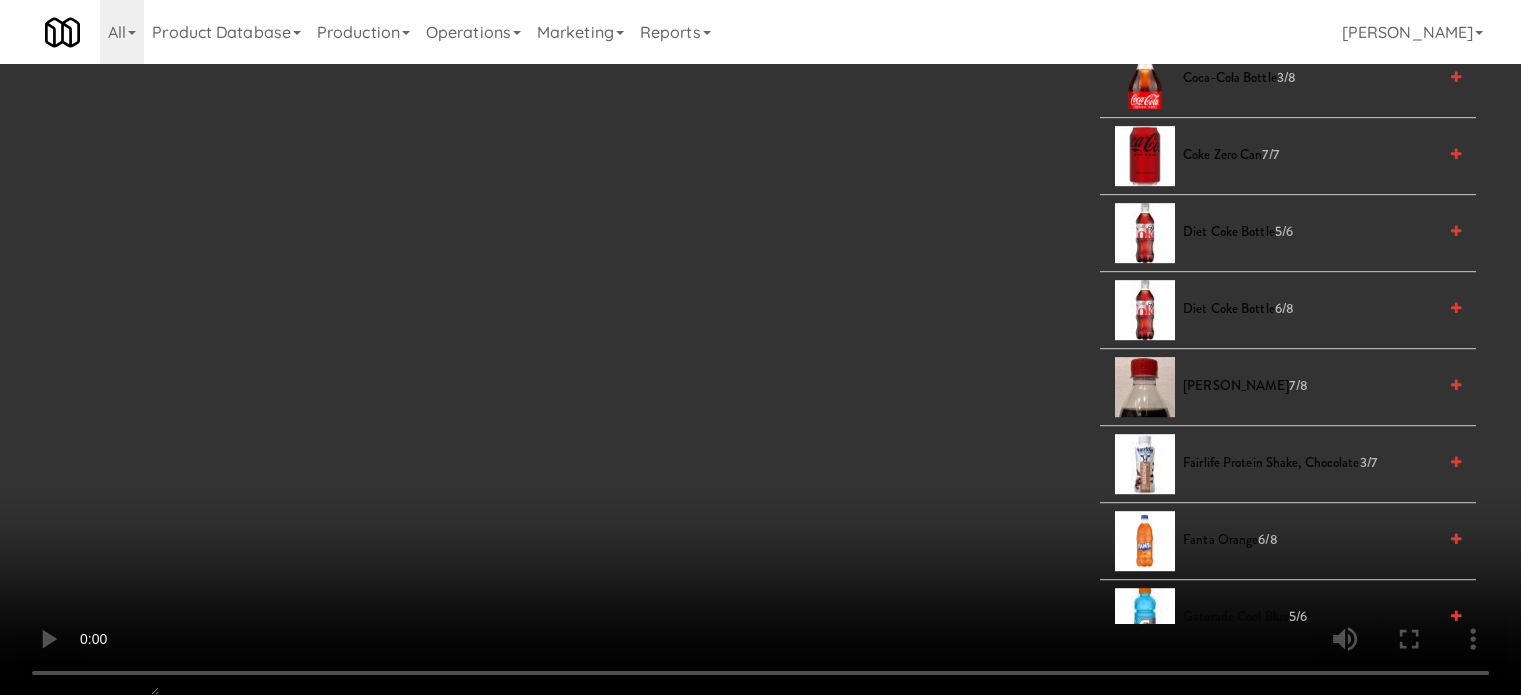 scroll, scrollTop: 500, scrollLeft: 0, axis: vertical 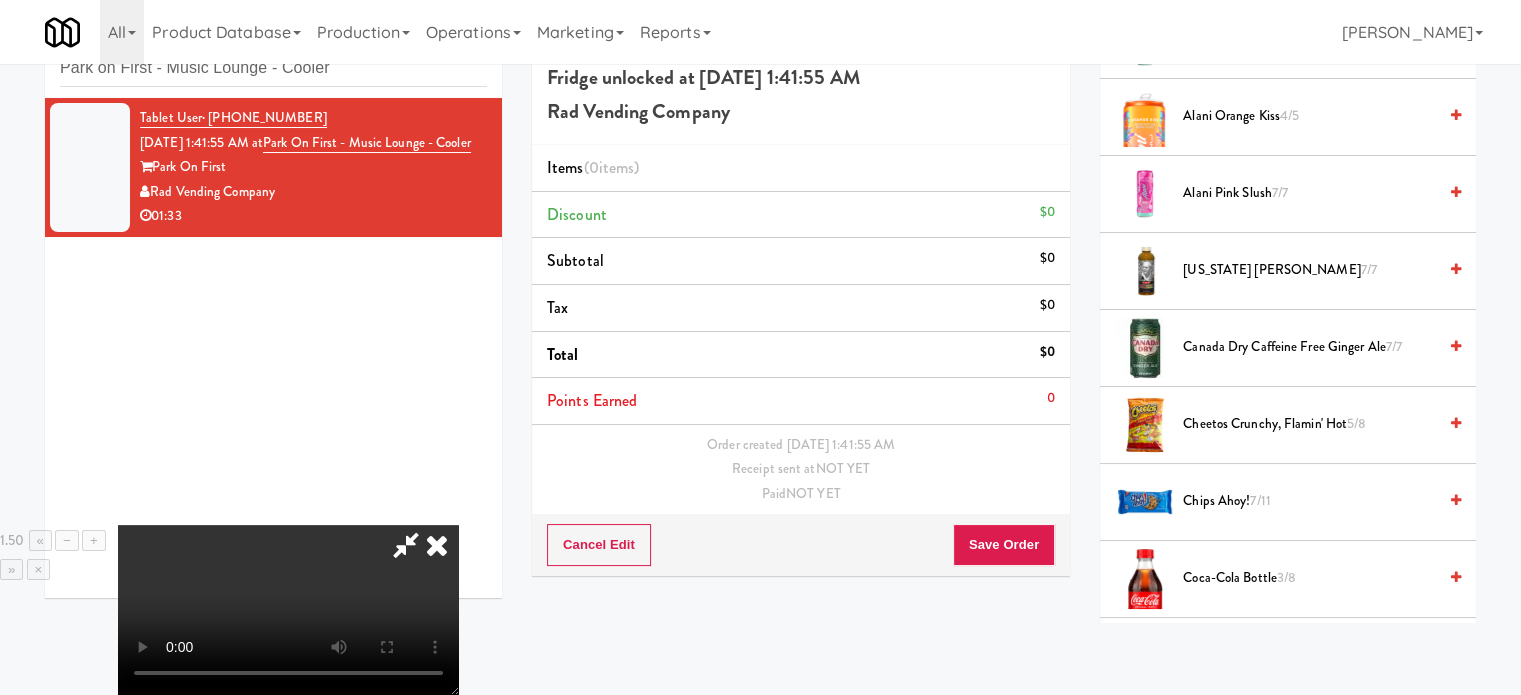 click on "Cheetos Crunchy, Flamin' Hot  5/8" at bounding box center [1309, 424] 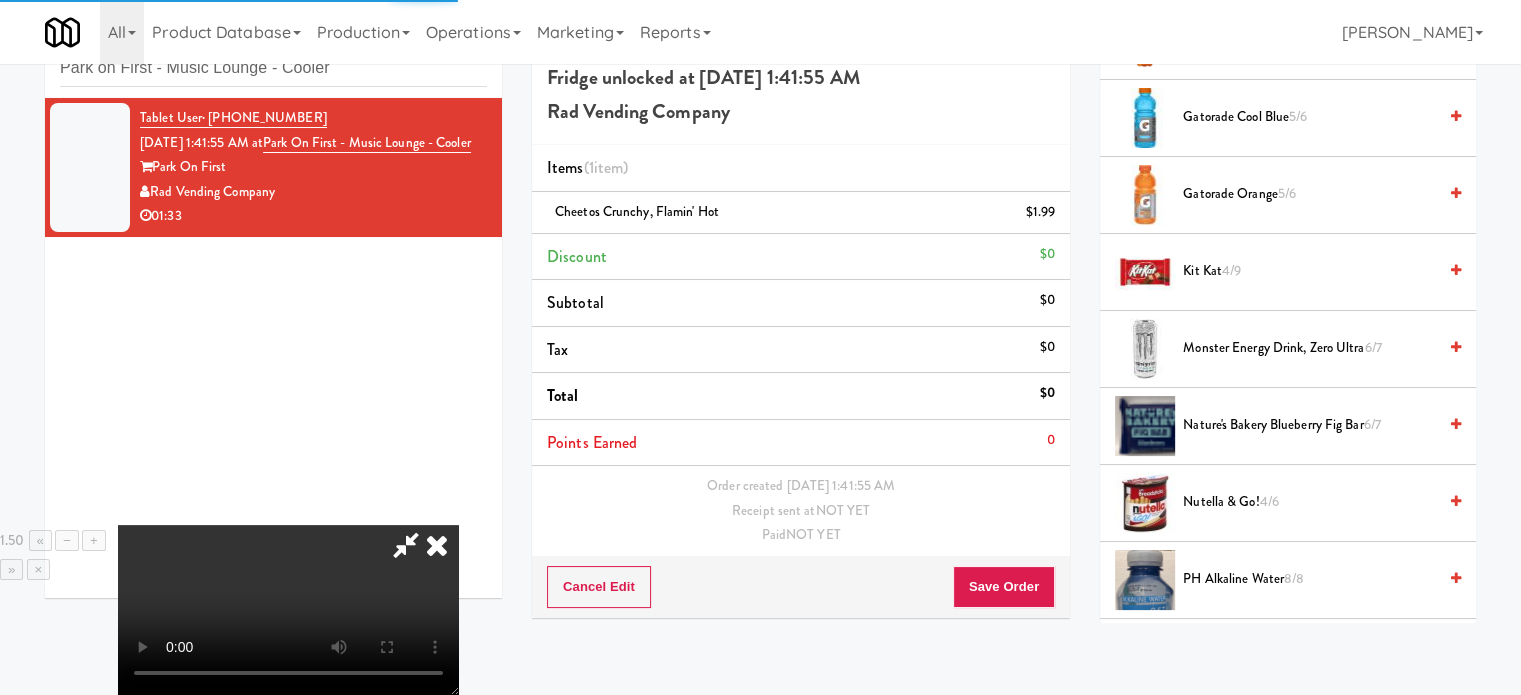 scroll, scrollTop: 2000, scrollLeft: 0, axis: vertical 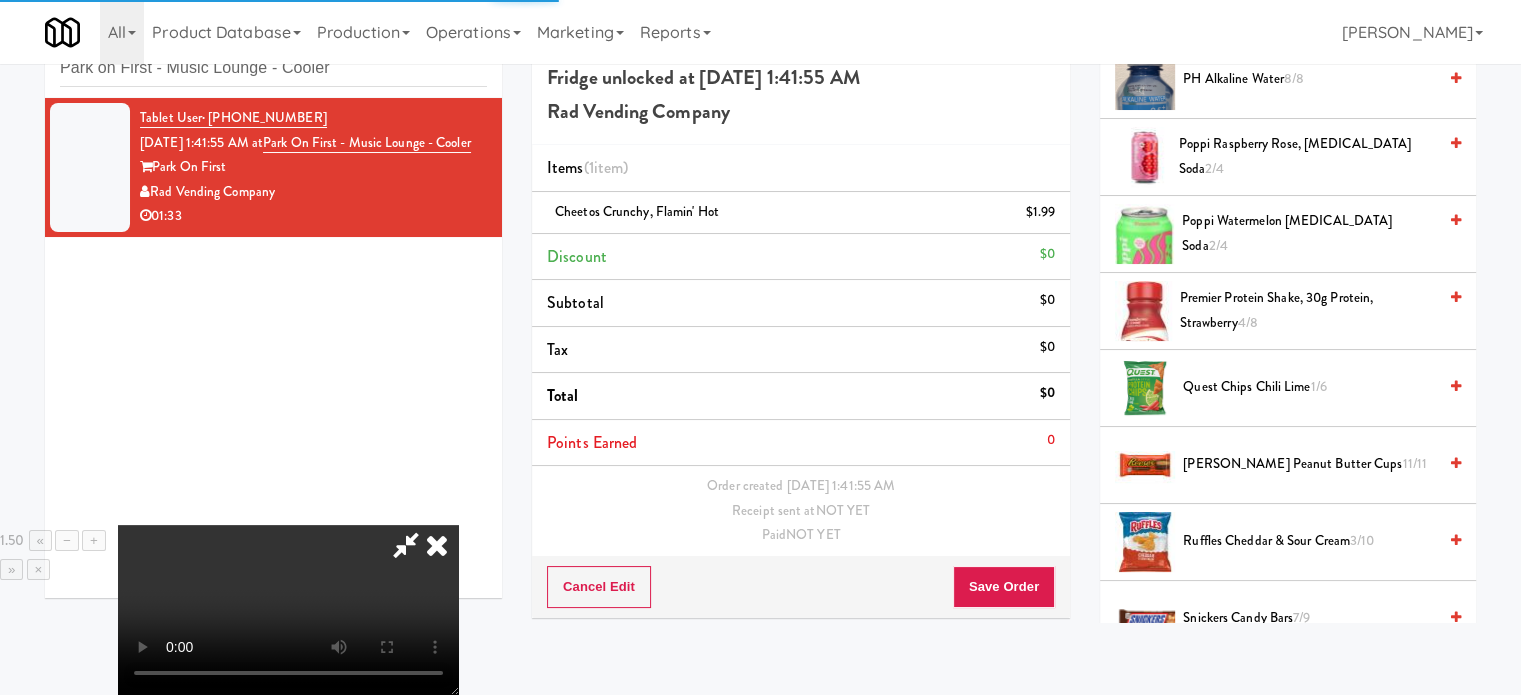 click on "Ruffles Cheddar & Sour Cream  3/10" at bounding box center [1309, 541] 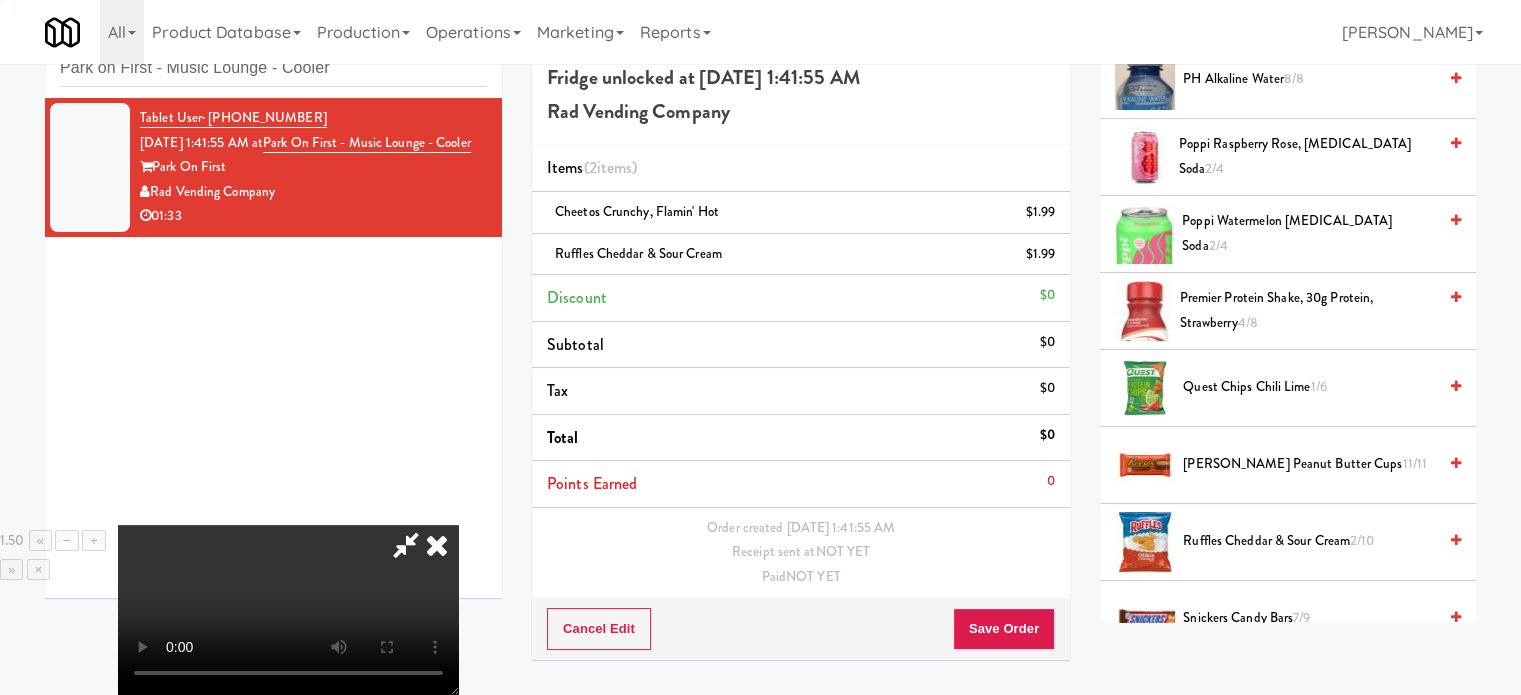 click at bounding box center [288, 610] 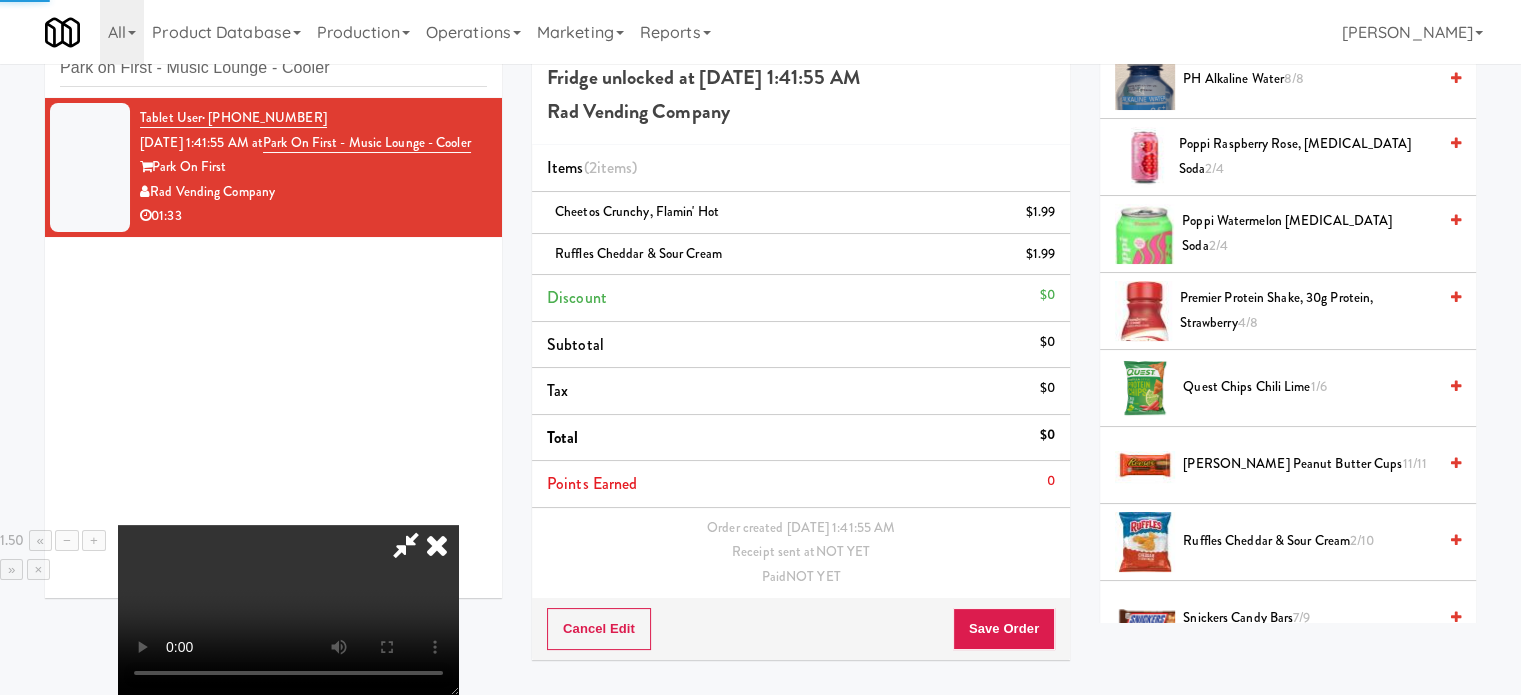click at bounding box center [288, 610] 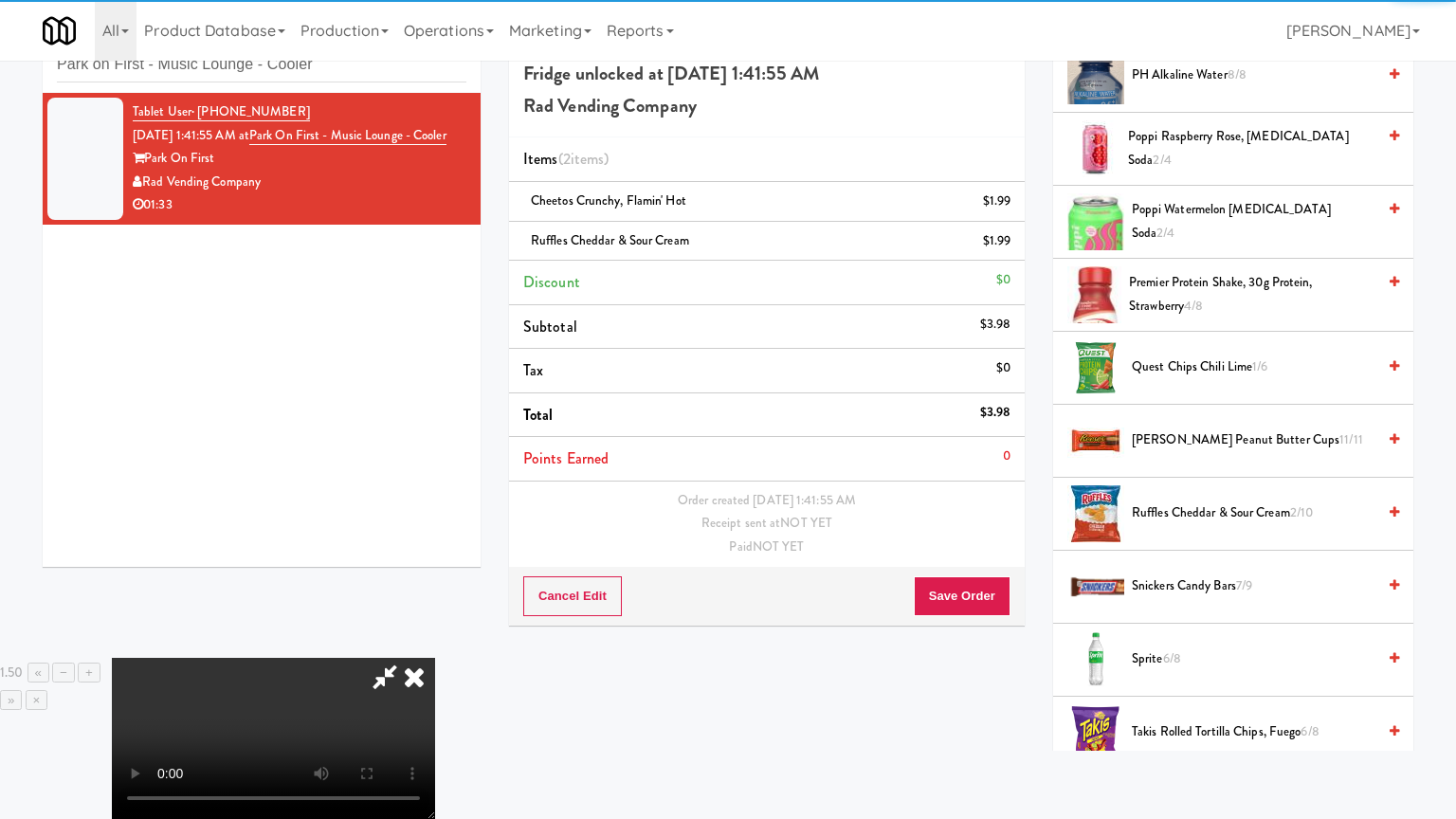click at bounding box center [273, 738] 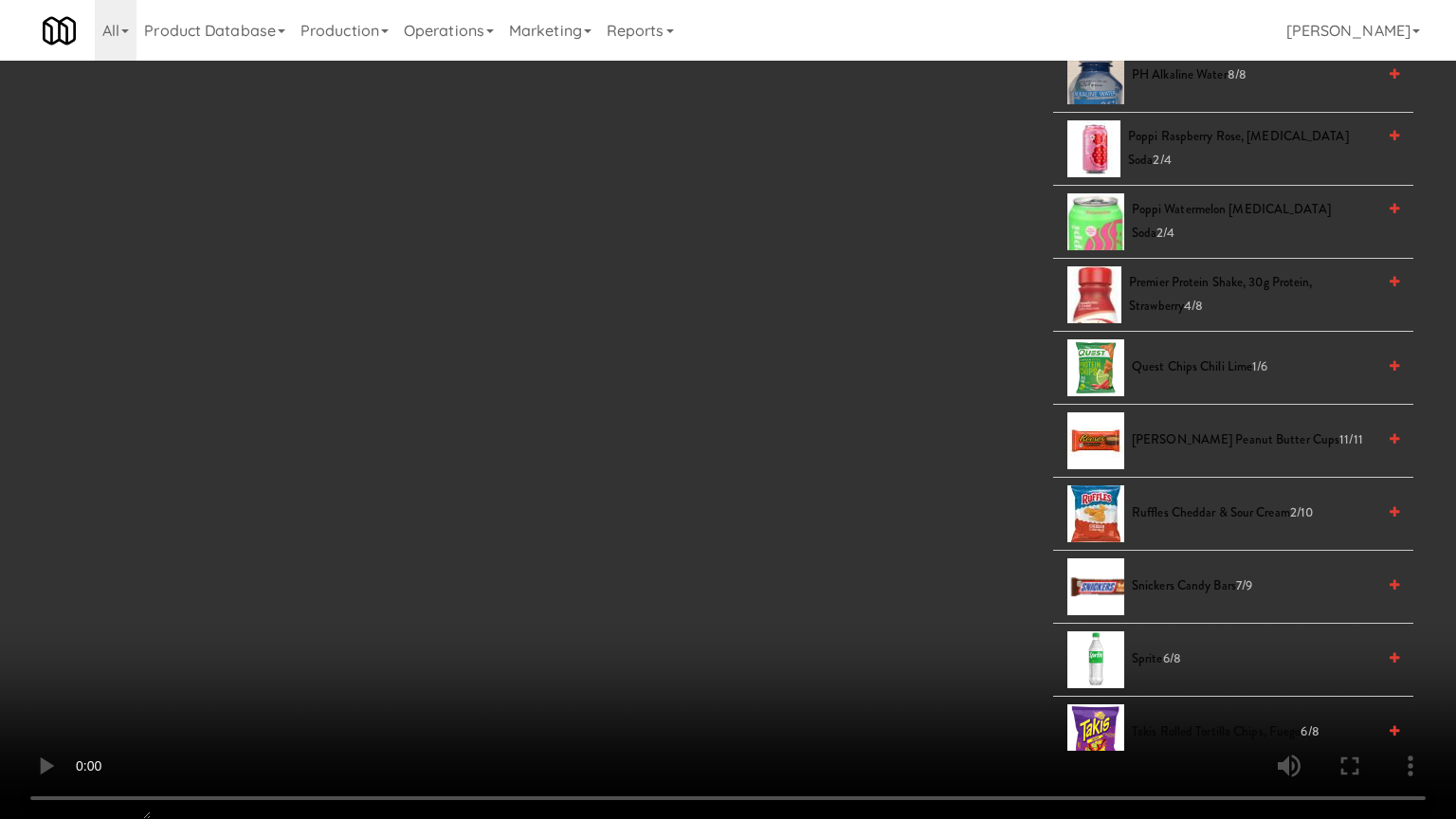 click at bounding box center (728, 410) 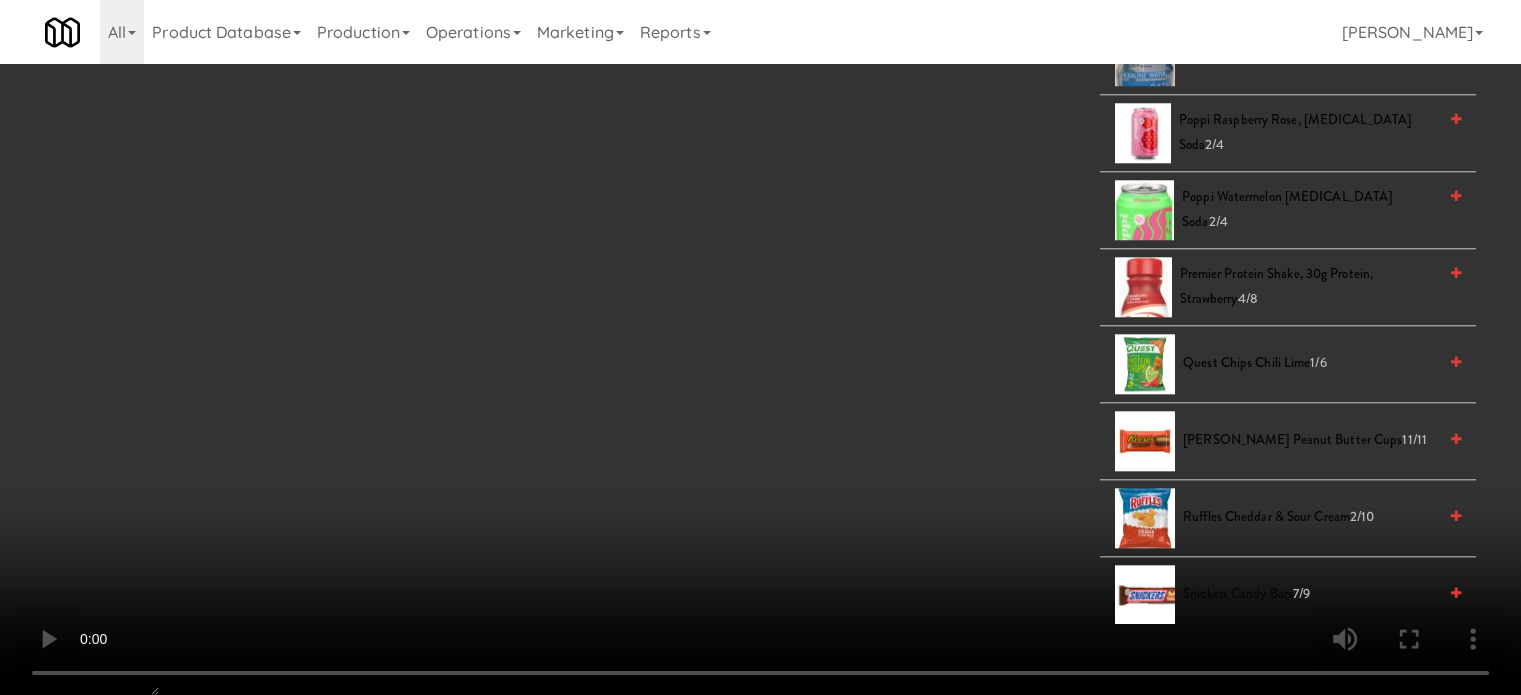 scroll, scrollTop: 2000, scrollLeft: 0, axis: vertical 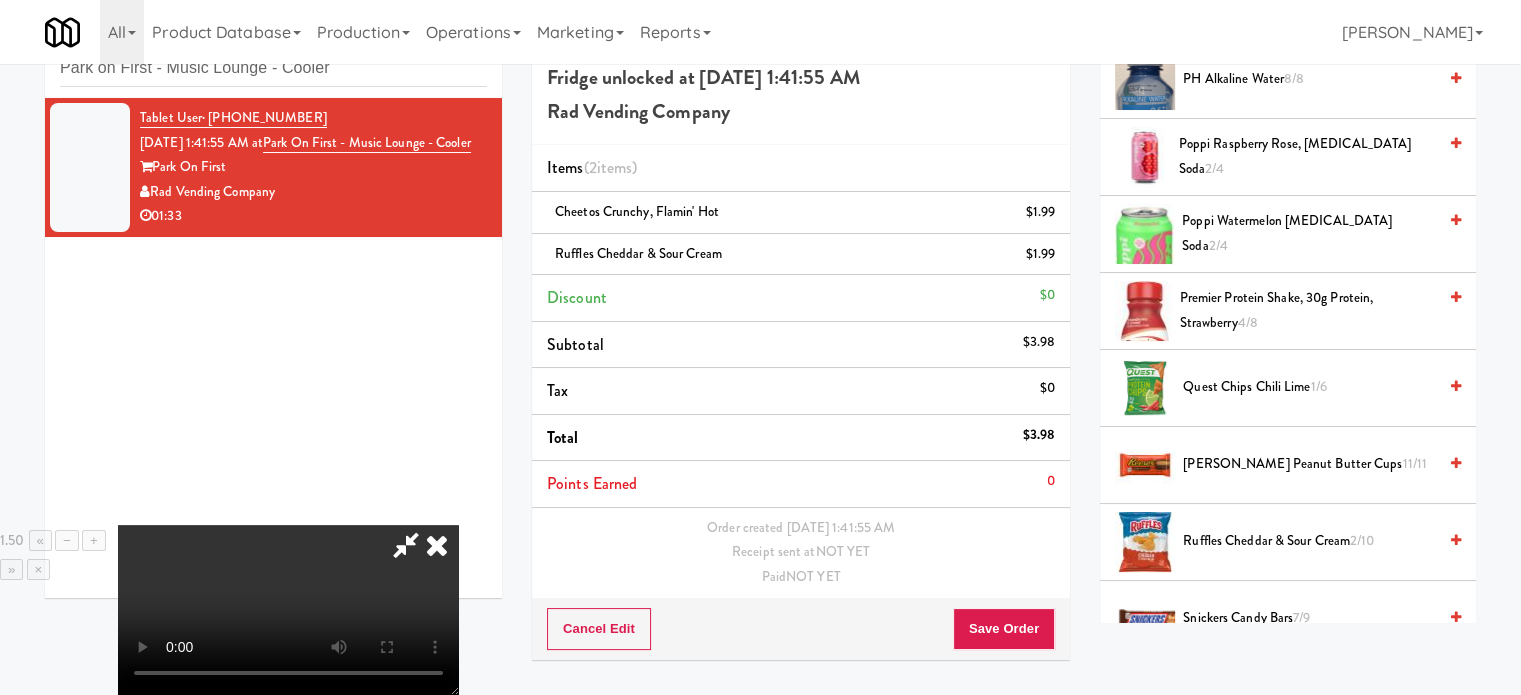 click on "[PERSON_NAME] Peanut Butter Cups  11/11" at bounding box center [1309, 464] 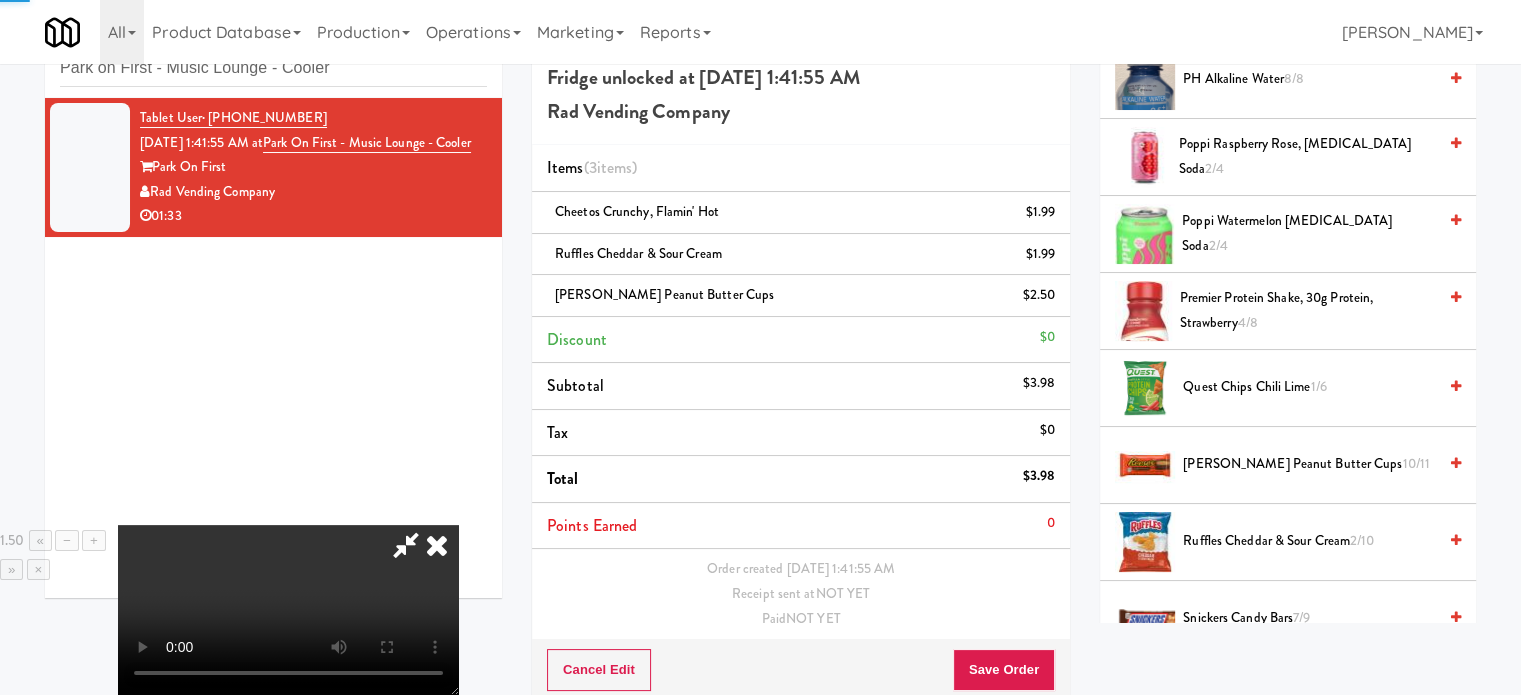 drag, startPoint x: 612, startPoint y: 460, endPoint x: 594, endPoint y: 387, distance: 75.18643 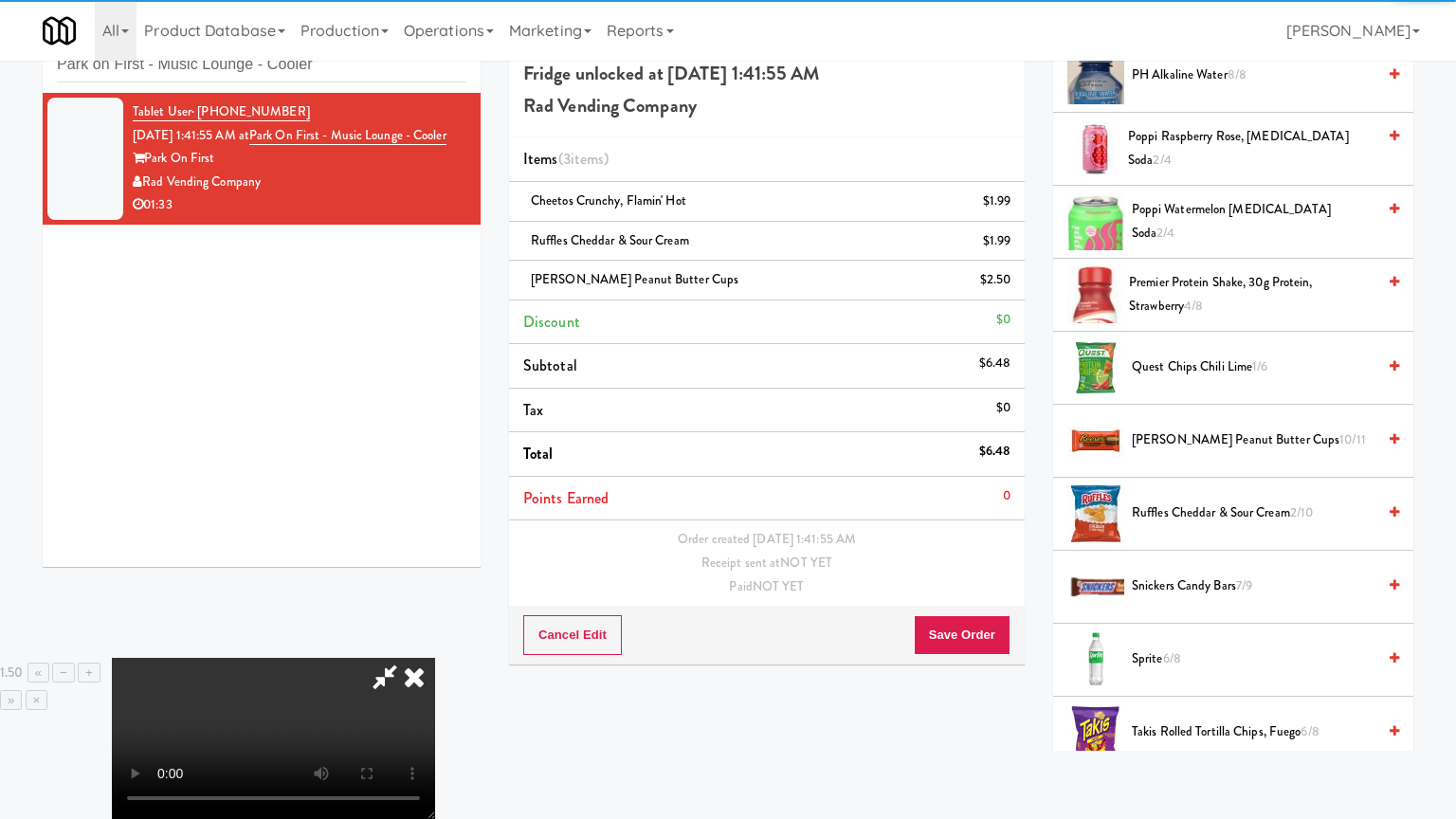 click at bounding box center [273, 738] 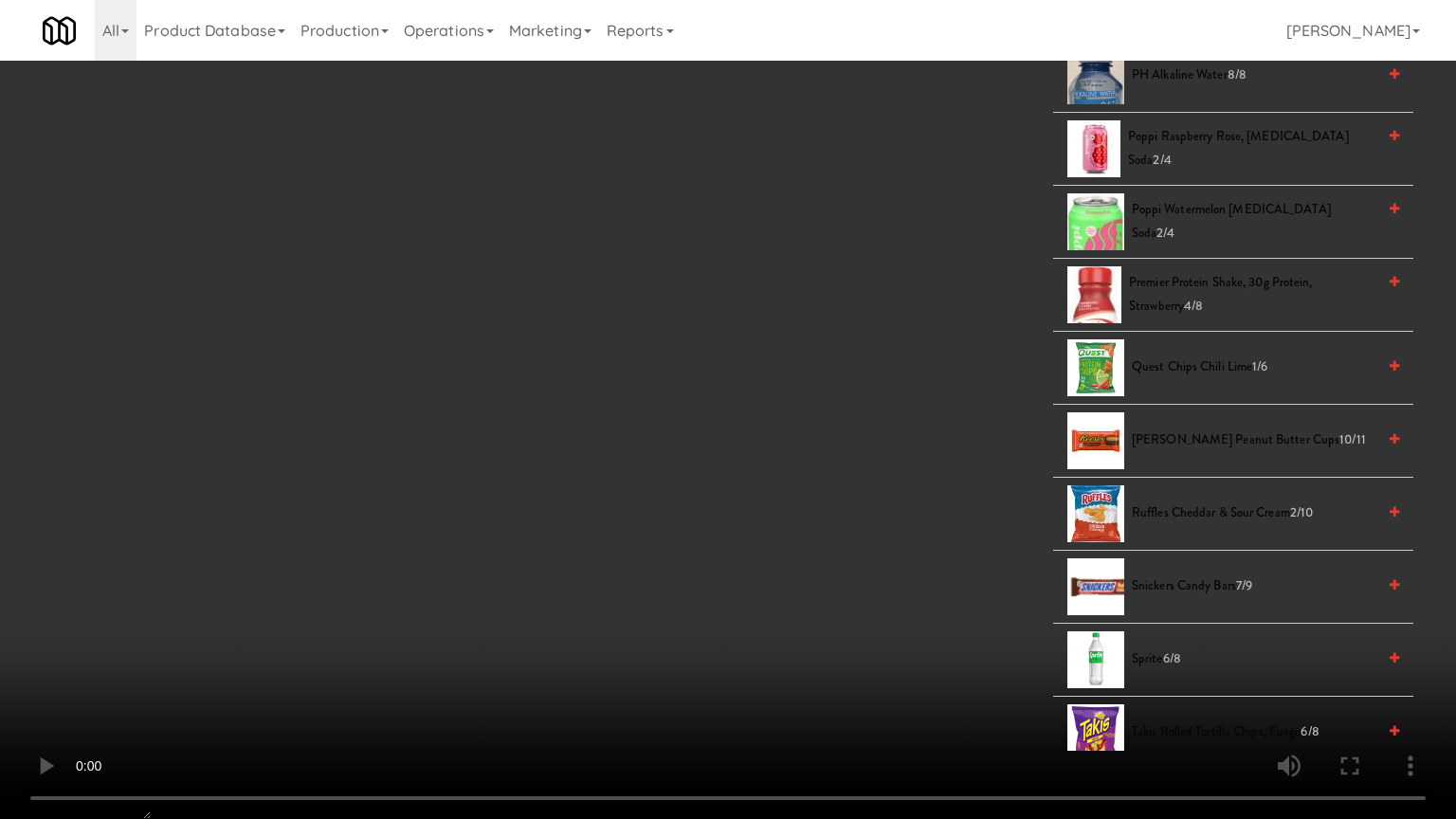 click at bounding box center (728, 410) 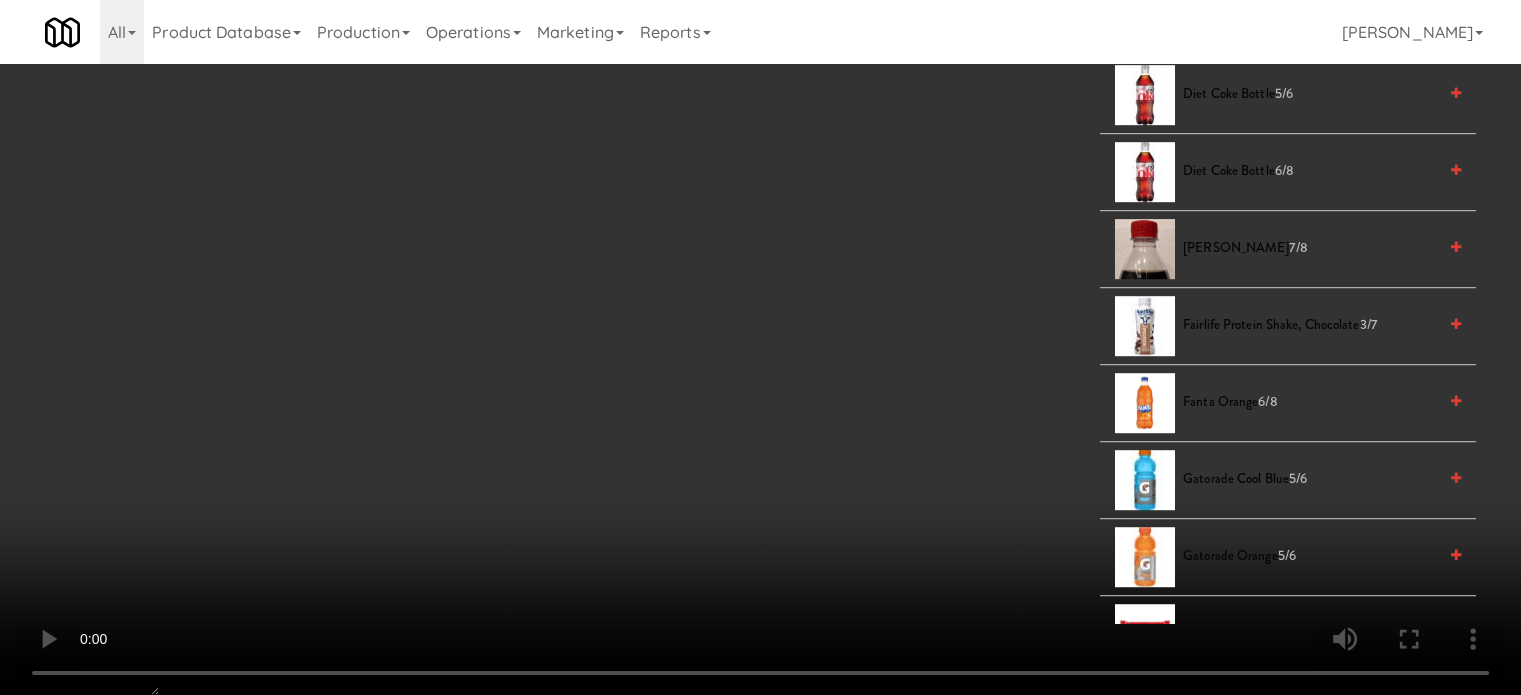 scroll, scrollTop: 1000, scrollLeft: 0, axis: vertical 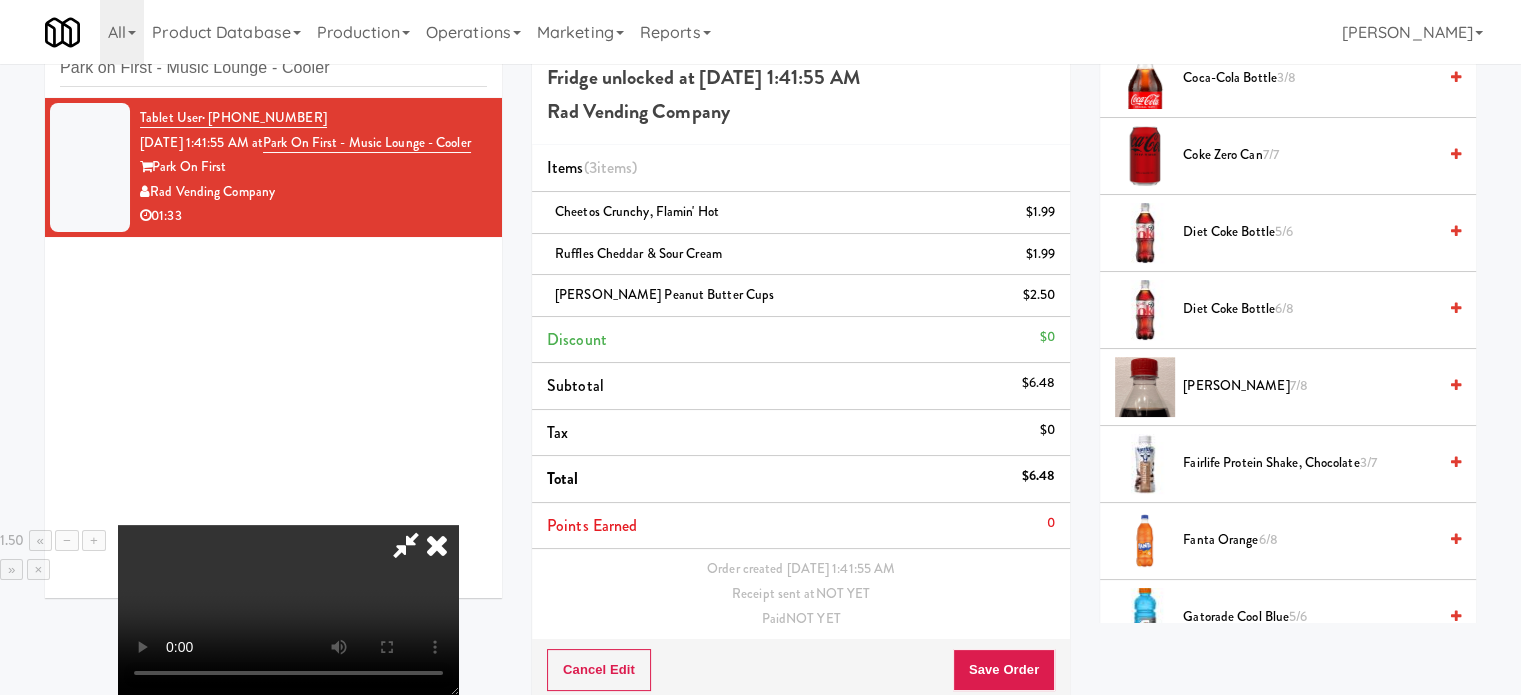 click on "[PERSON_NAME]  7/8" at bounding box center (1309, 386) 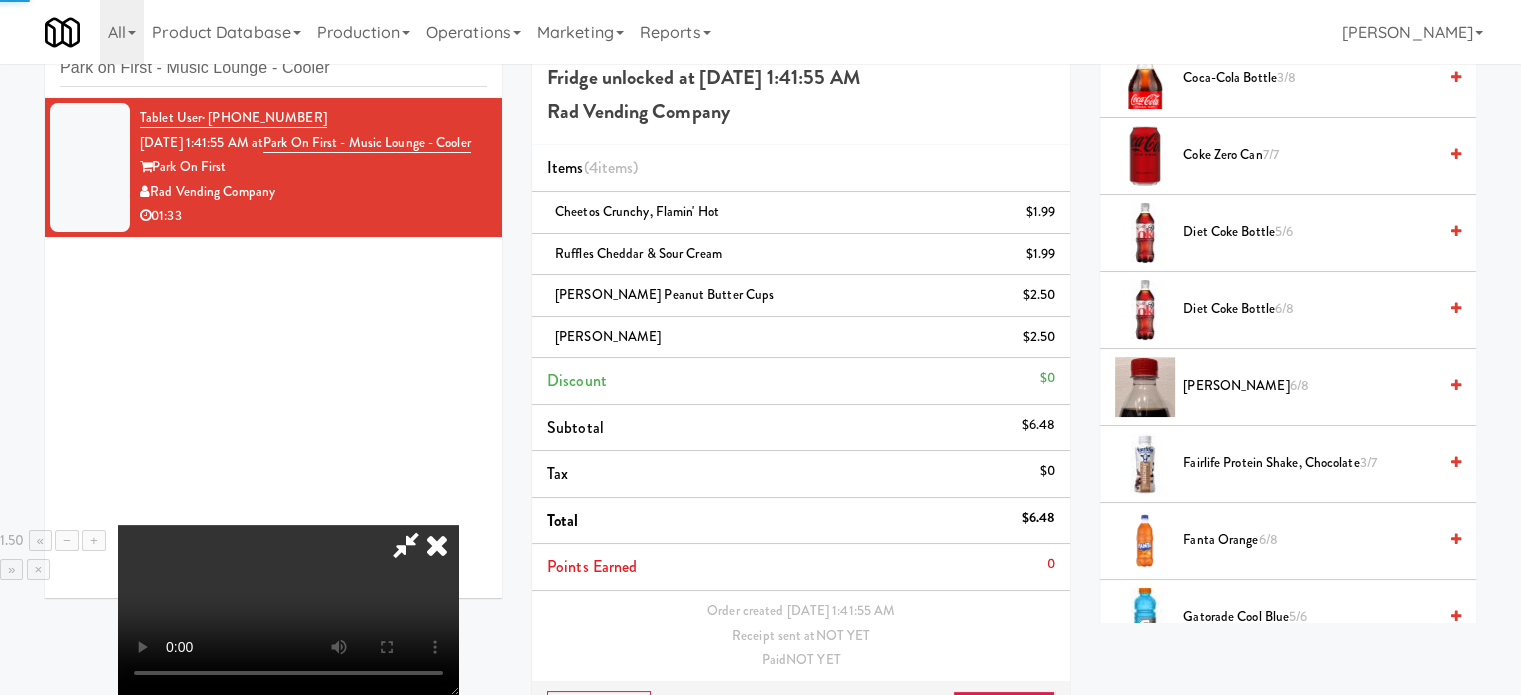 click at bounding box center [288, 610] 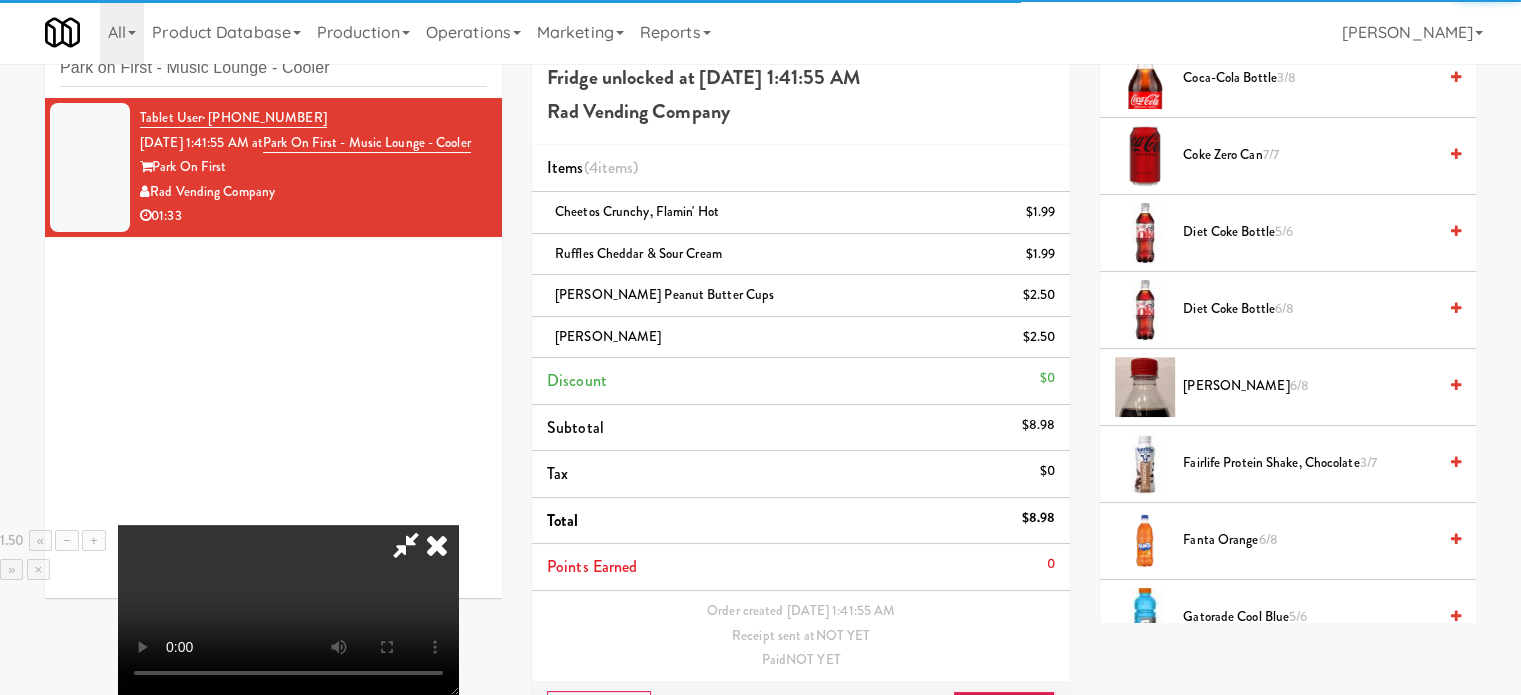 drag, startPoint x: 552, startPoint y: 480, endPoint x: 553, endPoint y: 567, distance: 87.005745 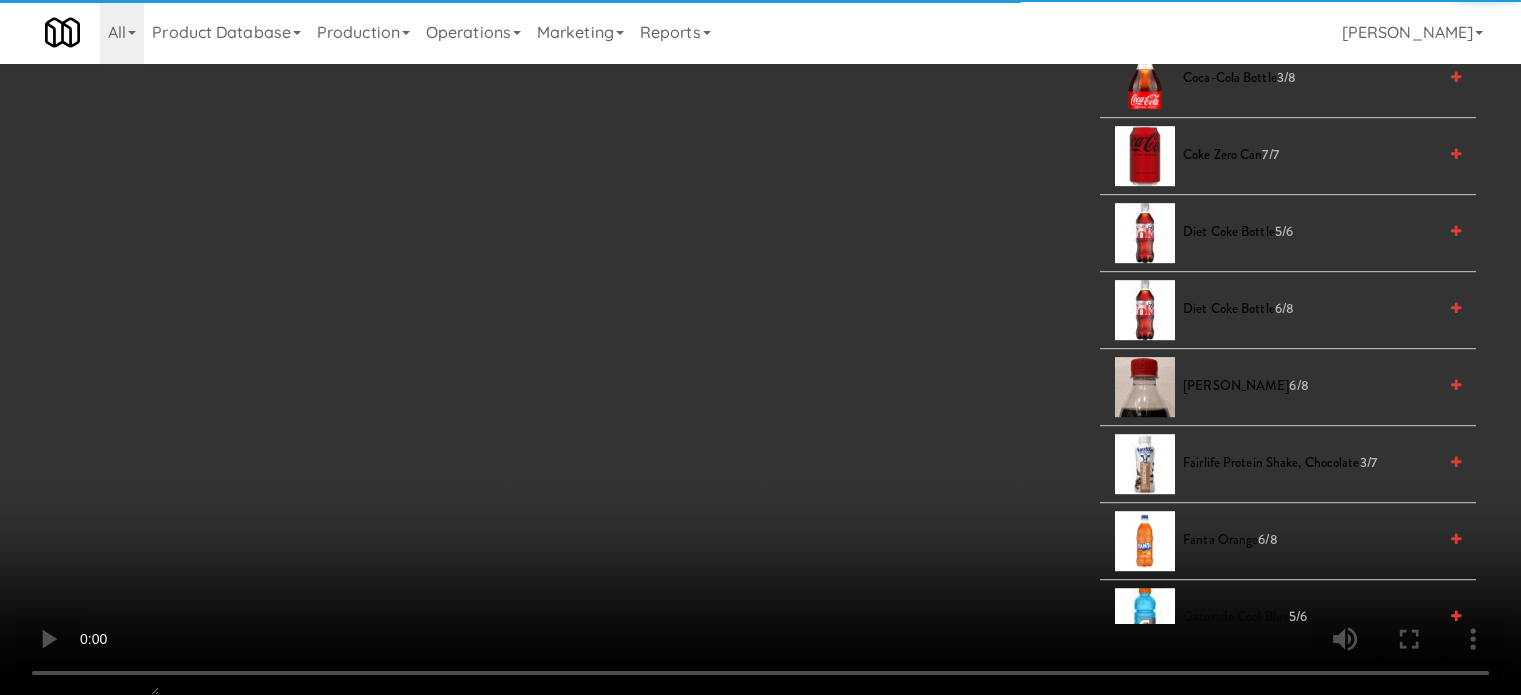 click at bounding box center [760, 347] 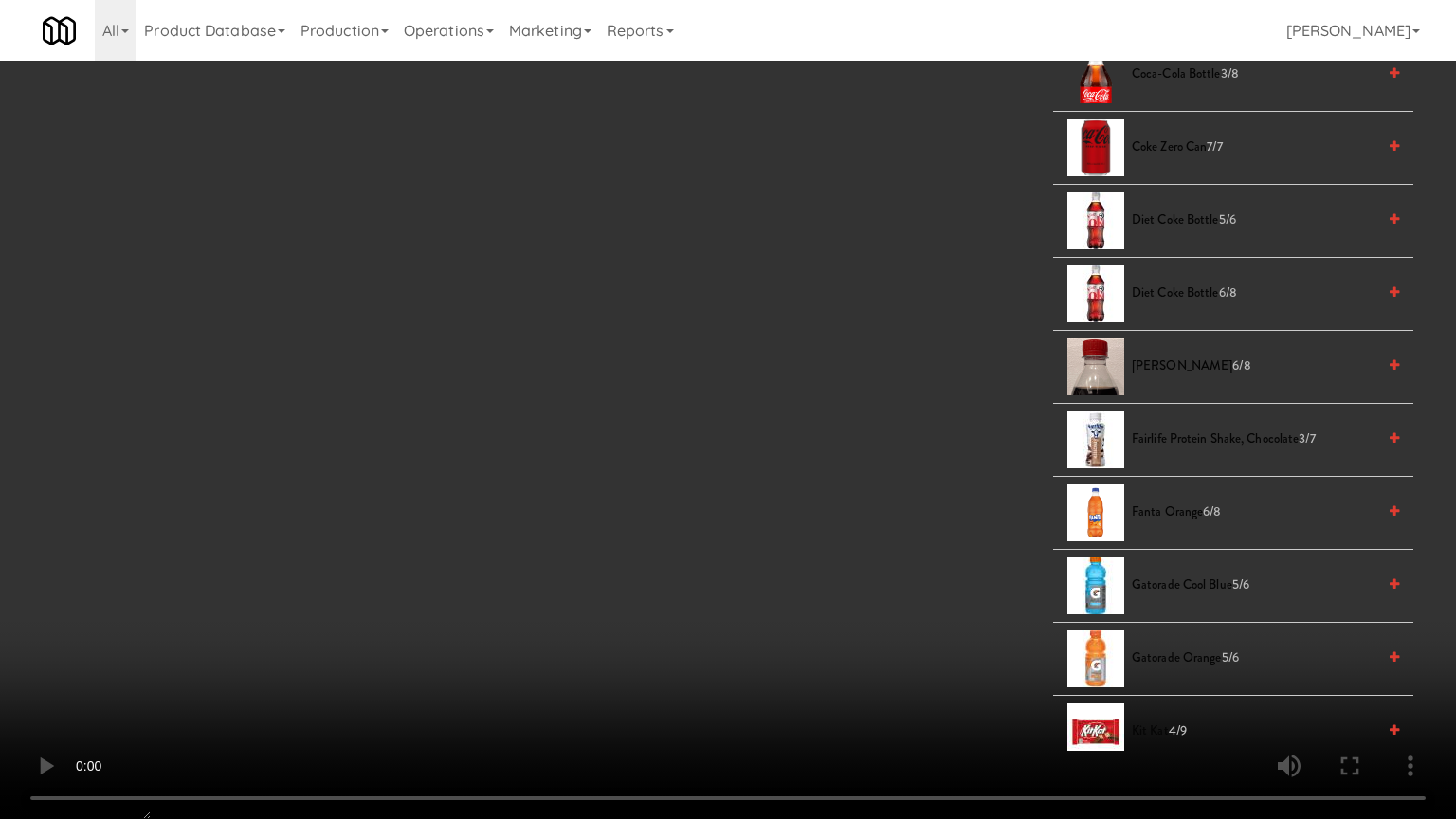click at bounding box center (728, 410) 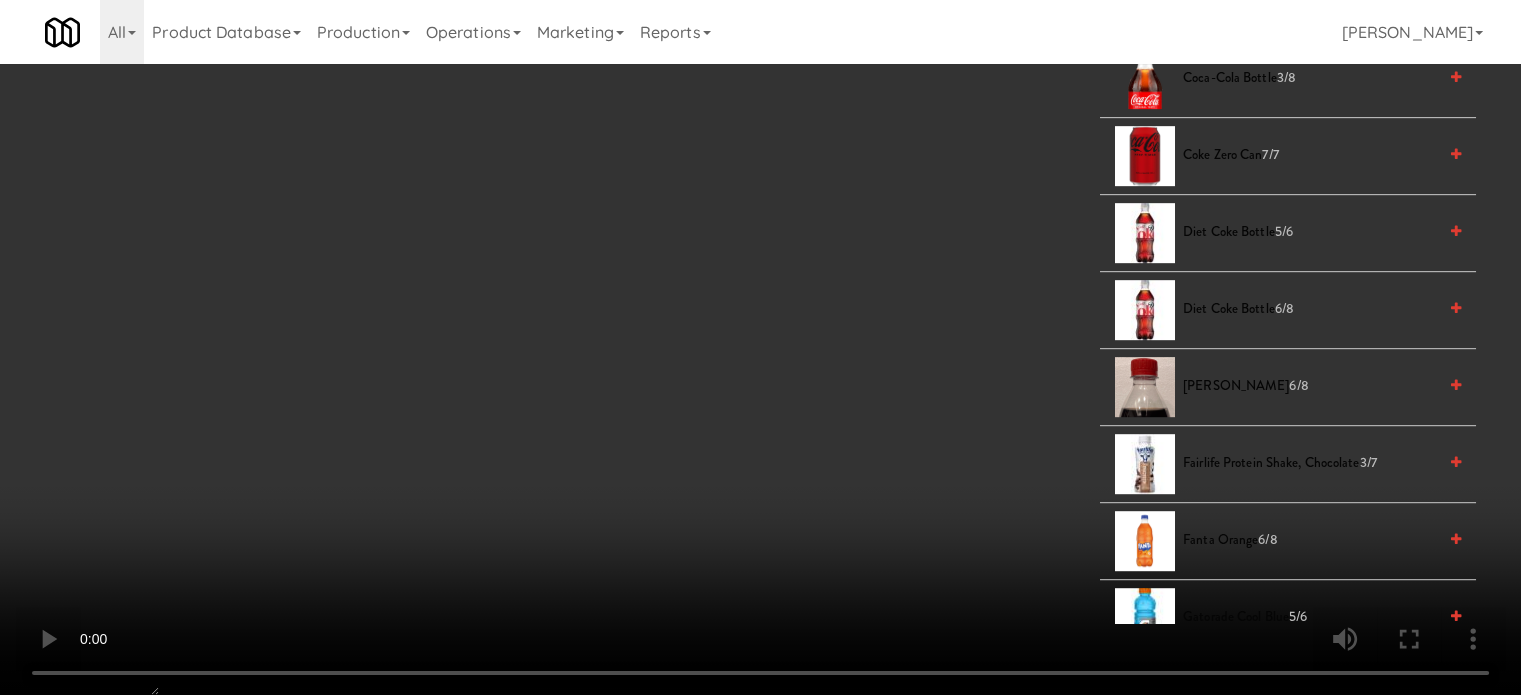 scroll, scrollTop: 500, scrollLeft: 0, axis: vertical 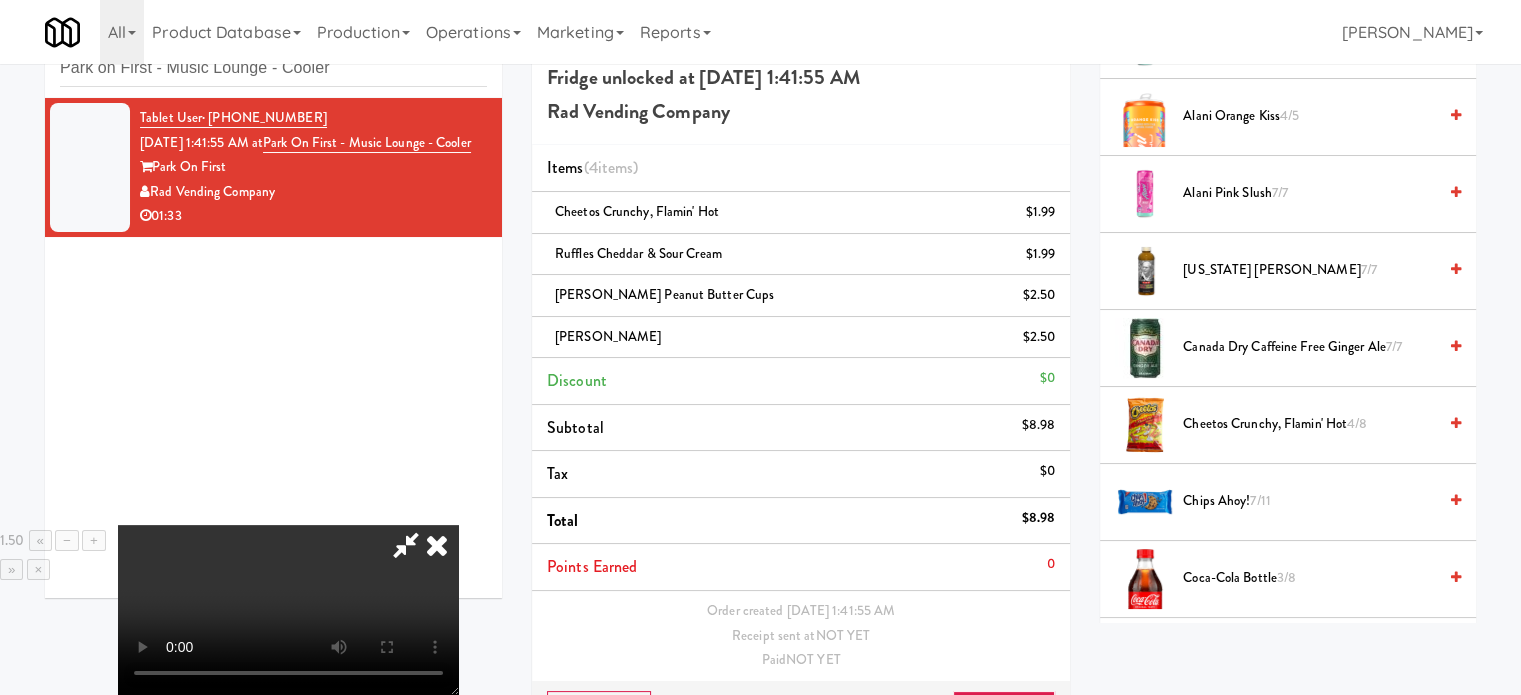 click on "7/11" at bounding box center (1260, 500) 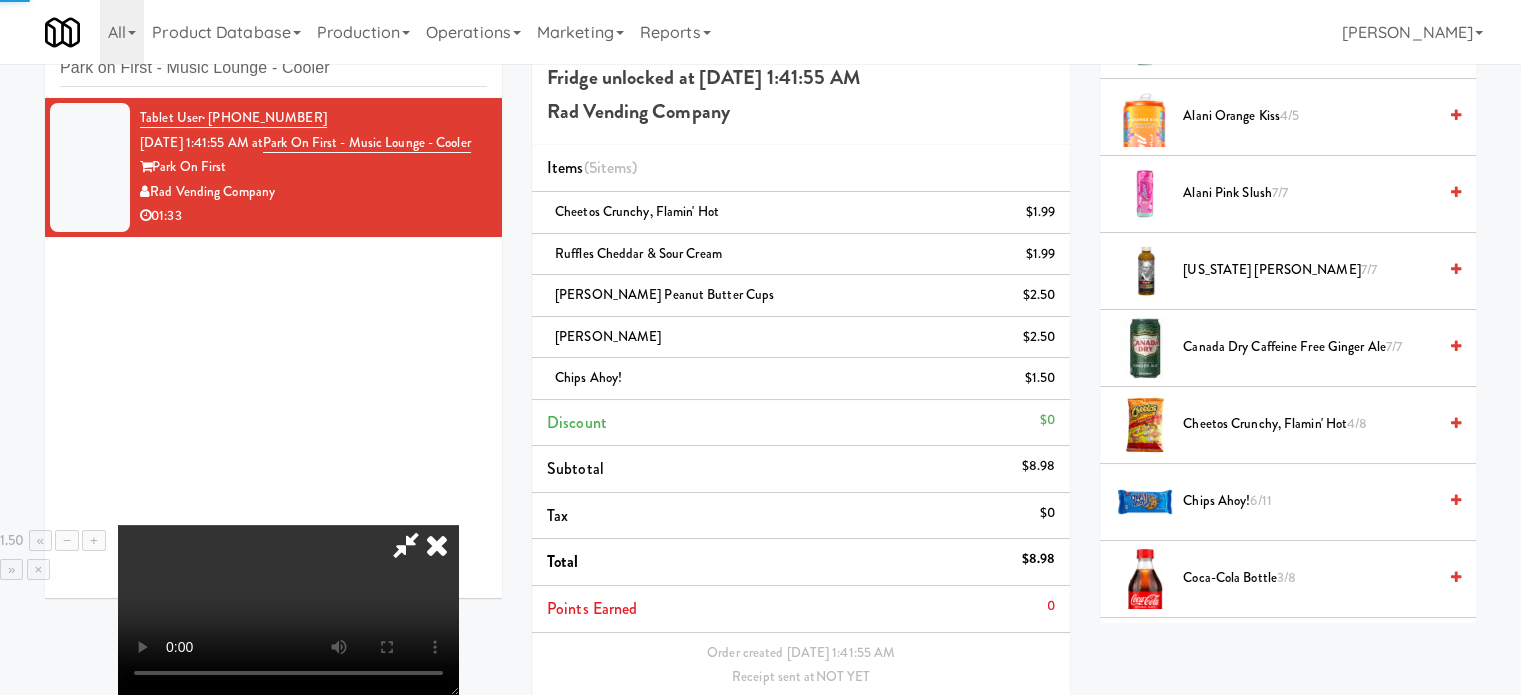 click on "6/11" at bounding box center (1260, 500) 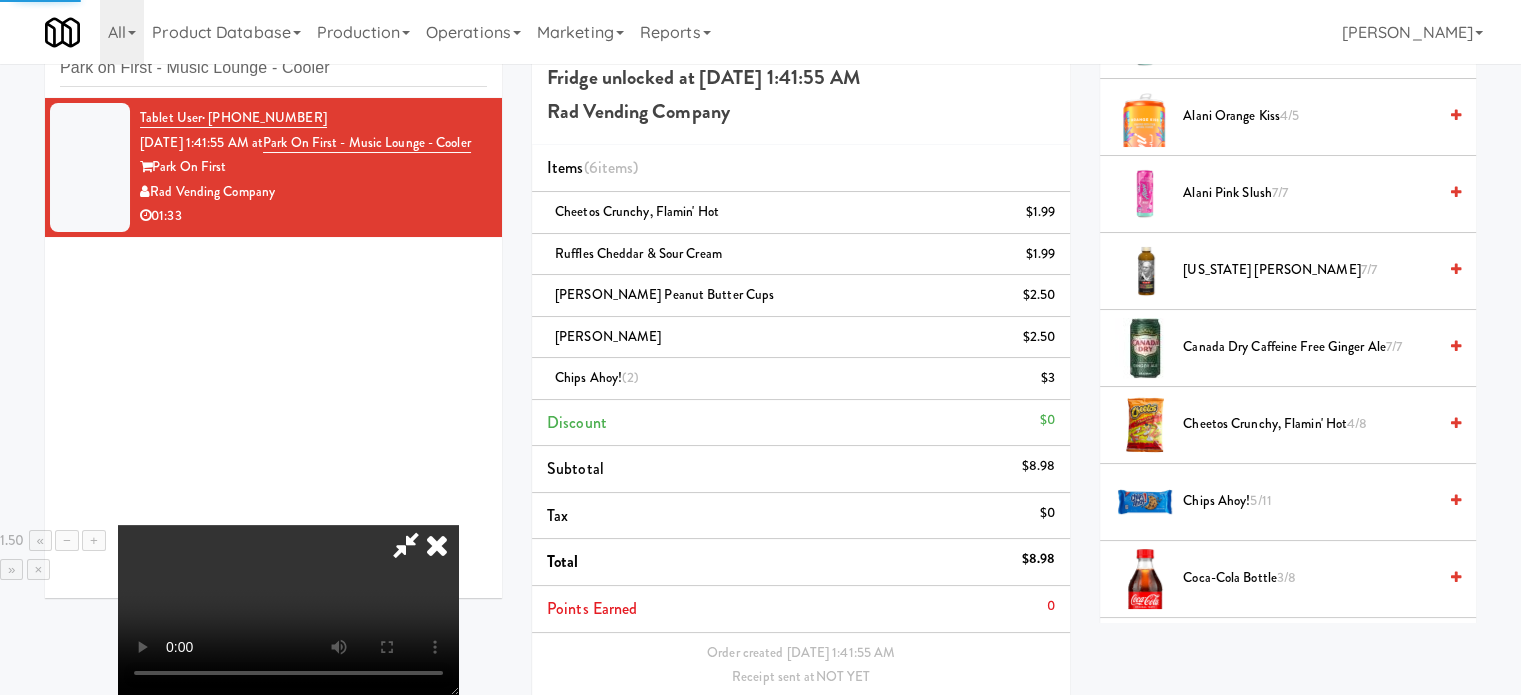 drag, startPoint x: 456, startPoint y: 478, endPoint x: 458, endPoint y: 466, distance: 12.165525 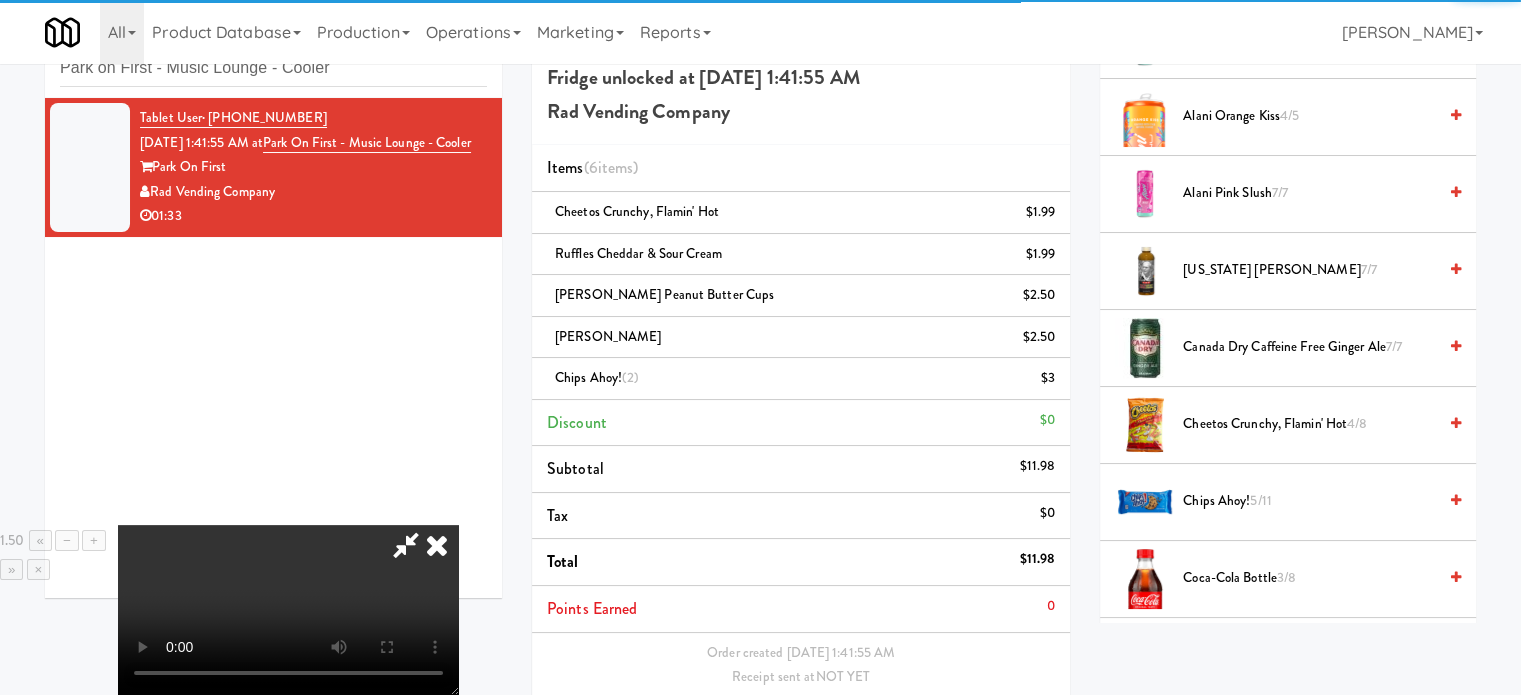drag, startPoint x: 458, startPoint y: 466, endPoint x: 627, endPoint y: 329, distance: 217.5546 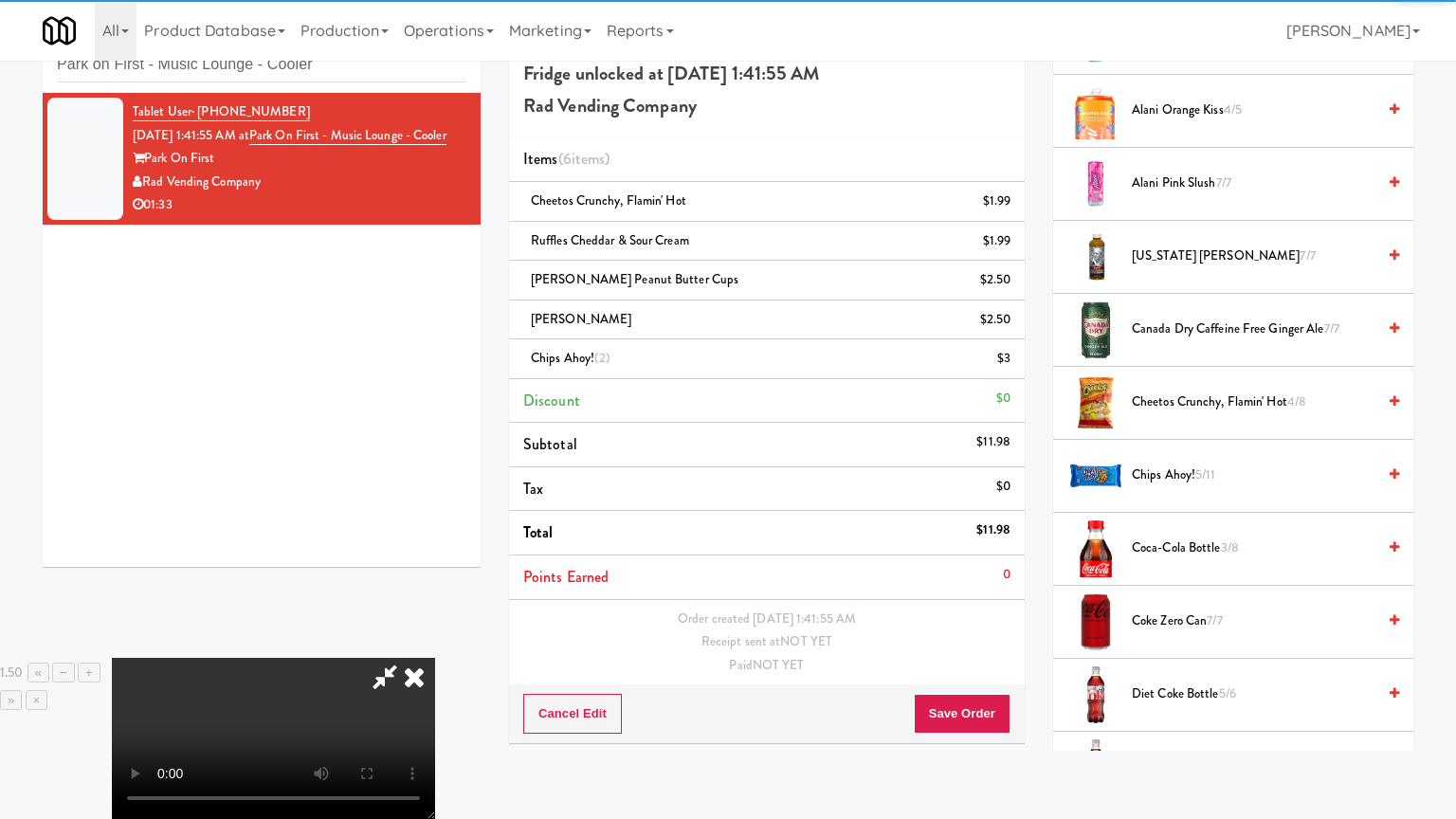drag, startPoint x: 619, startPoint y: 308, endPoint x: 702, endPoint y: 260, distance: 95.88013 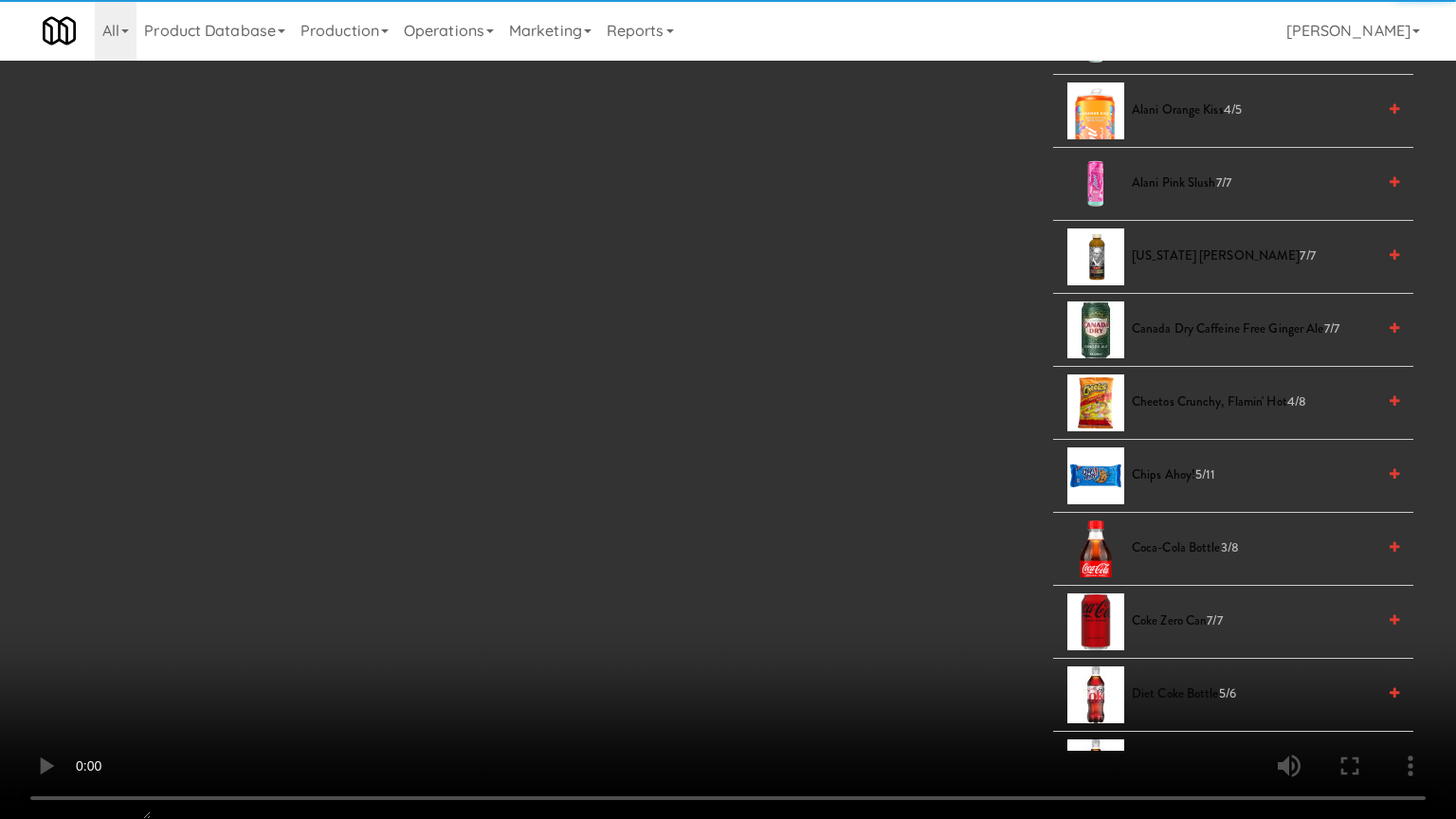 click at bounding box center [728, 410] 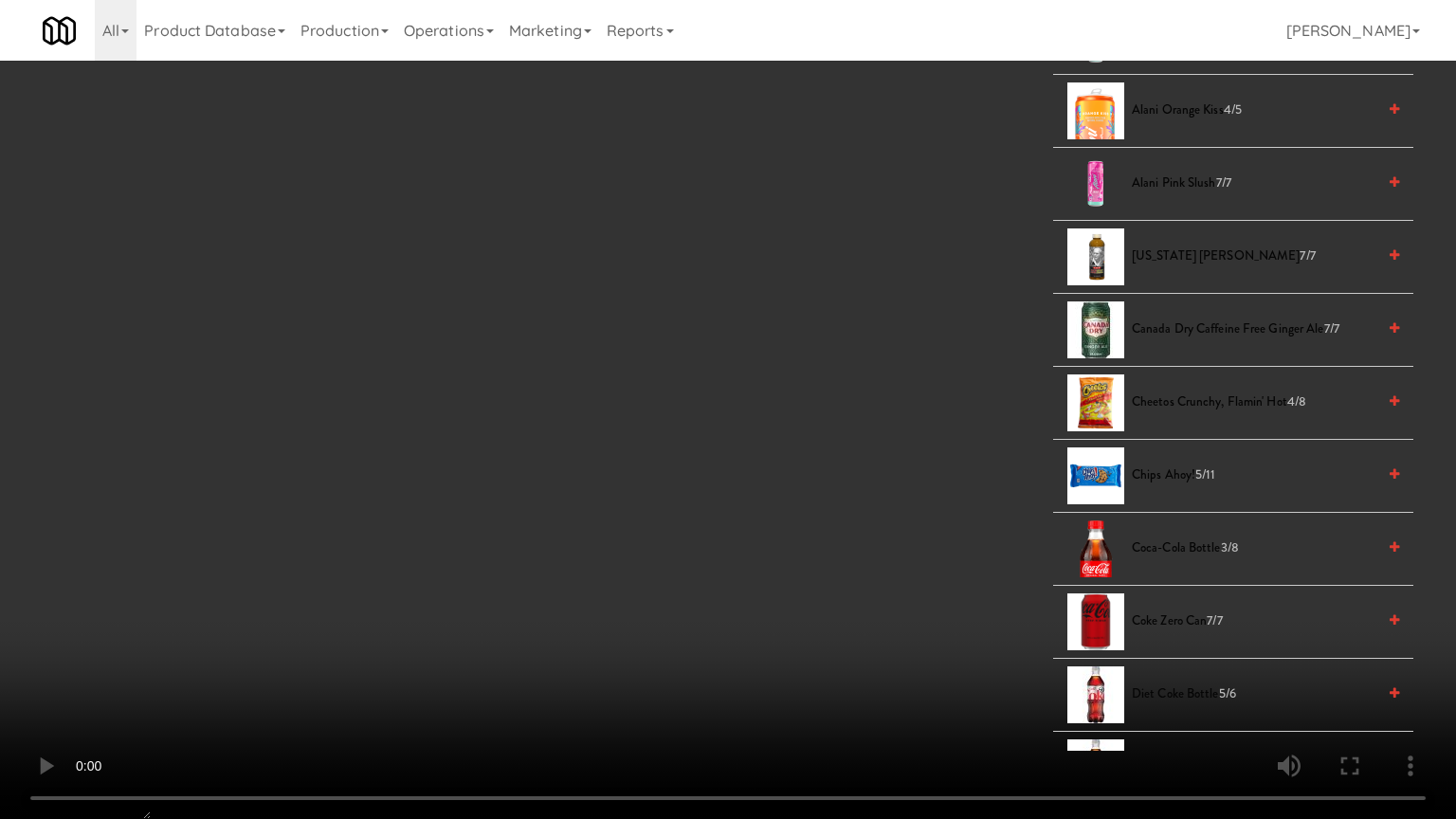 click at bounding box center (728, 410) 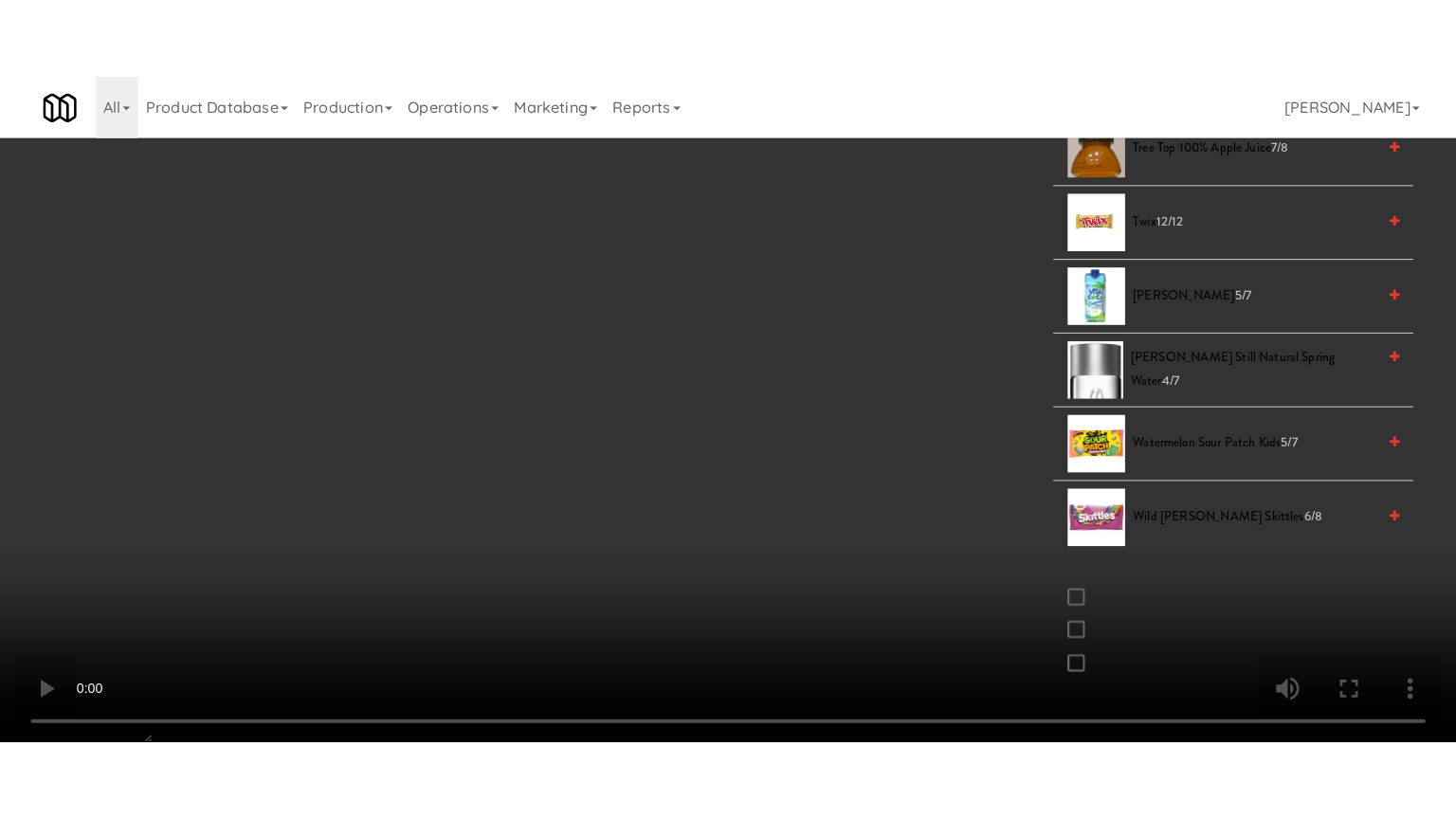scroll, scrollTop: 2844, scrollLeft: 0, axis: vertical 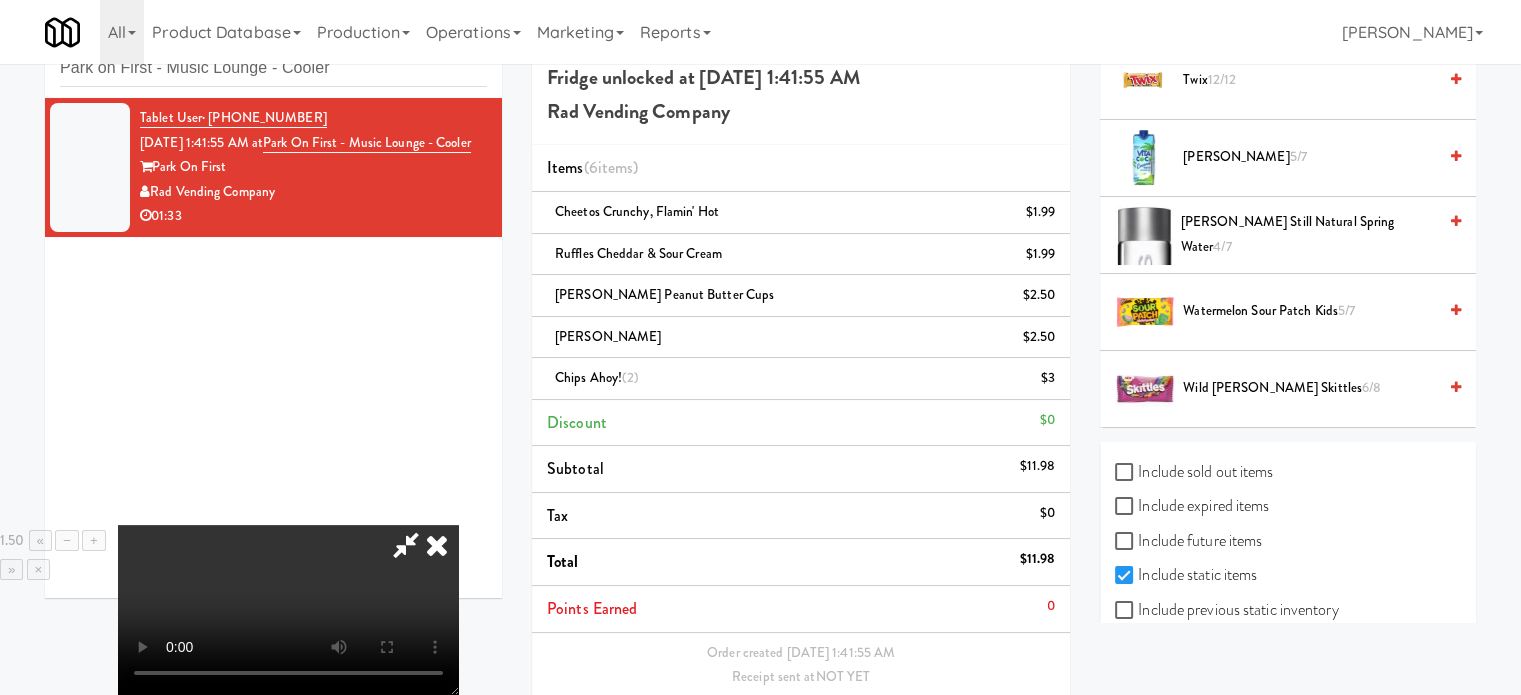 drag, startPoint x: 1240, startPoint y: 302, endPoint x: 1171, endPoint y: 286, distance: 70.83079 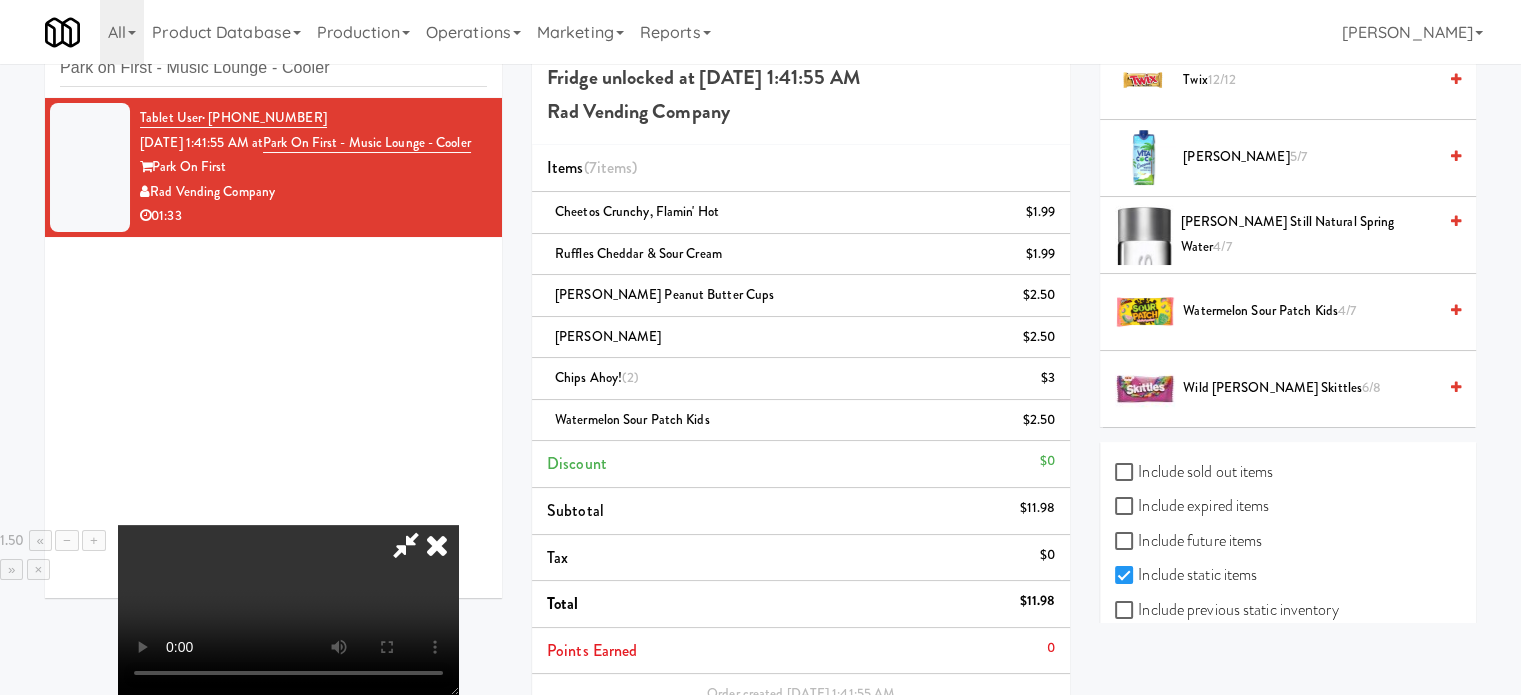 click at bounding box center [288, 610] 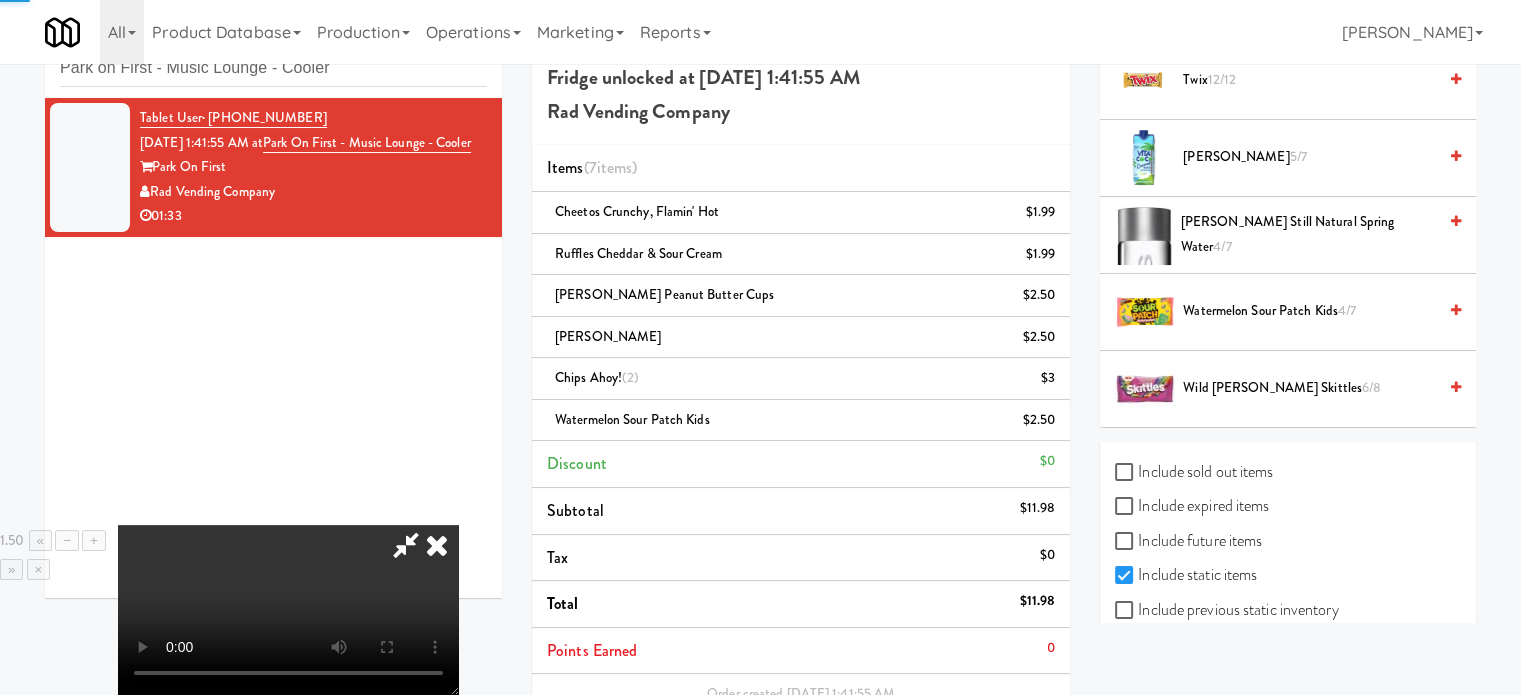 click at bounding box center [288, 610] 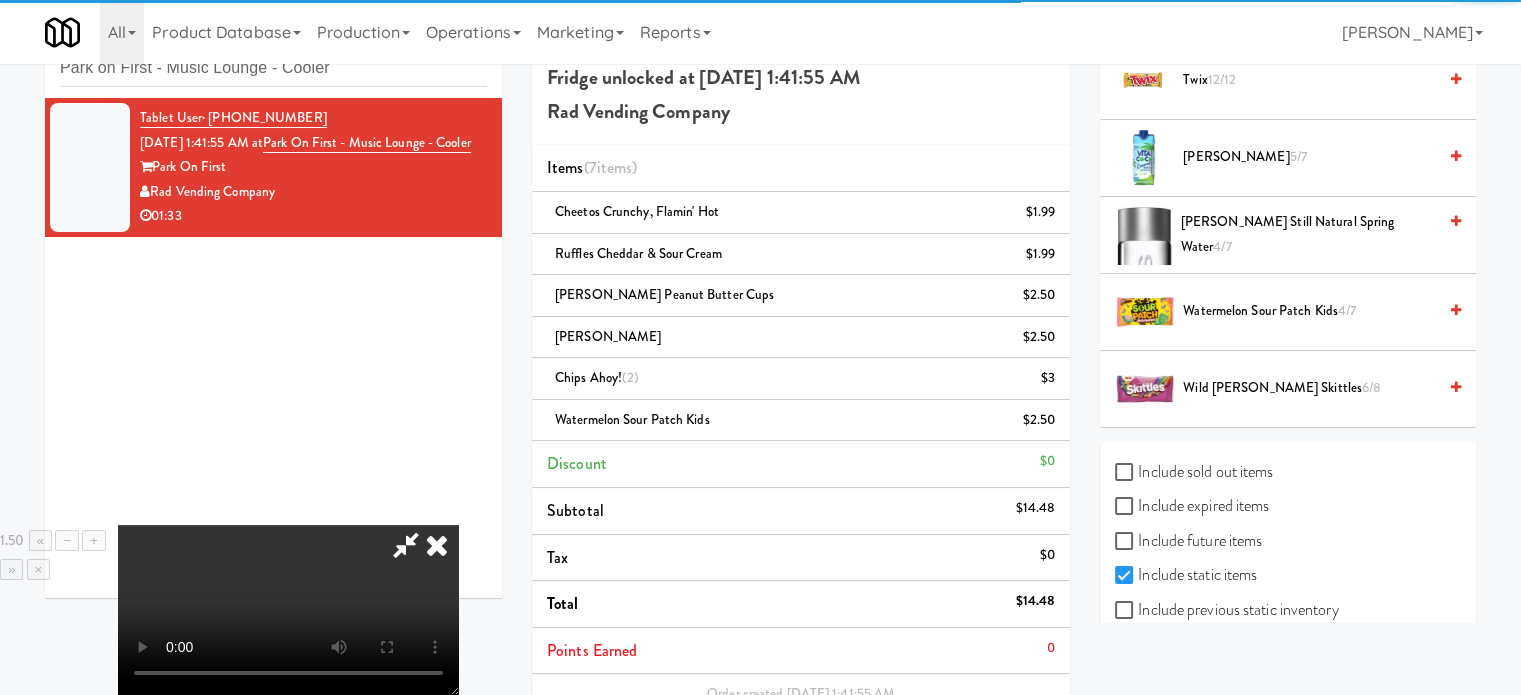 drag, startPoint x: 684, startPoint y: 388, endPoint x: 689, endPoint y: 363, distance: 25.495098 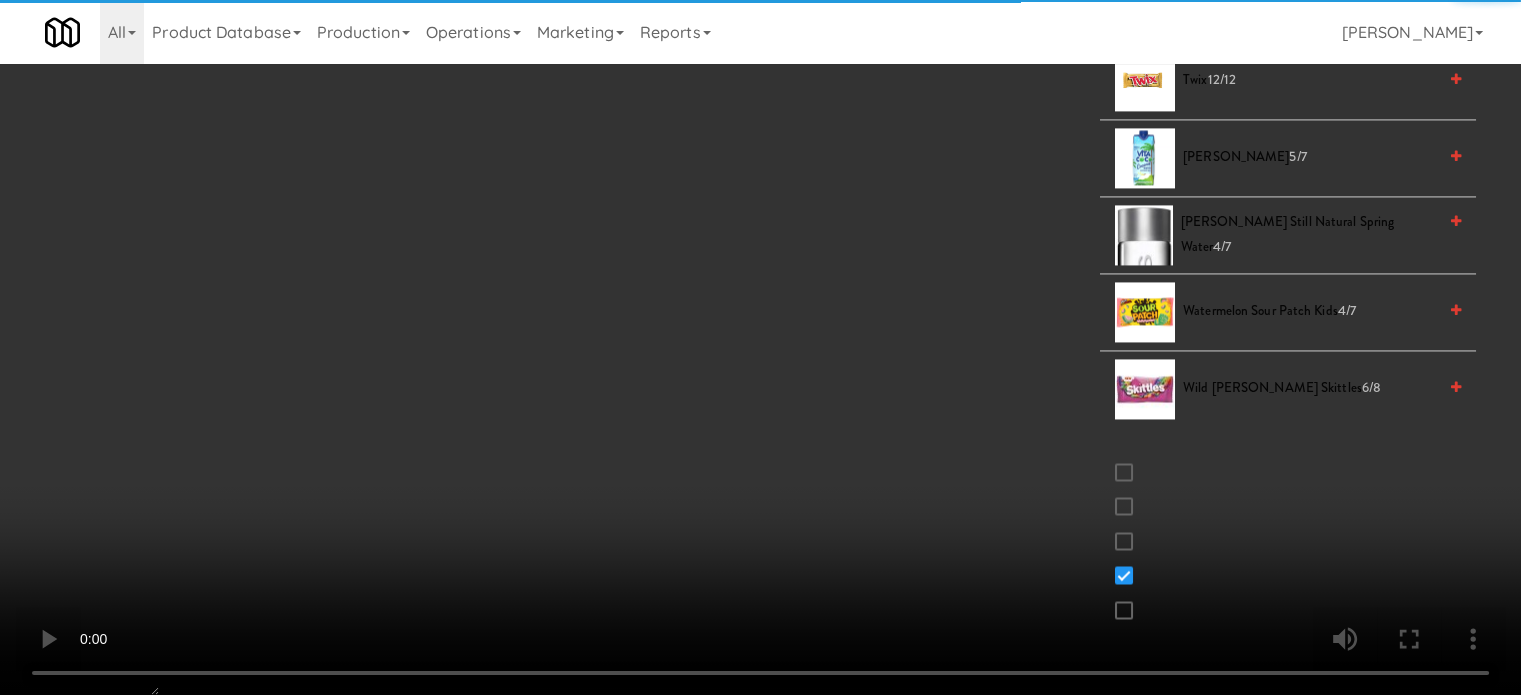 click at bounding box center [760, 347] 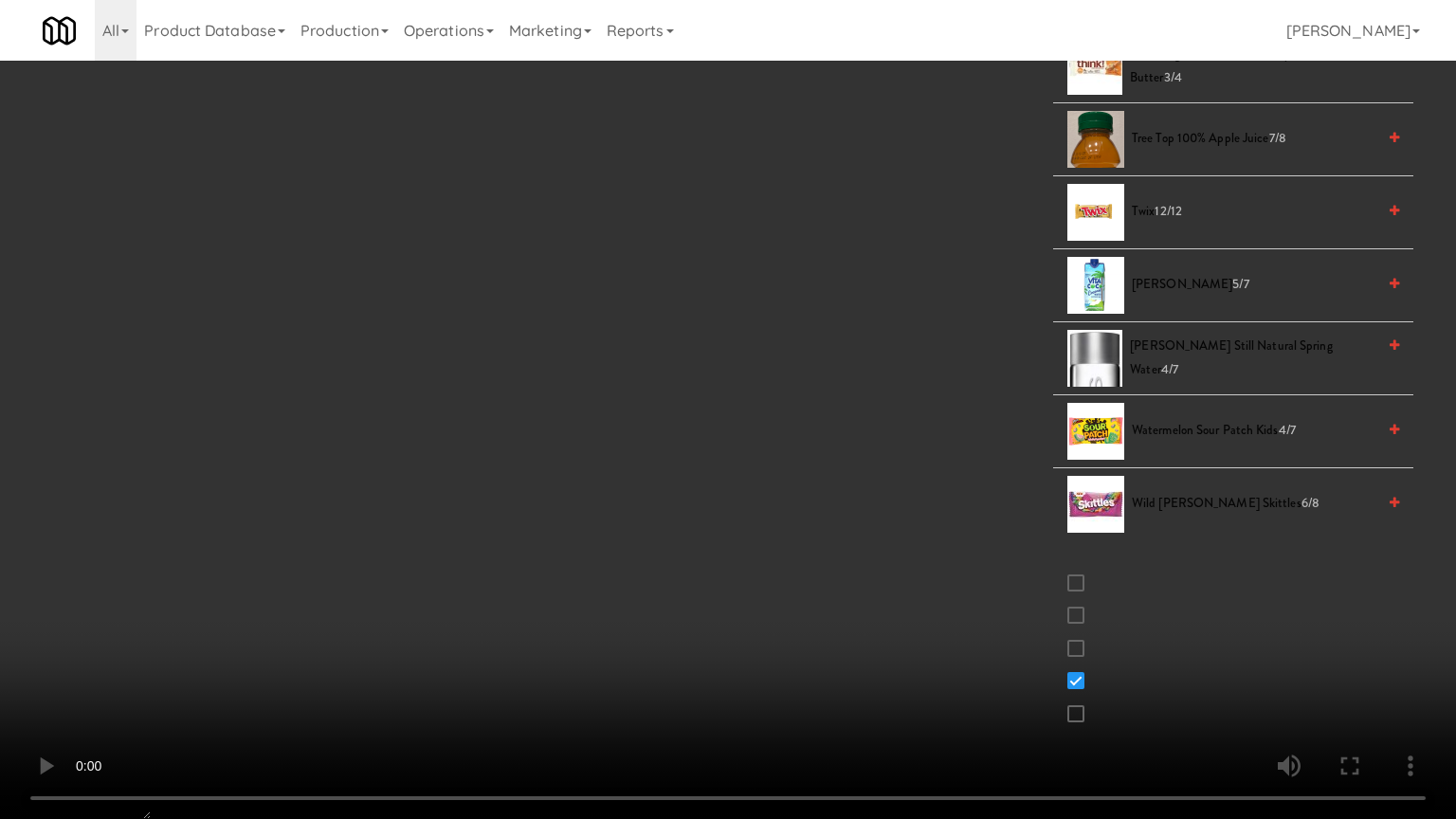 click at bounding box center [728, 410] 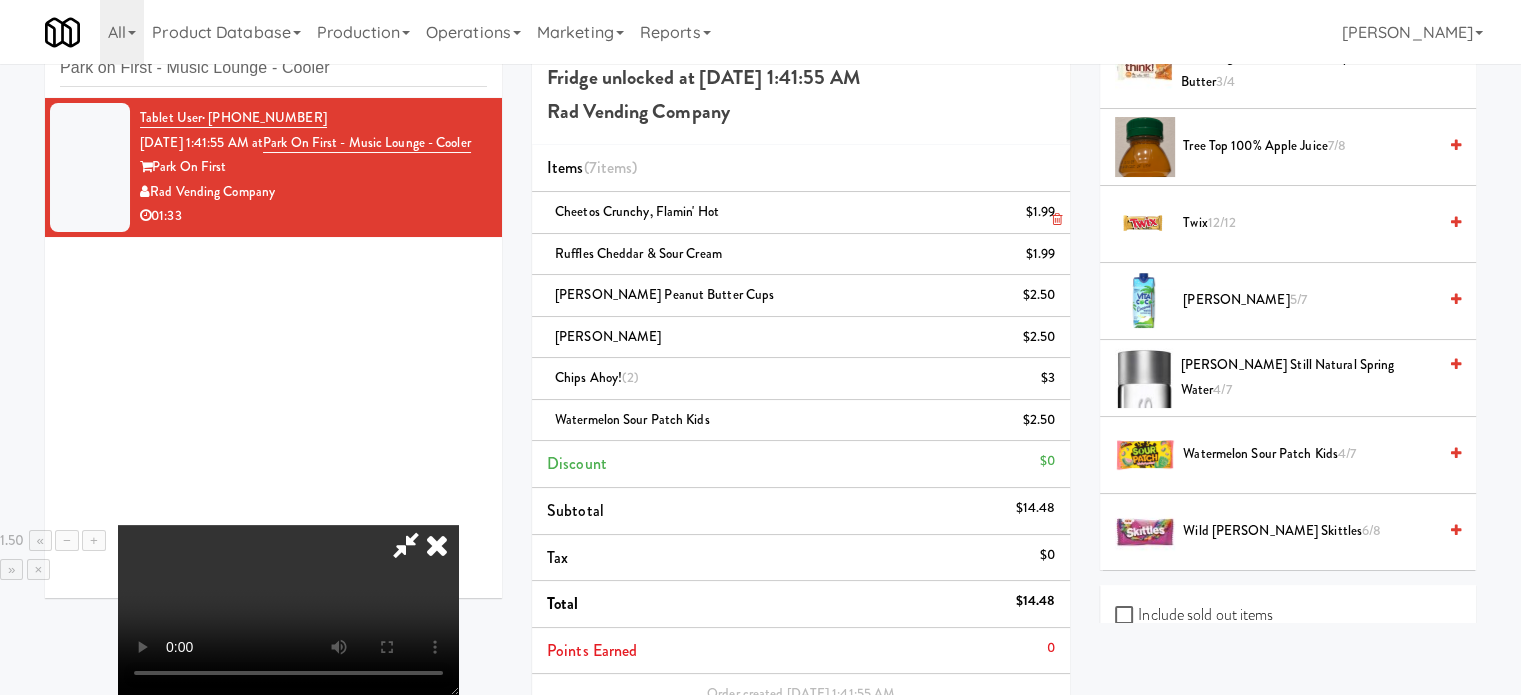 click at bounding box center [437, 545] 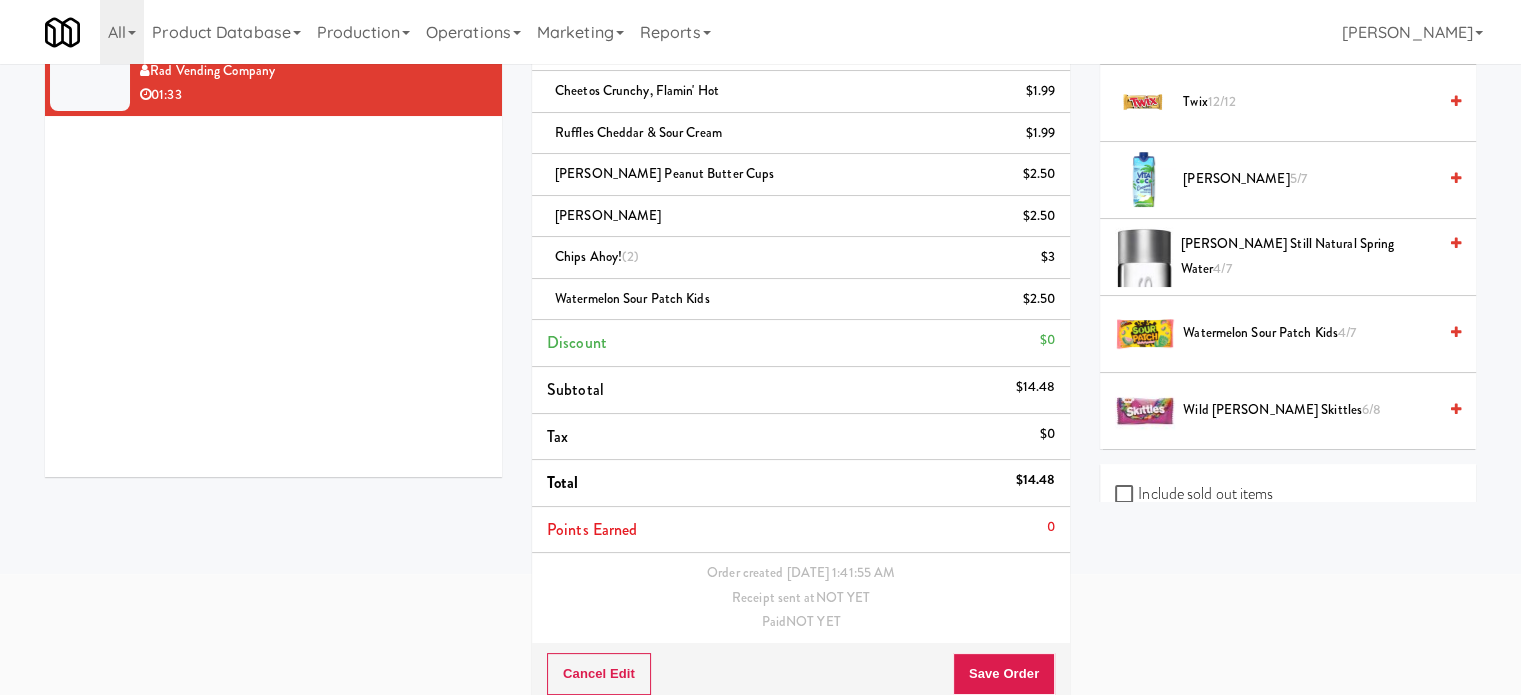 scroll, scrollTop: 207, scrollLeft: 0, axis: vertical 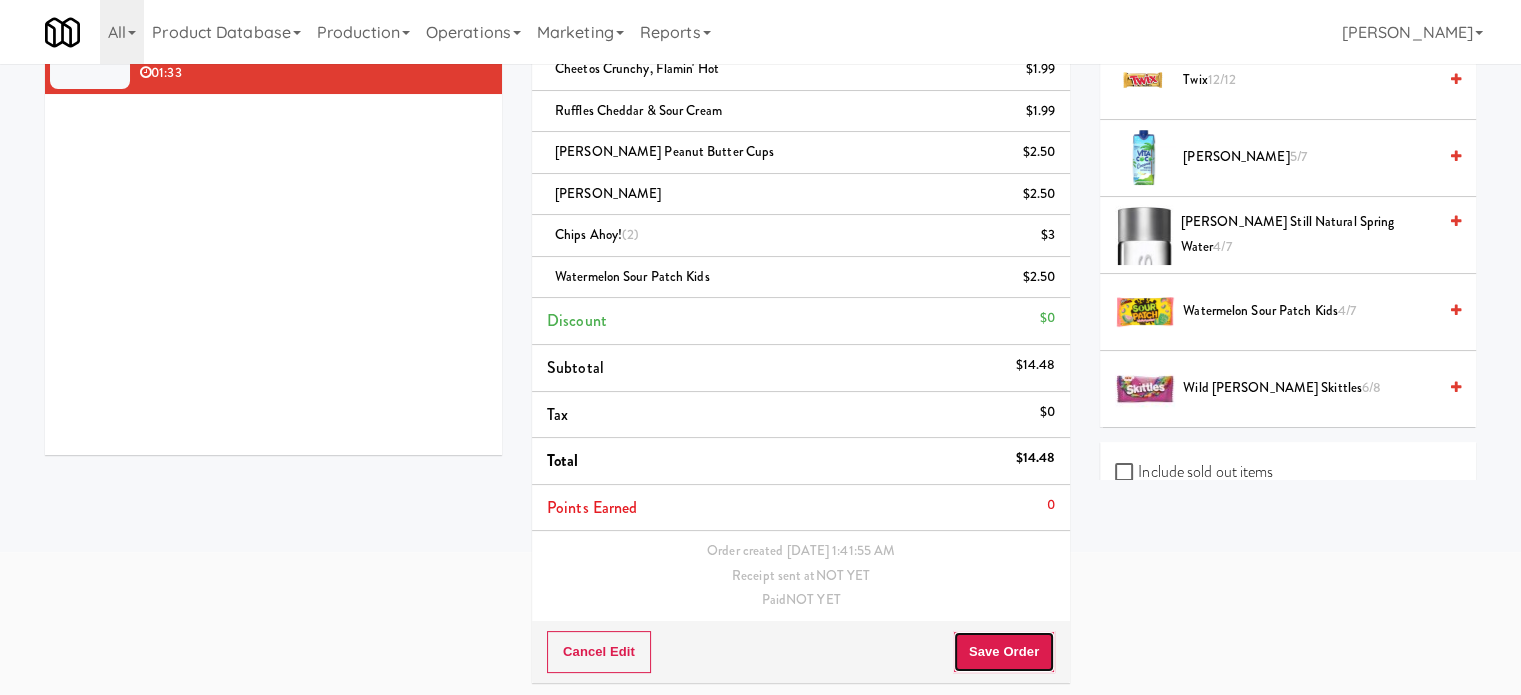 click on "Save Order" at bounding box center (1004, 652) 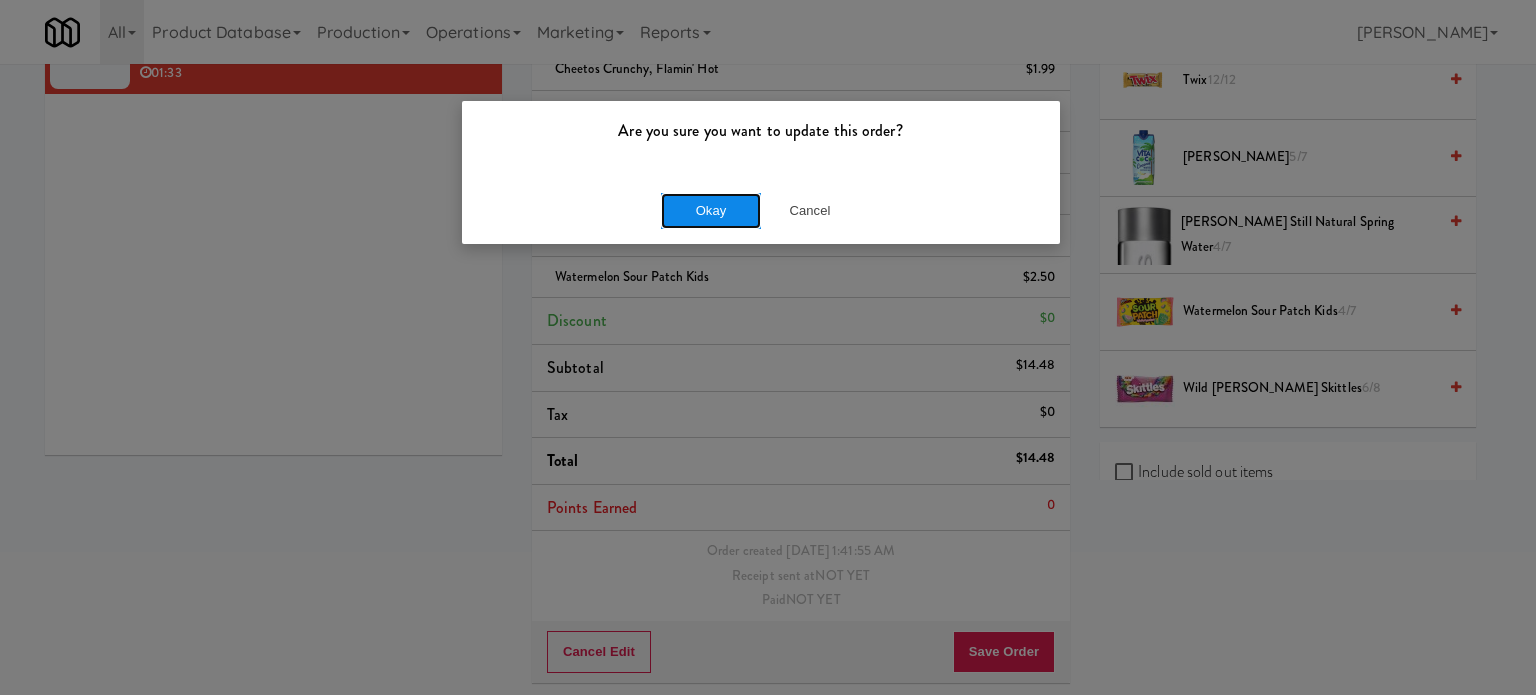 click on "Okay" at bounding box center (711, 211) 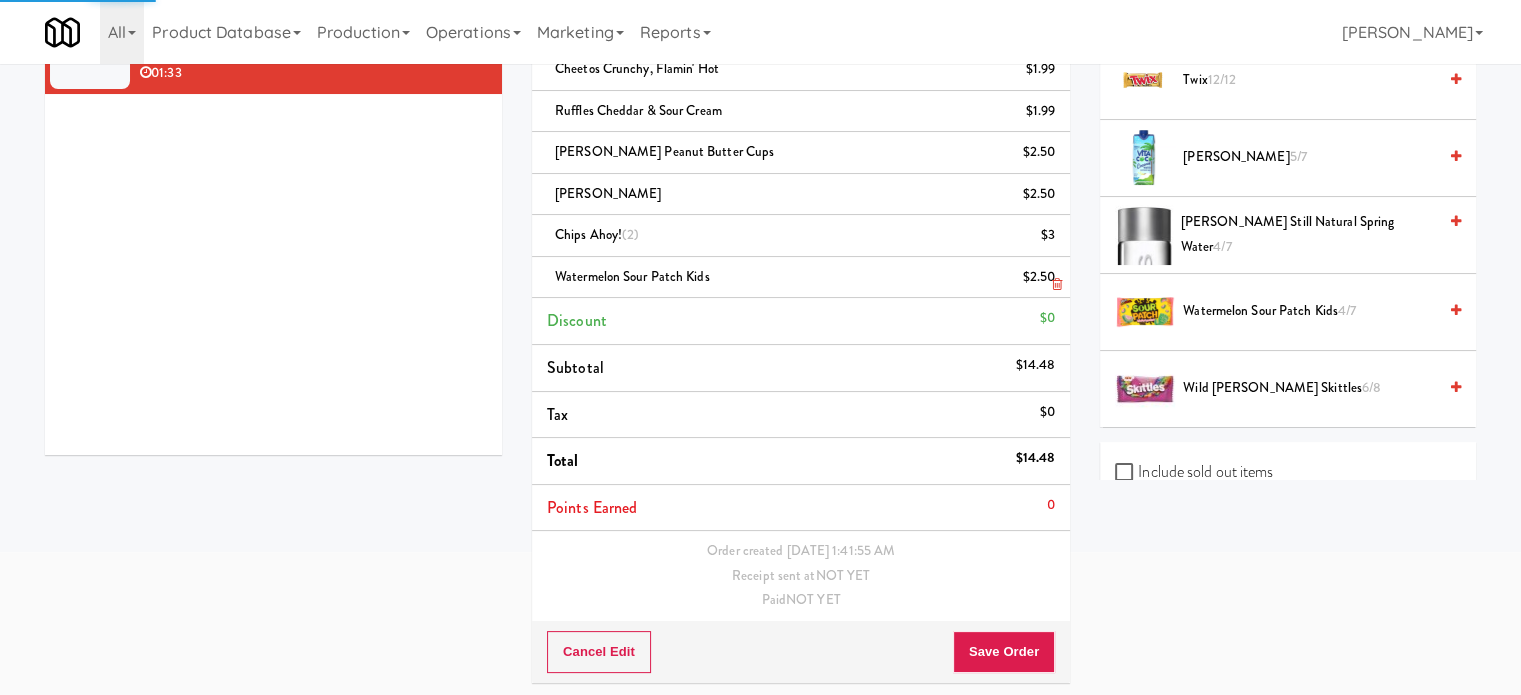 scroll, scrollTop: 0, scrollLeft: 0, axis: both 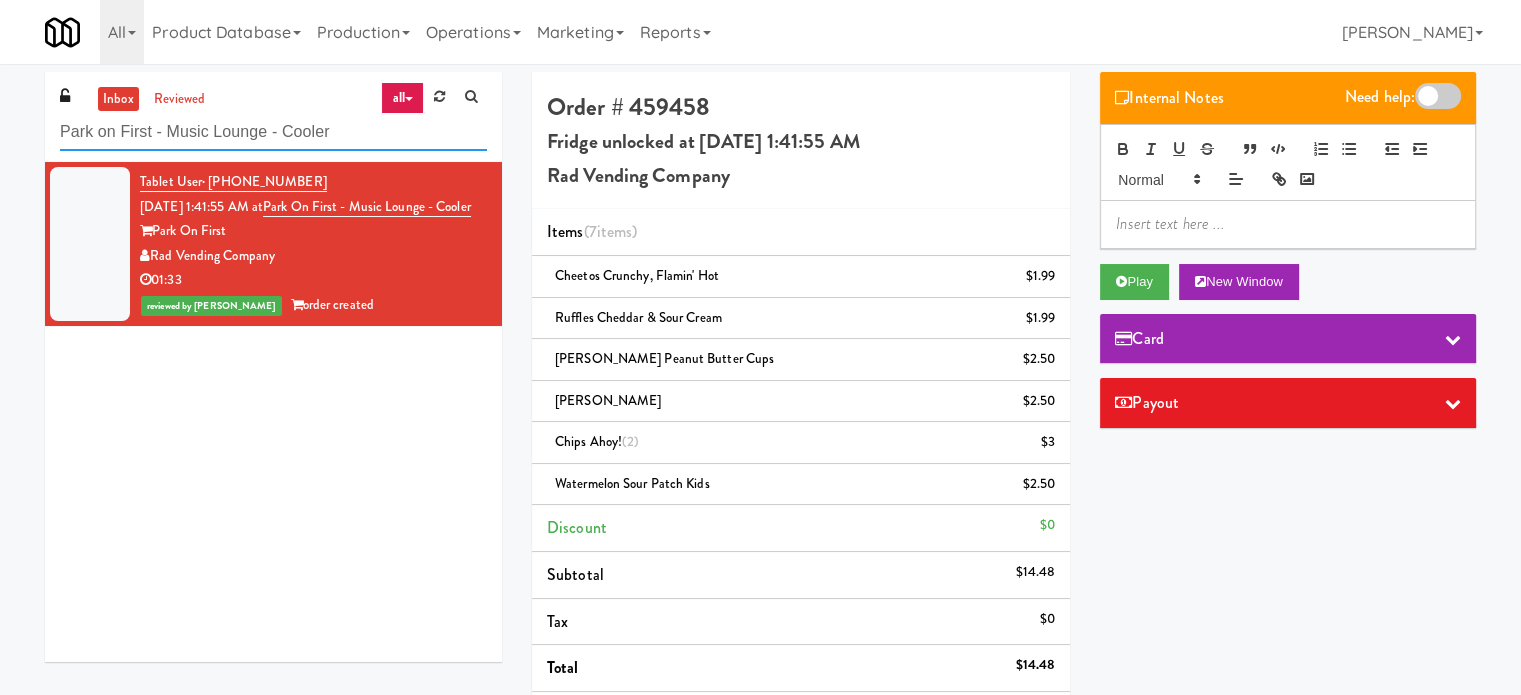 click on "Park on First - Music Lounge - Cooler" at bounding box center [273, 132] 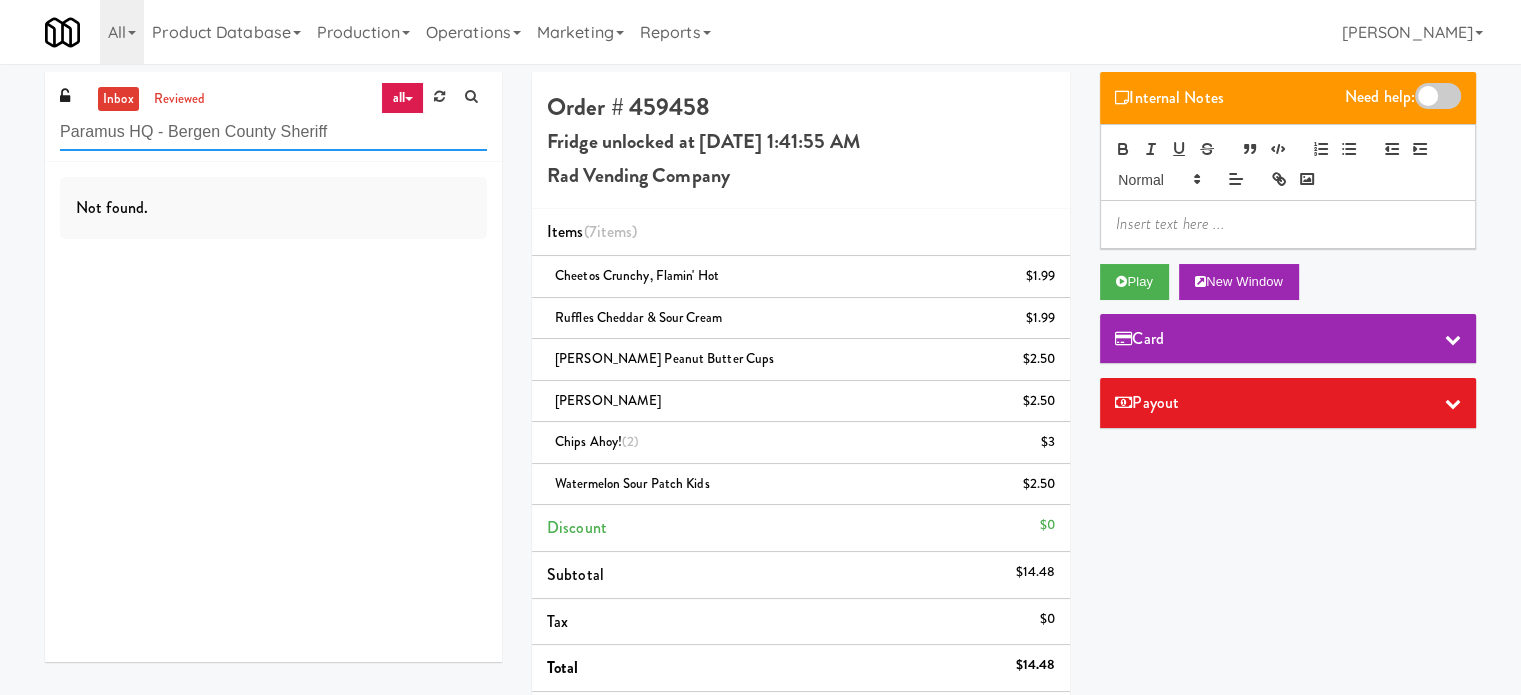 click on "Paramus HQ - Bergen County Sheriff" at bounding box center (273, 132) 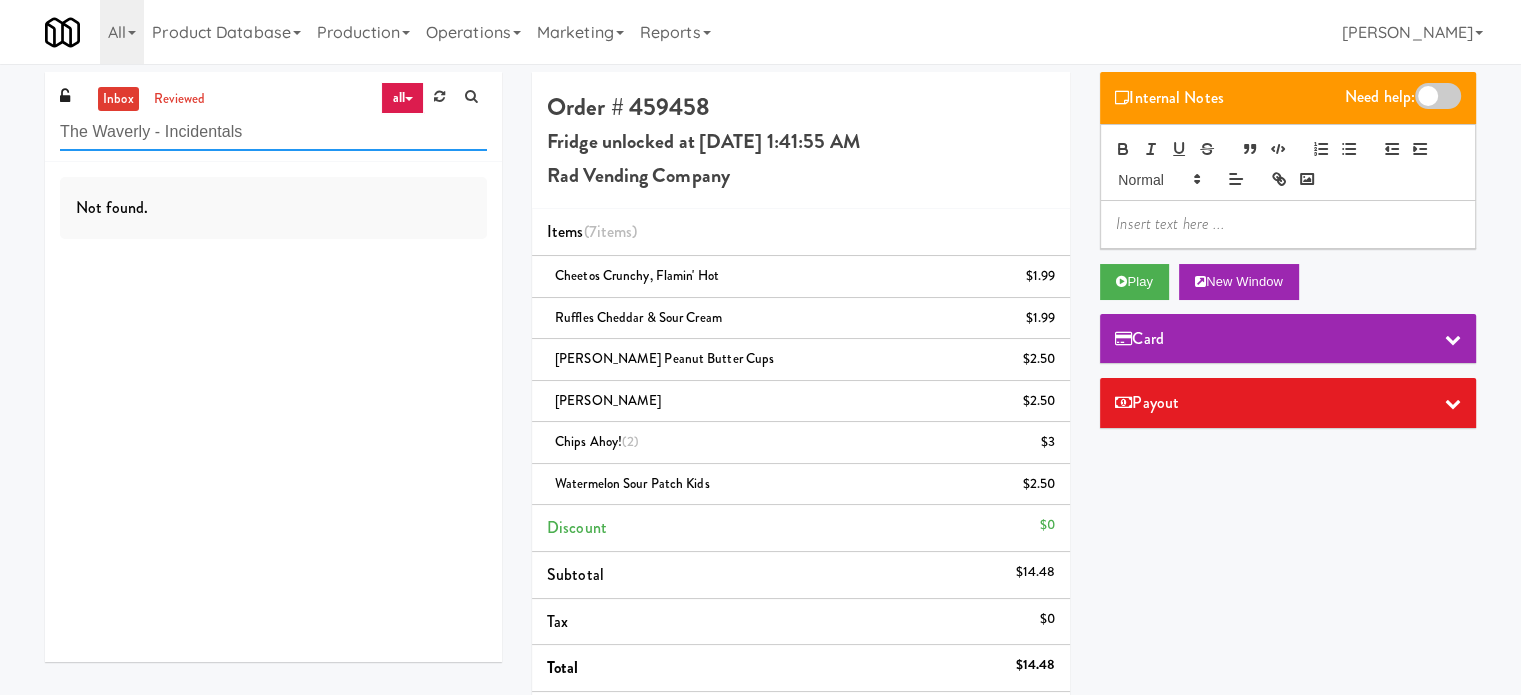 click on "The Waverly - Incidentals" at bounding box center [273, 132] 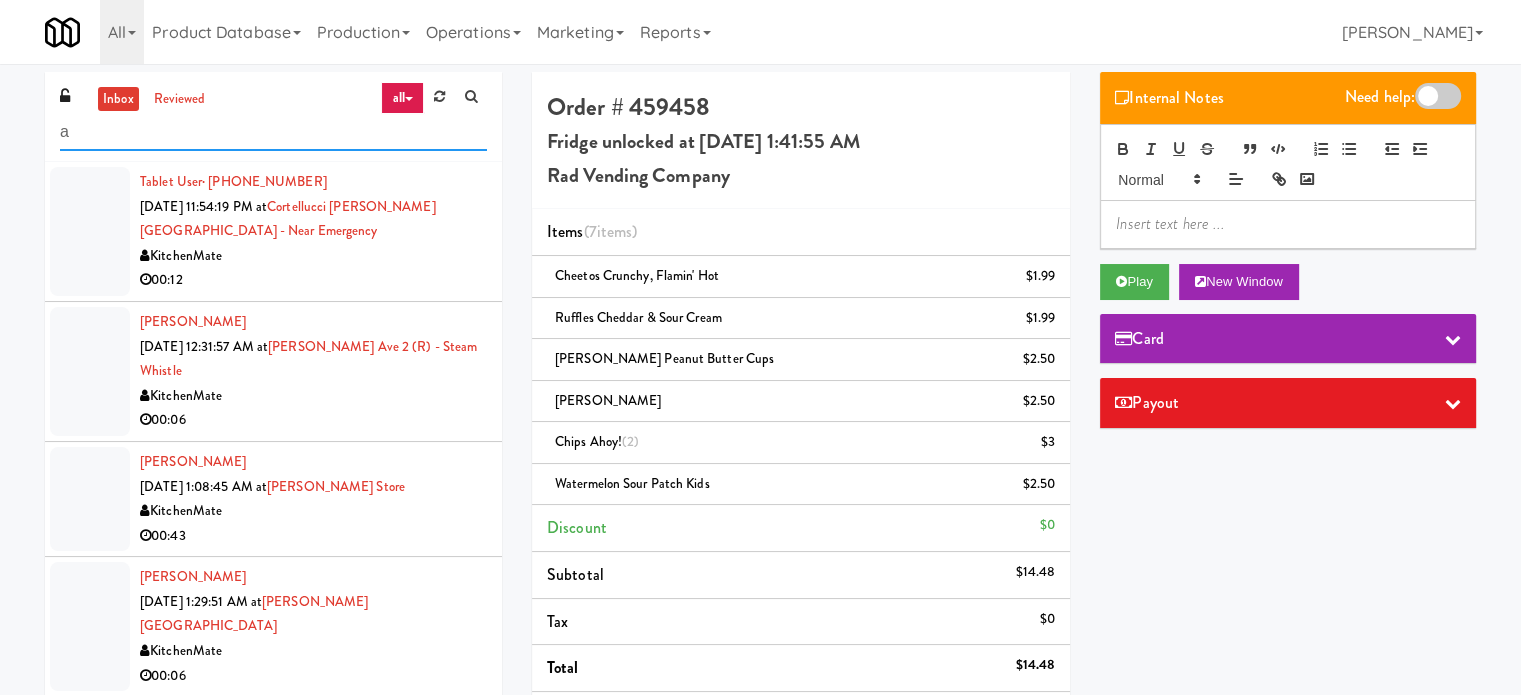 type on "a" 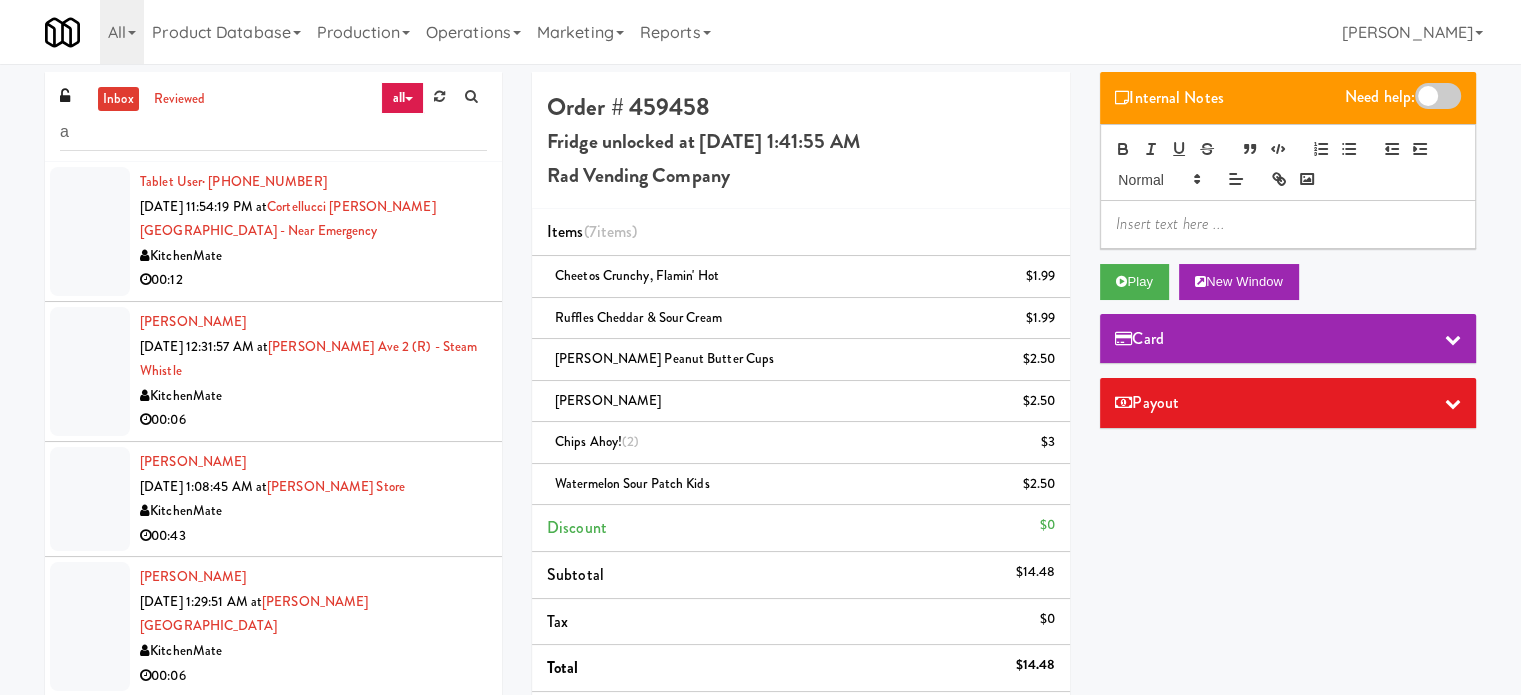 click on "00:12" at bounding box center (313, 280) 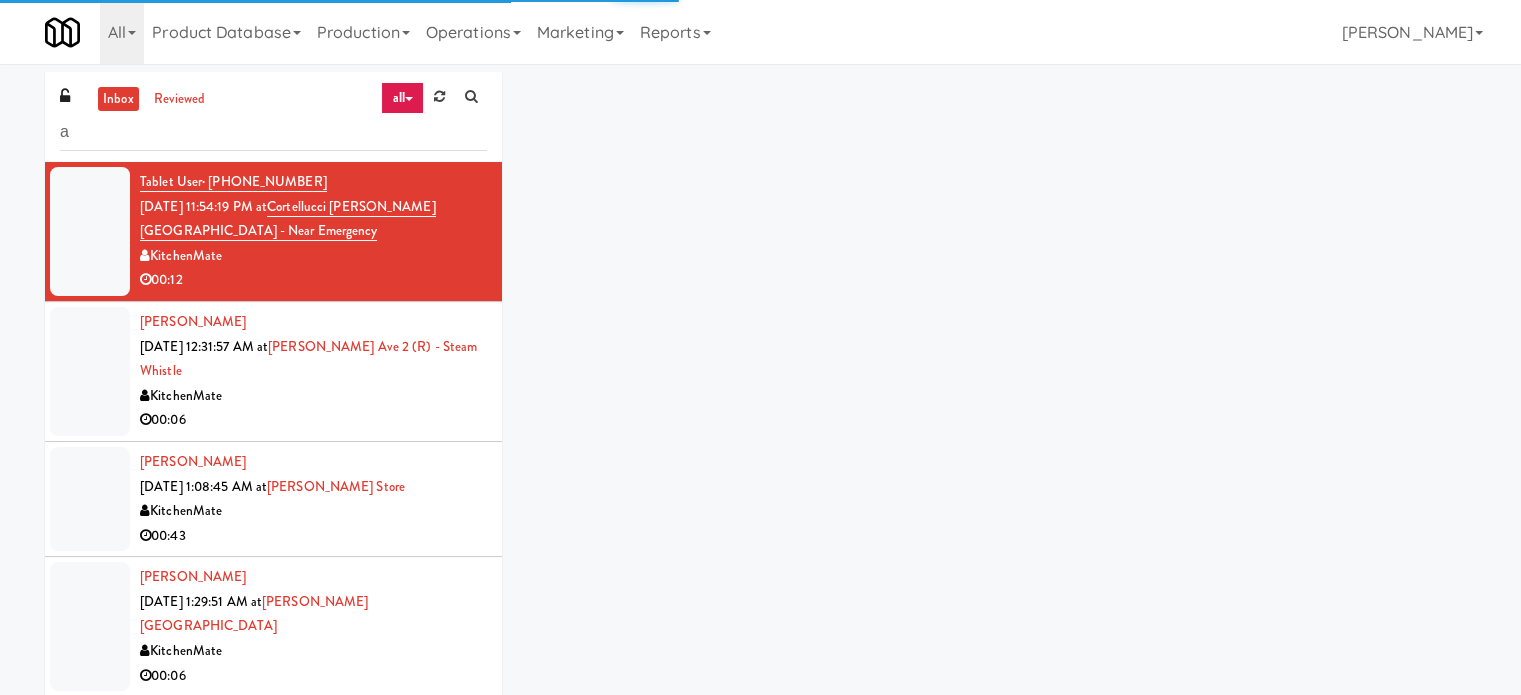 scroll, scrollTop: 1000, scrollLeft: 0, axis: vertical 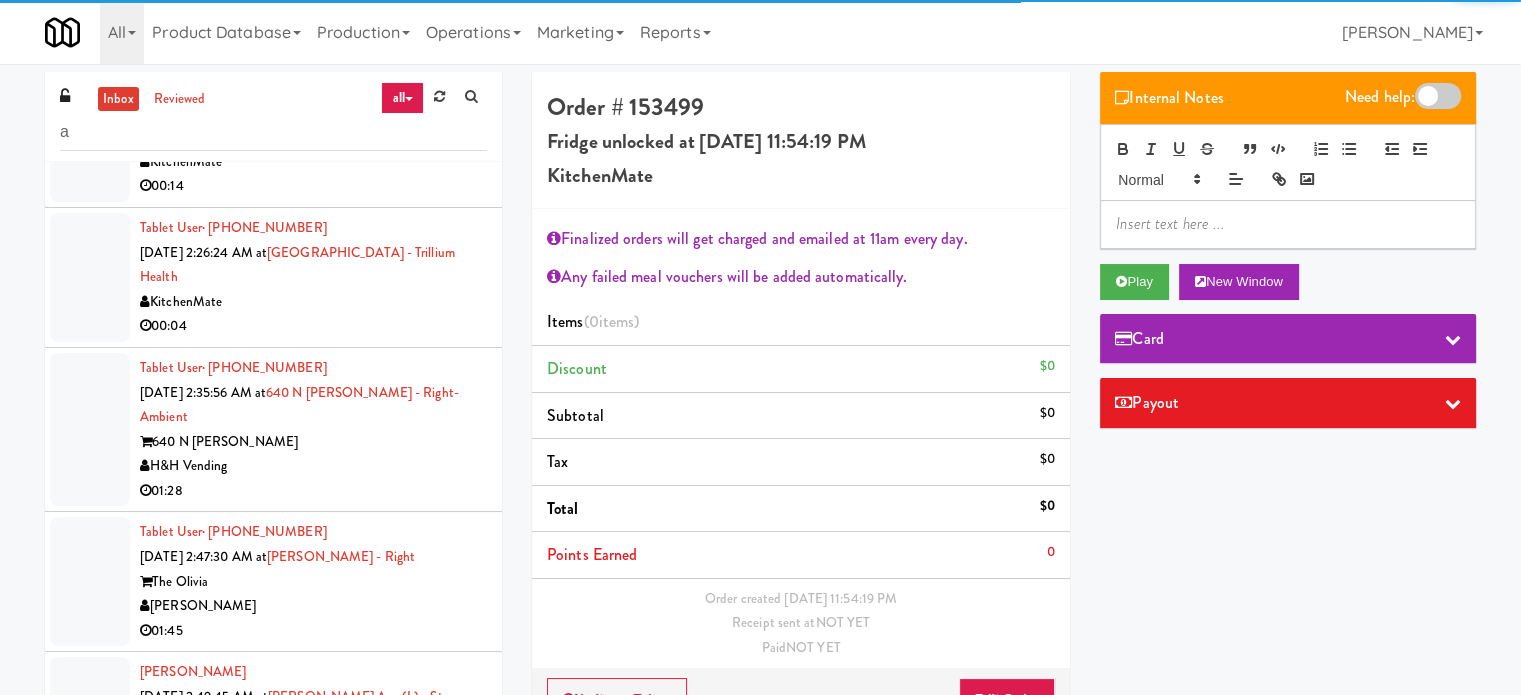 click on "00:04" at bounding box center [313, 326] 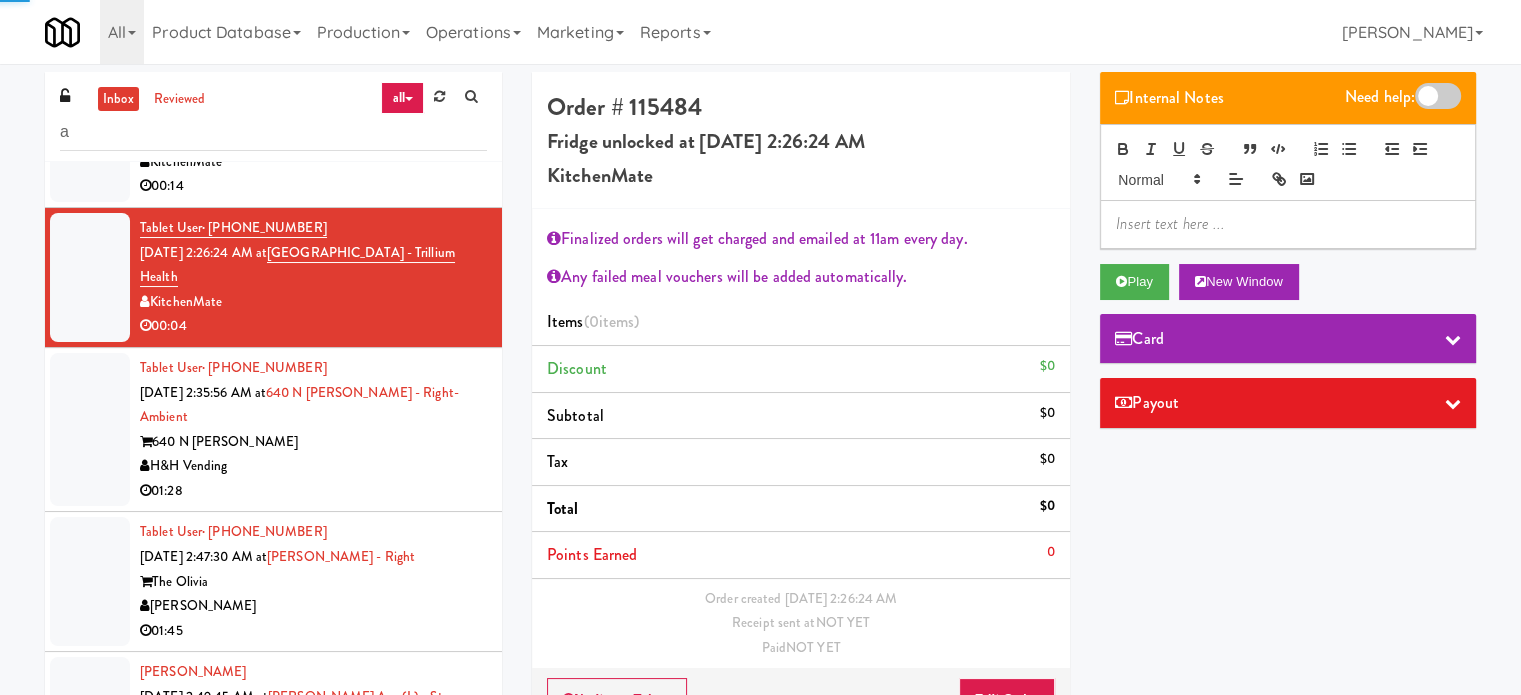 click on "H&H Vending" at bounding box center [313, 466] 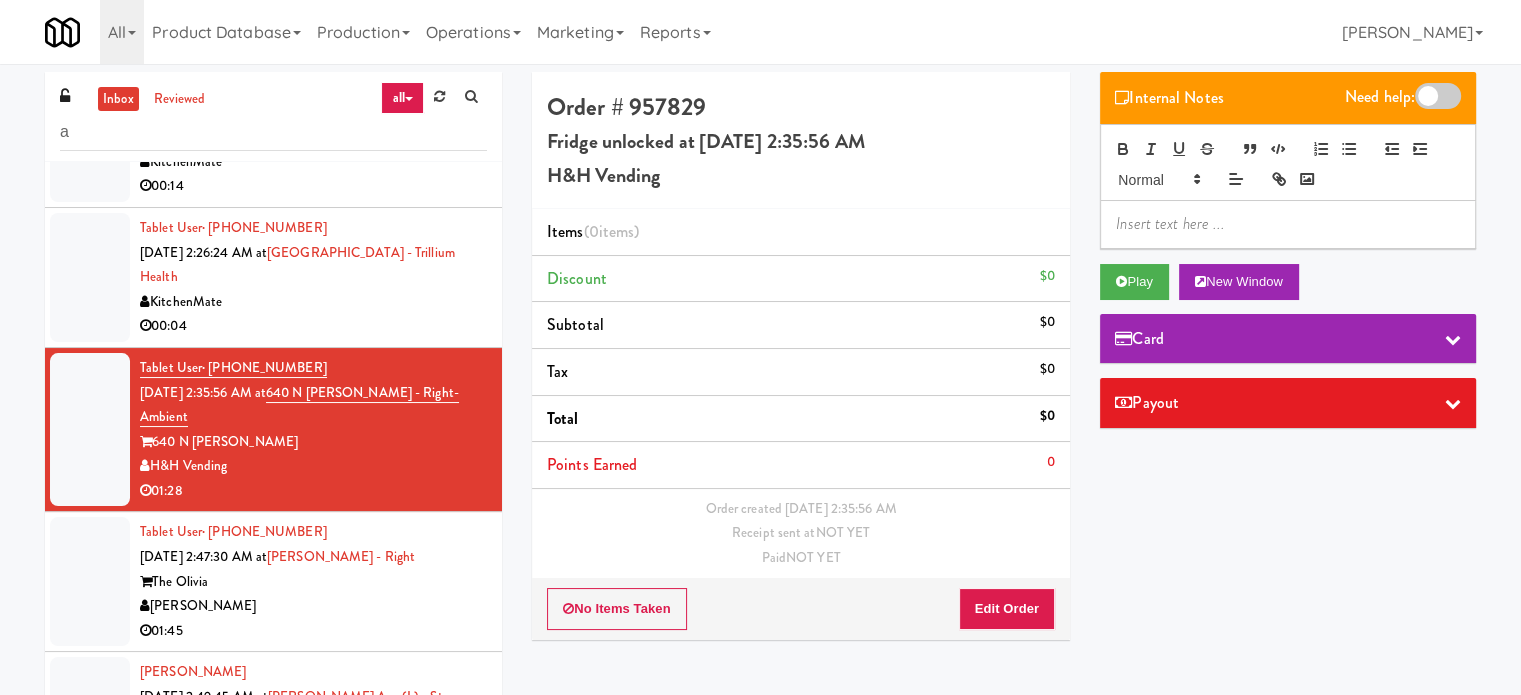 click on "[PERSON_NAME]" at bounding box center [313, 606] 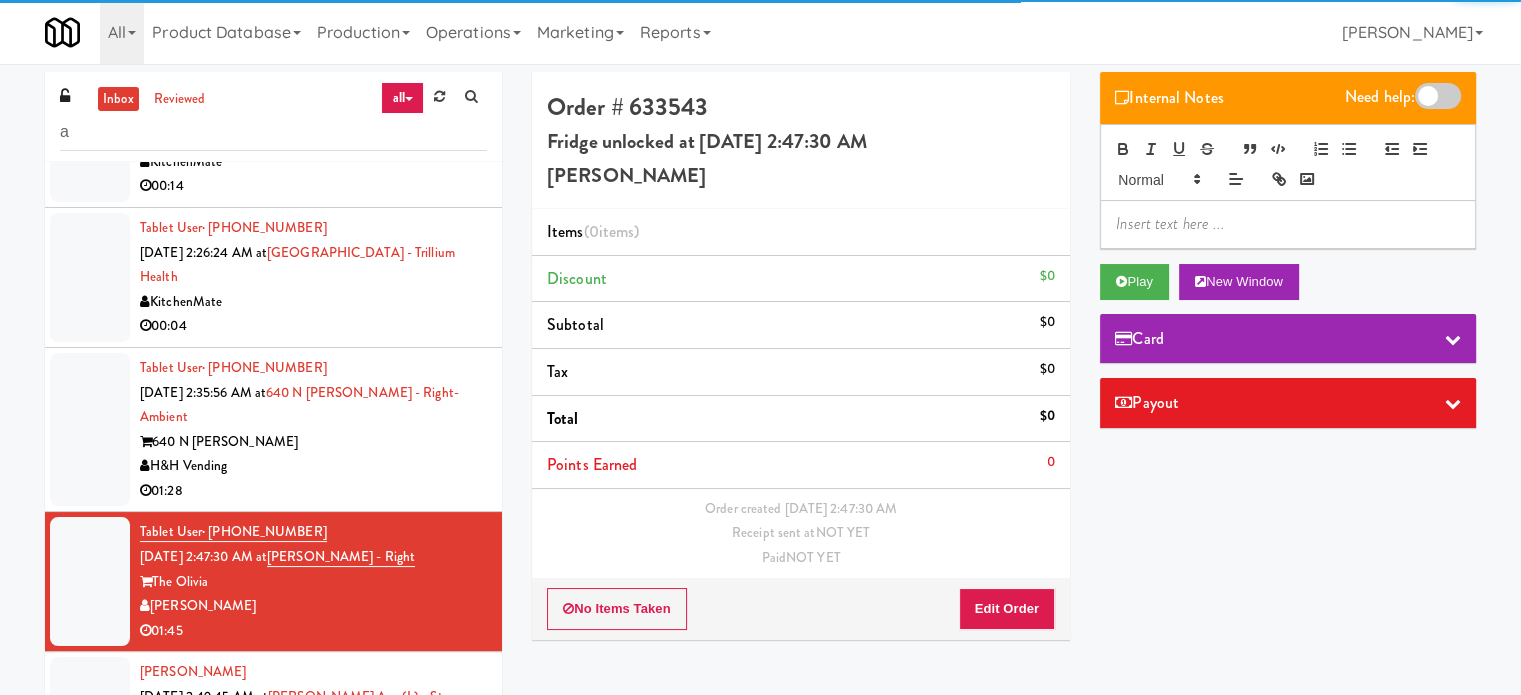 click on "00:08" at bounding box center [313, 771] 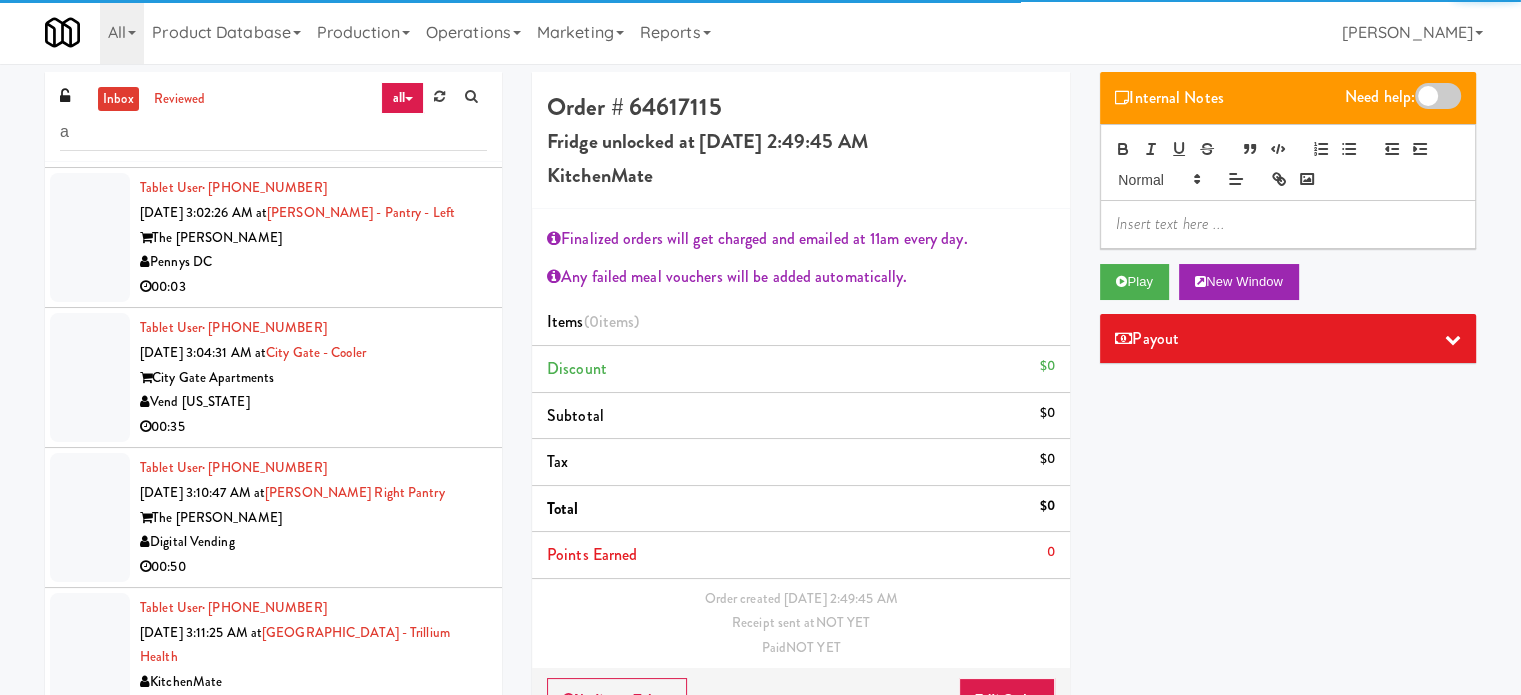 scroll, scrollTop: 2000, scrollLeft: 0, axis: vertical 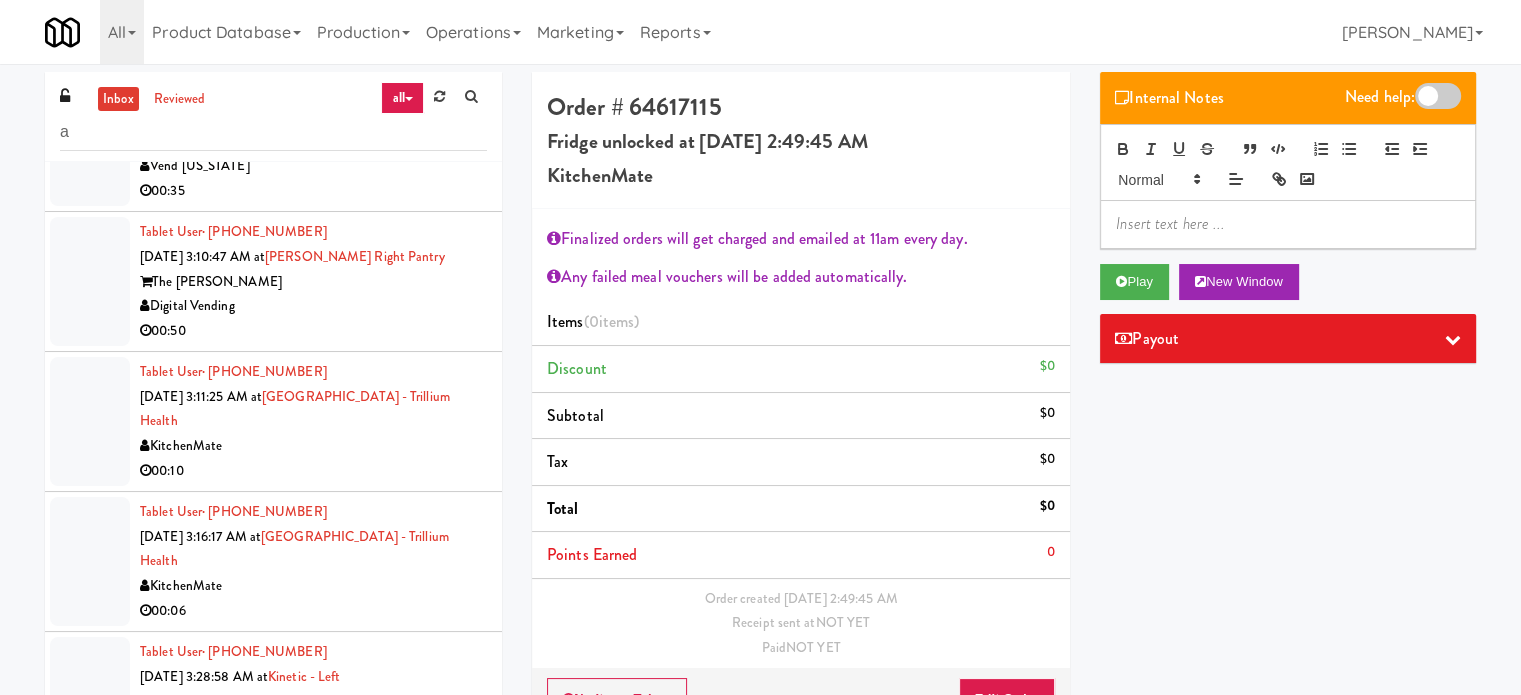 click on "KitchenMate" at bounding box center (313, 586) 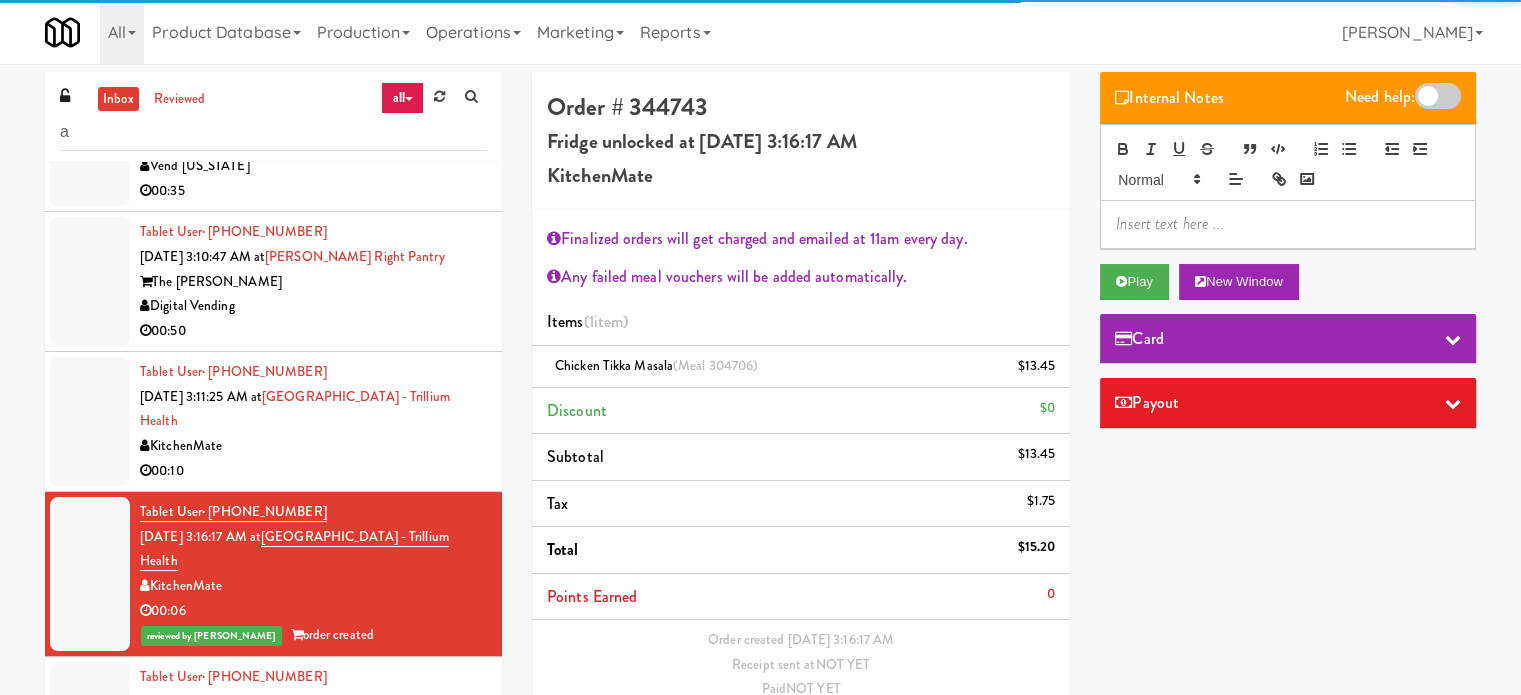 click on "00:10" at bounding box center (313, 471) 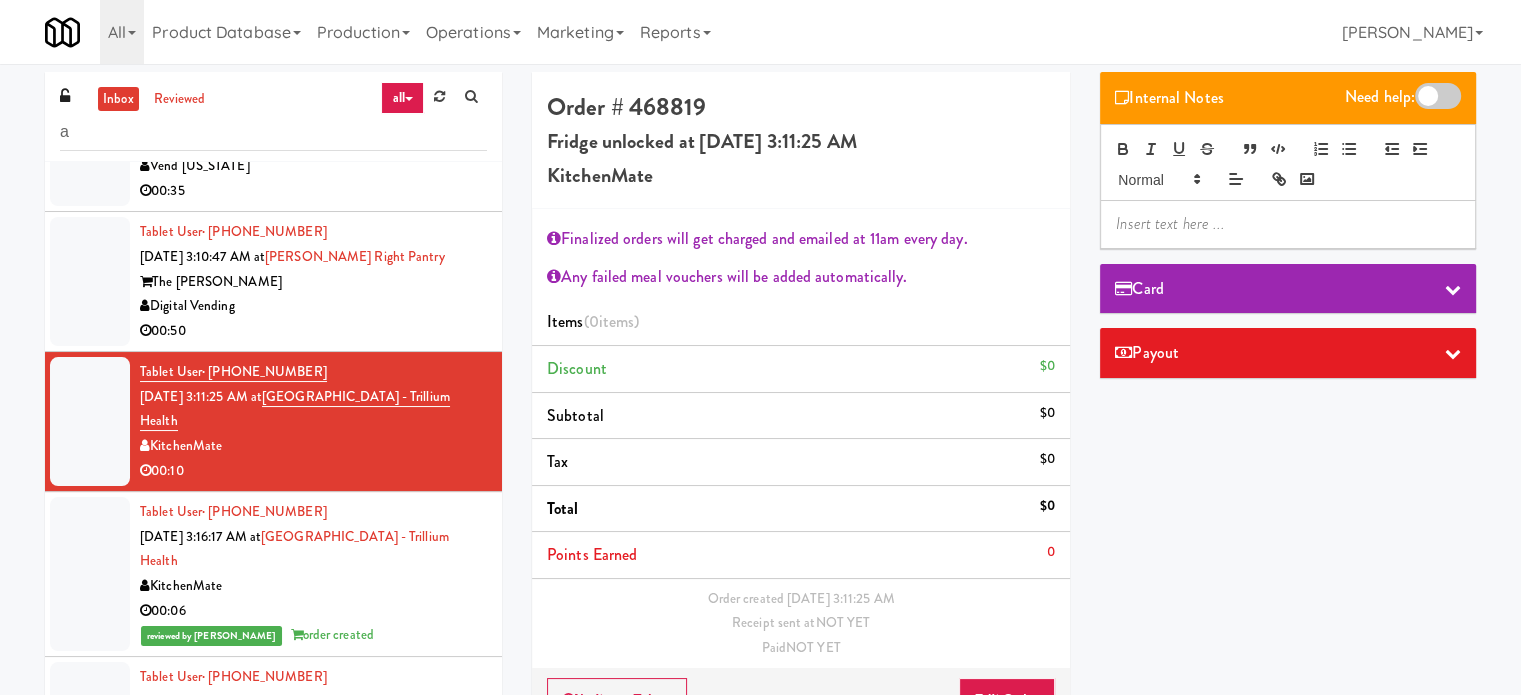 click on "Kinetic [GEOGRAPHIC_DATA]" at bounding box center (313, 726) 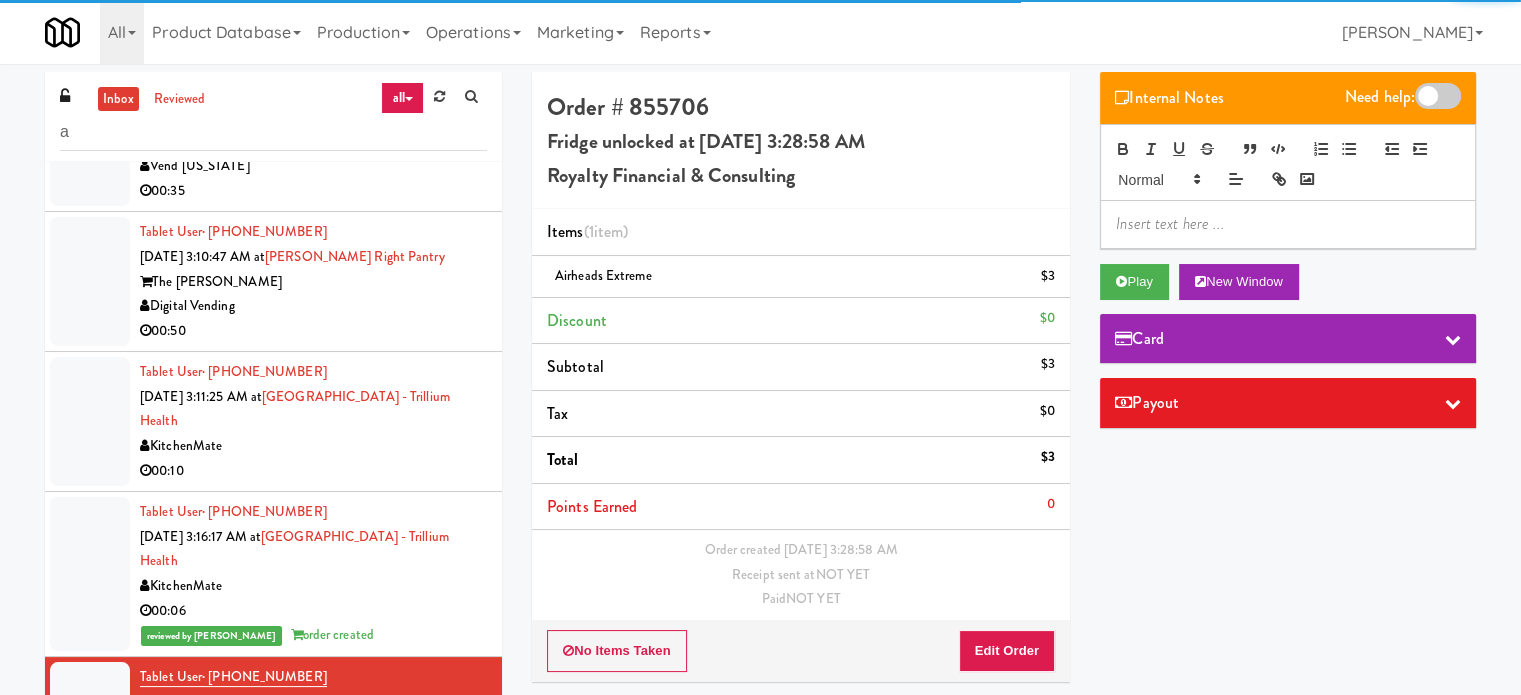 scroll, scrollTop: 2500, scrollLeft: 0, axis: vertical 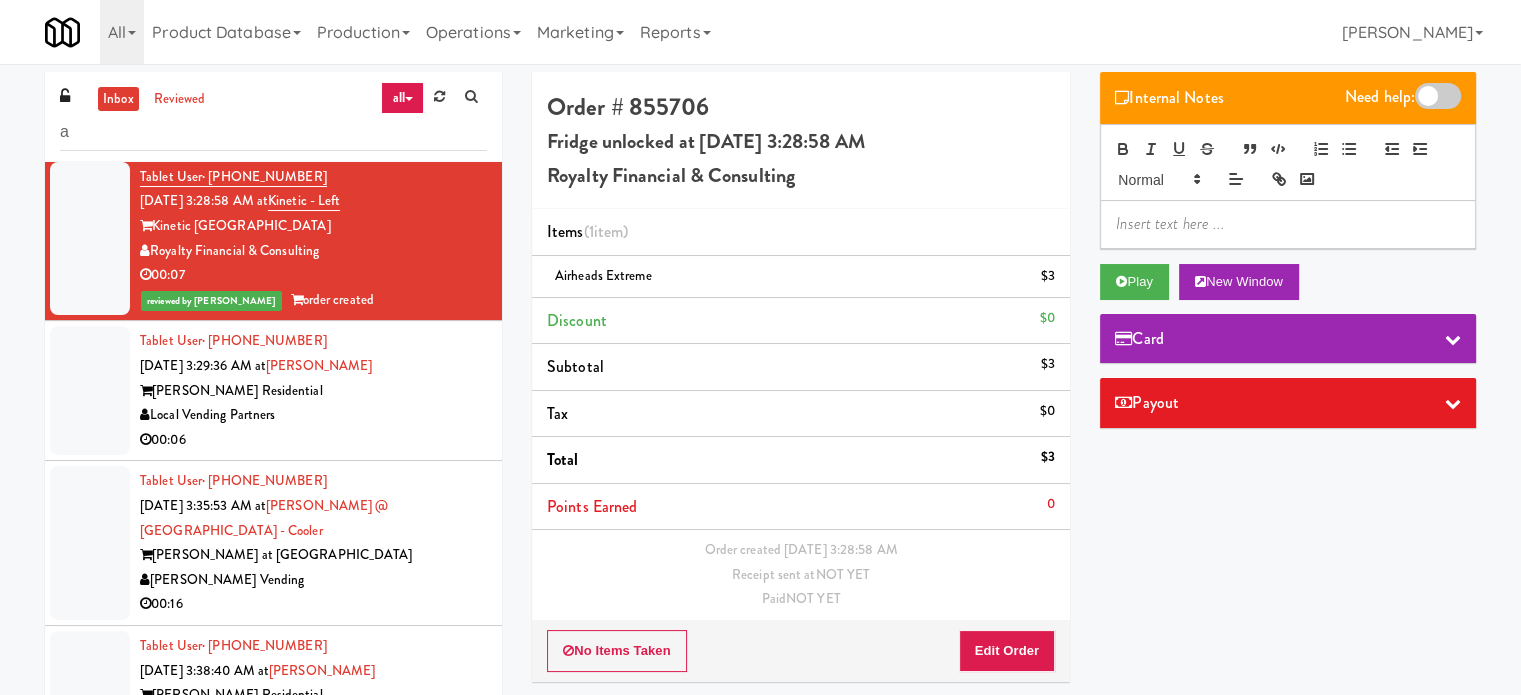 click on "[PERSON_NAME] Residential" at bounding box center (313, 391) 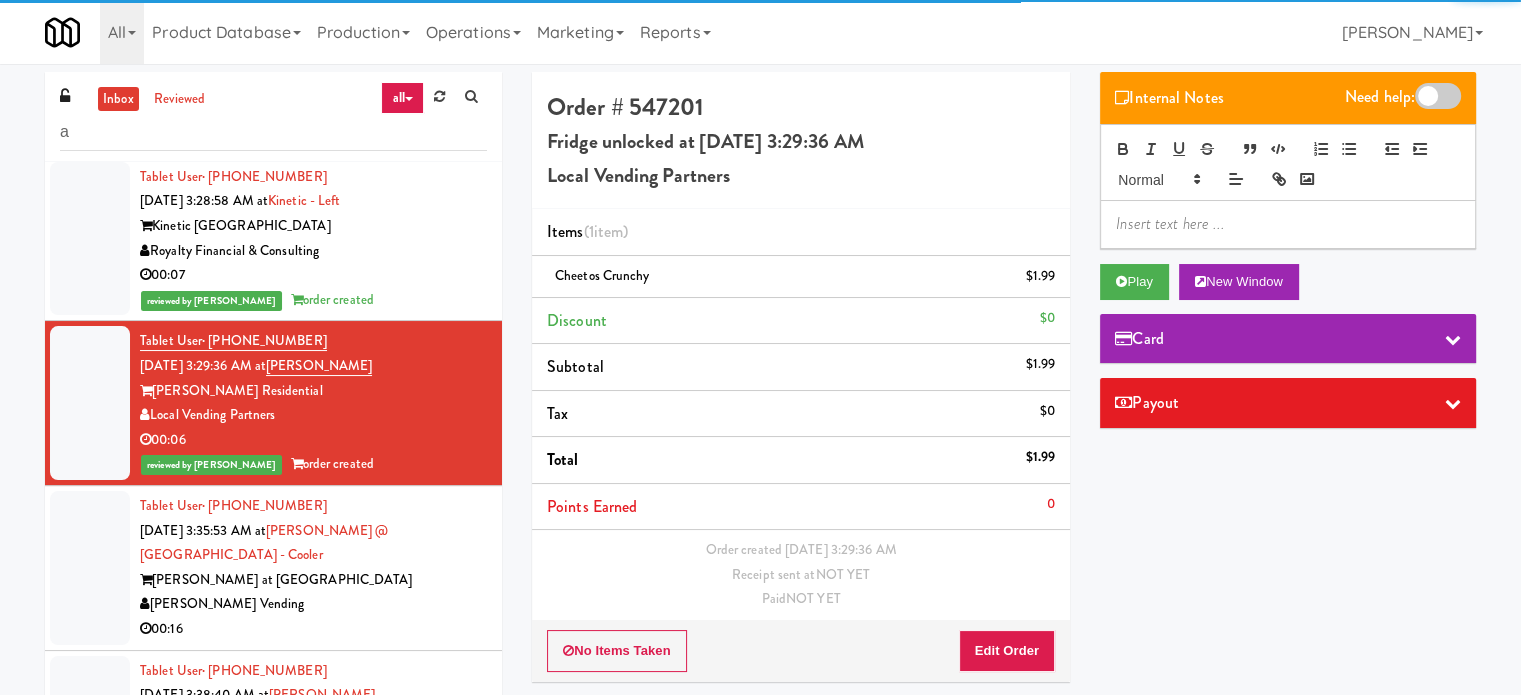 click on "[PERSON_NAME] Vending" at bounding box center (313, 604) 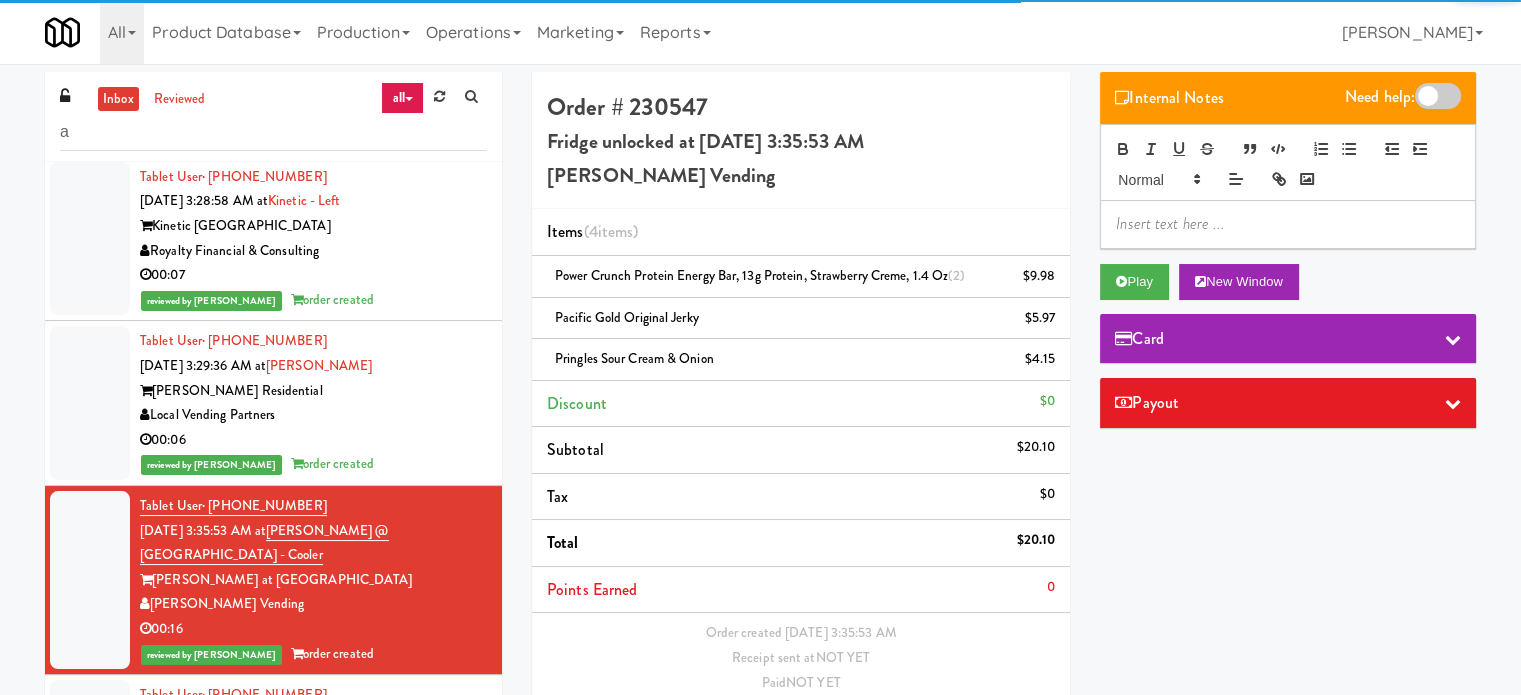 click on "[PERSON_NAME] Residential" at bounding box center [313, 744] 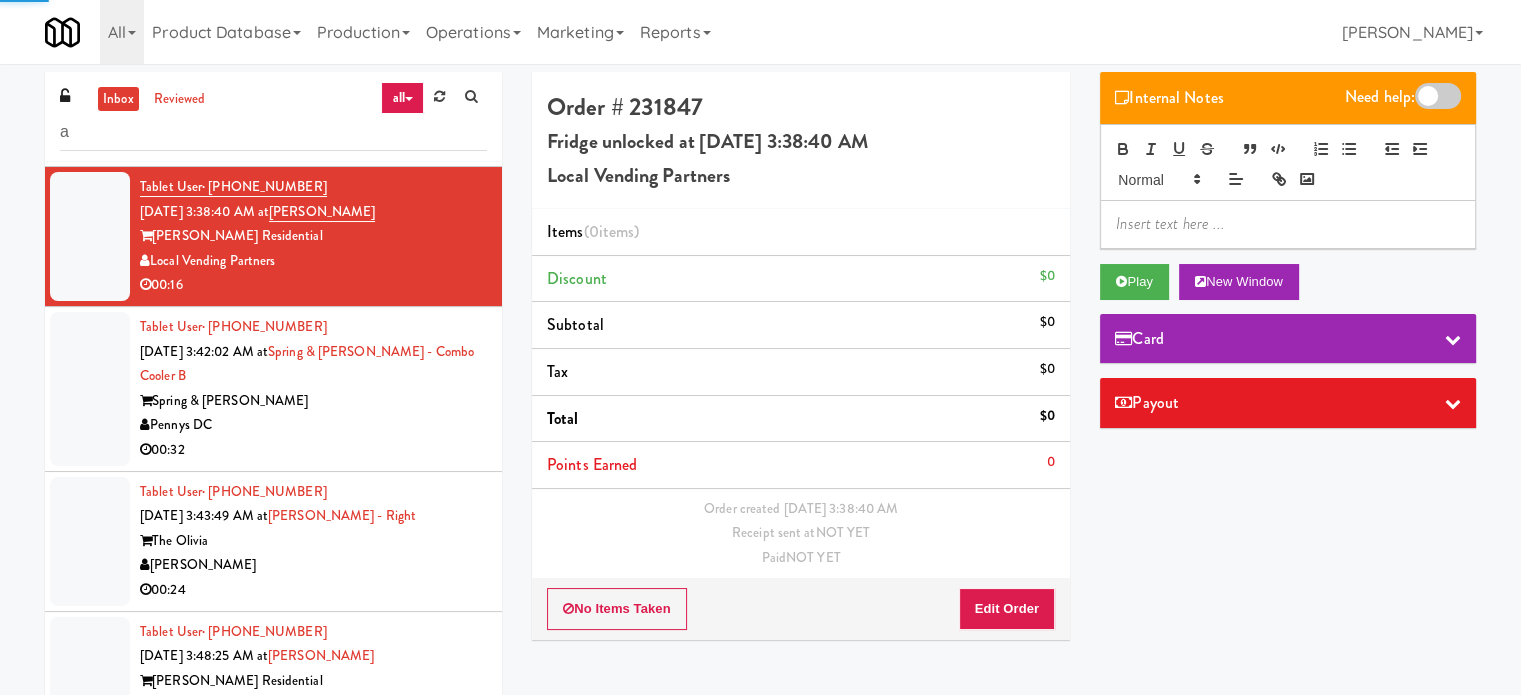 scroll, scrollTop: 3011, scrollLeft: 0, axis: vertical 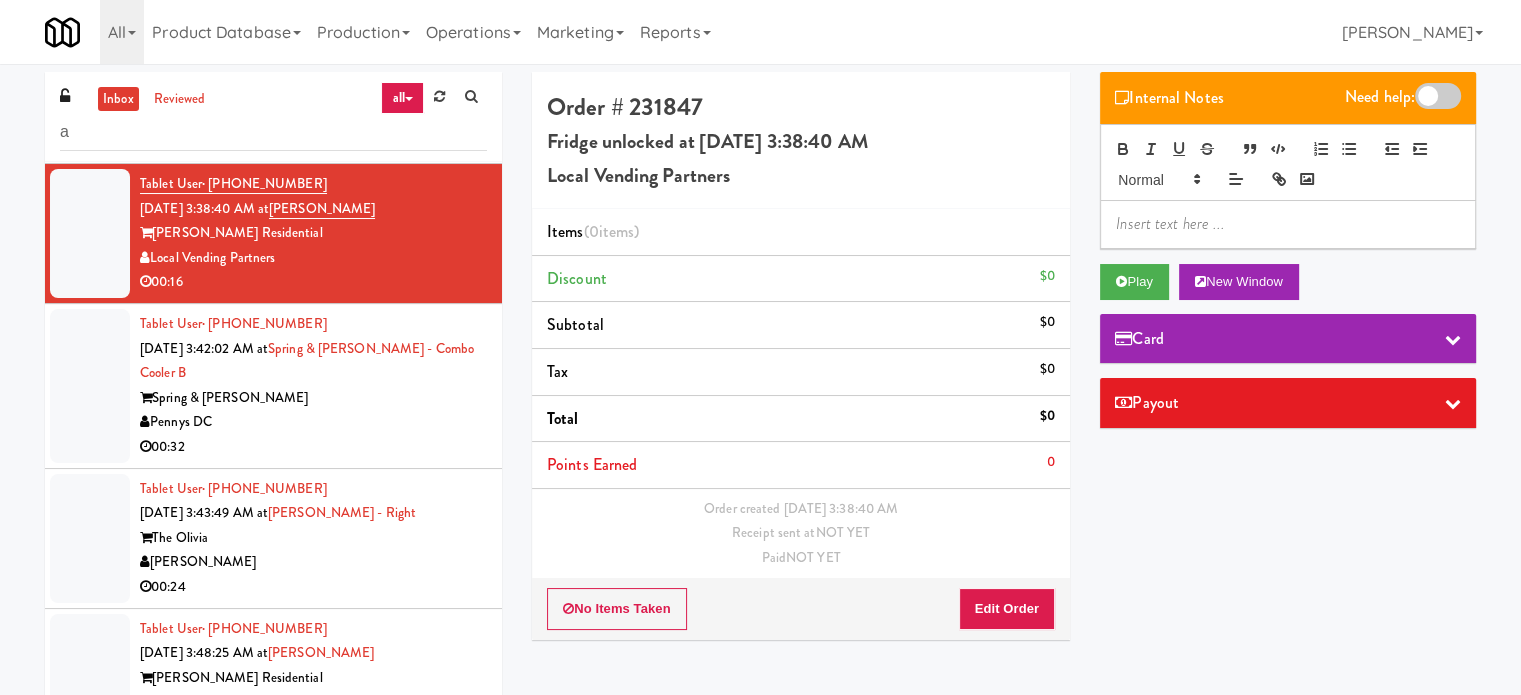 click on "Pennys DC" at bounding box center (313, 422) 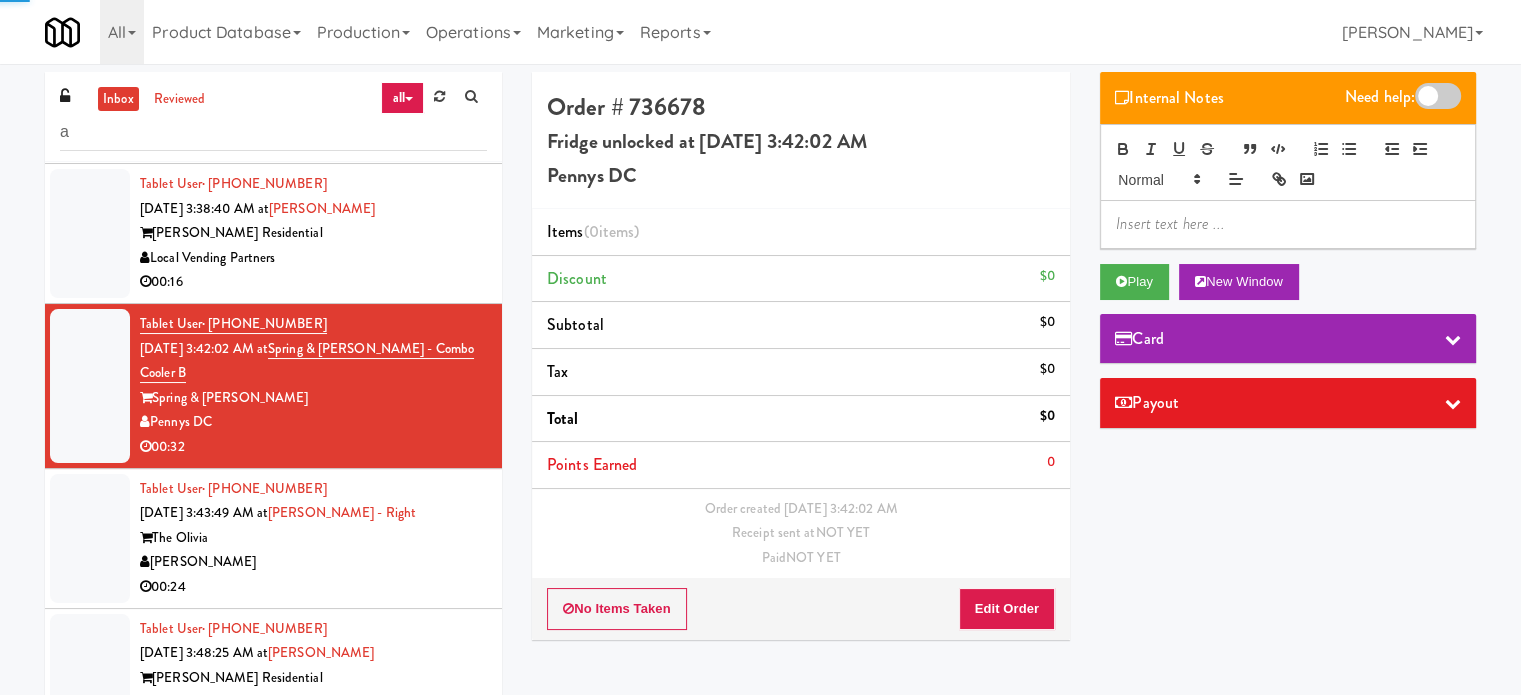 click on "[PERSON_NAME]" at bounding box center (313, 562) 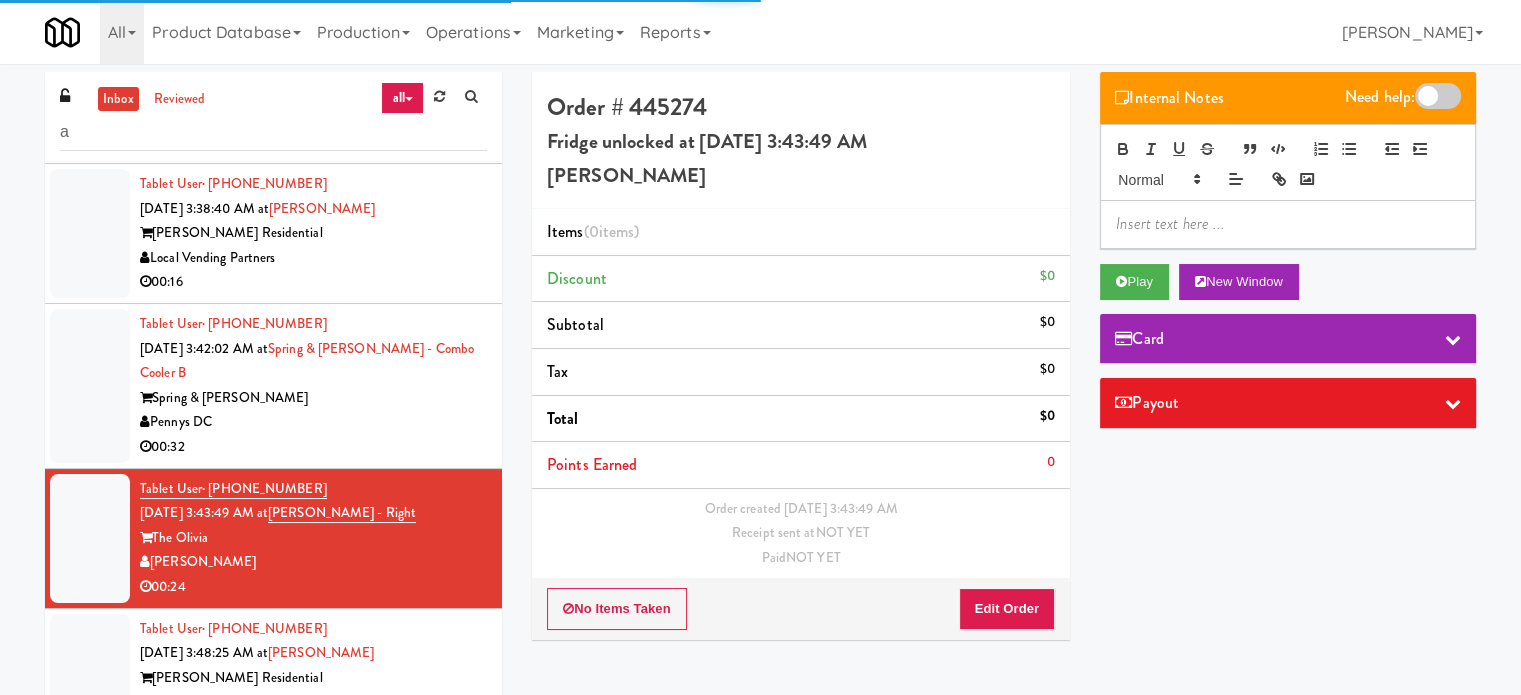 click on "[PERSON_NAME] Residential" at bounding box center (313, 678) 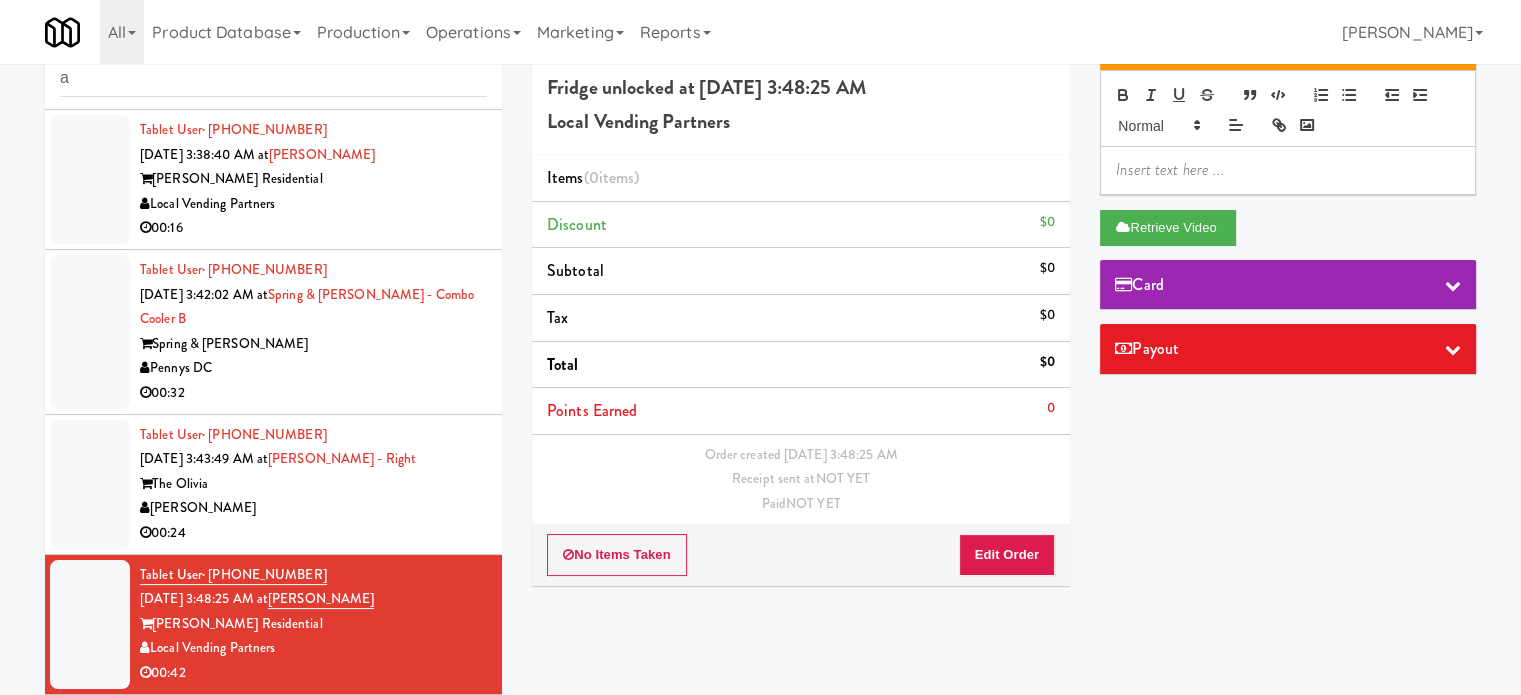 scroll, scrollTop: 81, scrollLeft: 0, axis: vertical 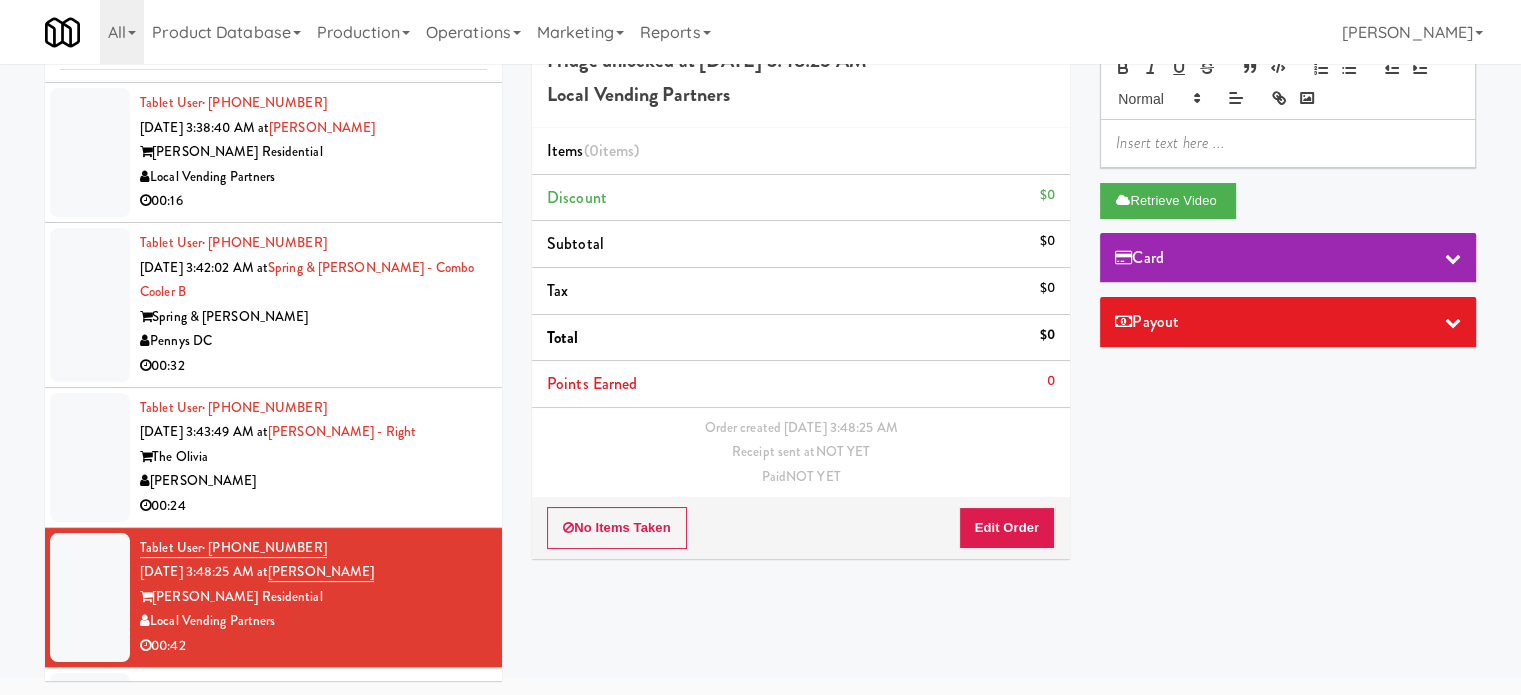 click on "00:06" at bounding box center (313, 786) 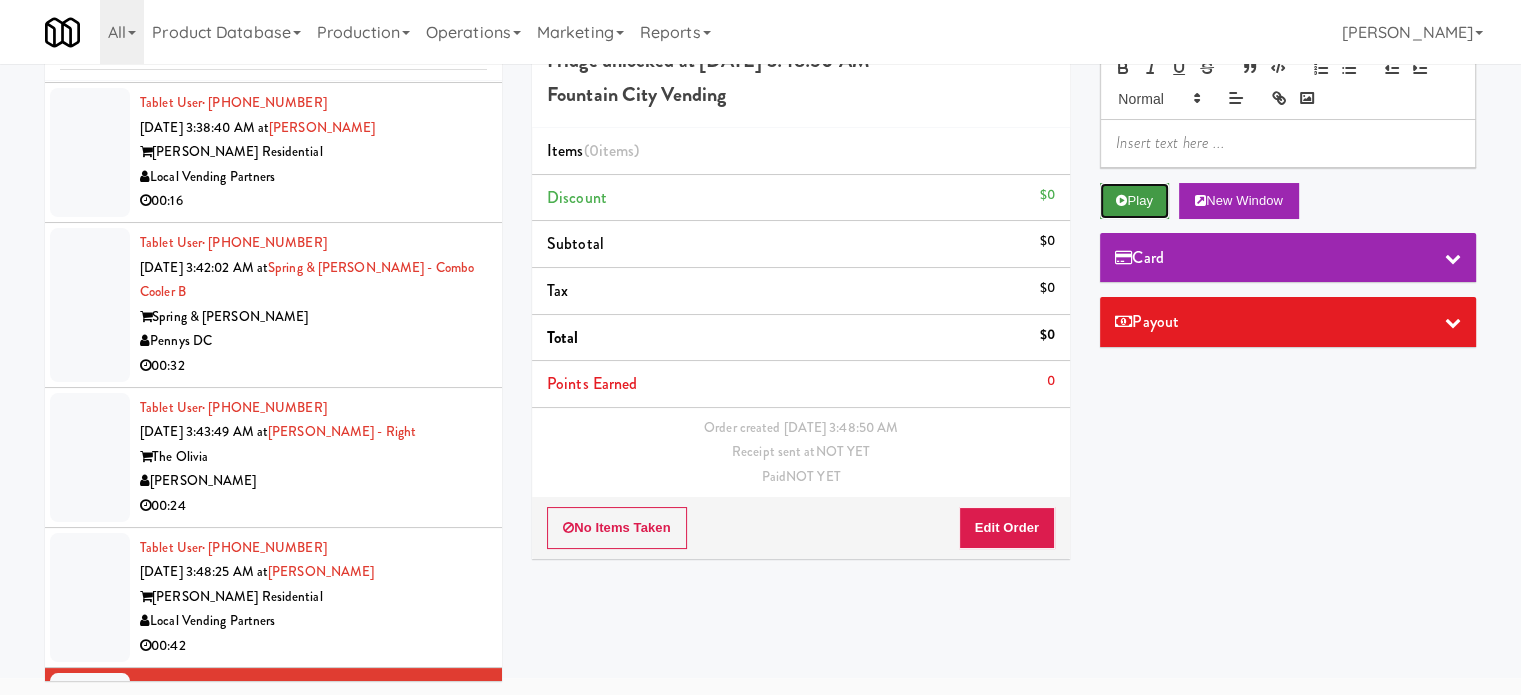 click on "Play" at bounding box center (1134, 201) 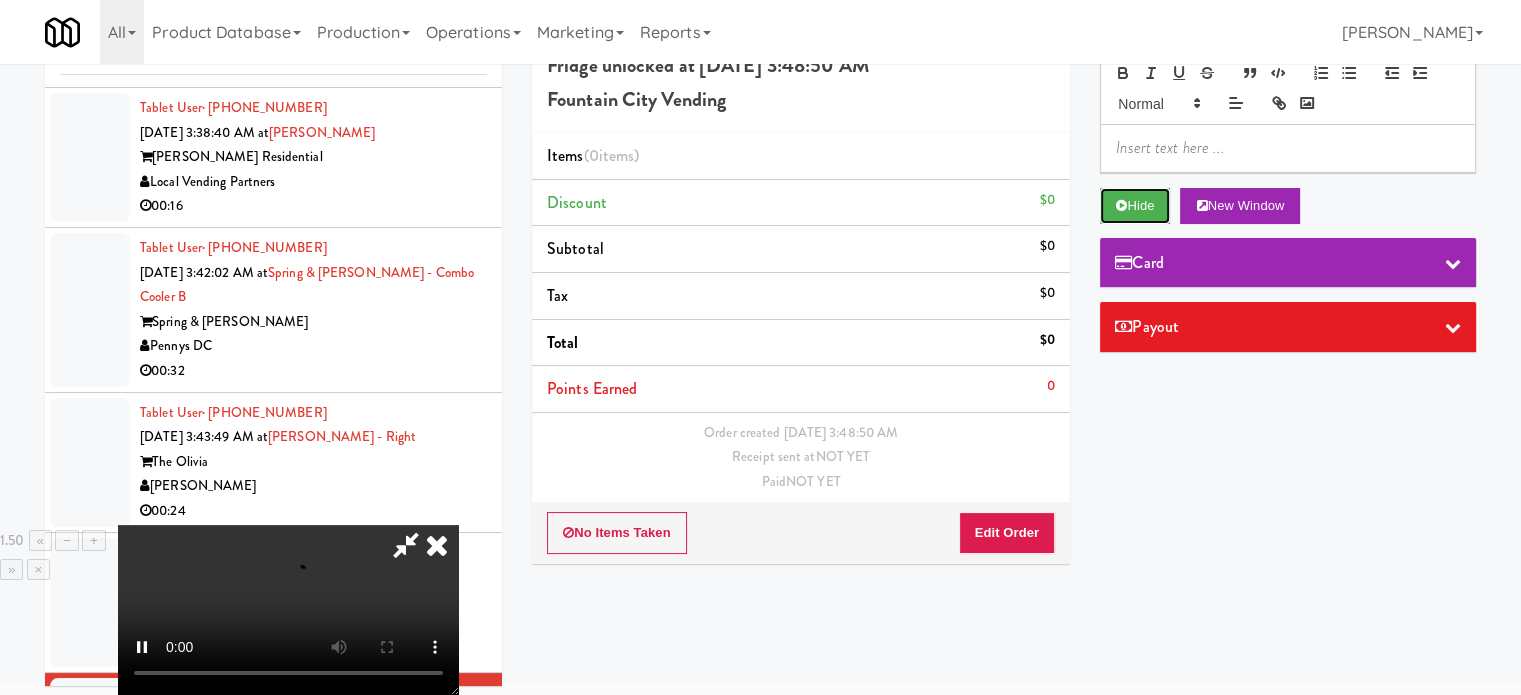 scroll, scrollTop: 81, scrollLeft: 0, axis: vertical 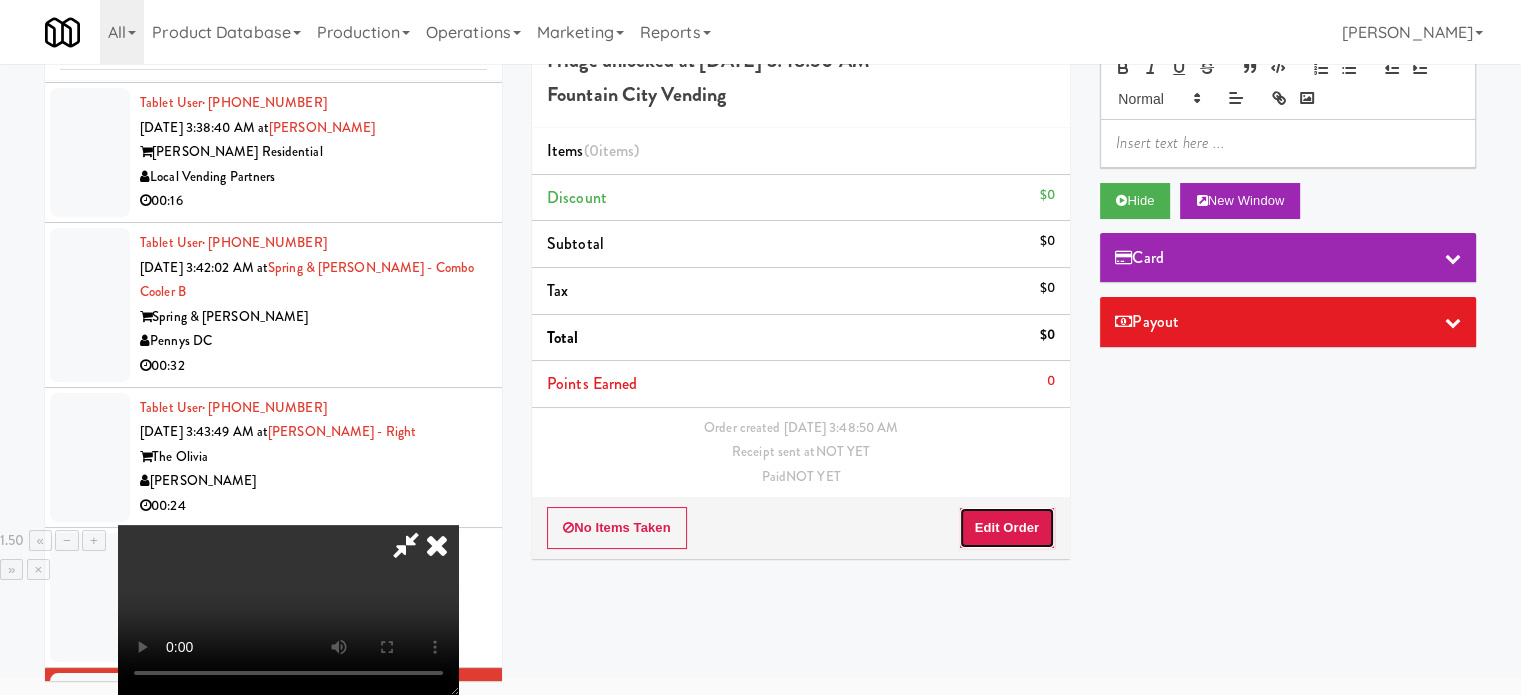 click on "Edit Order" at bounding box center (1007, 528) 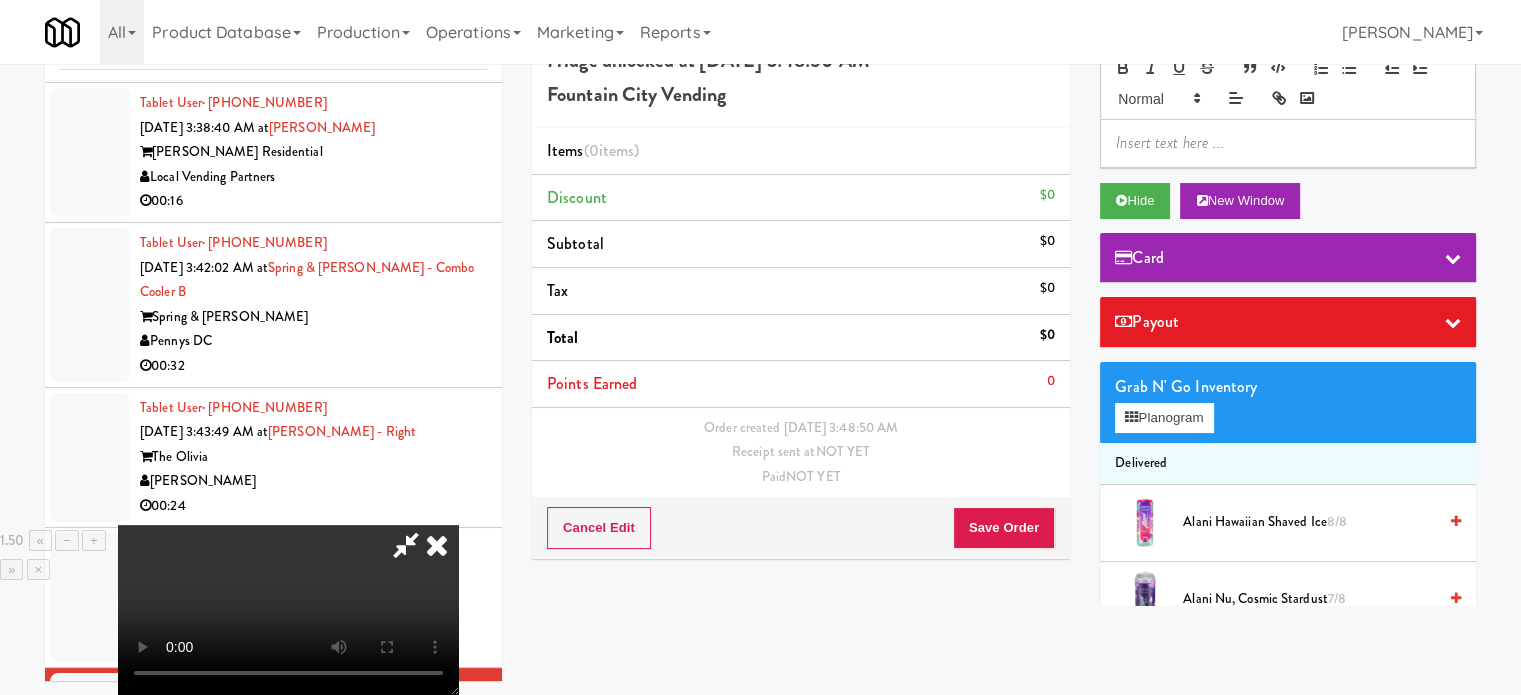 drag, startPoint x: 406, startPoint y: 487, endPoint x: 420, endPoint y: 459, distance: 31.304953 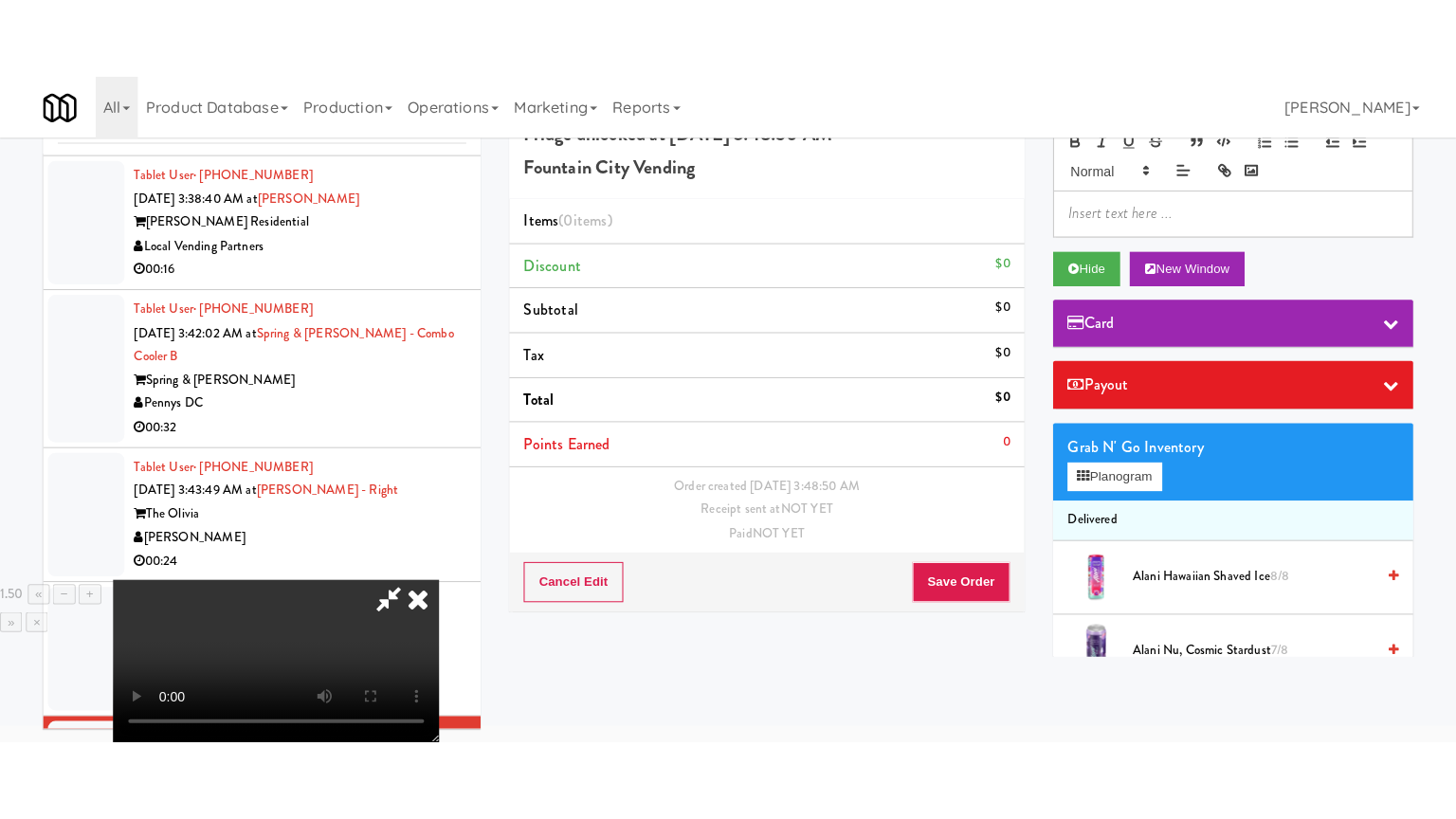 scroll, scrollTop: 61, scrollLeft: 0, axis: vertical 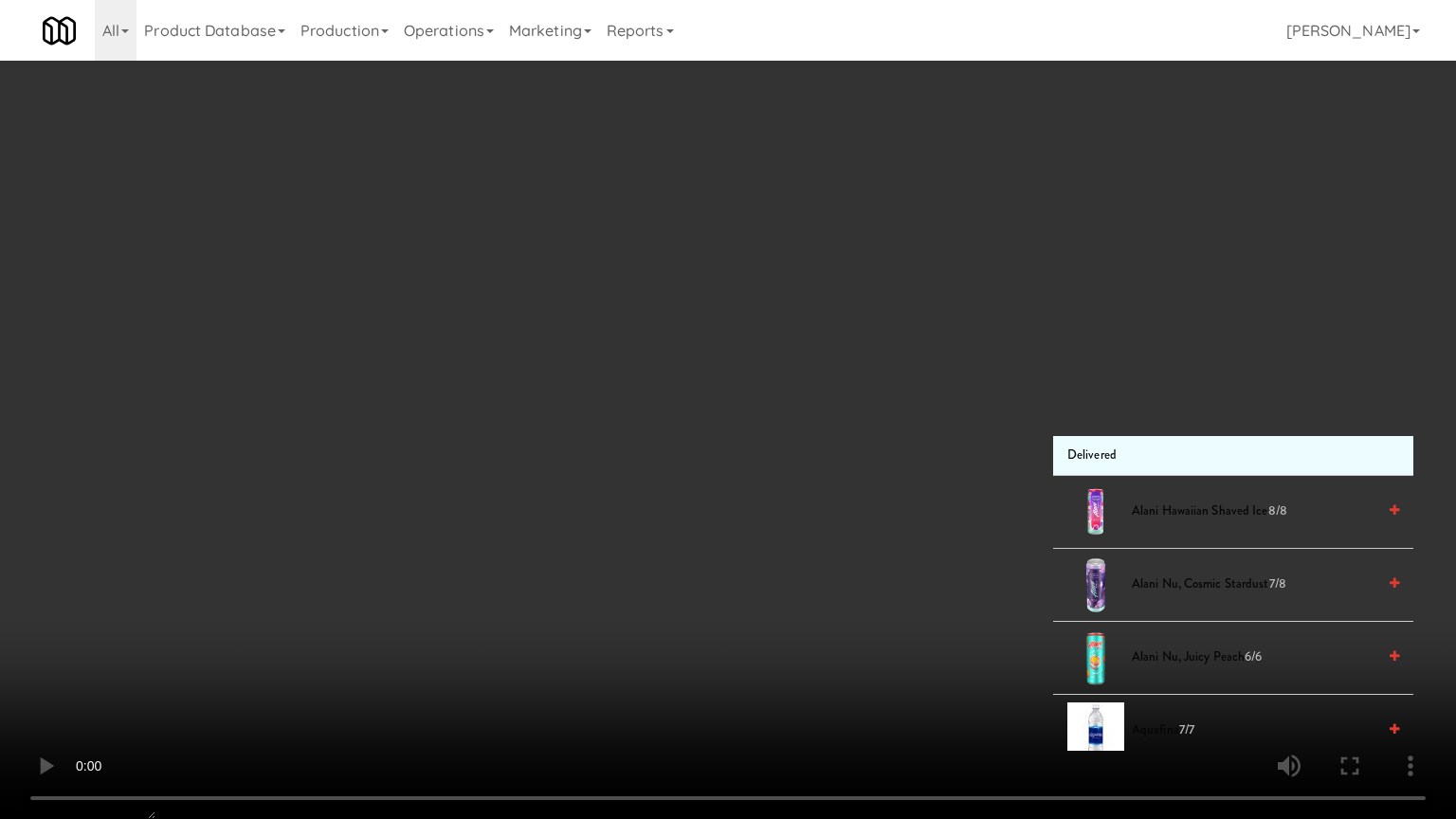 click at bounding box center (728, 410) 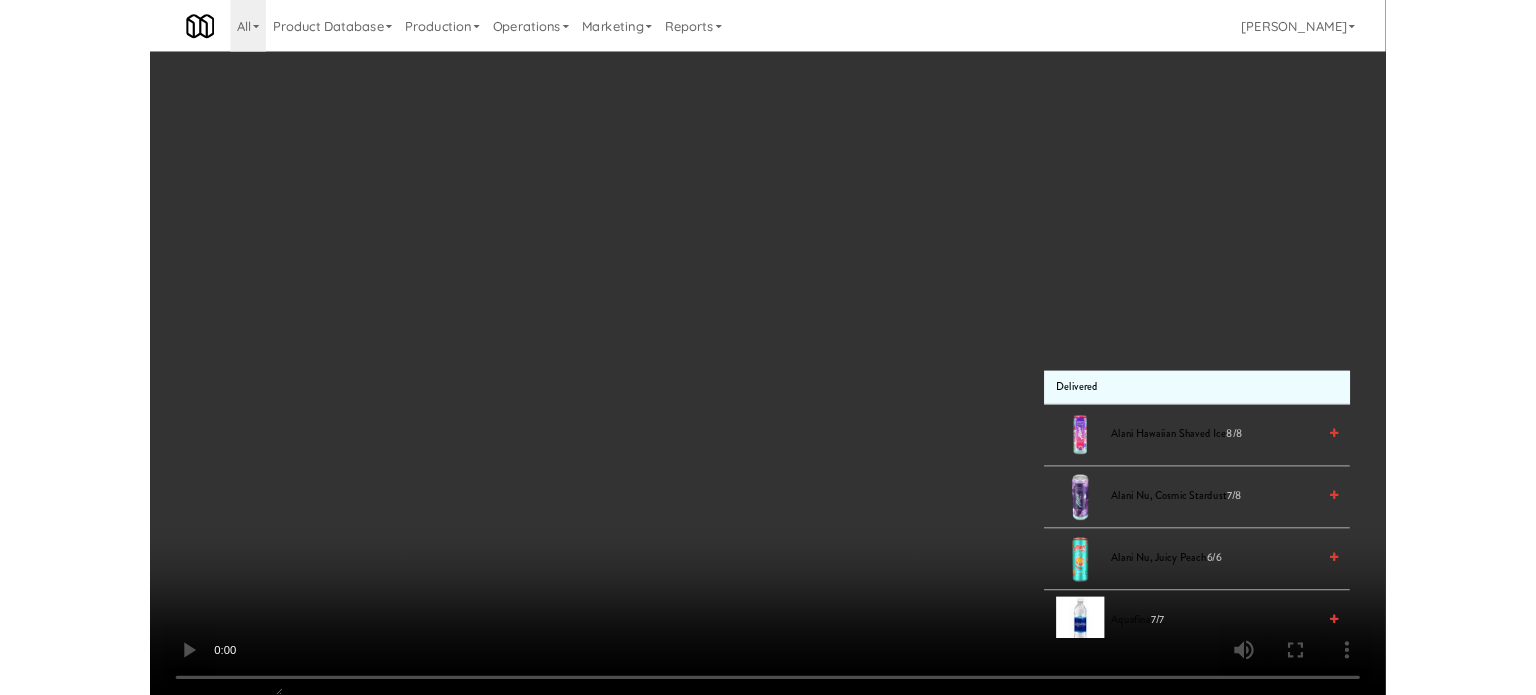 scroll, scrollTop: 81, scrollLeft: 0, axis: vertical 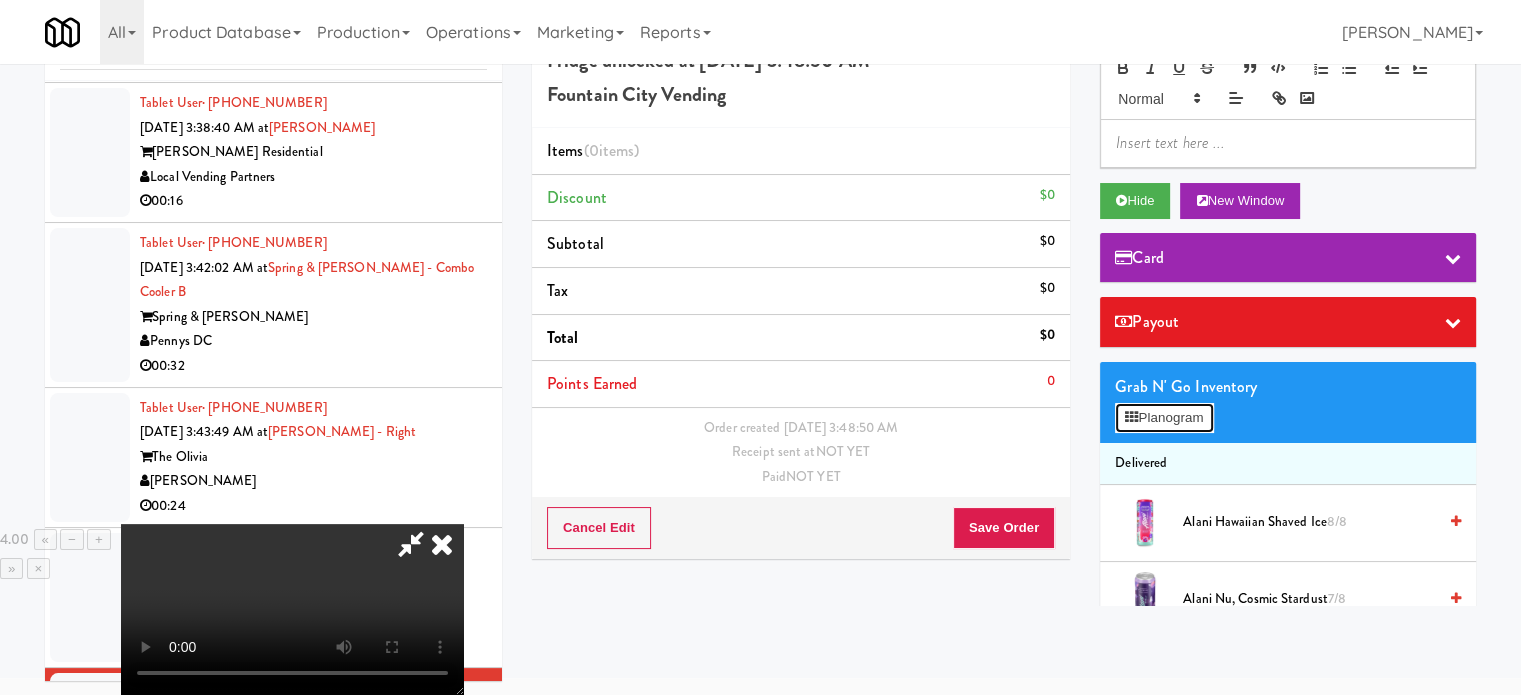 click on "Planogram" at bounding box center [1164, 418] 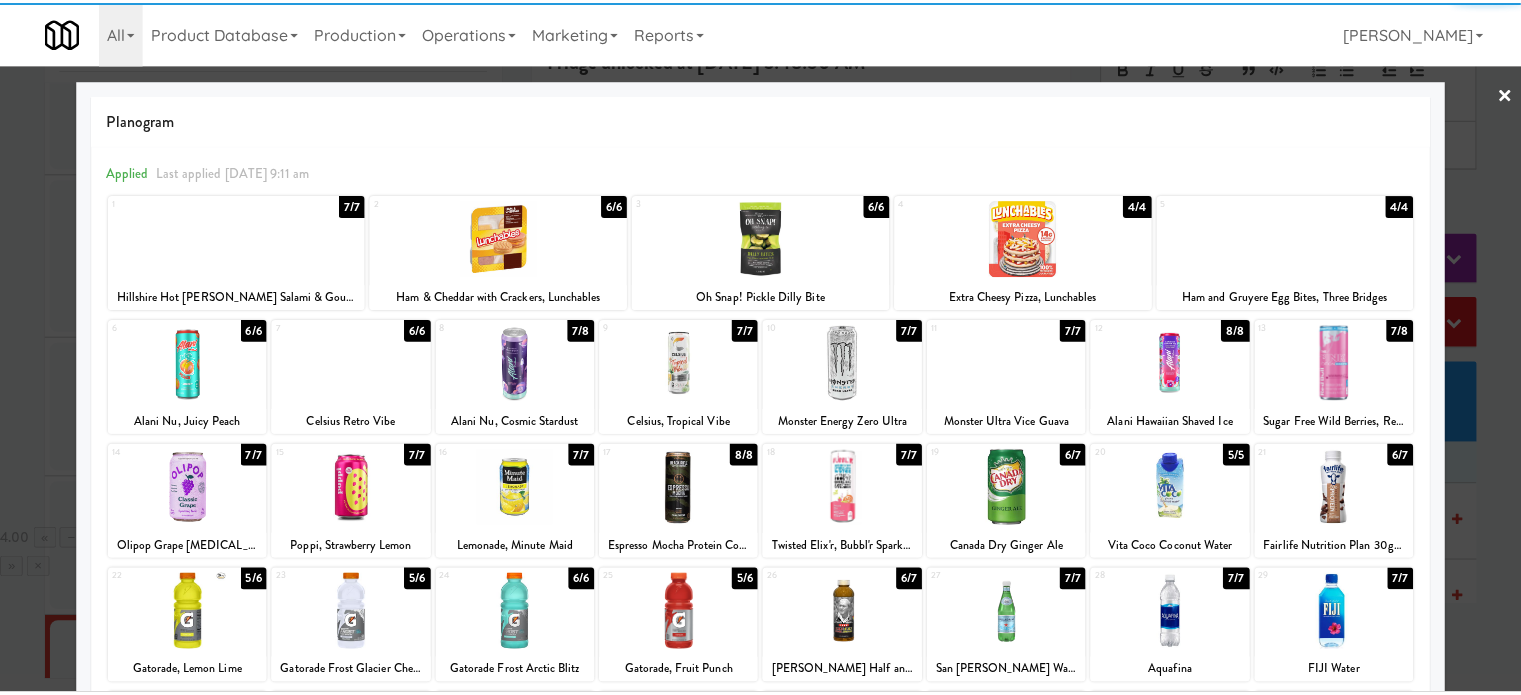 scroll, scrollTop: 286, scrollLeft: 0, axis: vertical 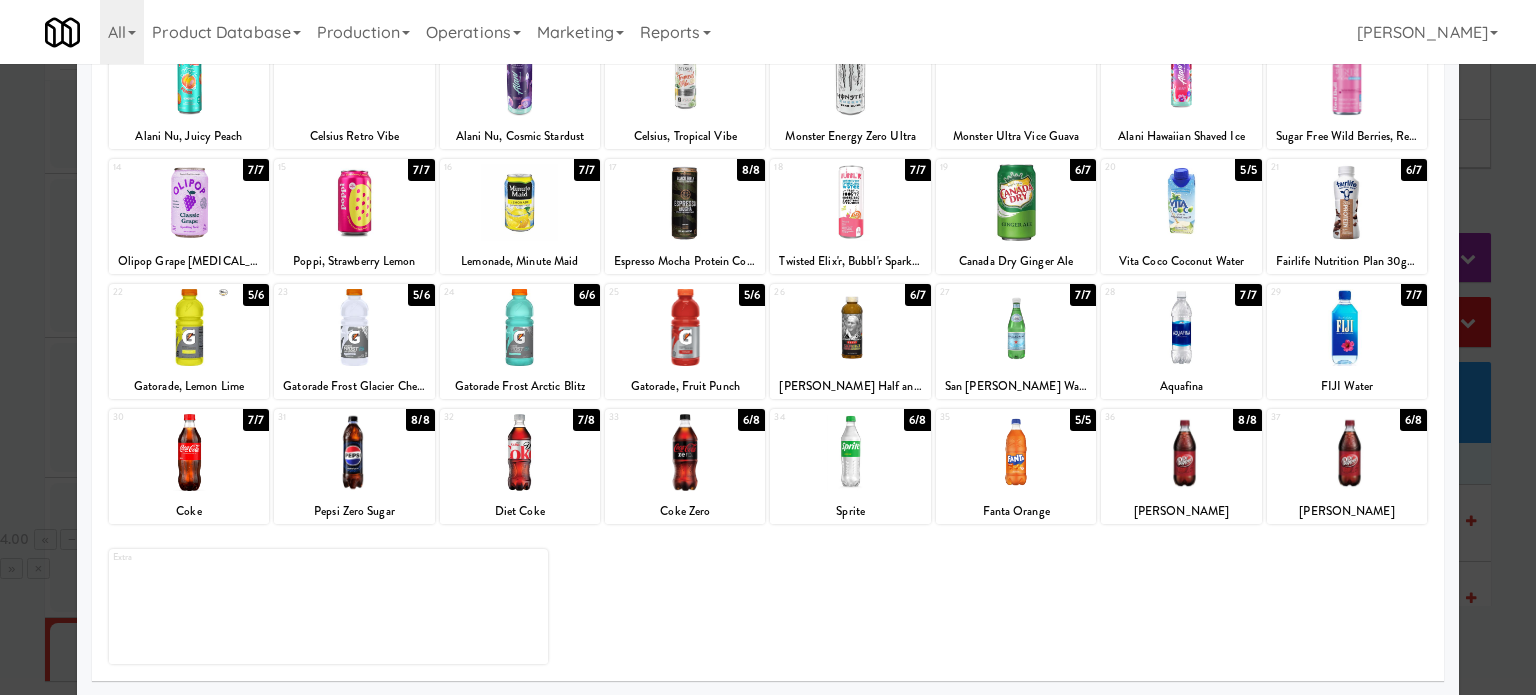 click on "6/6" at bounding box center (587, 295) 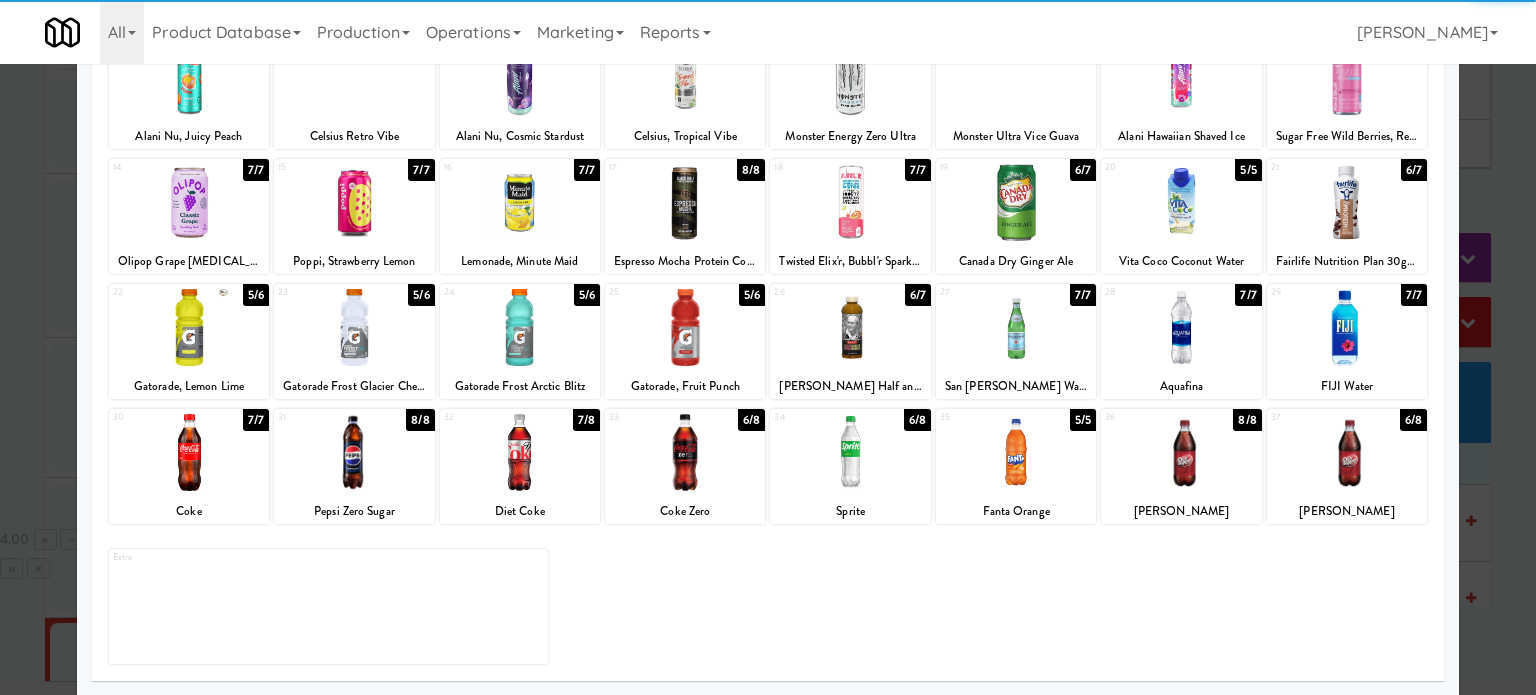 click at bounding box center [768, 347] 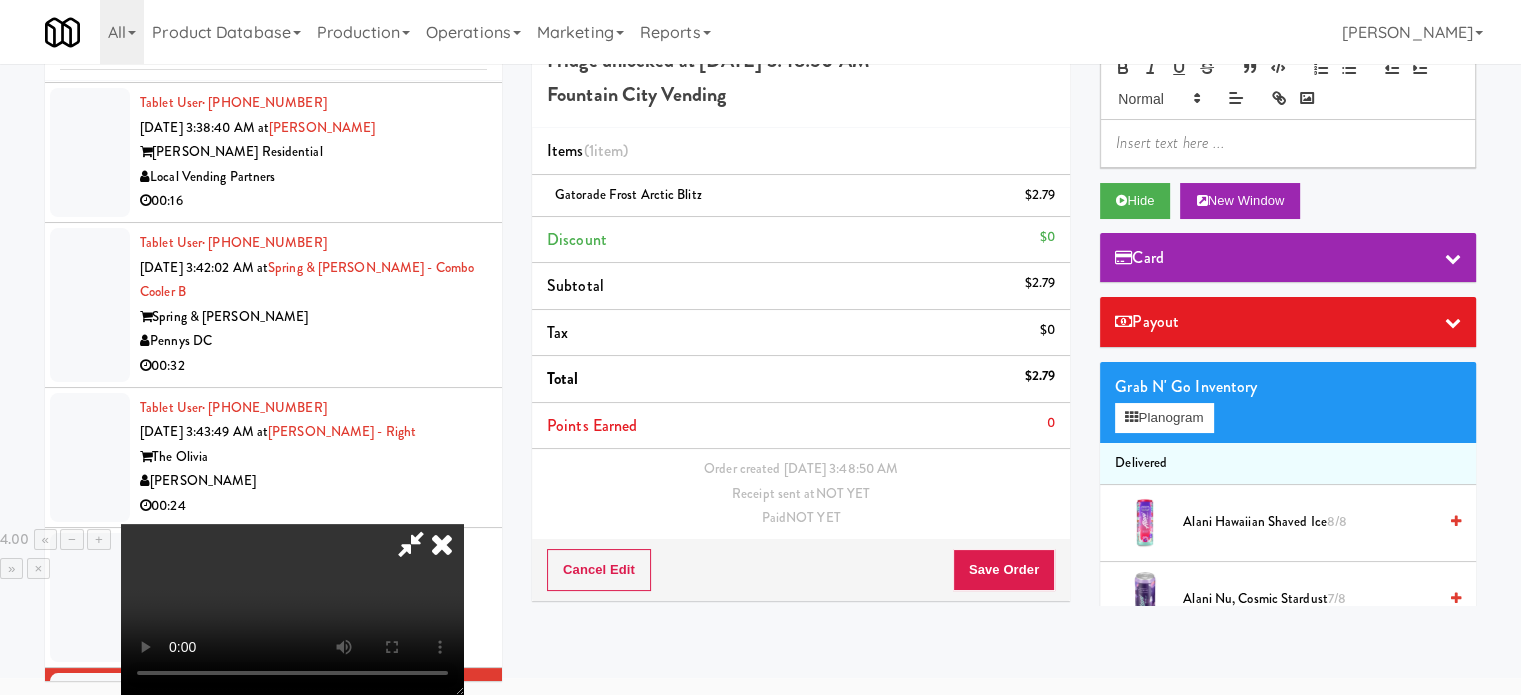 click at bounding box center [292, 609] 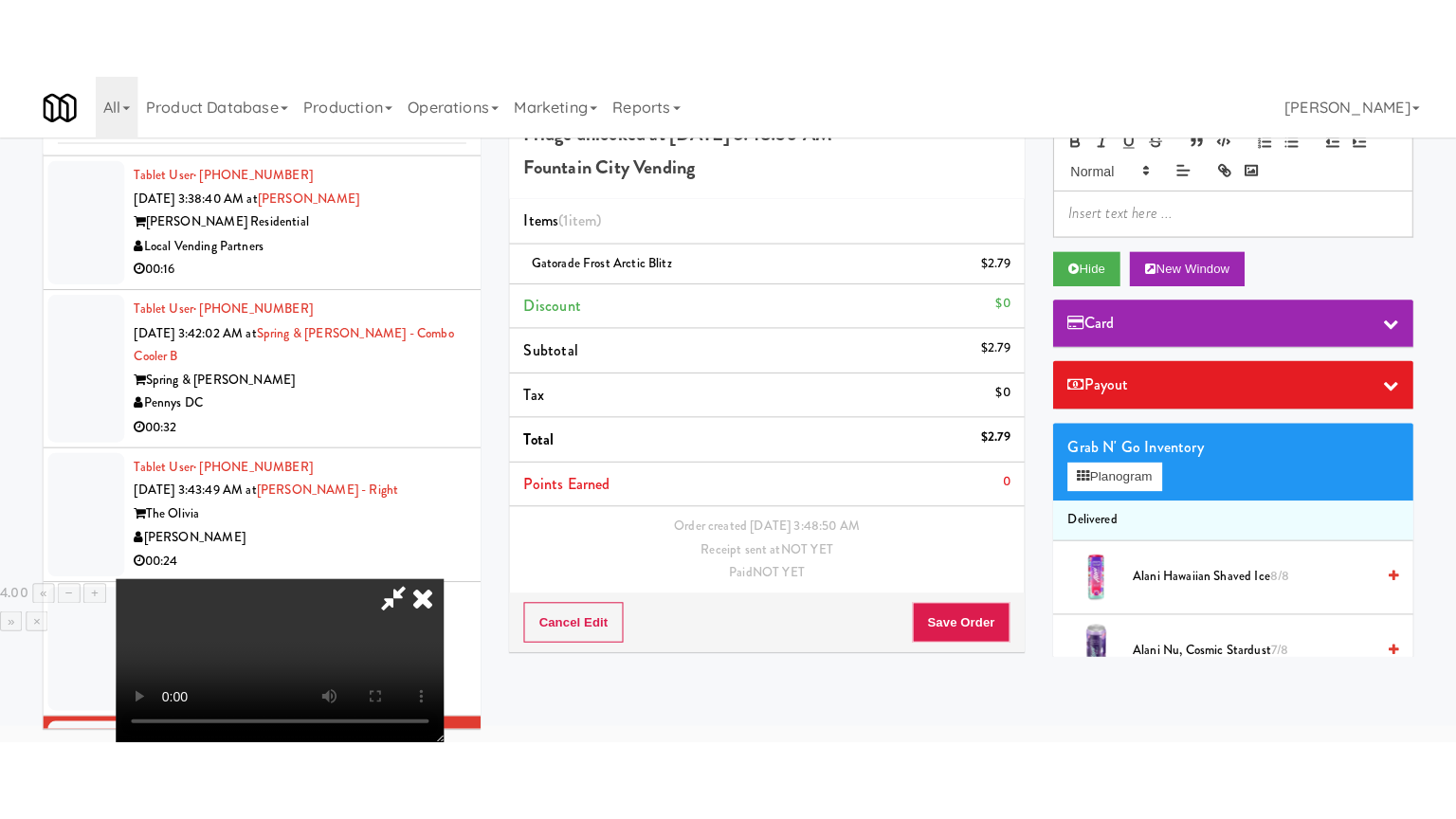 scroll, scrollTop: 61, scrollLeft: 0, axis: vertical 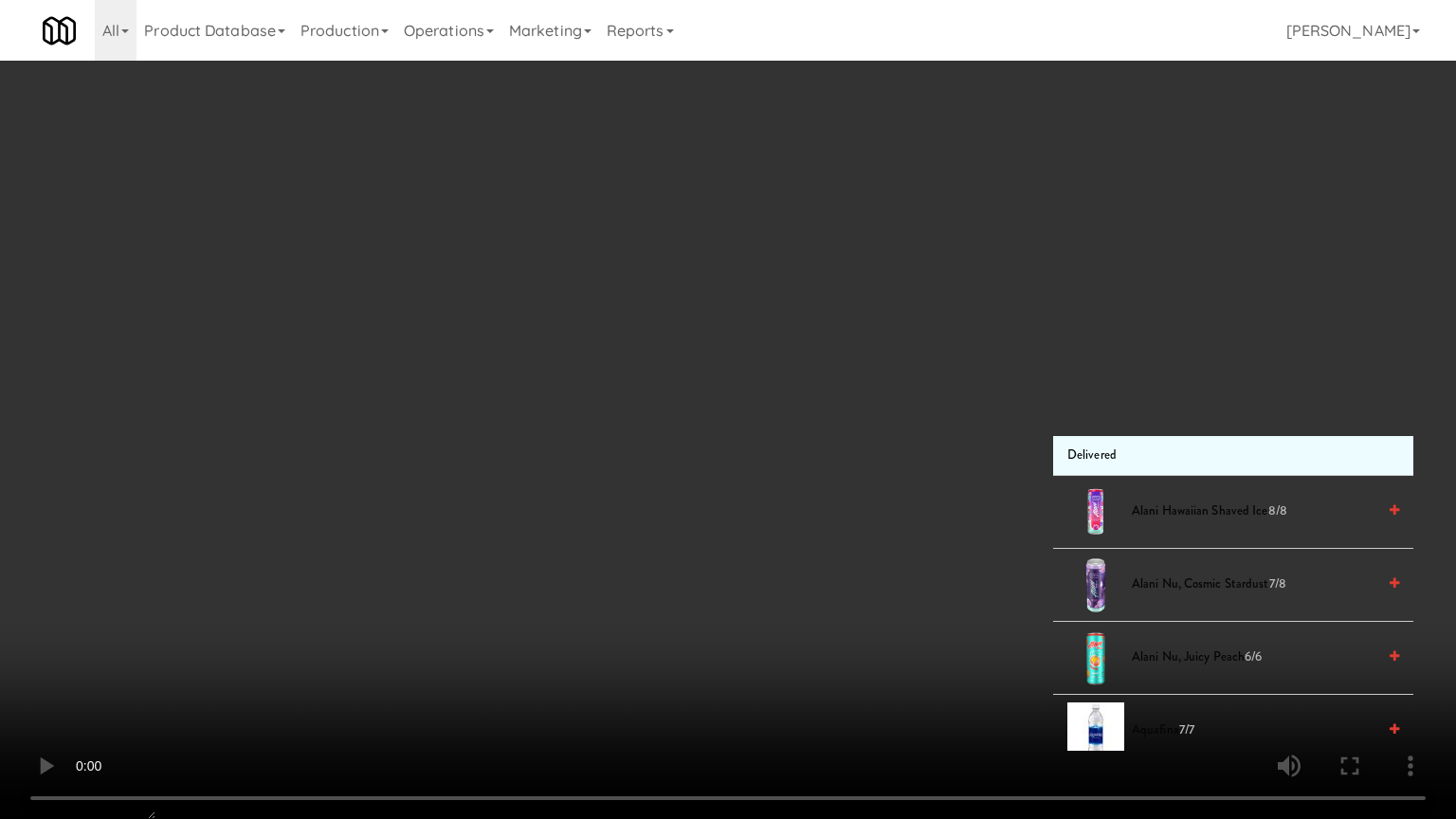 click at bounding box center [728, 410] 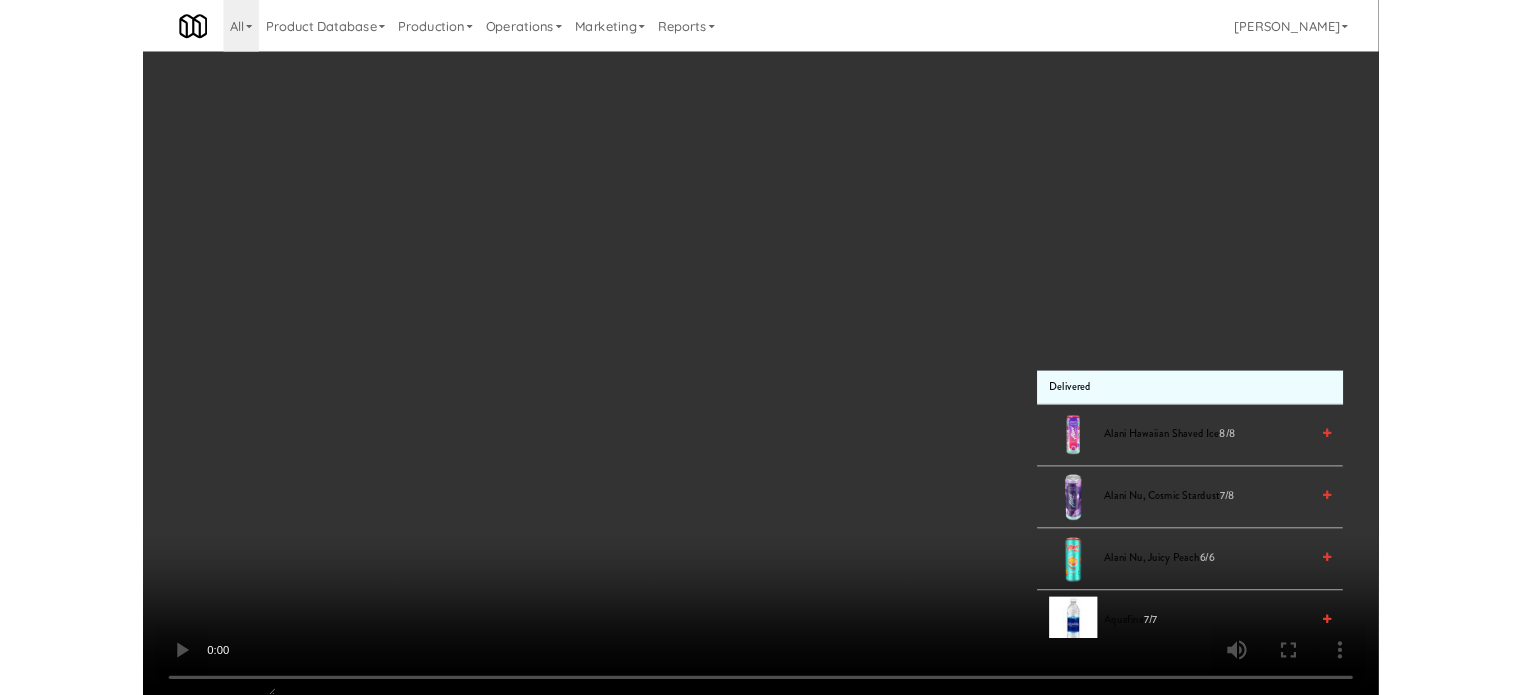 scroll, scrollTop: 81, scrollLeft: 0, axis: vertical 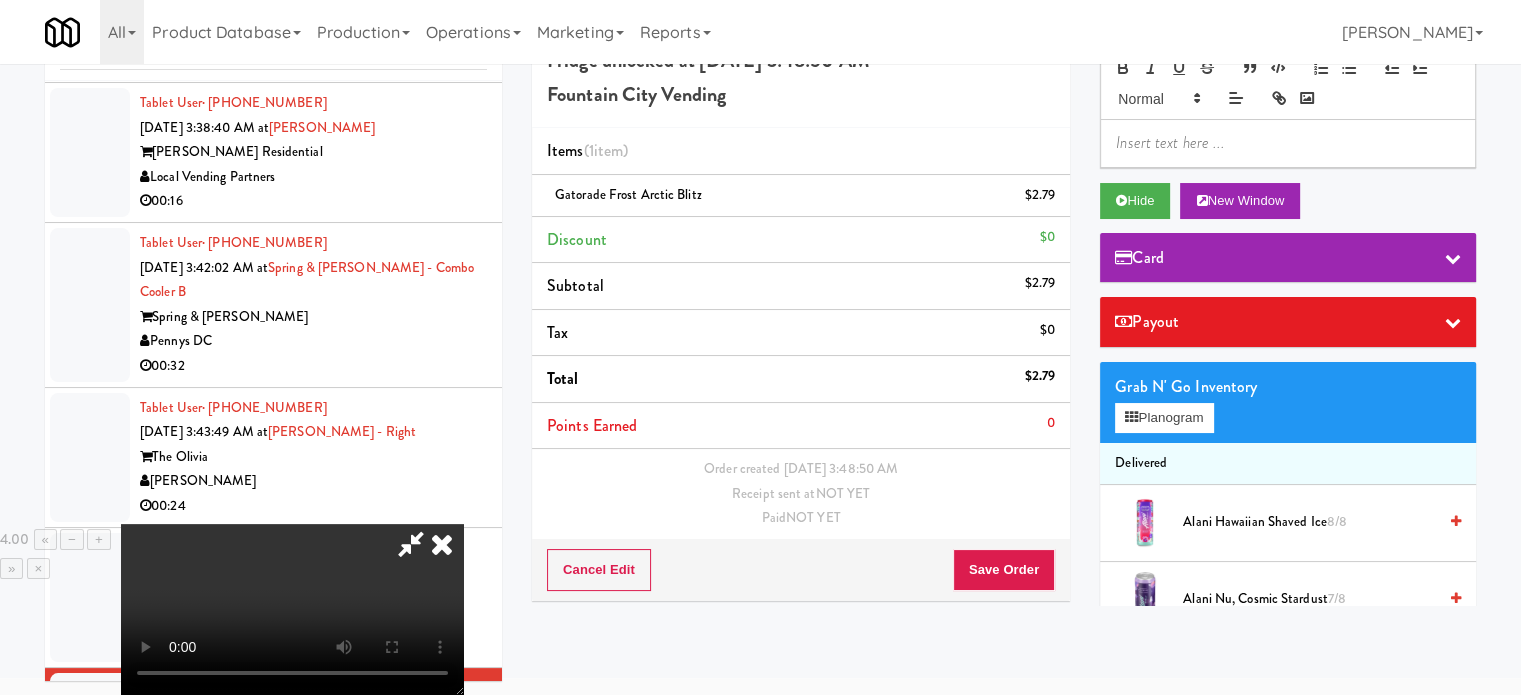 click at bounding box center [442, 544] 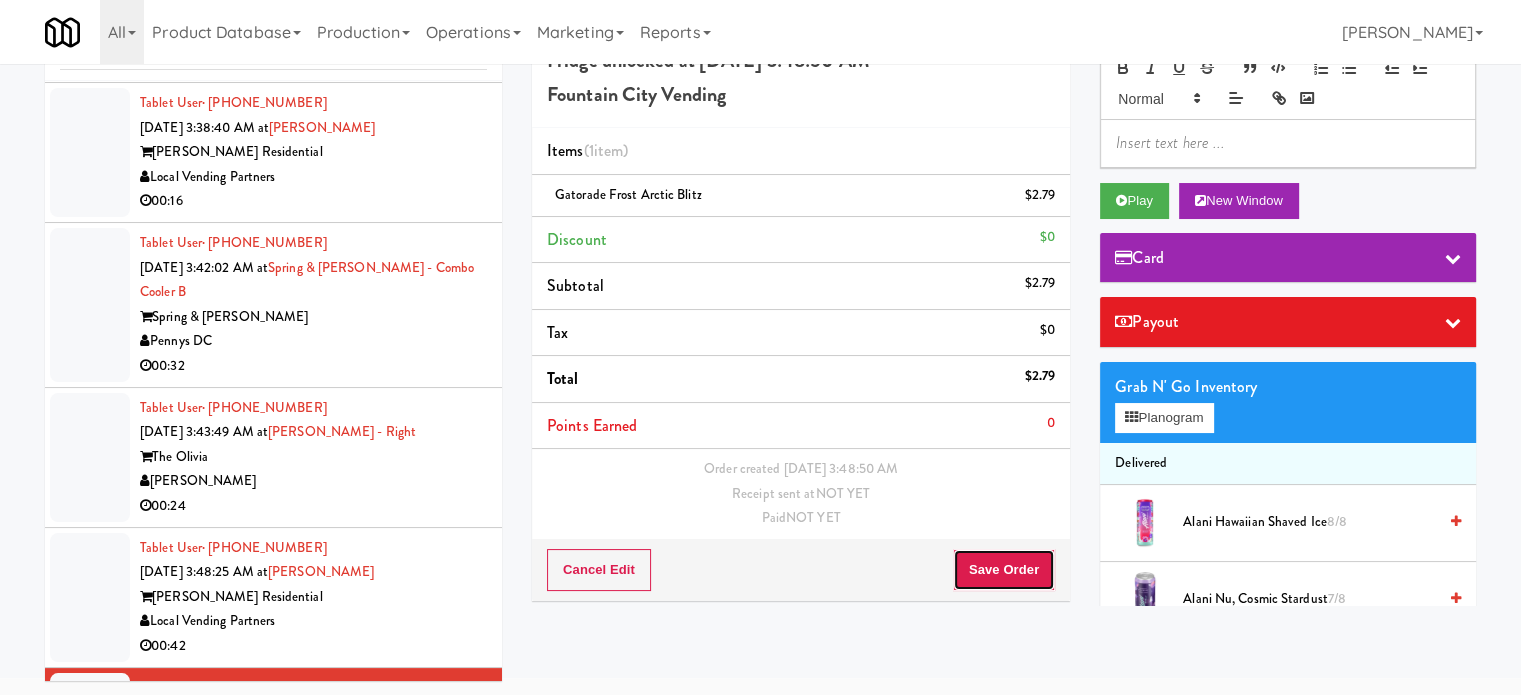 click on "Save Order" at bounding box center (1004, 570) 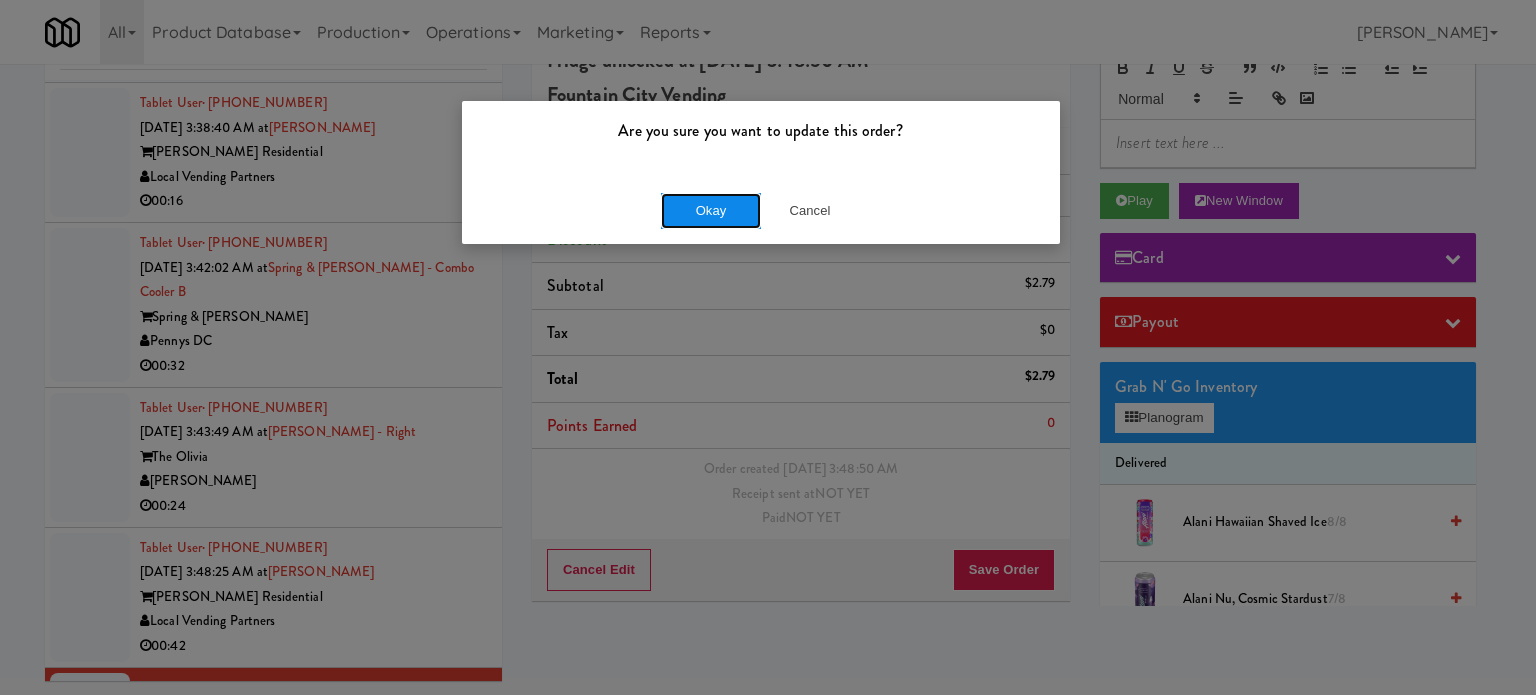 click on "Okay" at bounding box center (711, 211) 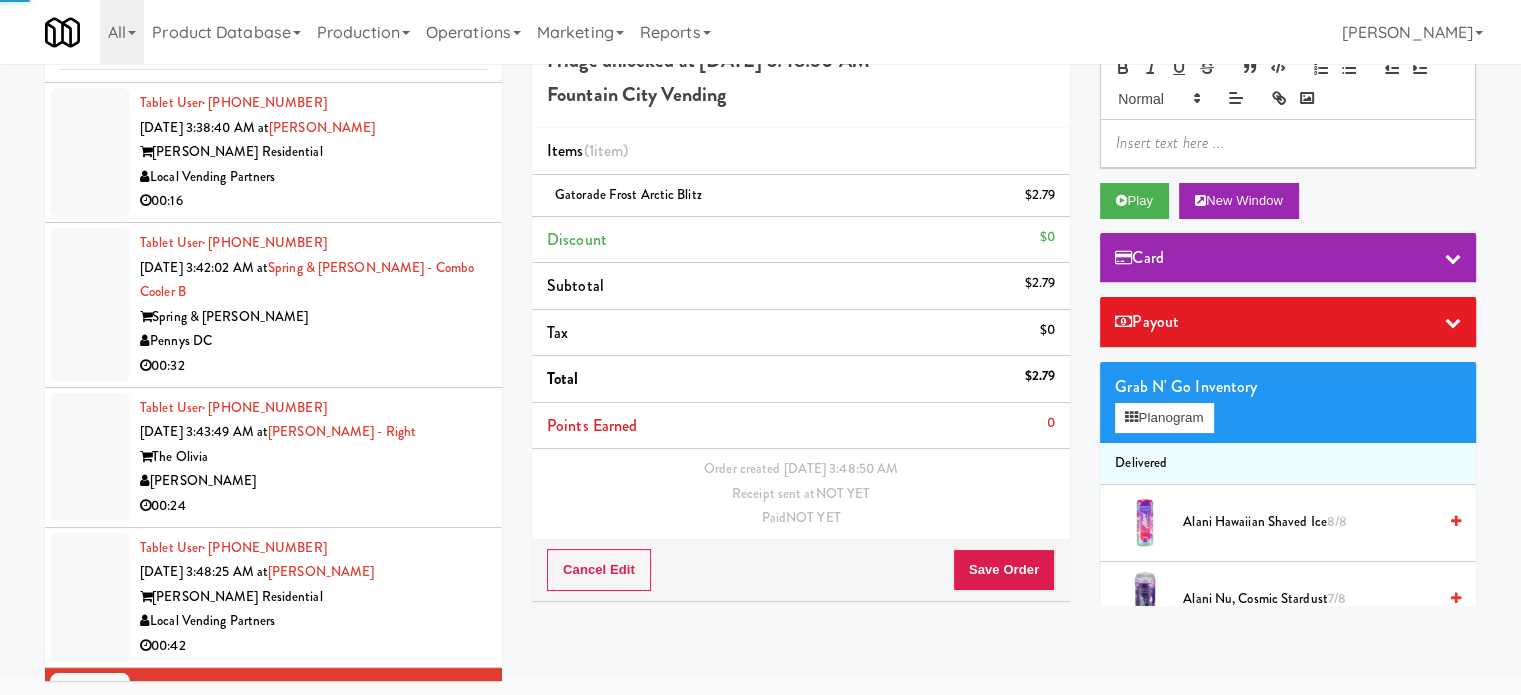 click on "Local Vending Partners" at bounding box center (313, 621) 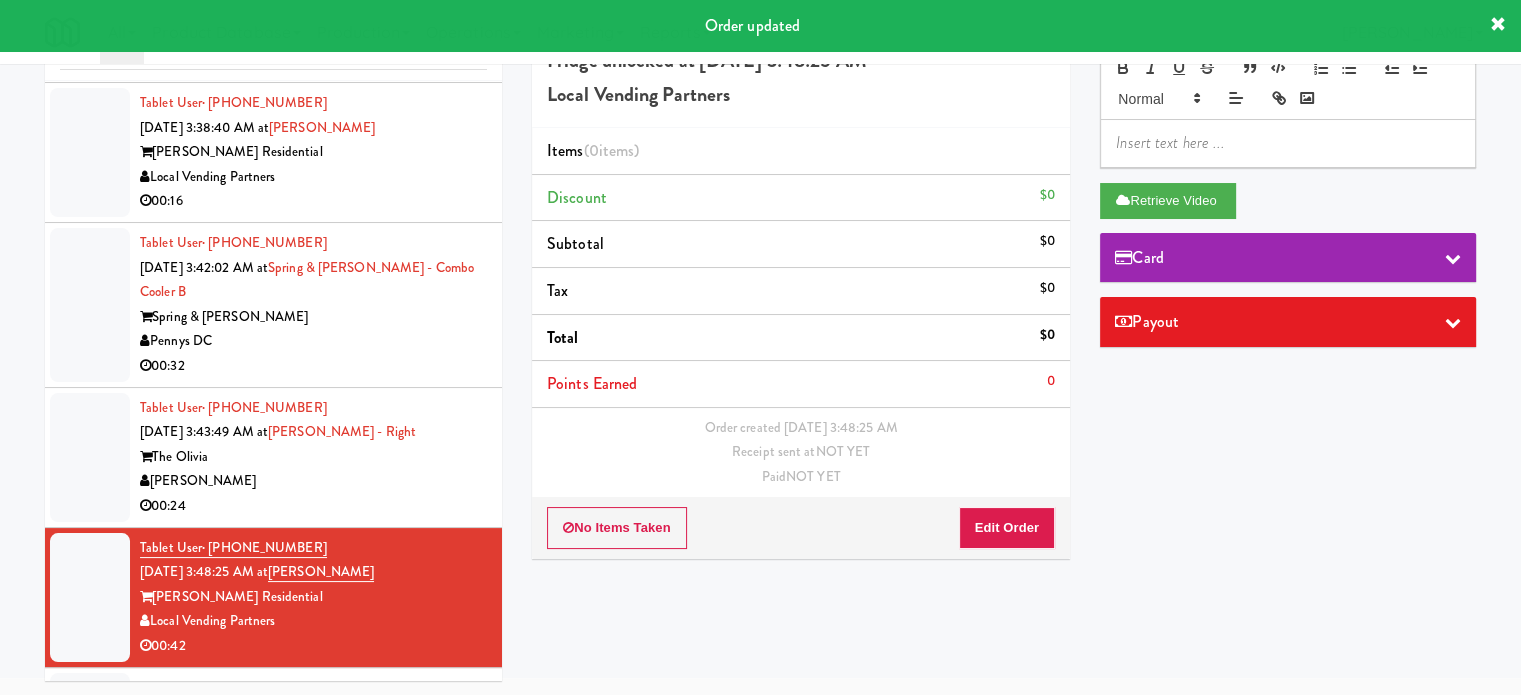 drag, startPoint x: 394, startPoint y: 365, endPoint x: 613, endPoint y: 301, distance: 228.16003 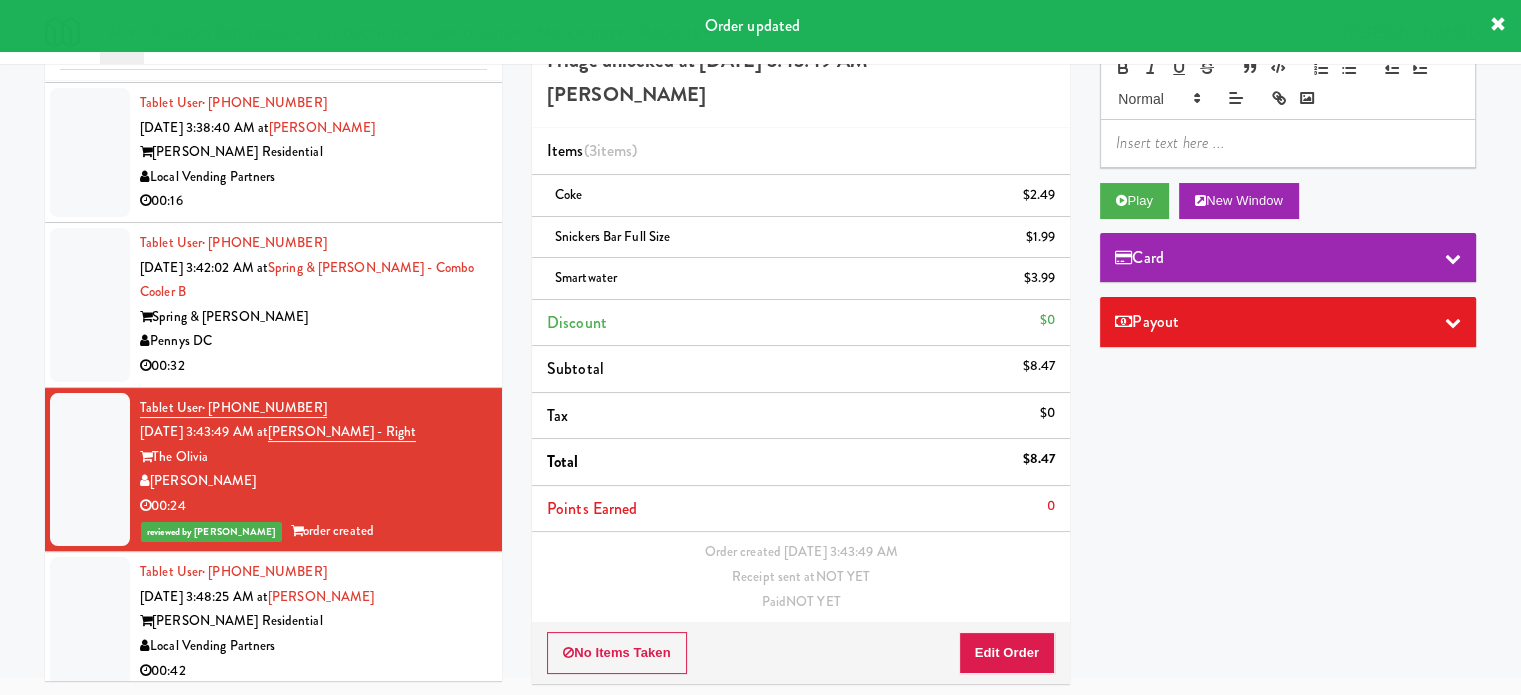 click on "00:32" at bounding box center (313, 366) 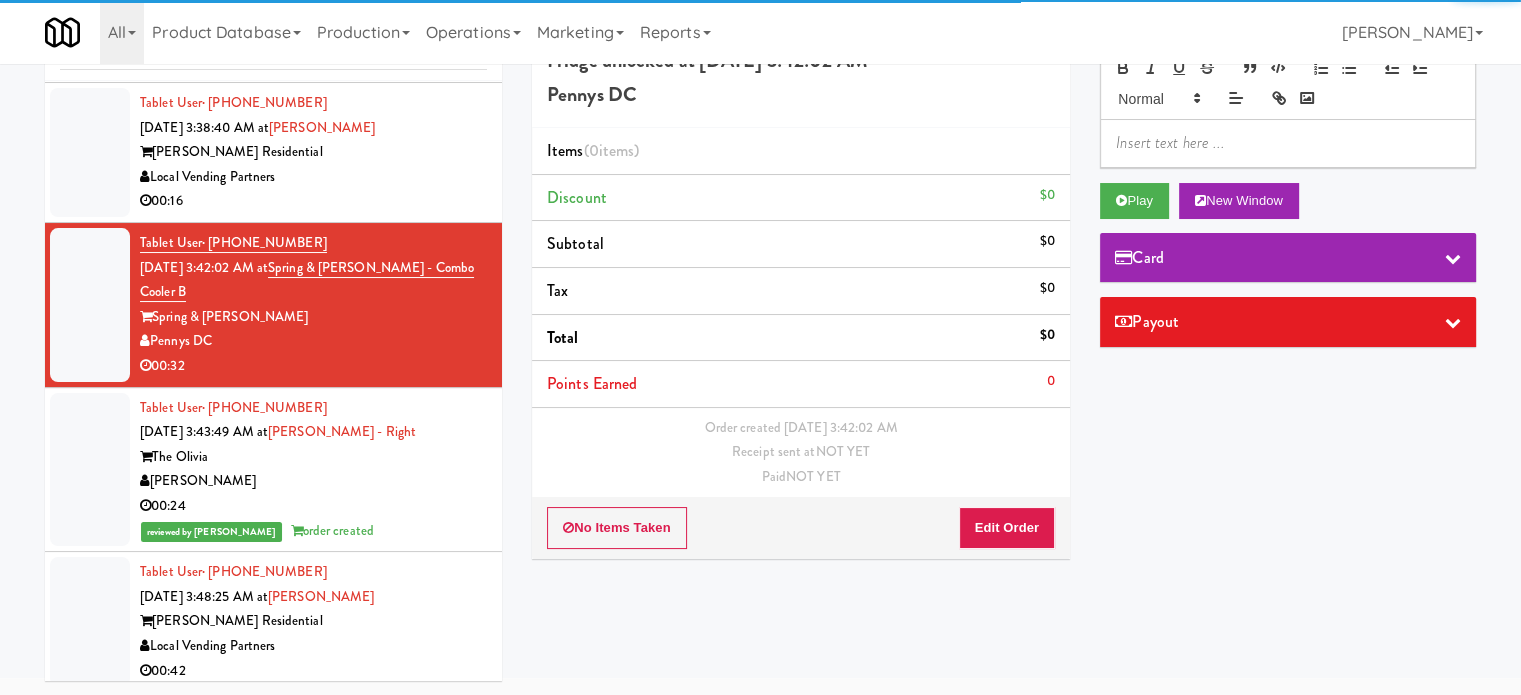 scroll, scrollTop: 2511, scrollLeft: 0, axis: vertical 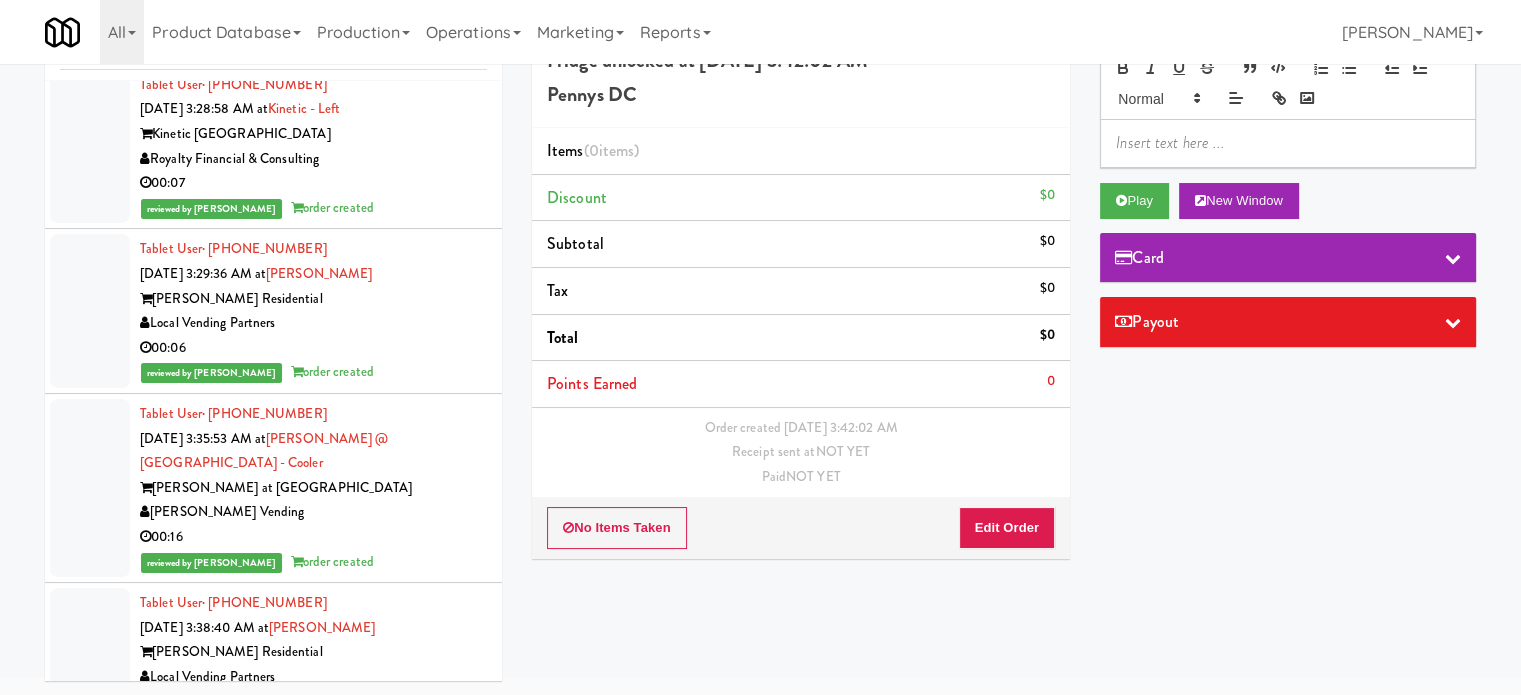 click on "Spring & [PERSON_NAME] - Combo Cooler B" at bounding box center (307, 780) 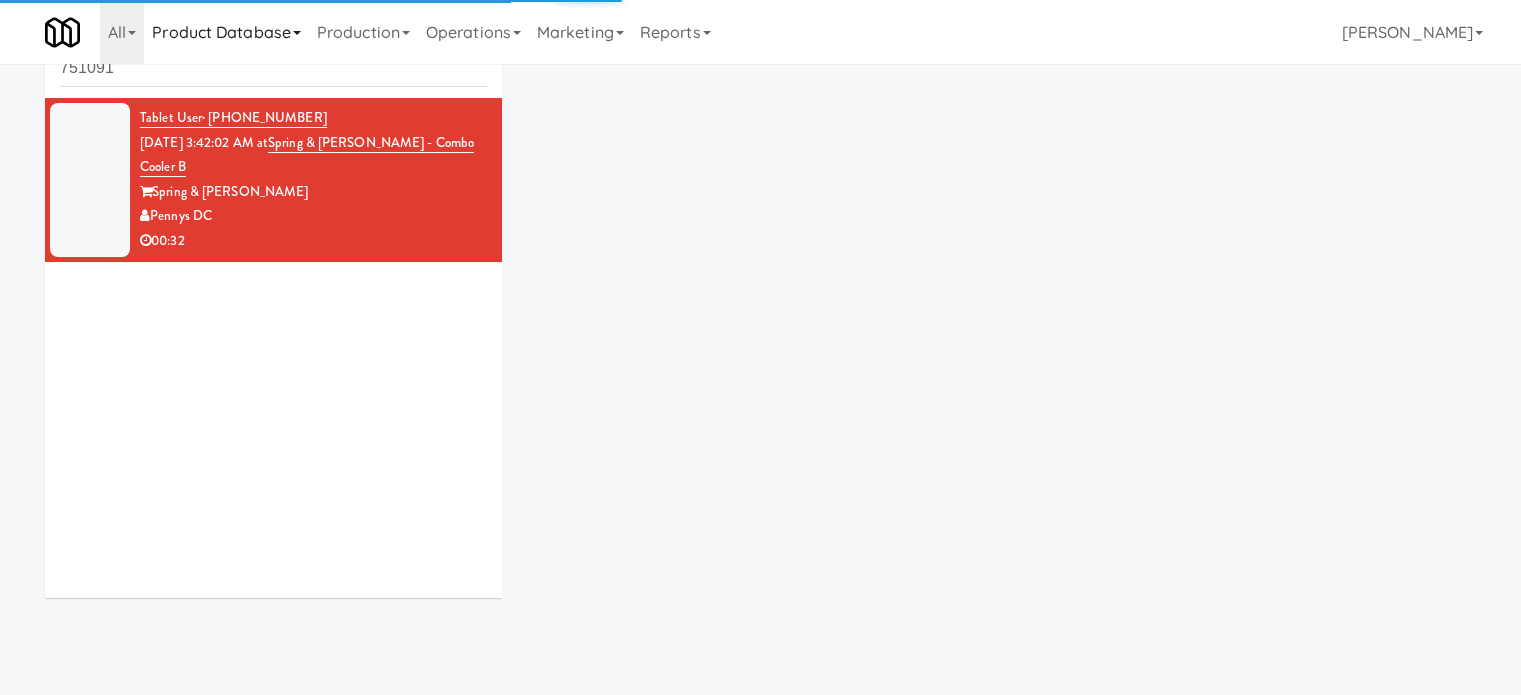 scroll, scrollTop: 0, scrollLeft: 0, axis: both 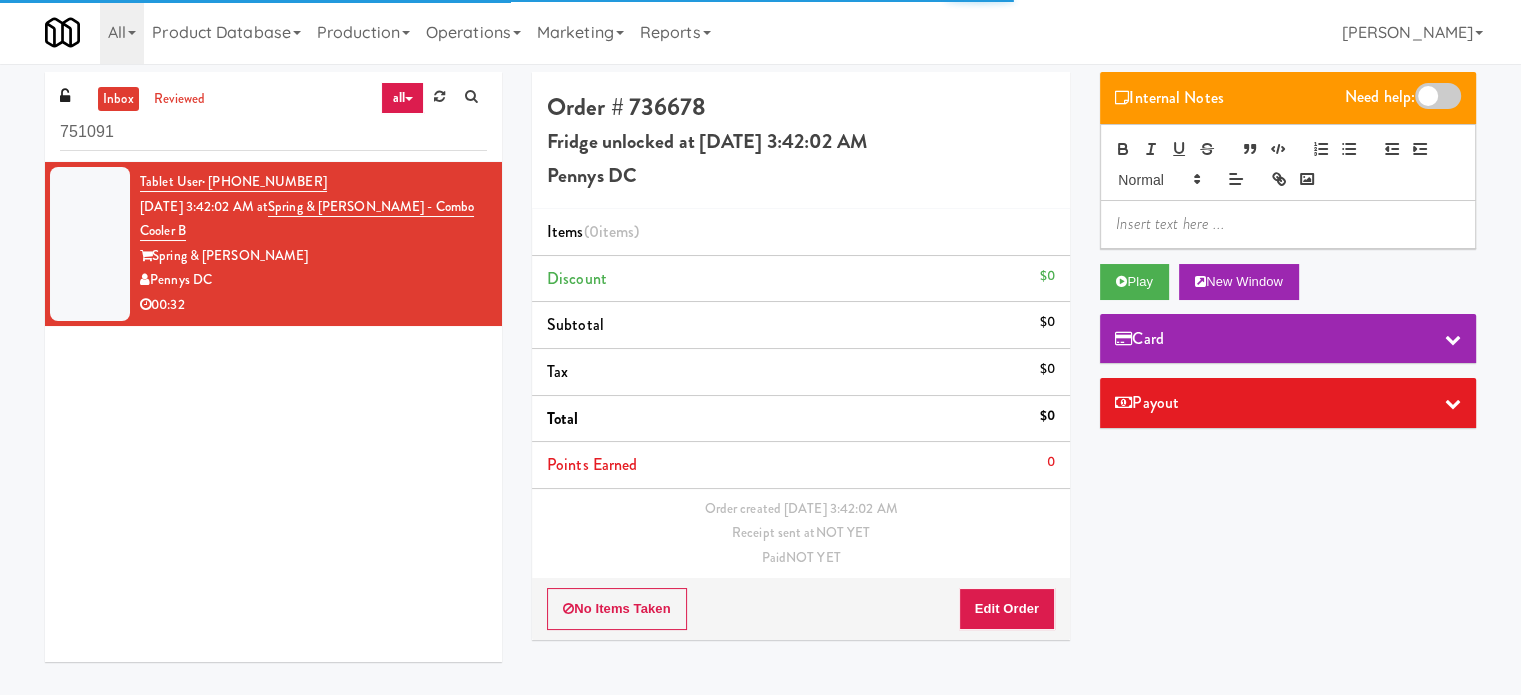 click on "751091" at bounding box center (273, 132) 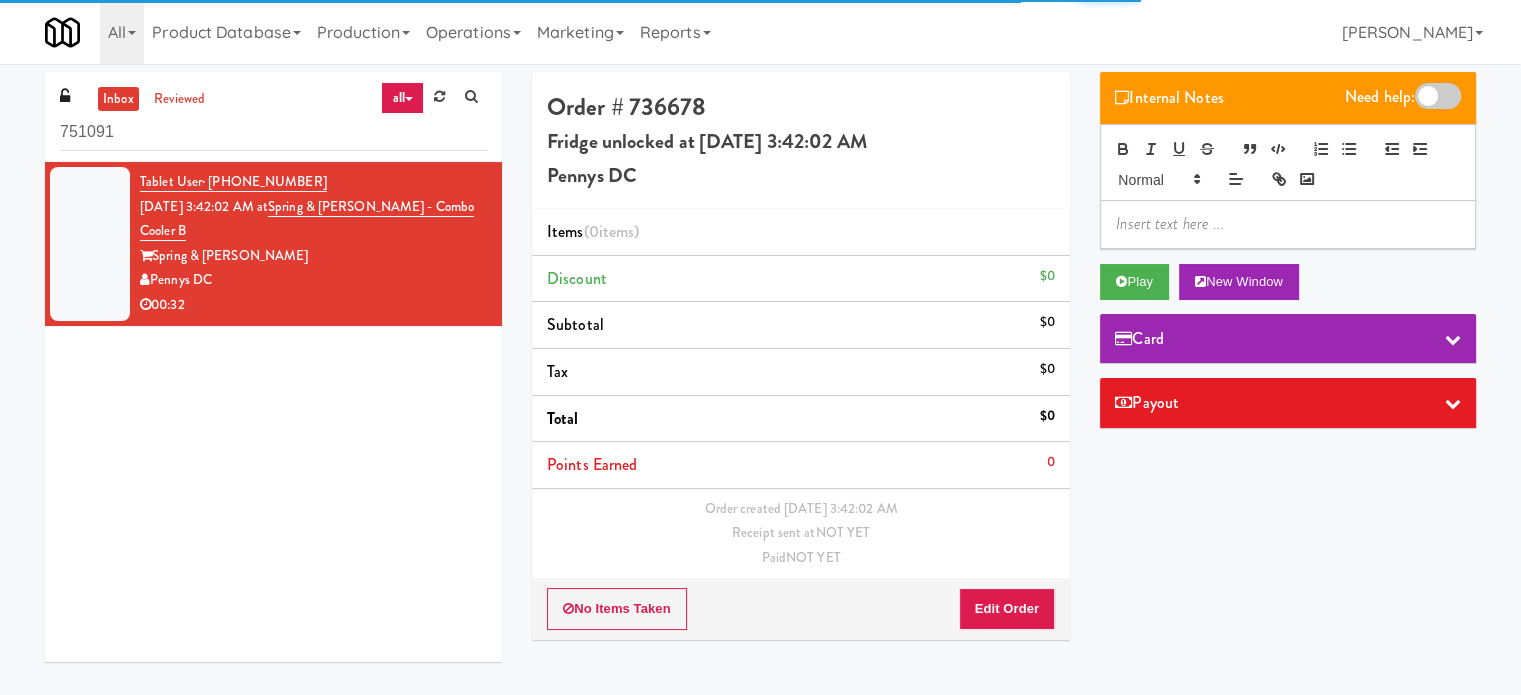 click on "751091" at bounding box center (273, 132) 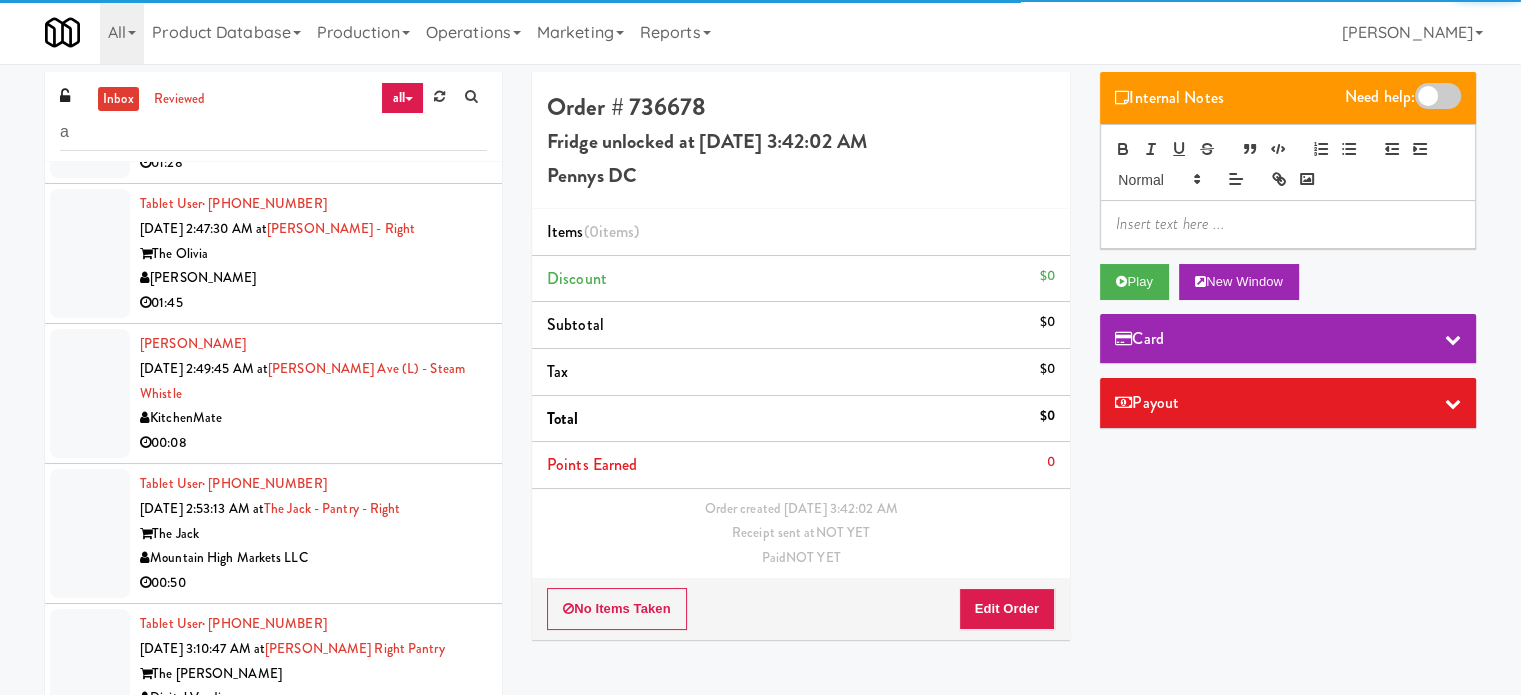scroll, scrollTop: 1793, scrollLeft: 0, axis: vertical 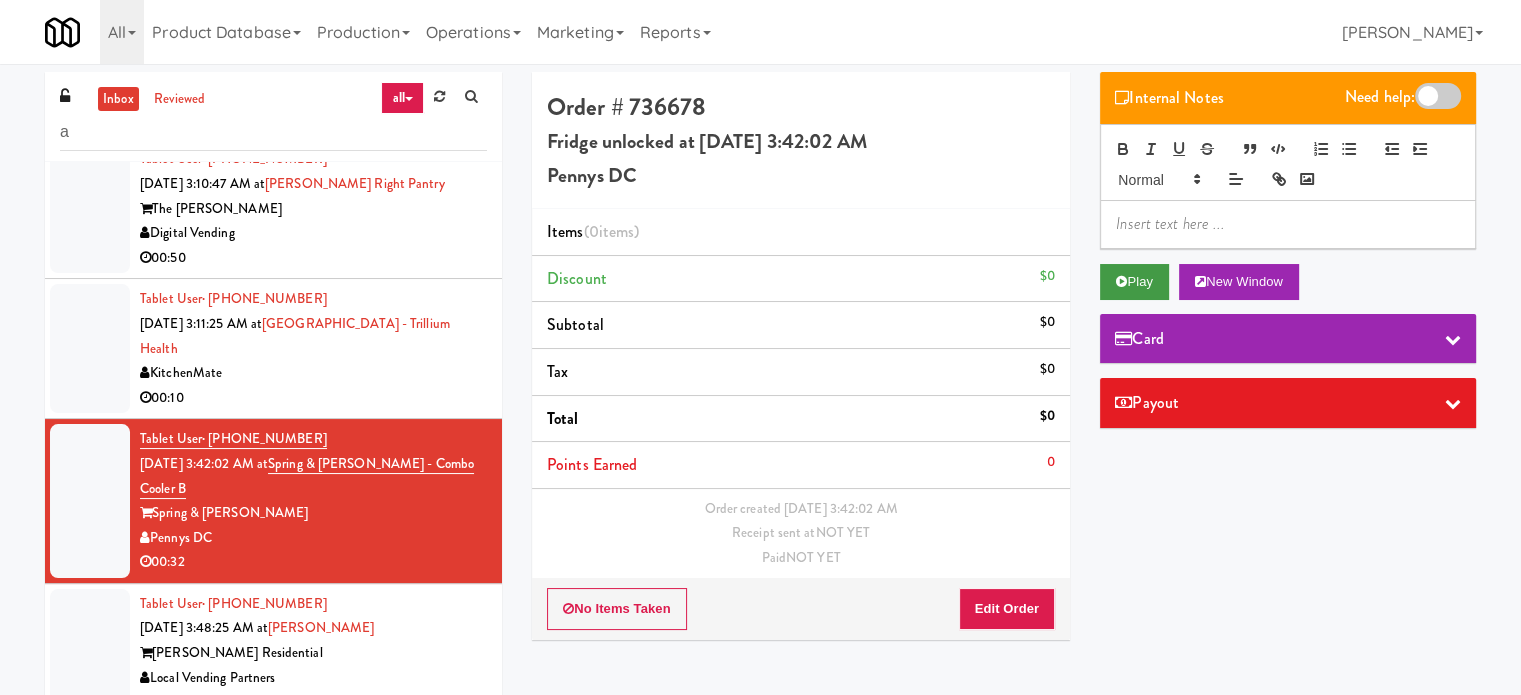 type on "a" 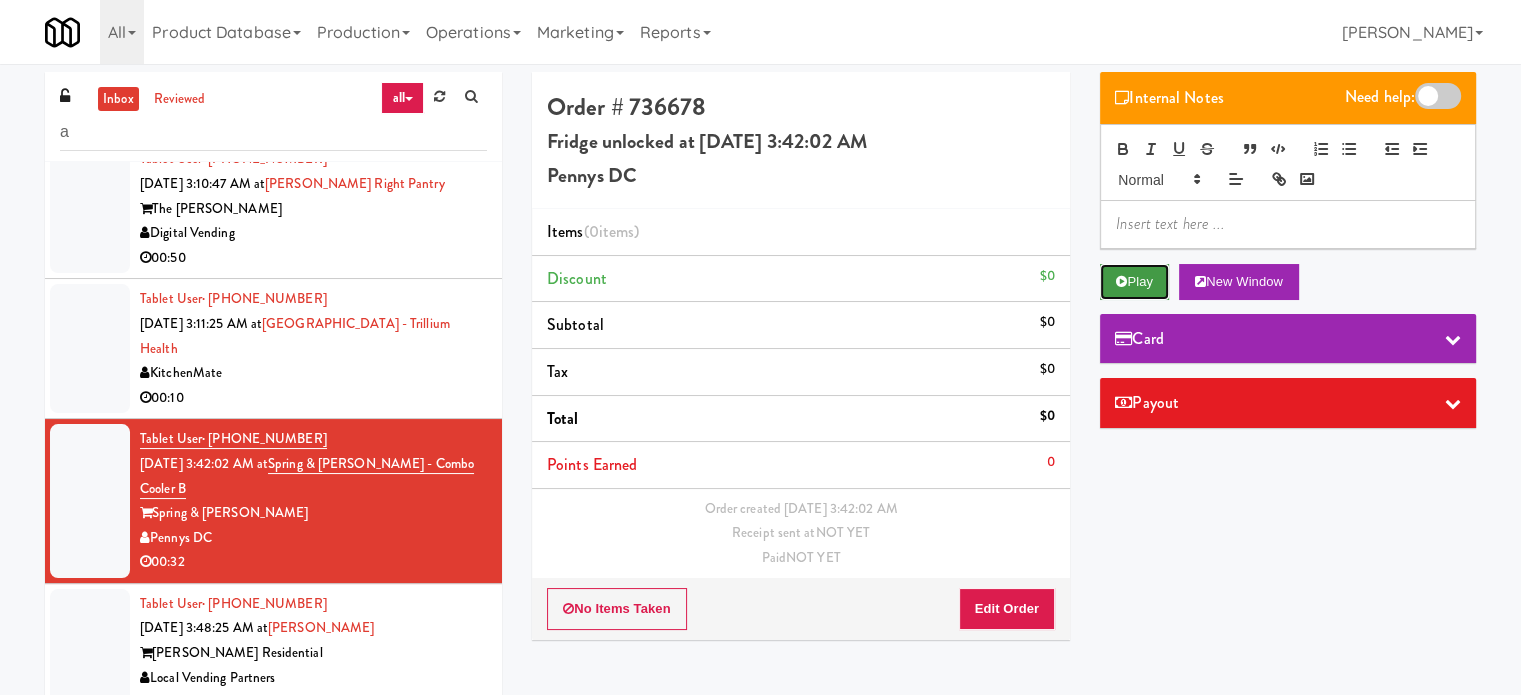 click on "Play" at bounding box center [1134, 282] 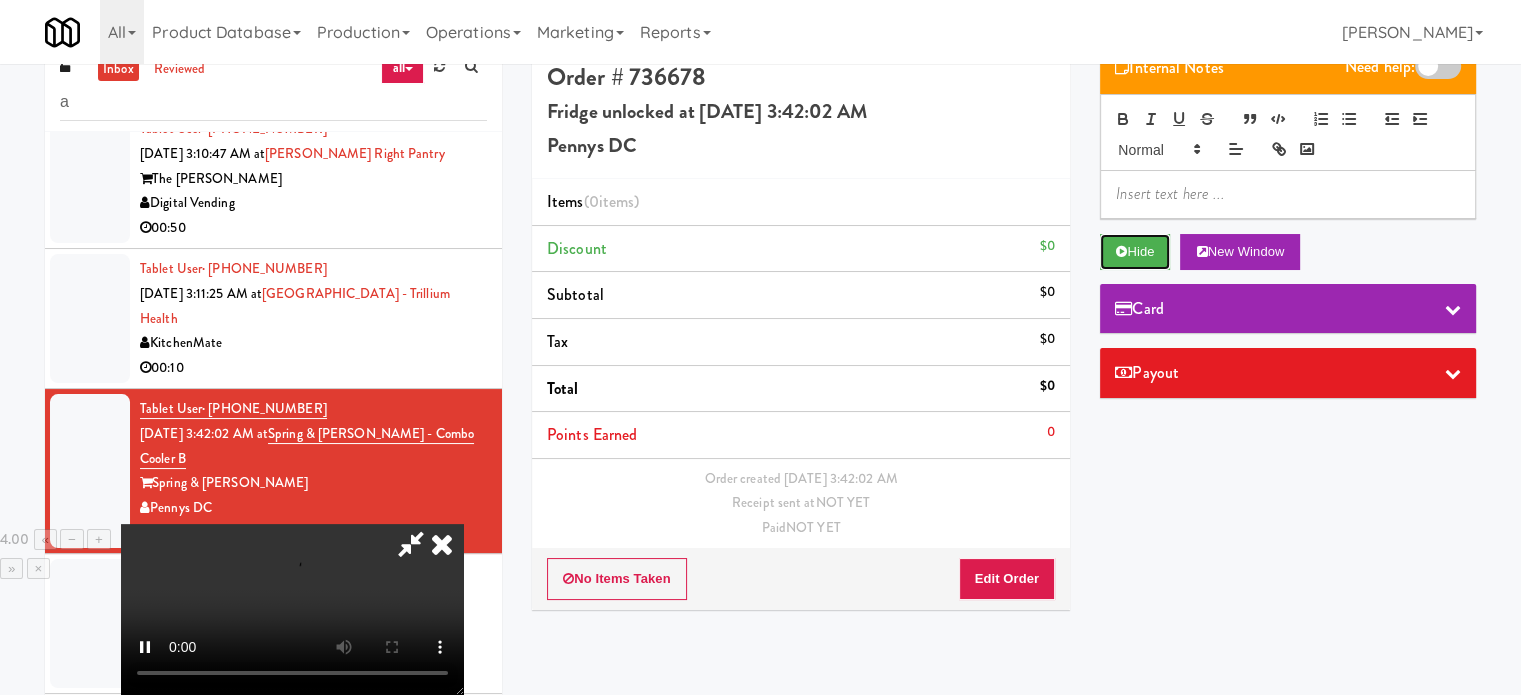 scroll, scrollTop: 81, scrollLeft: 0, axis: vertical 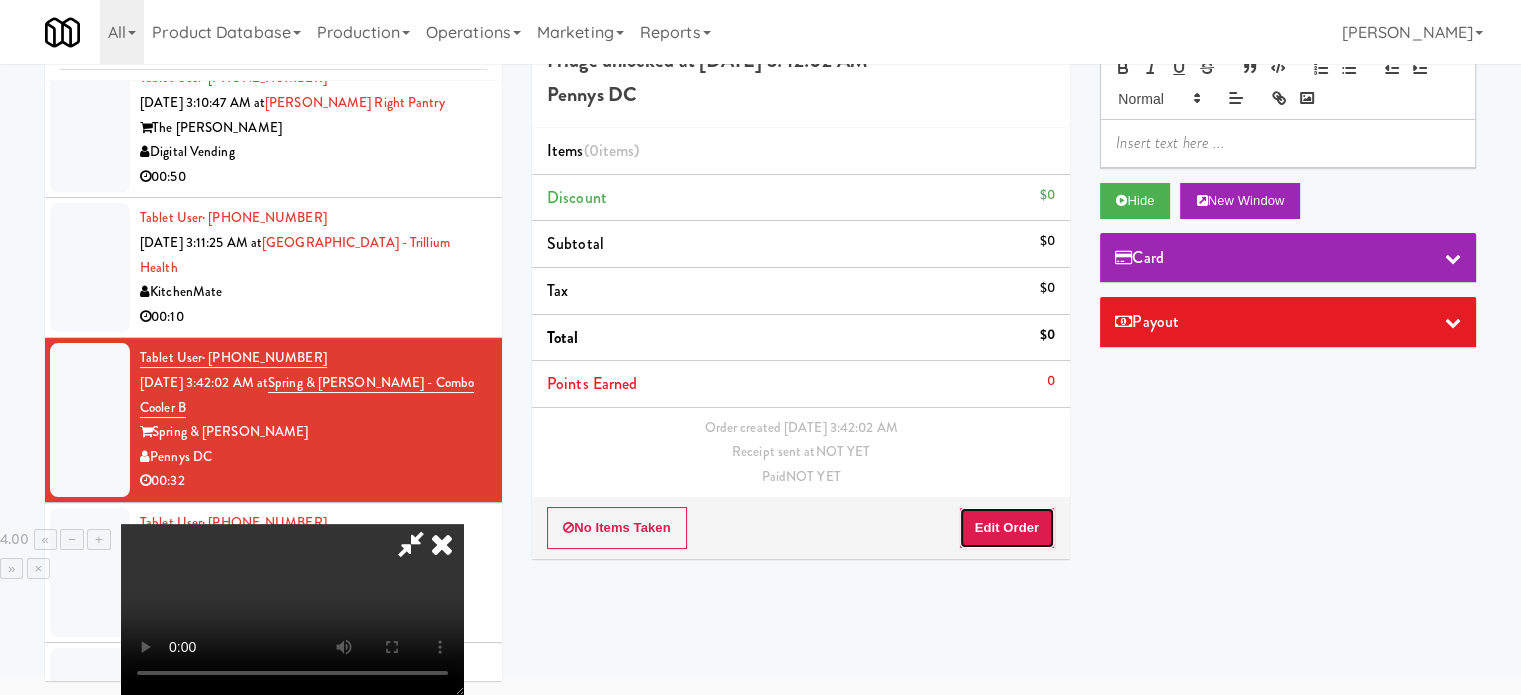 click on "Edit Order" at bounding box center (1007, 528) 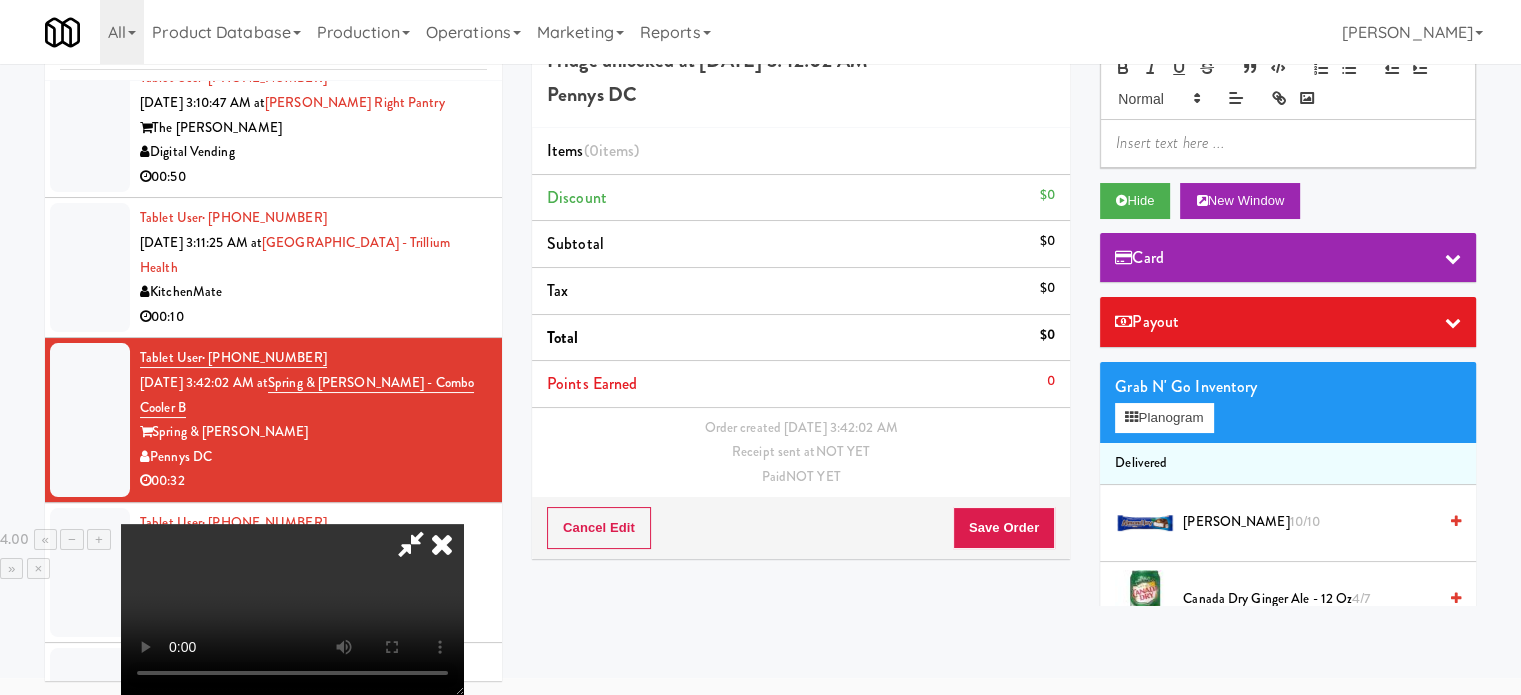 drag, startPoint x: 445, startPoint y: 494, endPoint x: 442, endPoint y: 447, distance: 47.095646 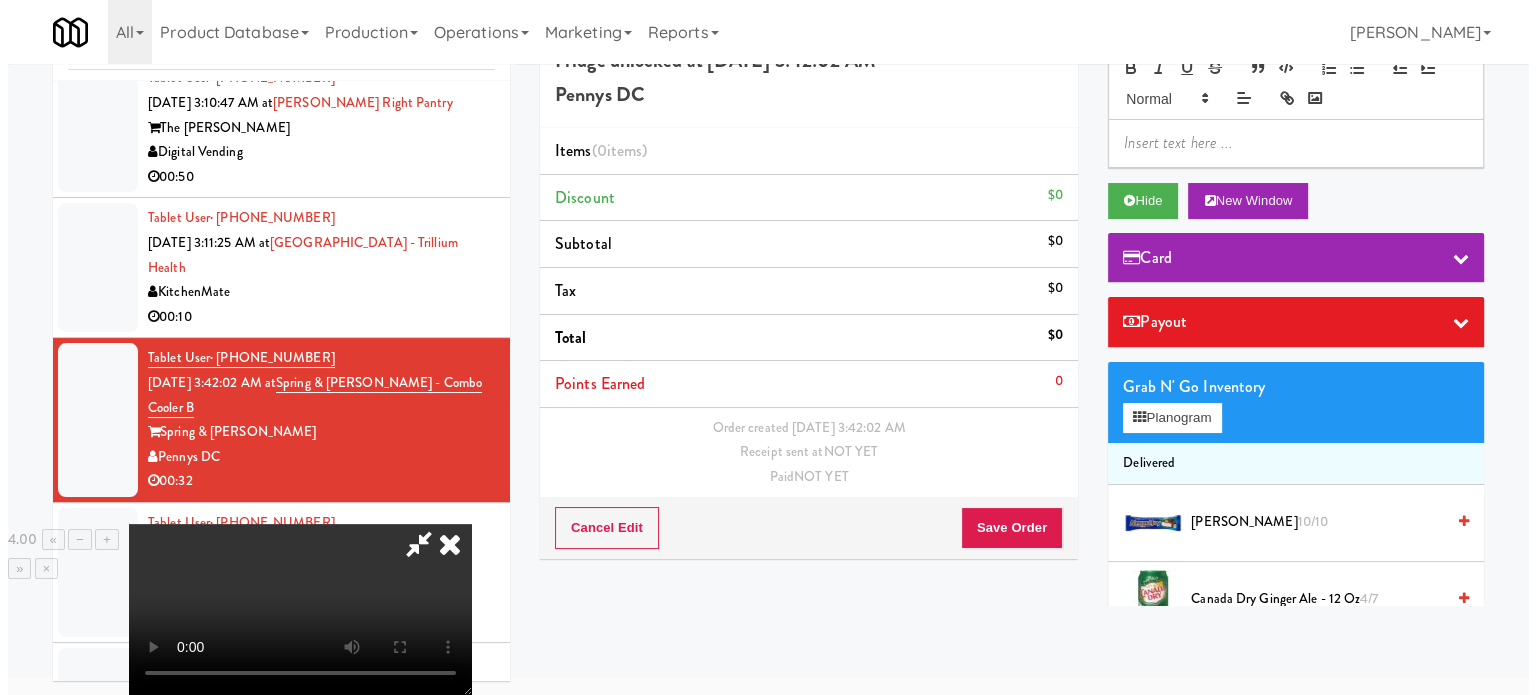 scroll, scrollTop: 64, scrollLeft: 0, axis: vertical 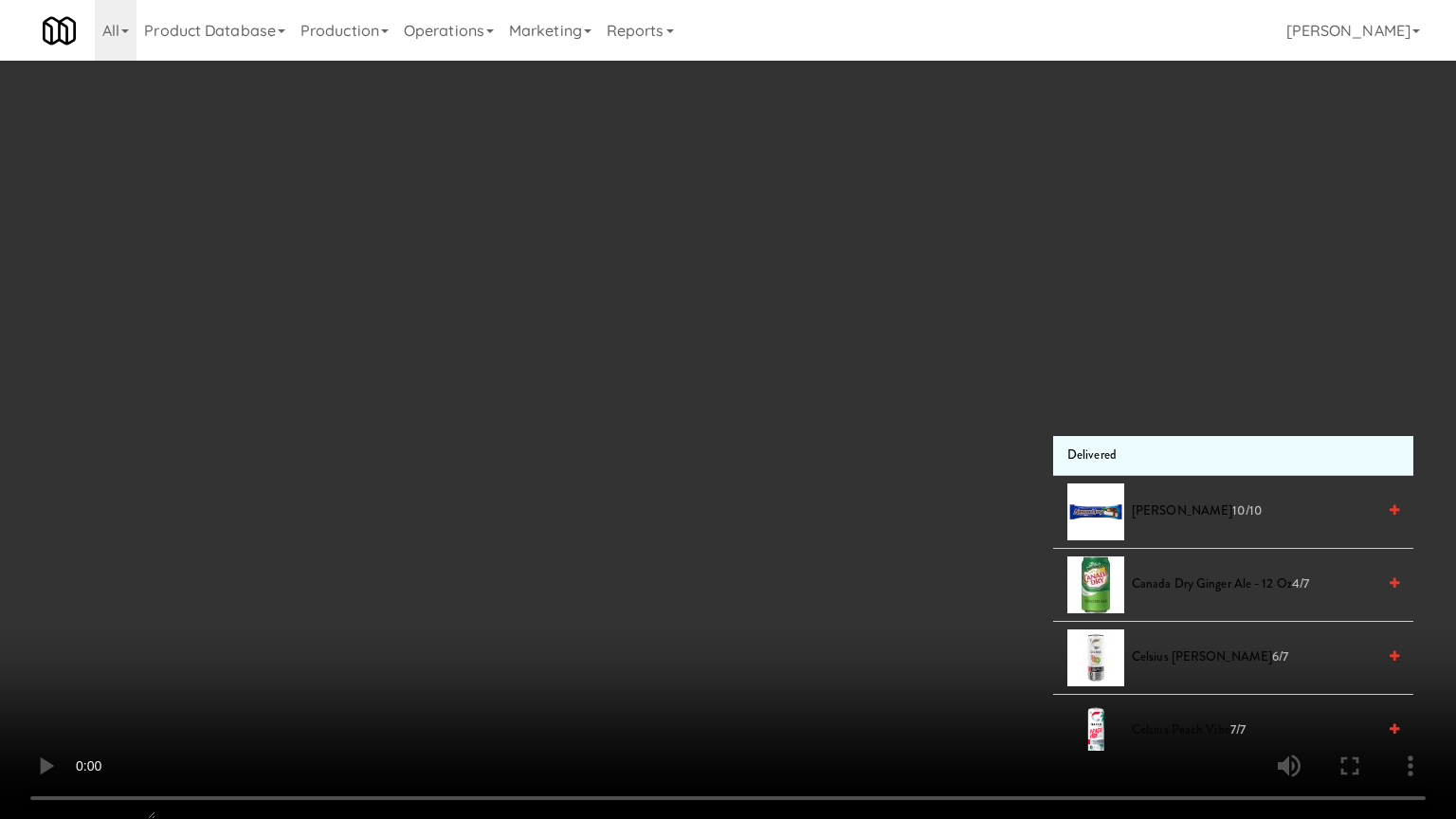 click at bounding box center [728, 410] 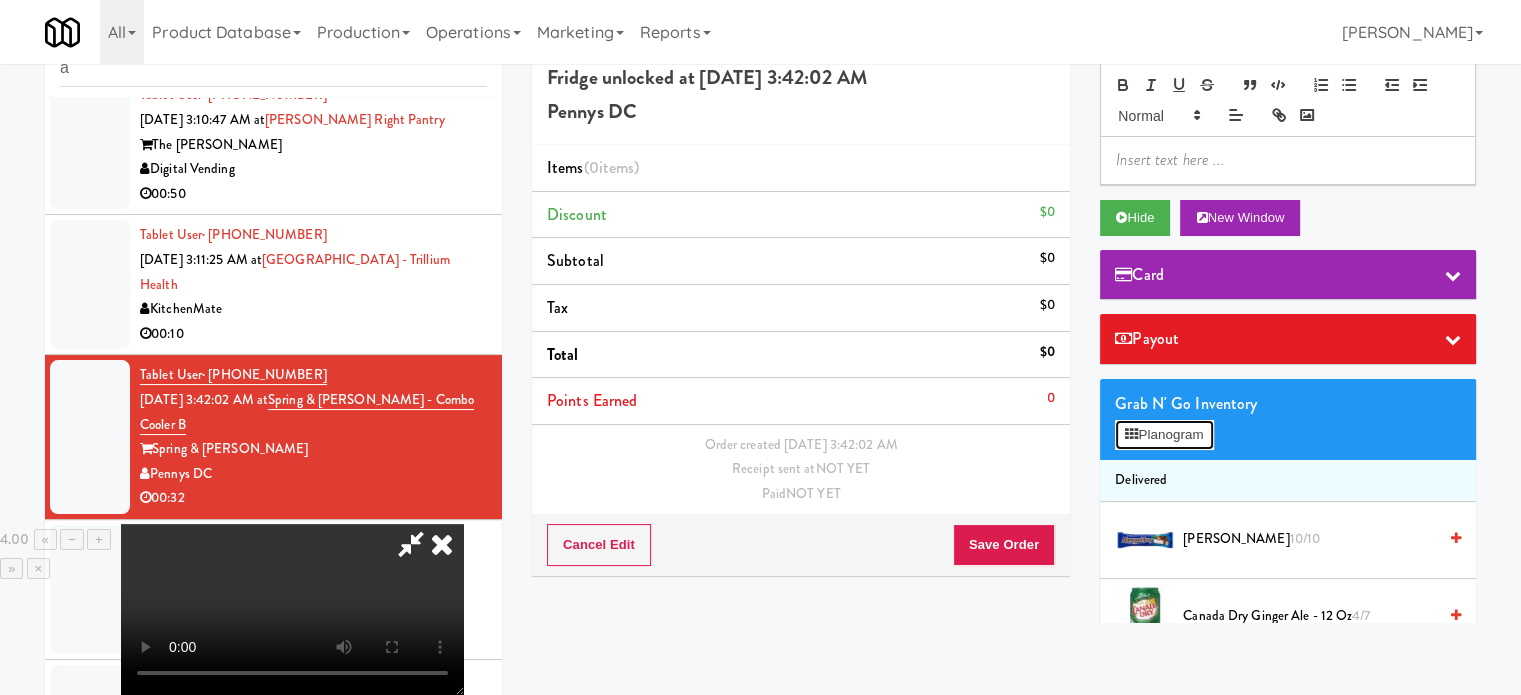 click on "Planogram" at bounding box center [1164, 435] 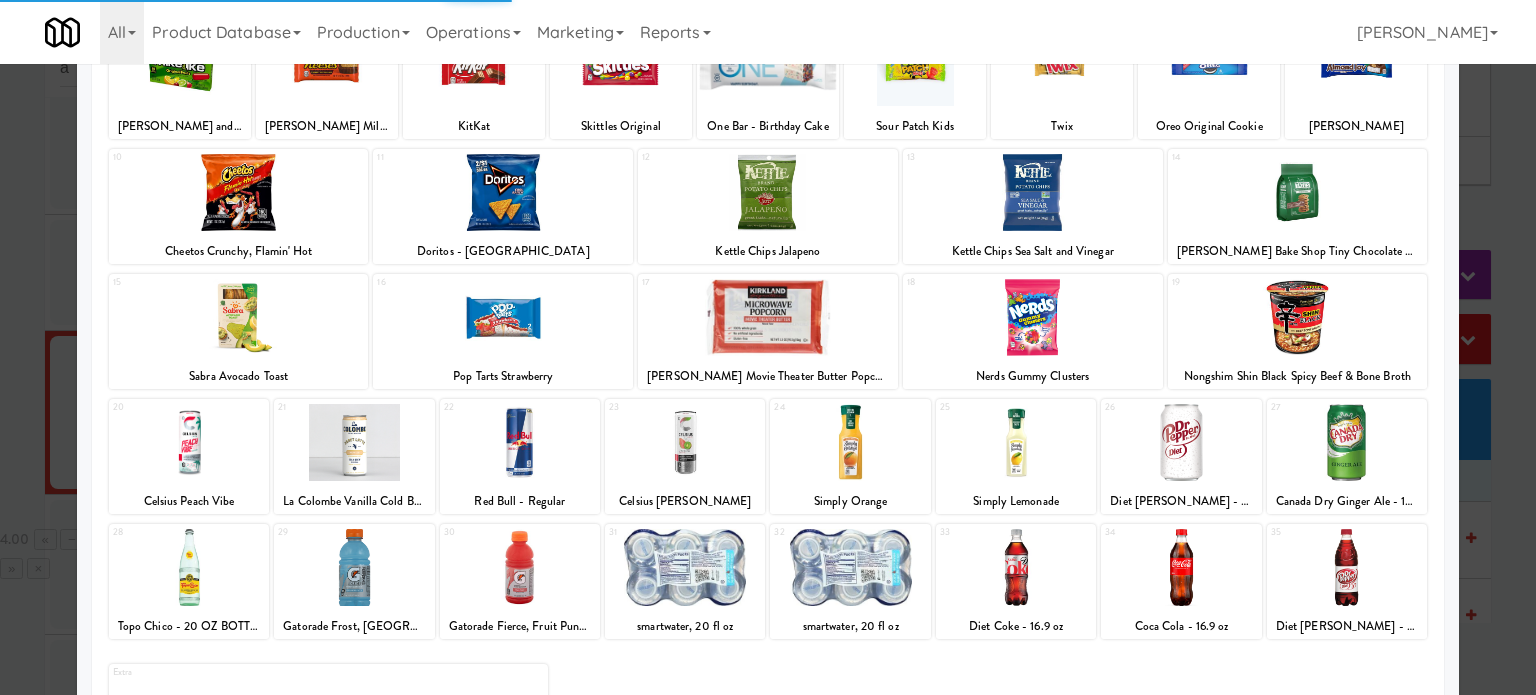 scroll, scrollTop: 286, scrollLeft: 0, axis: vertical 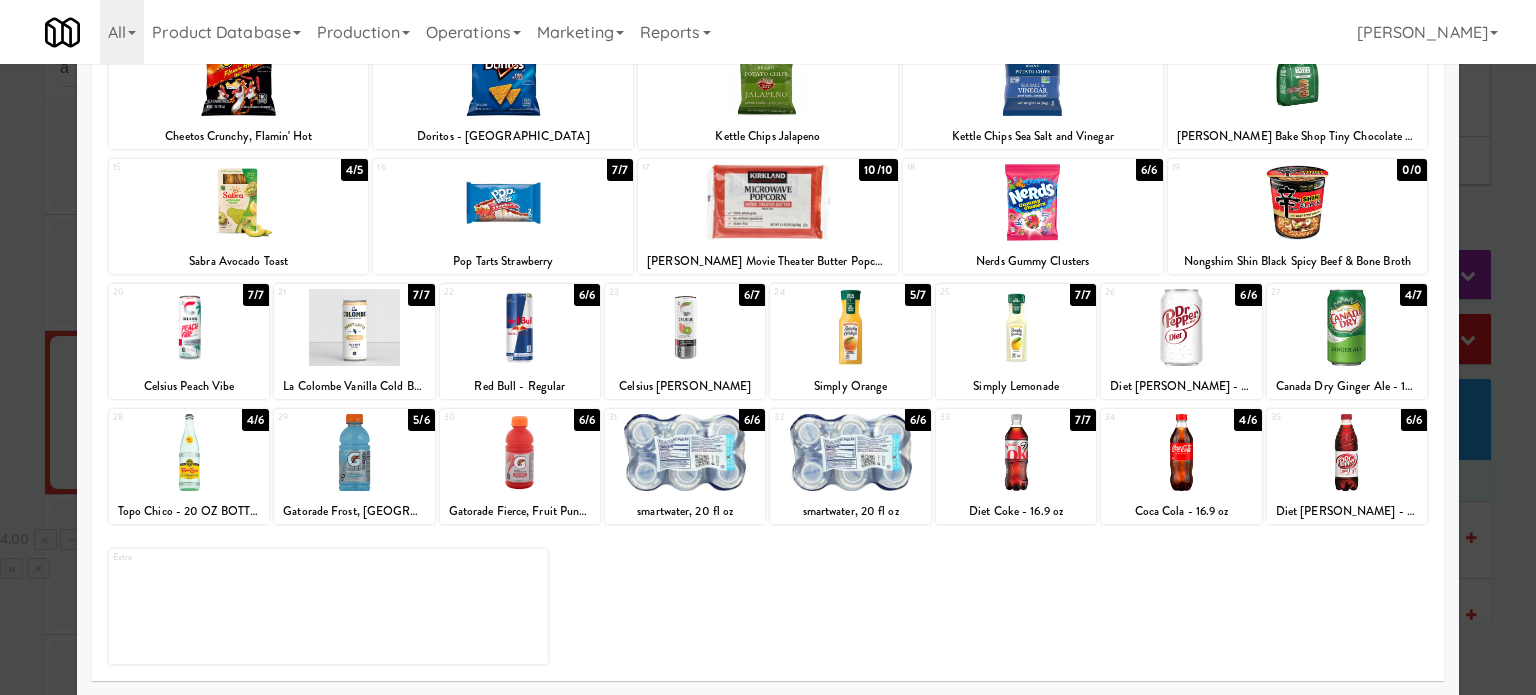 click on "6/6" at bounding box center [918, 420] 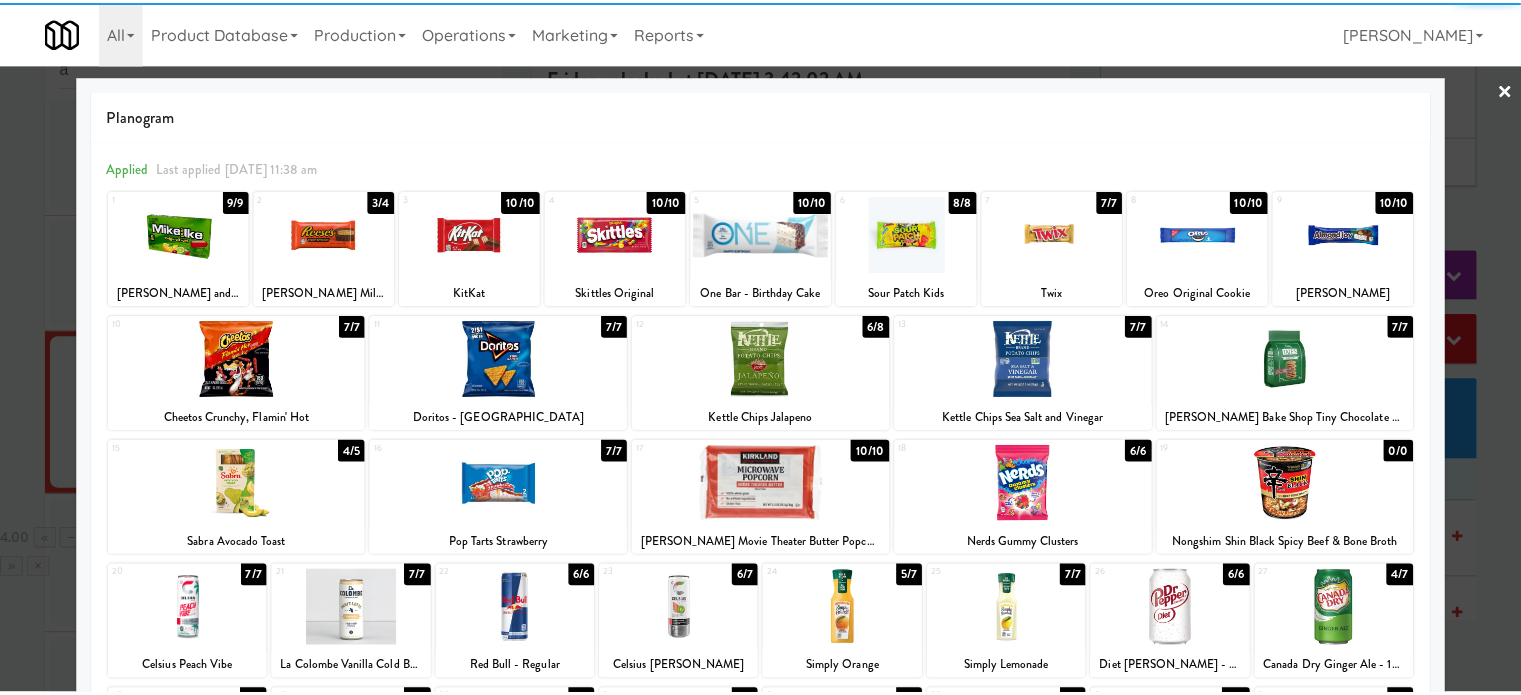 scroll, scrollTop: 0, scrollLeft: 0, axis: both 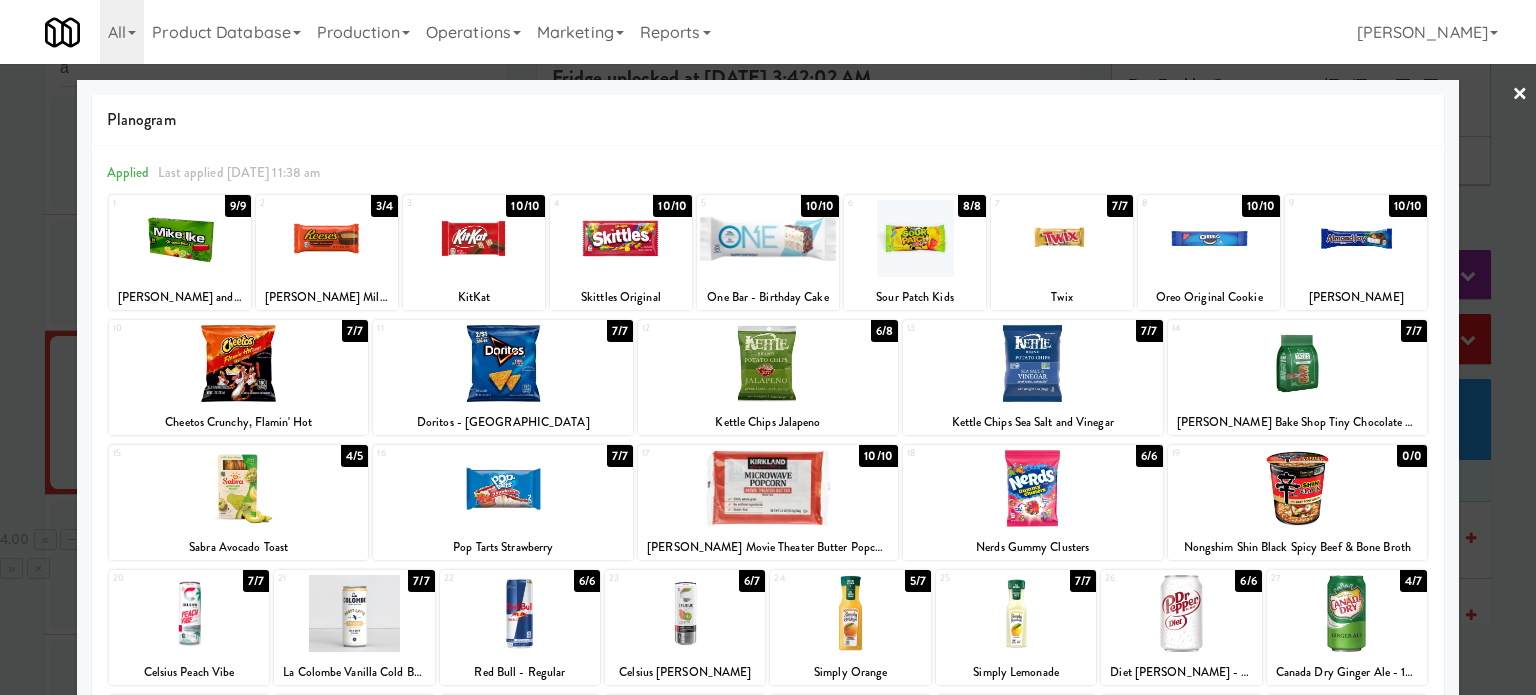 click on "7/7" at bounding box center (1149, 331) 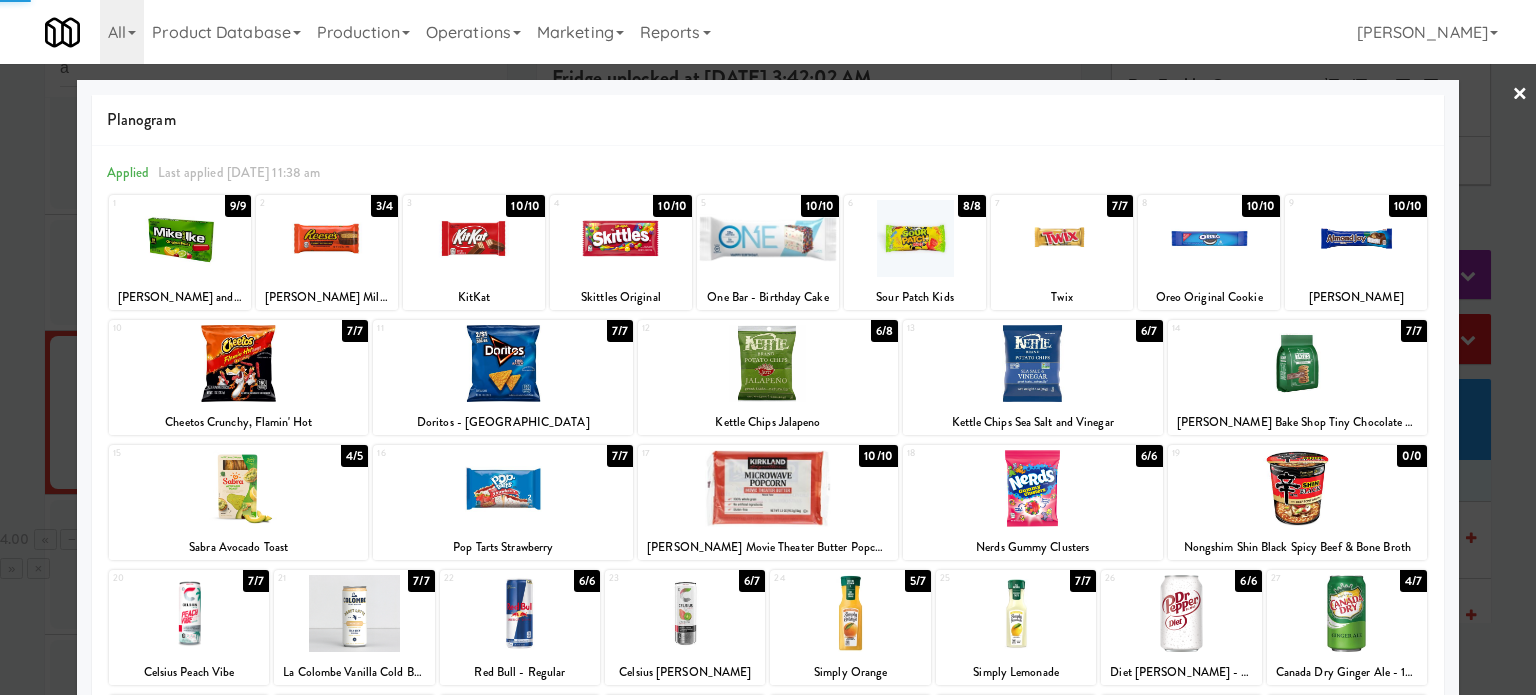 click at bounding box center [768, 347] 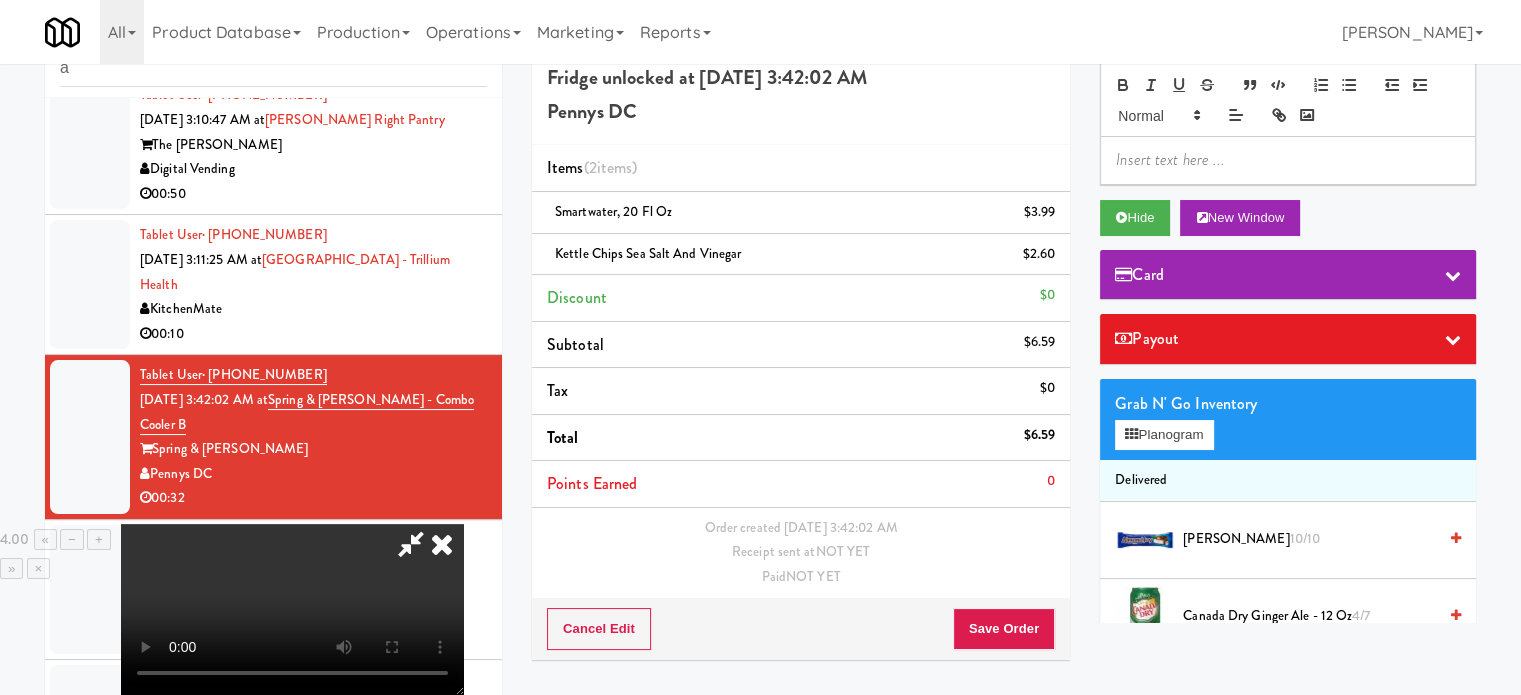 click at bounding box center (442, 544) 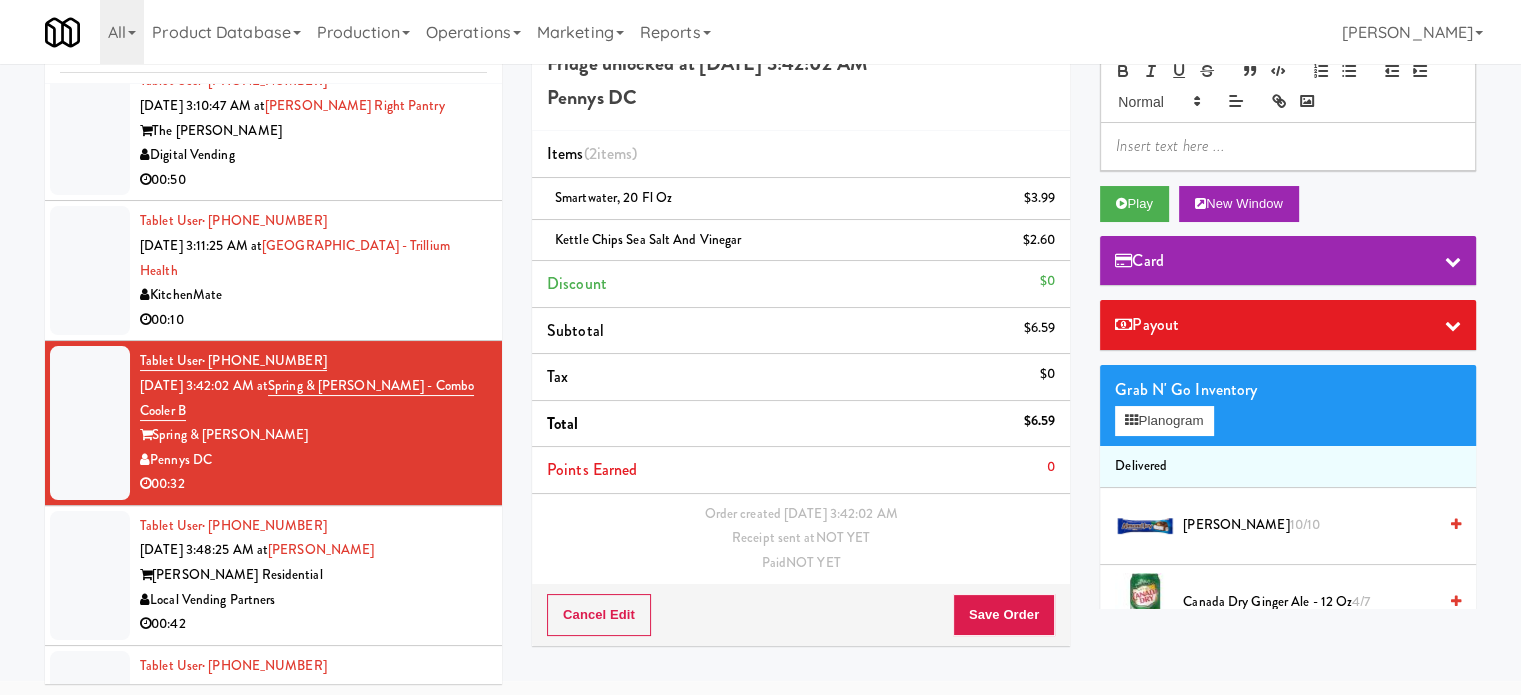 scroll, scrollTop: 81, scrollLeft: 0, axis: vertical 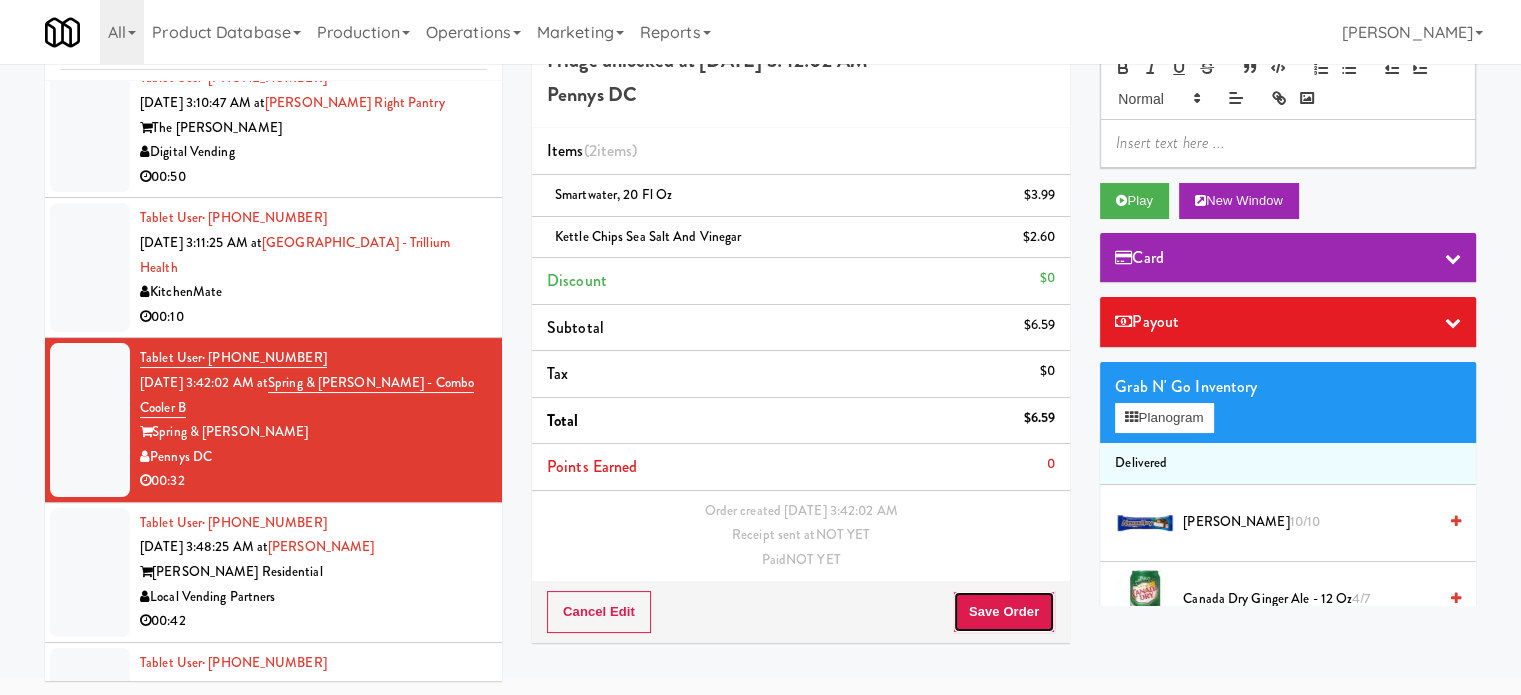 click on "Save Order" at bounding box center [1004, 612] 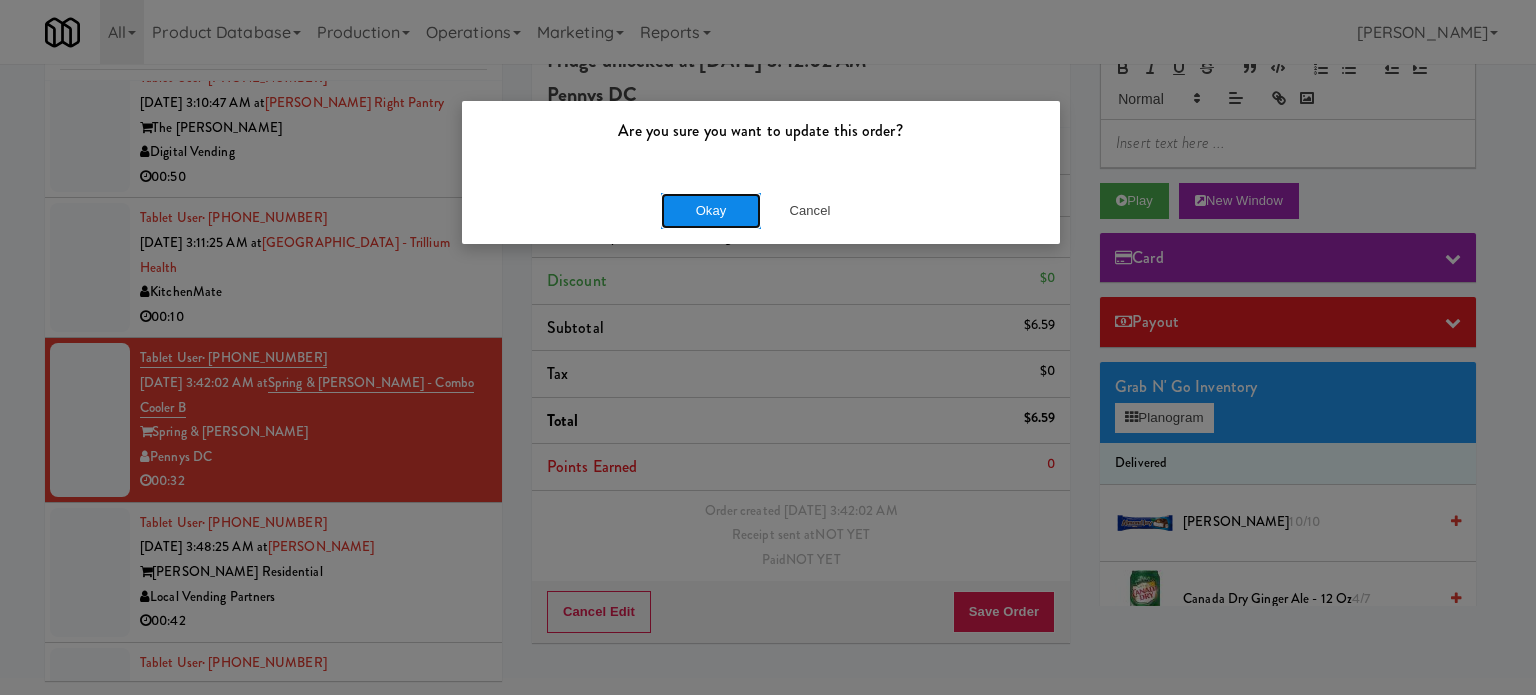 click on "Okay" at bounding box center [711, 211] 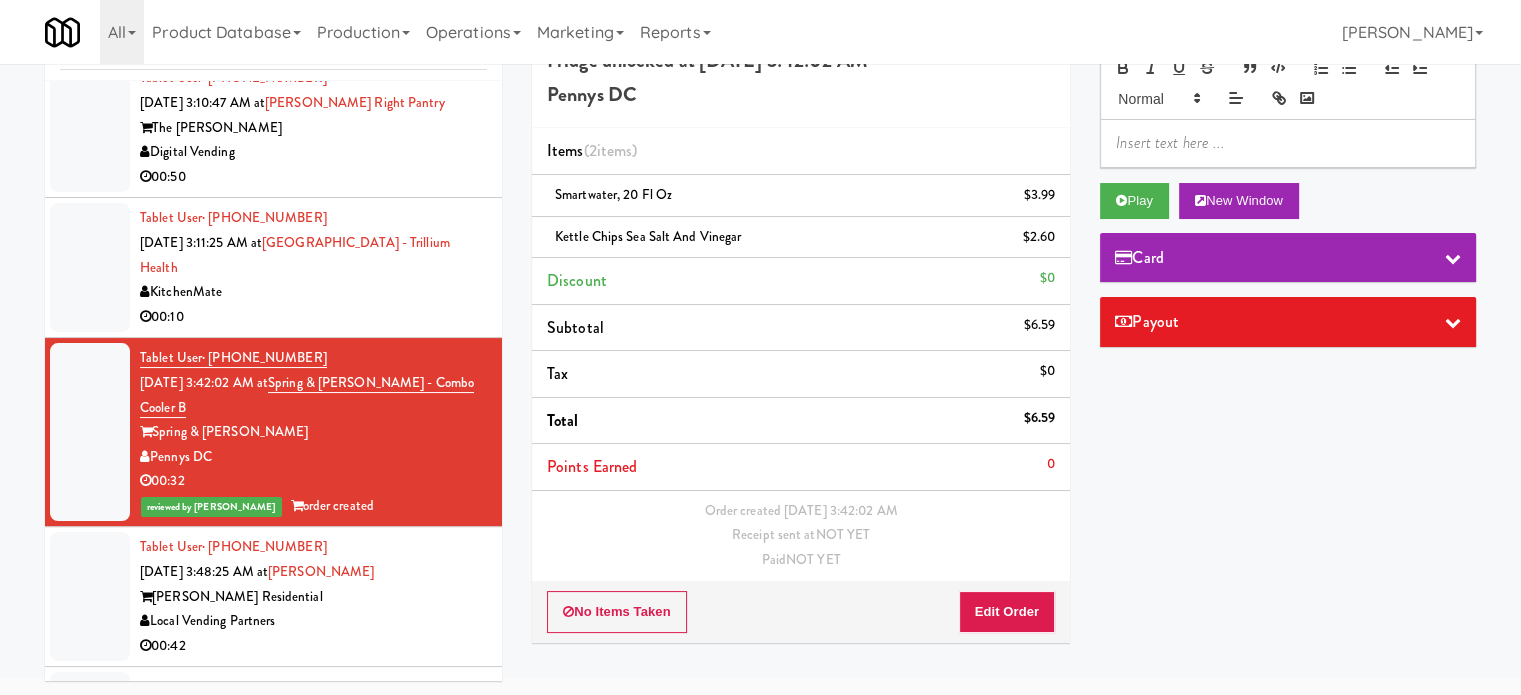 scroll, scrollTop: 1293, scrollLeft: 0, axis: vertical 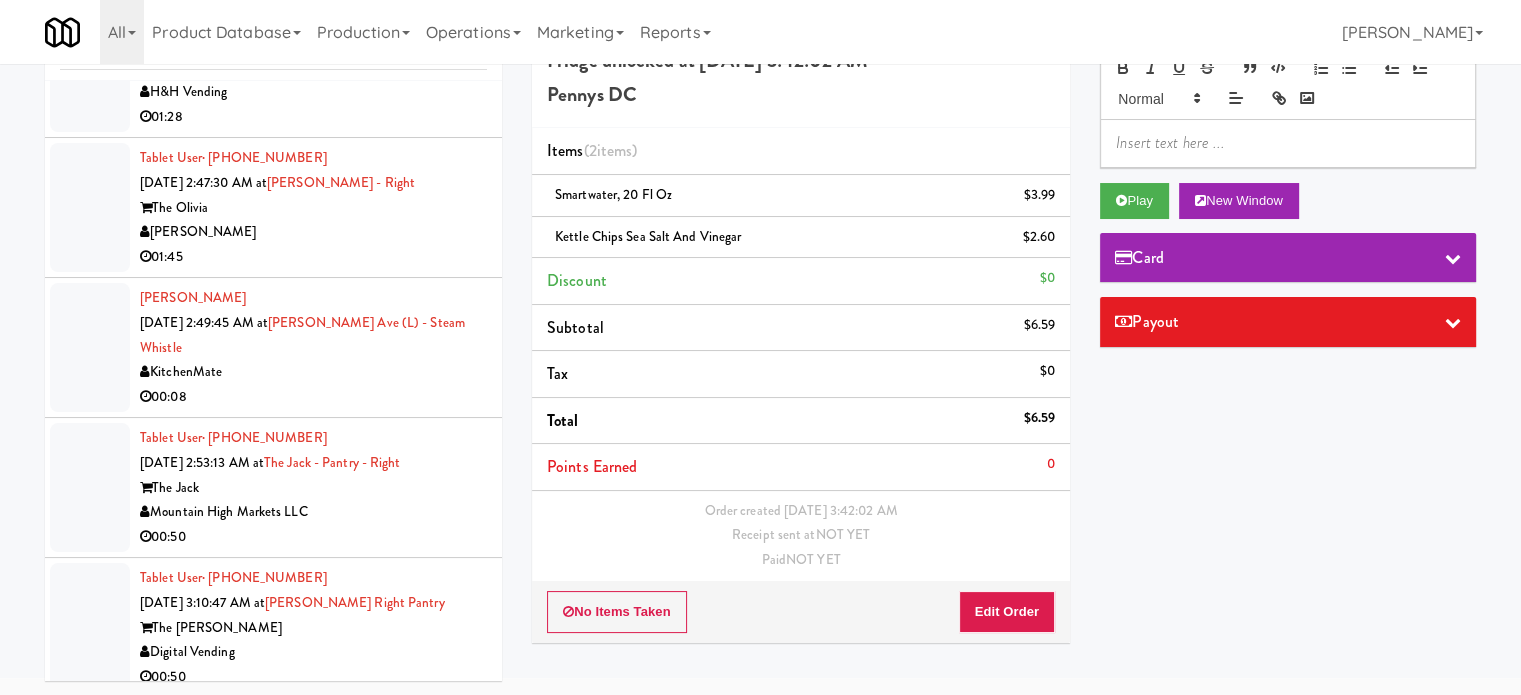 click on "00:08" at bounding box center [313, 397] 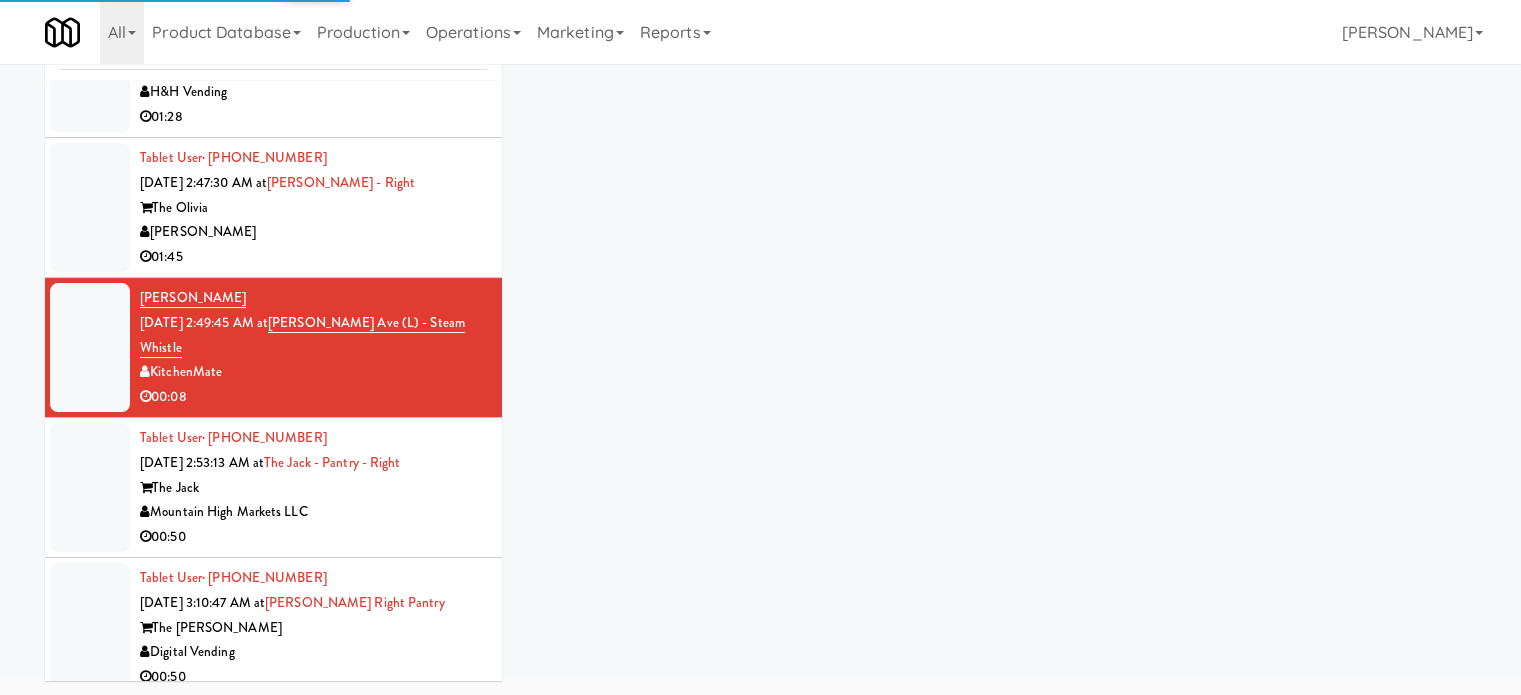 click on "01:45" at bounding box center [313, 257] 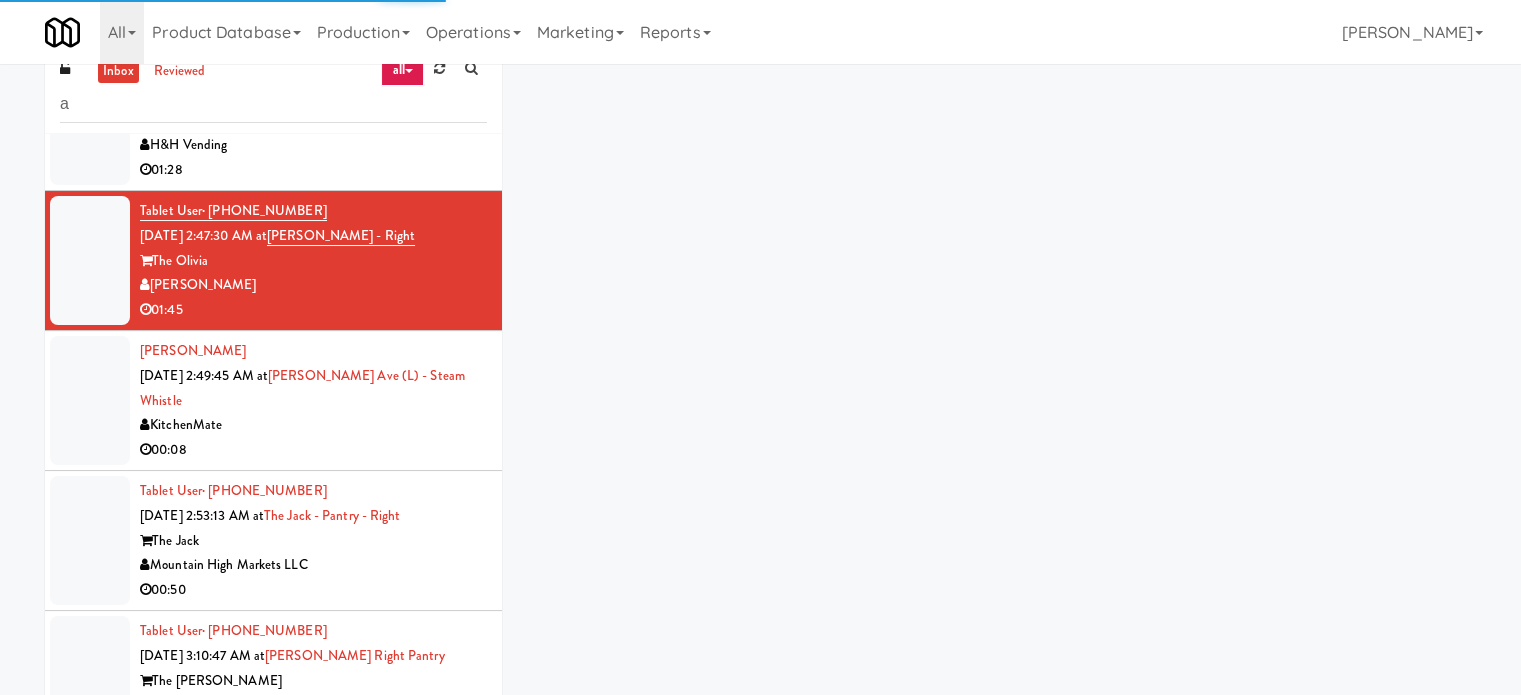 scroll, scrollTop: 0, scrollLeft: 0, axis: both 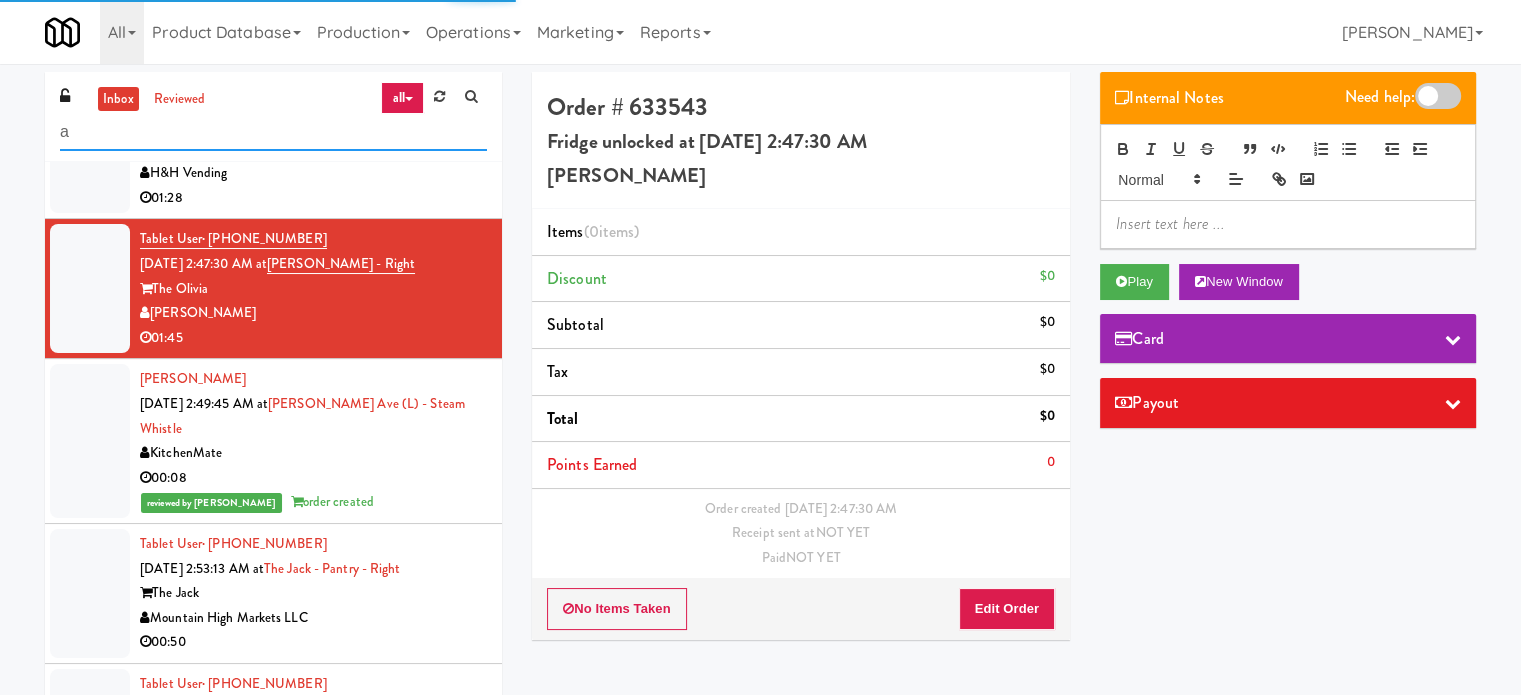 click on "a" at bounding box center (273, 132) 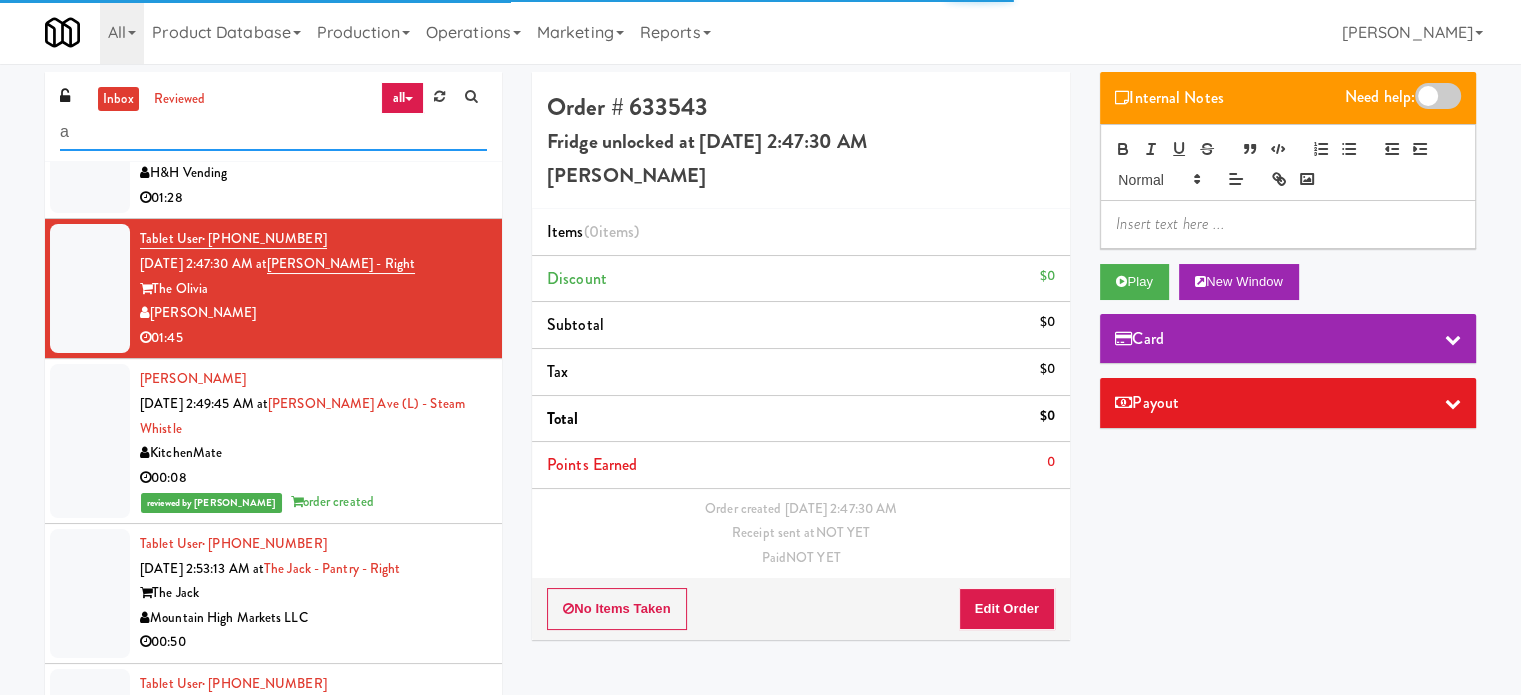 click on "a" at bounding box center (273, 132) 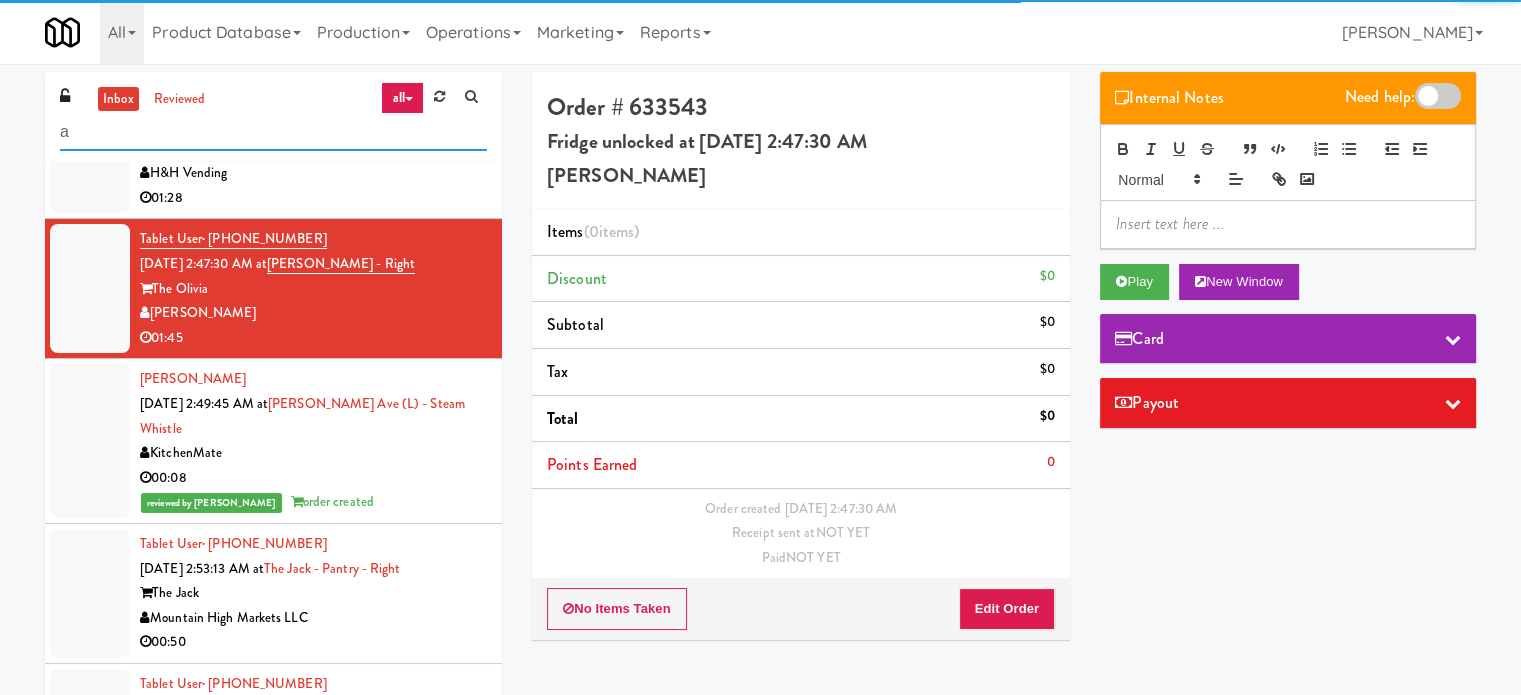 click on "a" at bounding box center (273, 132) 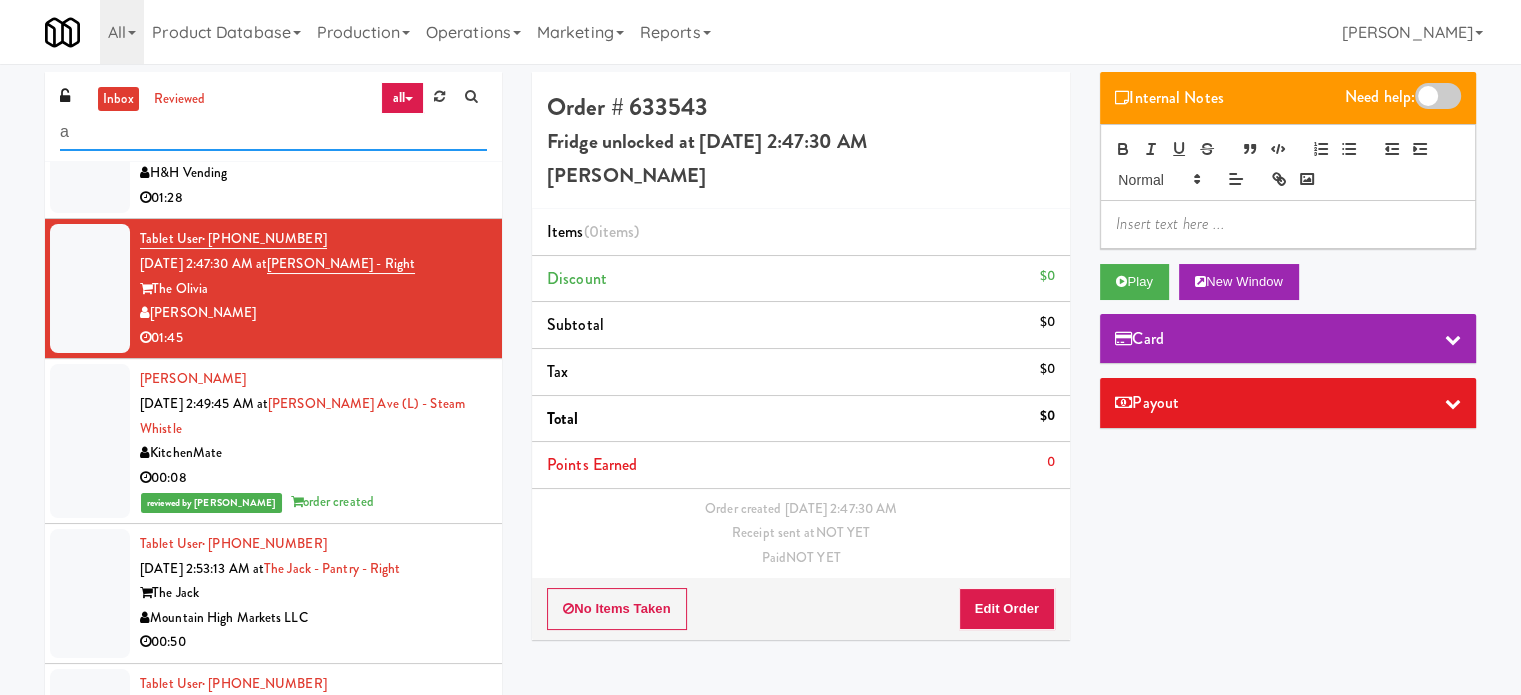 paste on "[PERSON_NAME]" 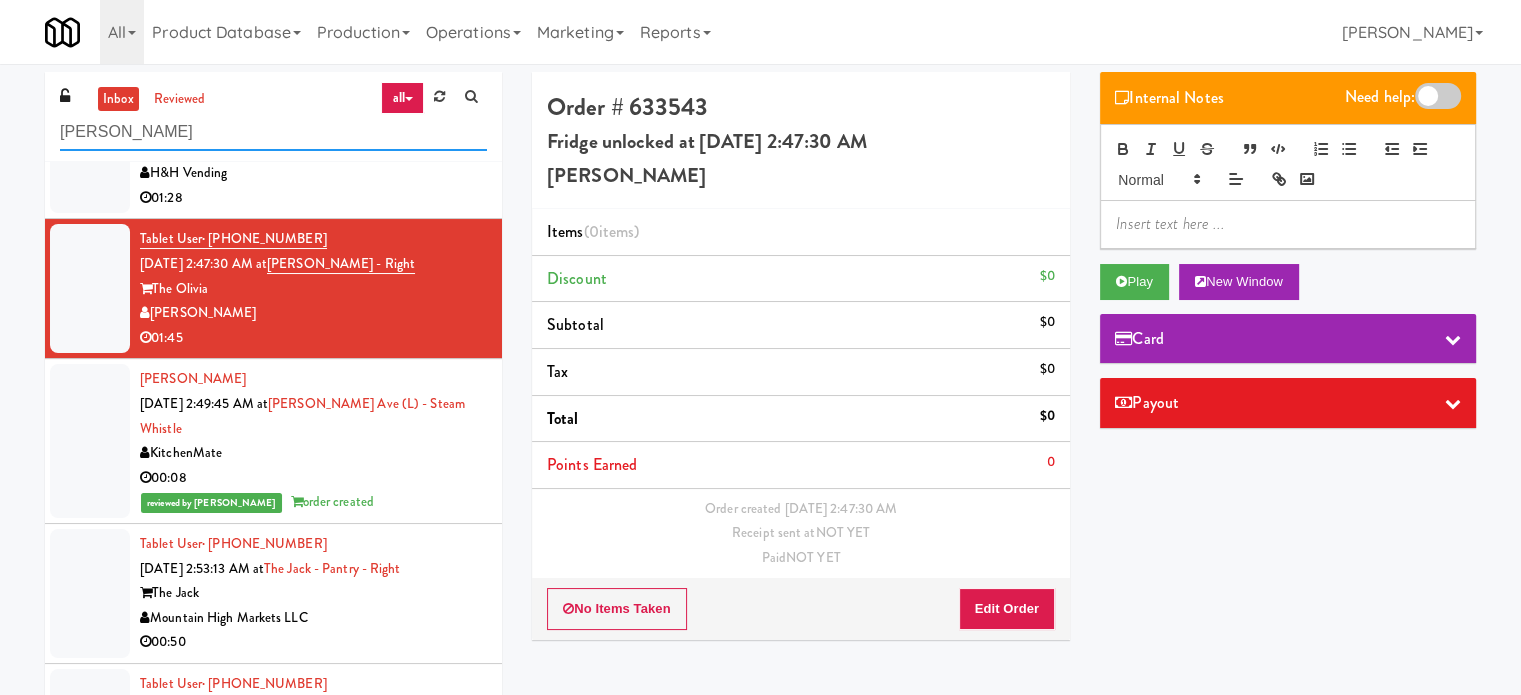 scroll, scrollTop: 0, scrollLeft: 0, axis: both 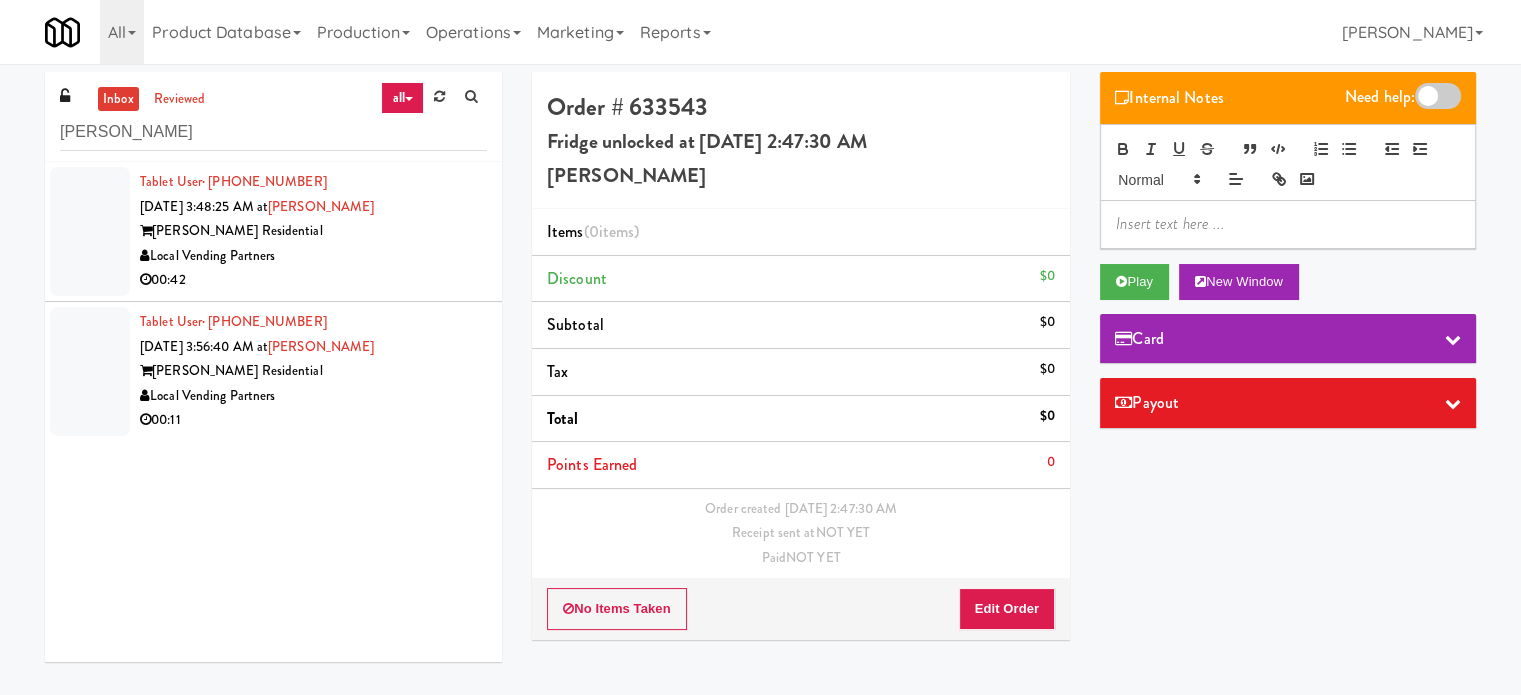 click on "00:42" at bounding box center [313, 280] 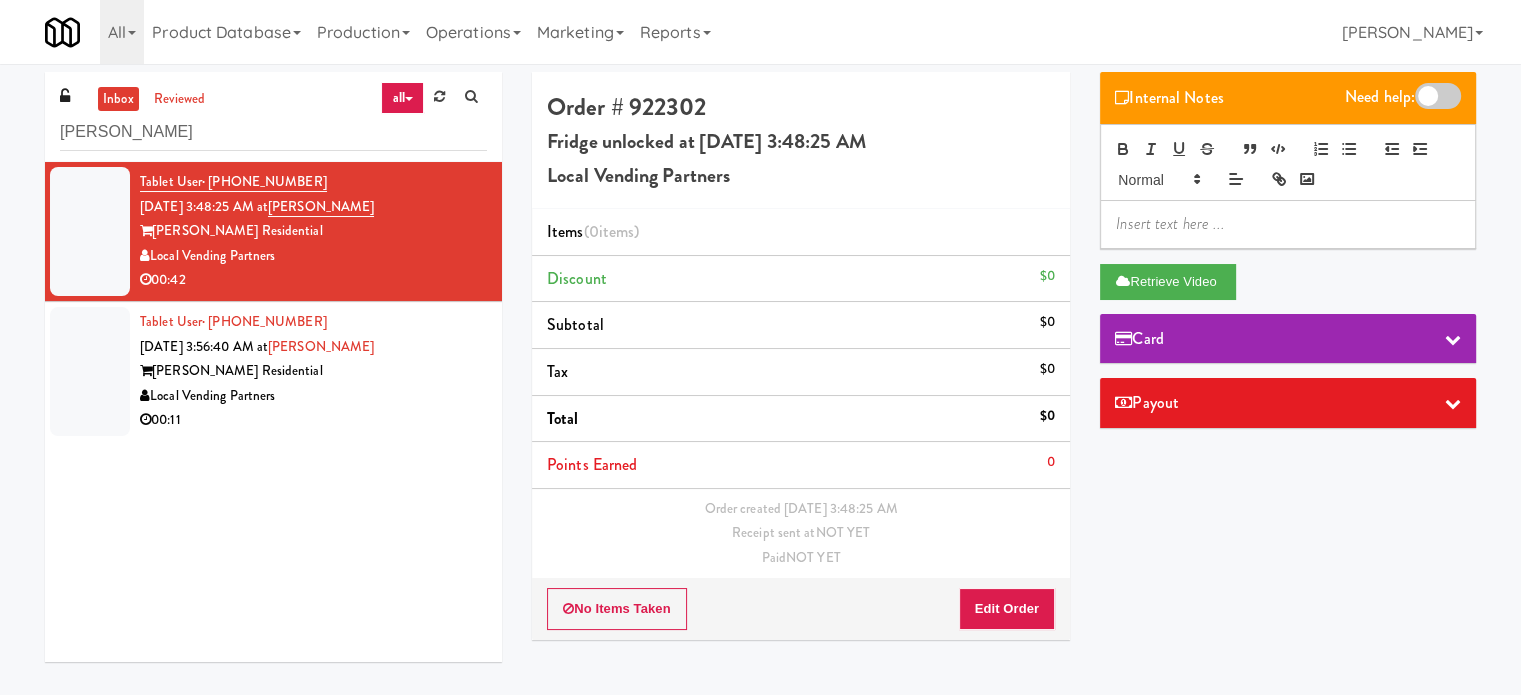 click on "00:11" at bounding box center [313, 420] 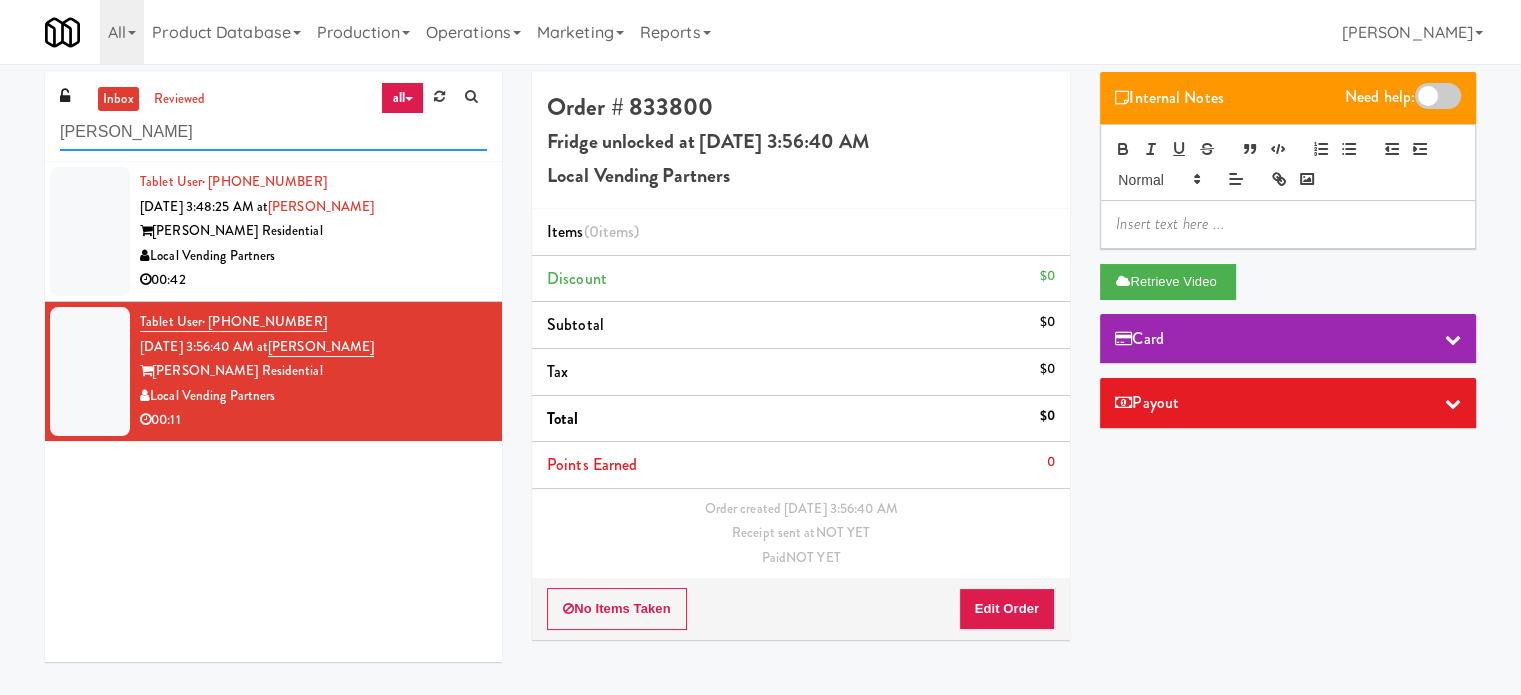 click on "[PERSON_NAME]" at bounding box center (273, 132) 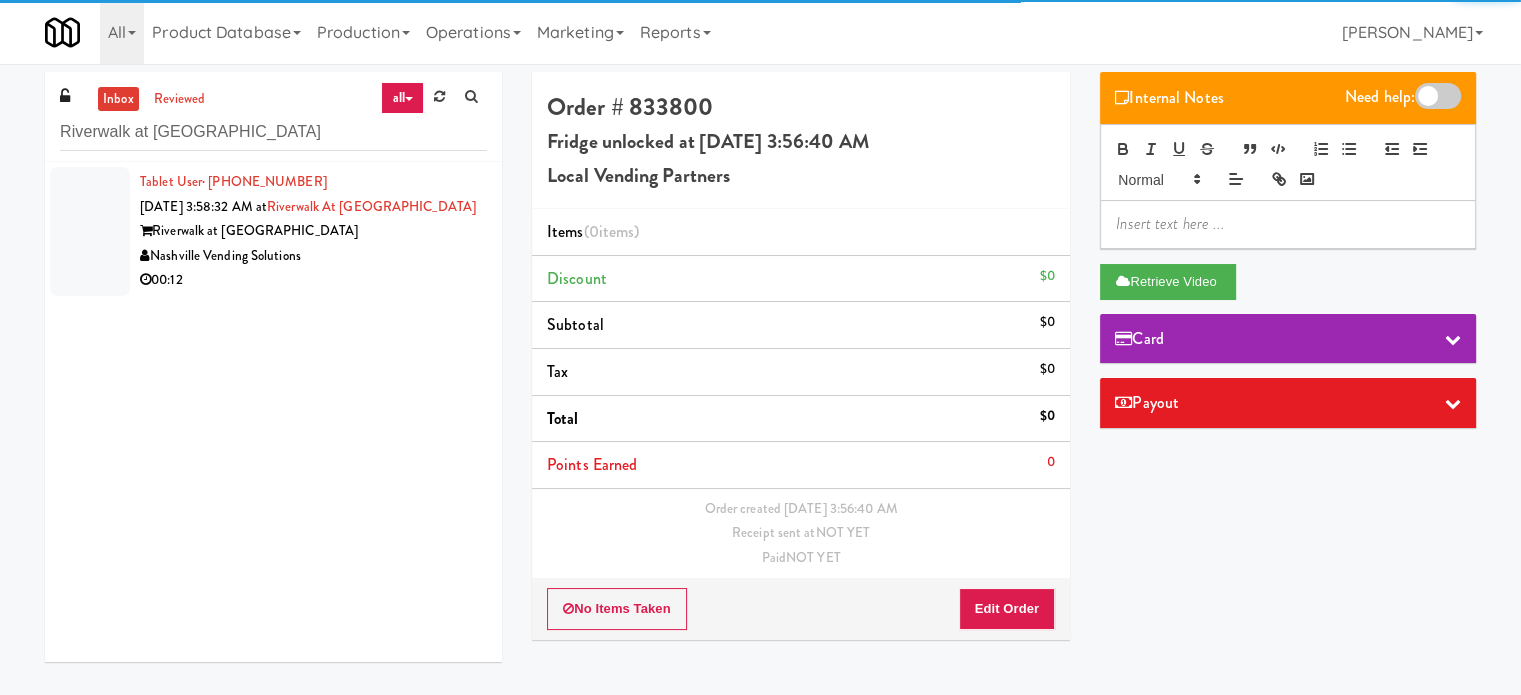 click on "Nashville Vending Solutions" at bounding box center [313, 256] 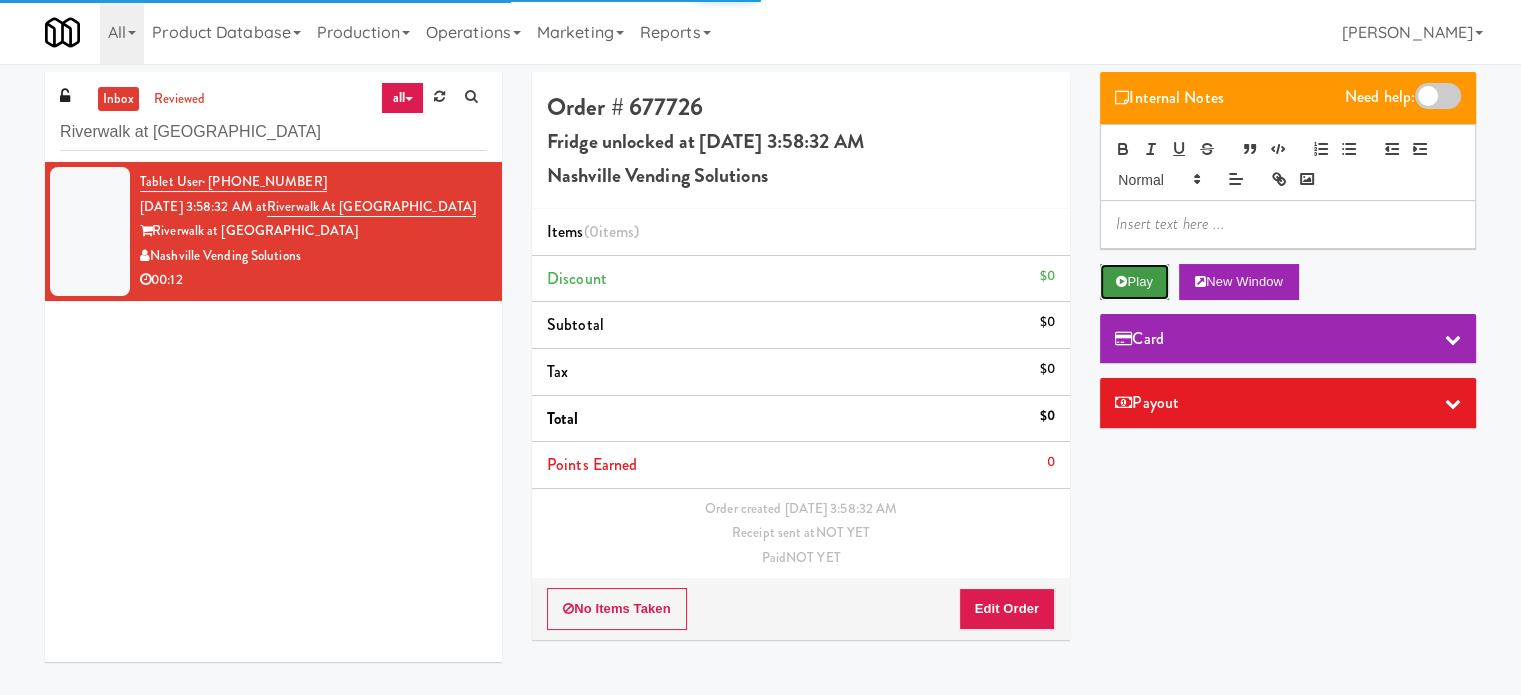 click on "Play" at bounding box center [1134, 282] 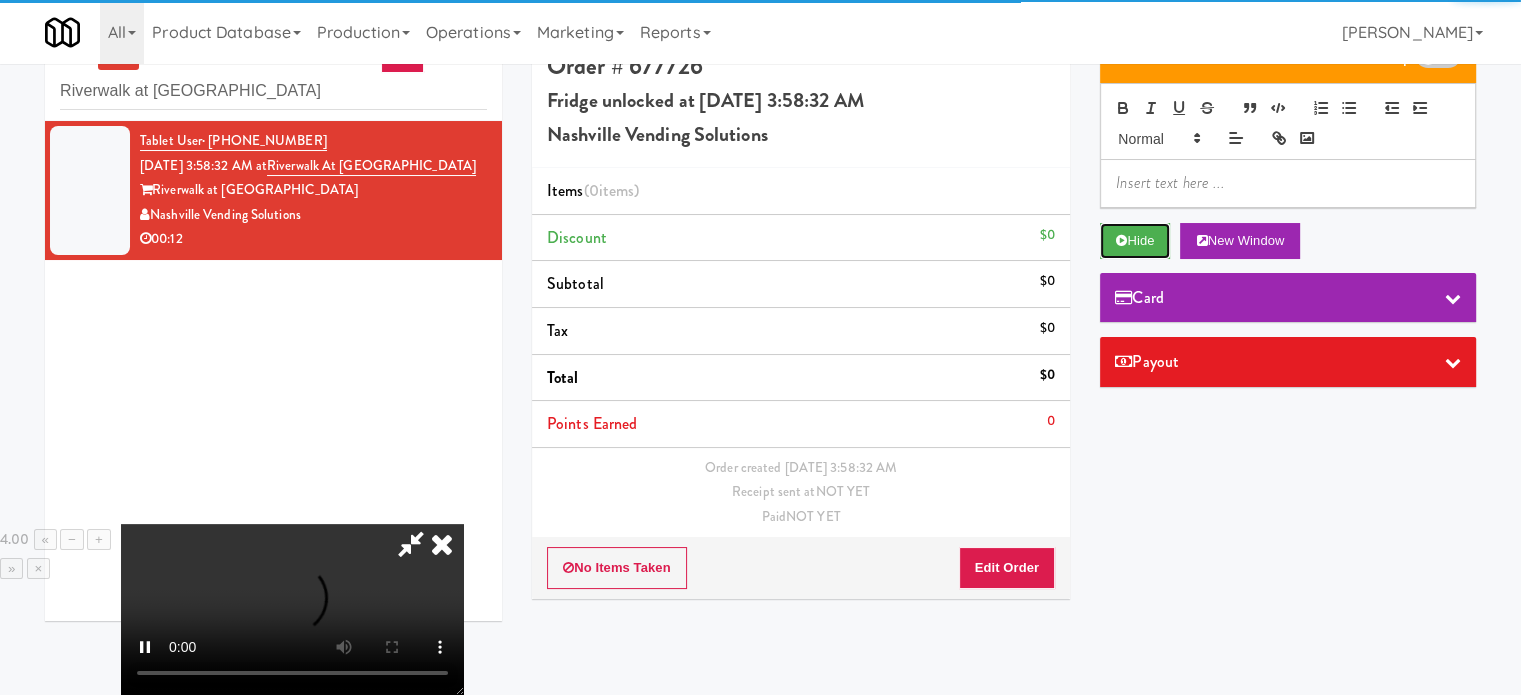 scroll, scrollTop: 64, scrollLeft: 0, axis: vertical 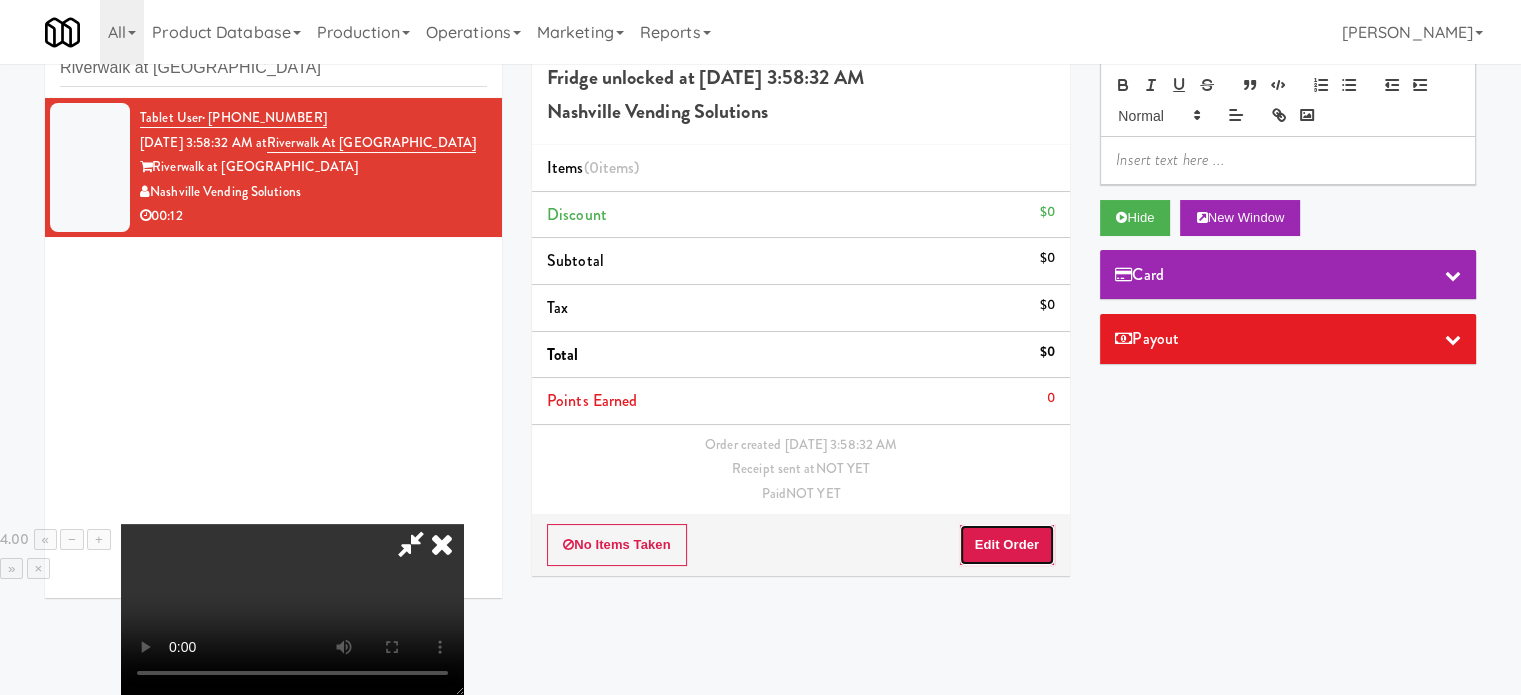 click on "Edit Order" at bounding box center [1007, 545] 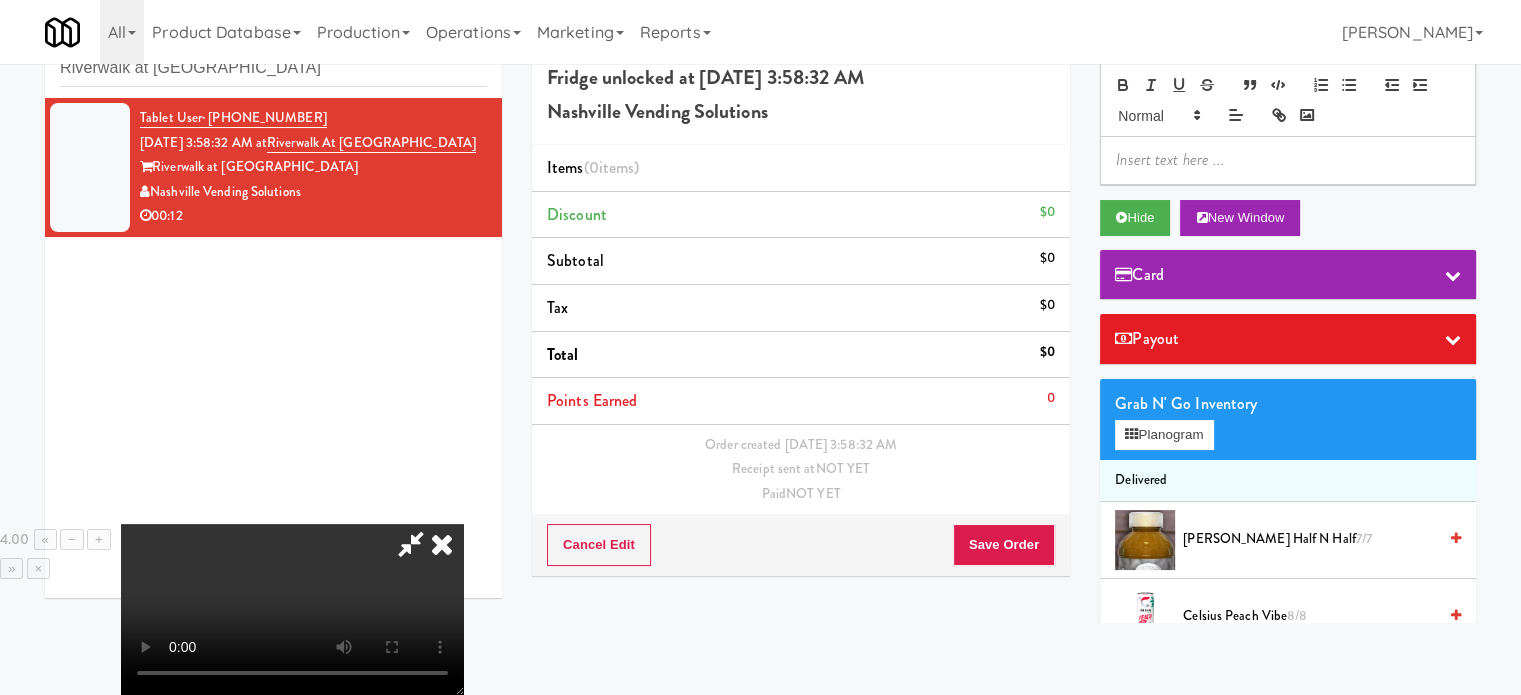 drag, startPoint x: 388, startPoint y: 525, endPoint x: 416, endPoint y: 492, distance: 43.27817 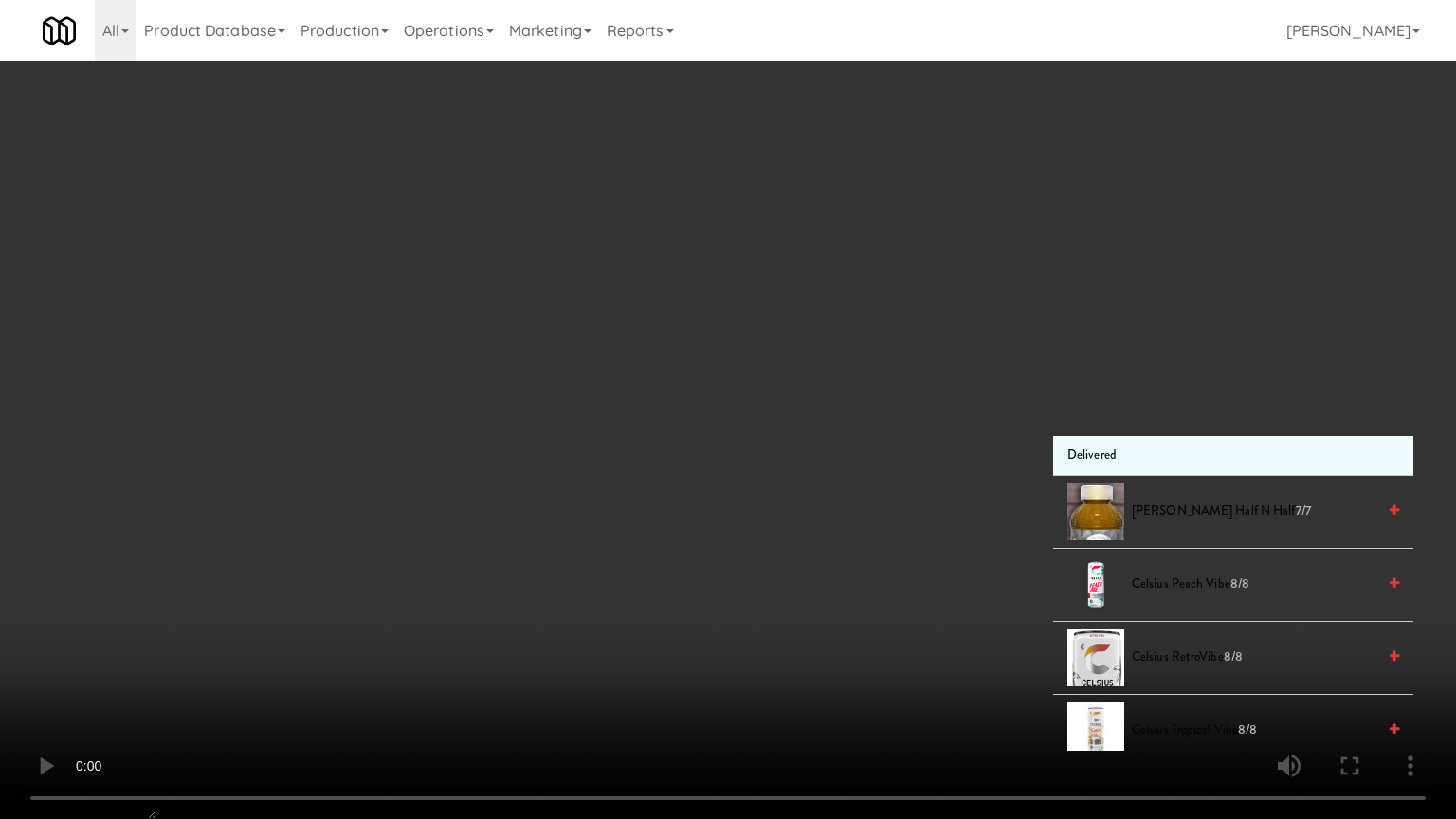 click at bounding box center [728, 410] 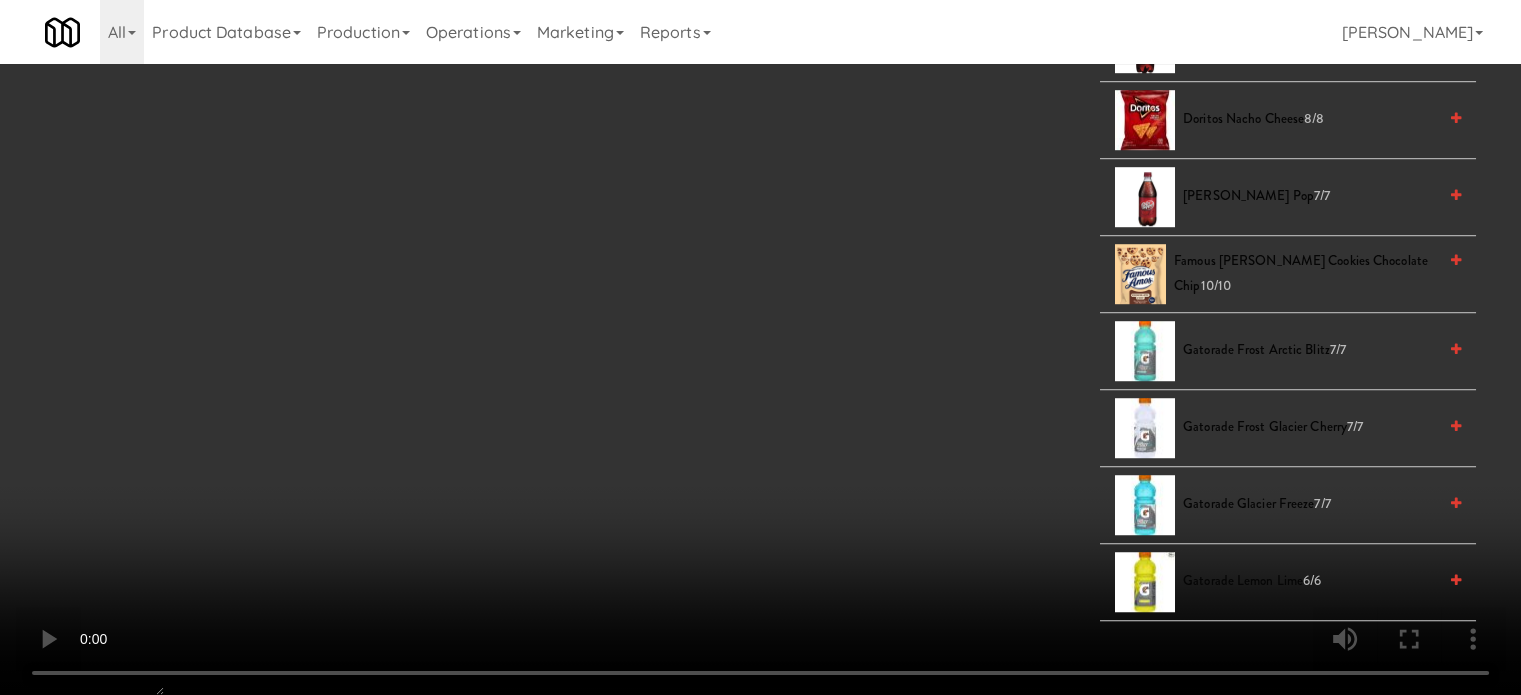 scroll, scrollTop: 2500, scrollLeft: 0, axis: vertical 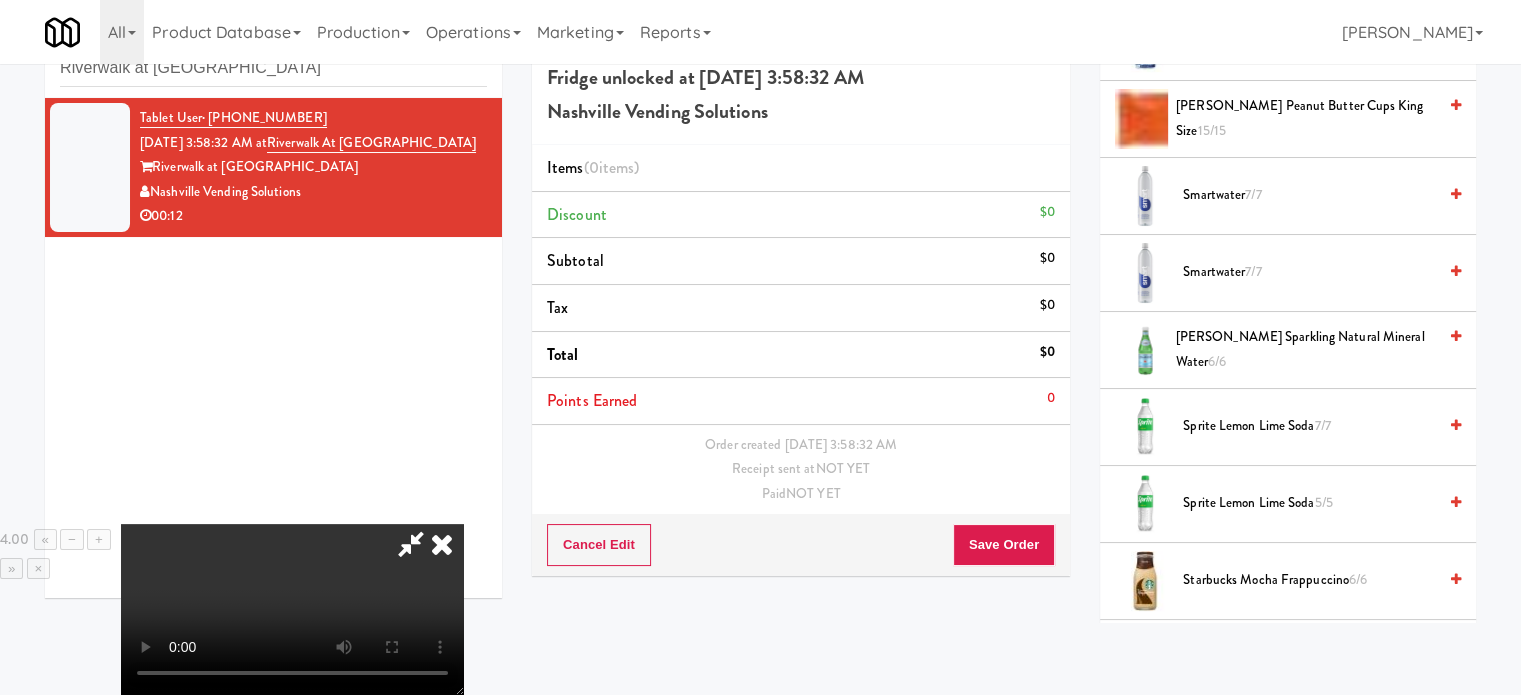 click on "Sprite Lemon Lime Soda  7/7" at bounding box center (1309, 426) 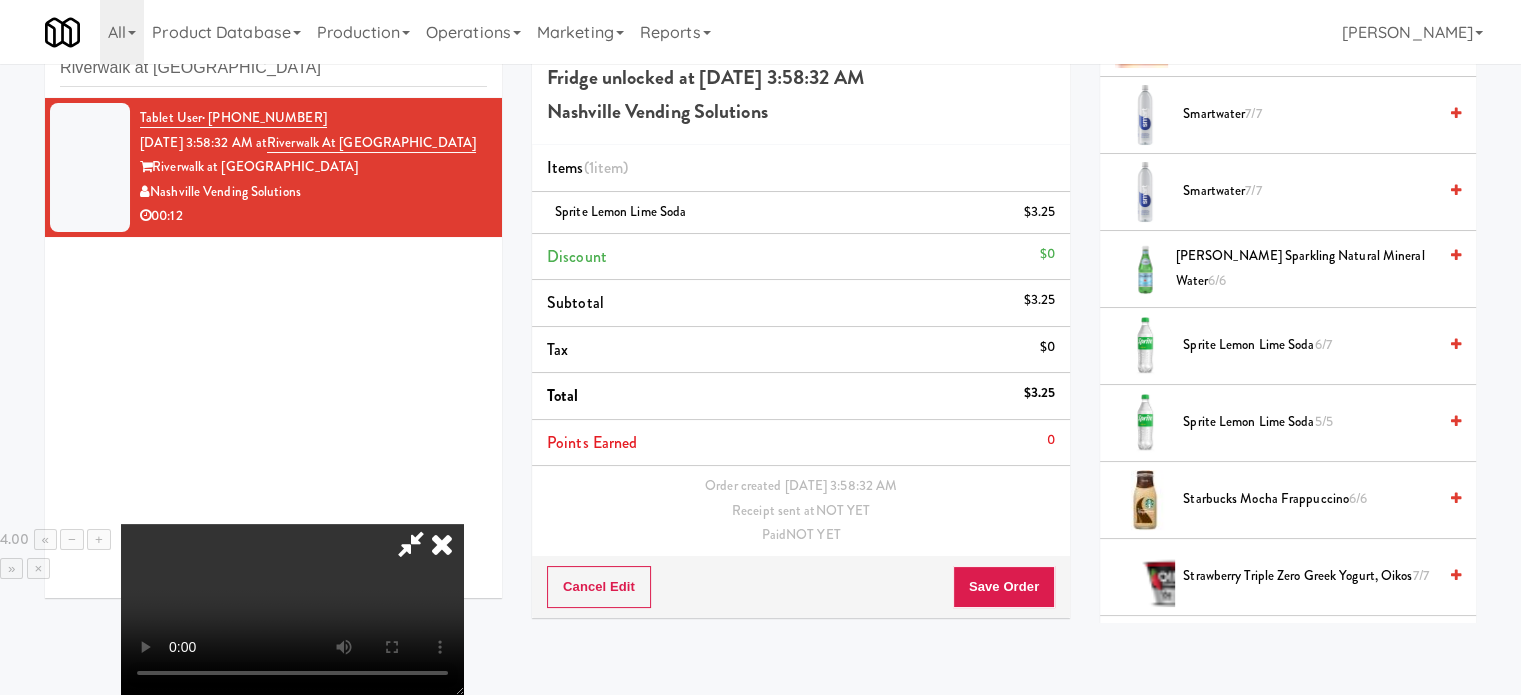 scroll, scrollTop: 2949, scrollLeft: 0, axis: vertical 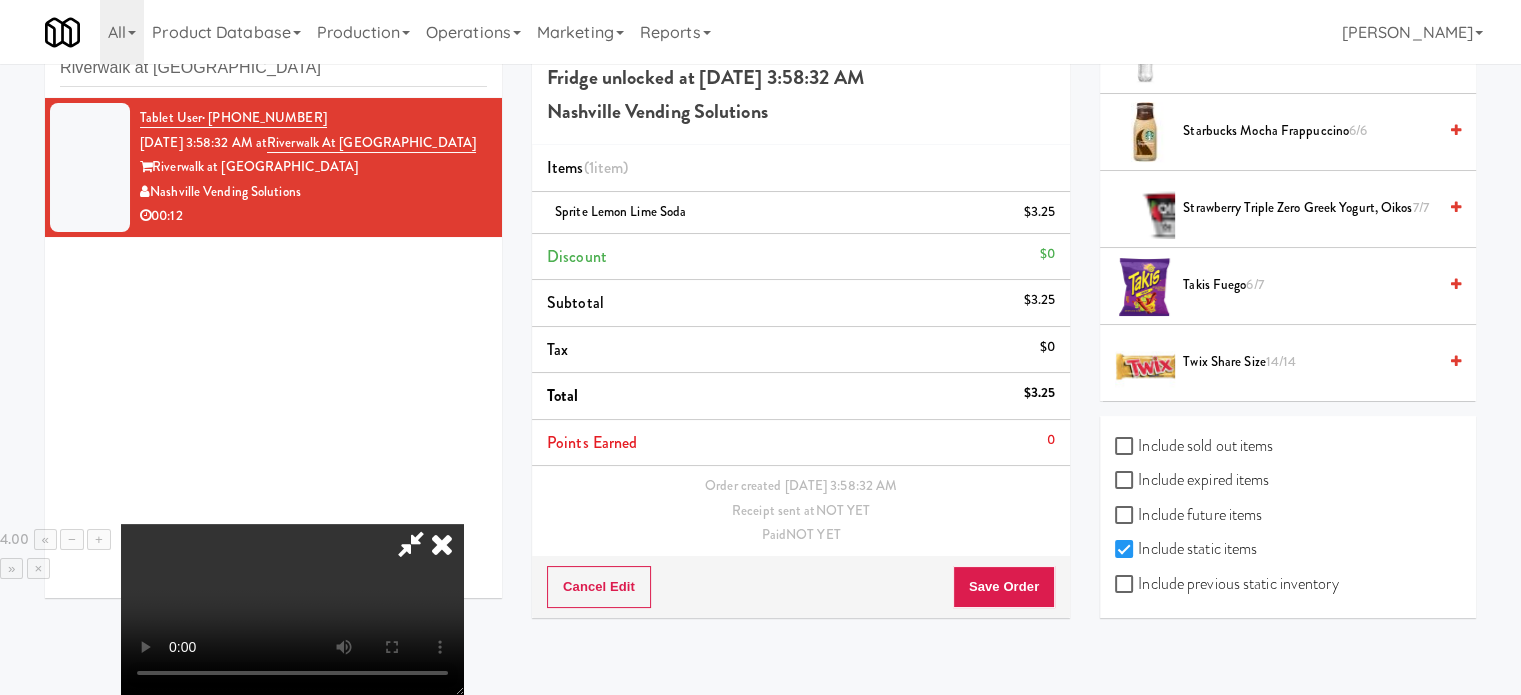 click on "Twix Share Size  14/14" at bounding box center [1309, 362] 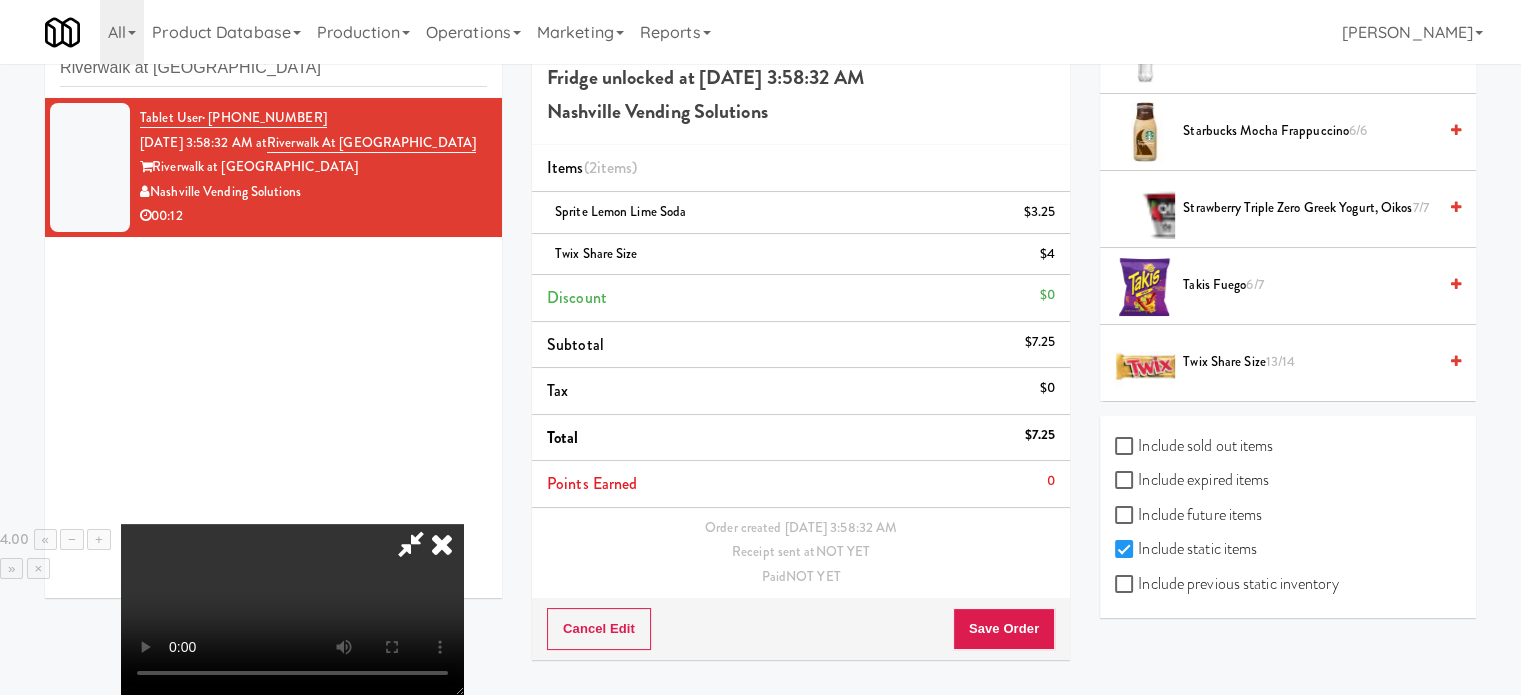 drag, startPoint x: 879, startPoint y: 79, endPoint x: 922, endPoint y: 543, distance: 465.9882 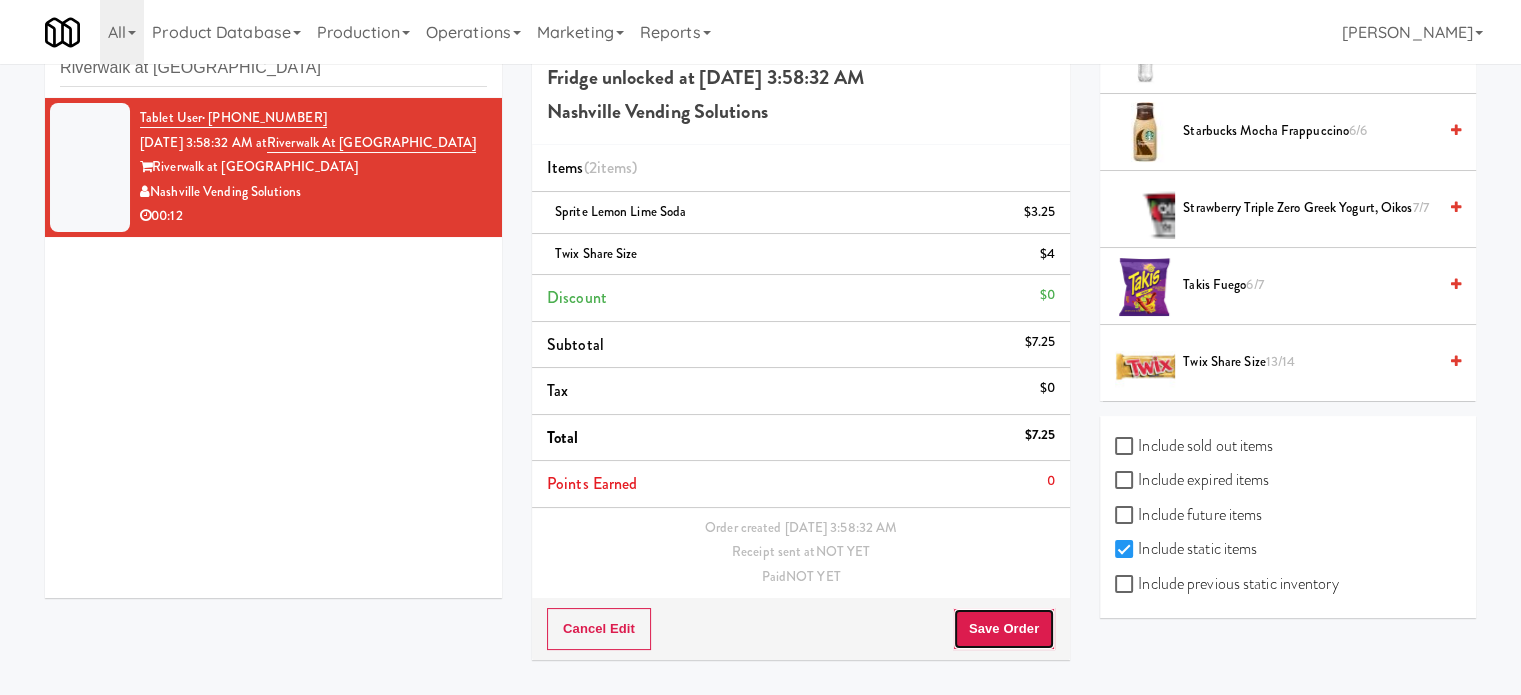 click on "Save Order" at bounding box center (1004, 629) 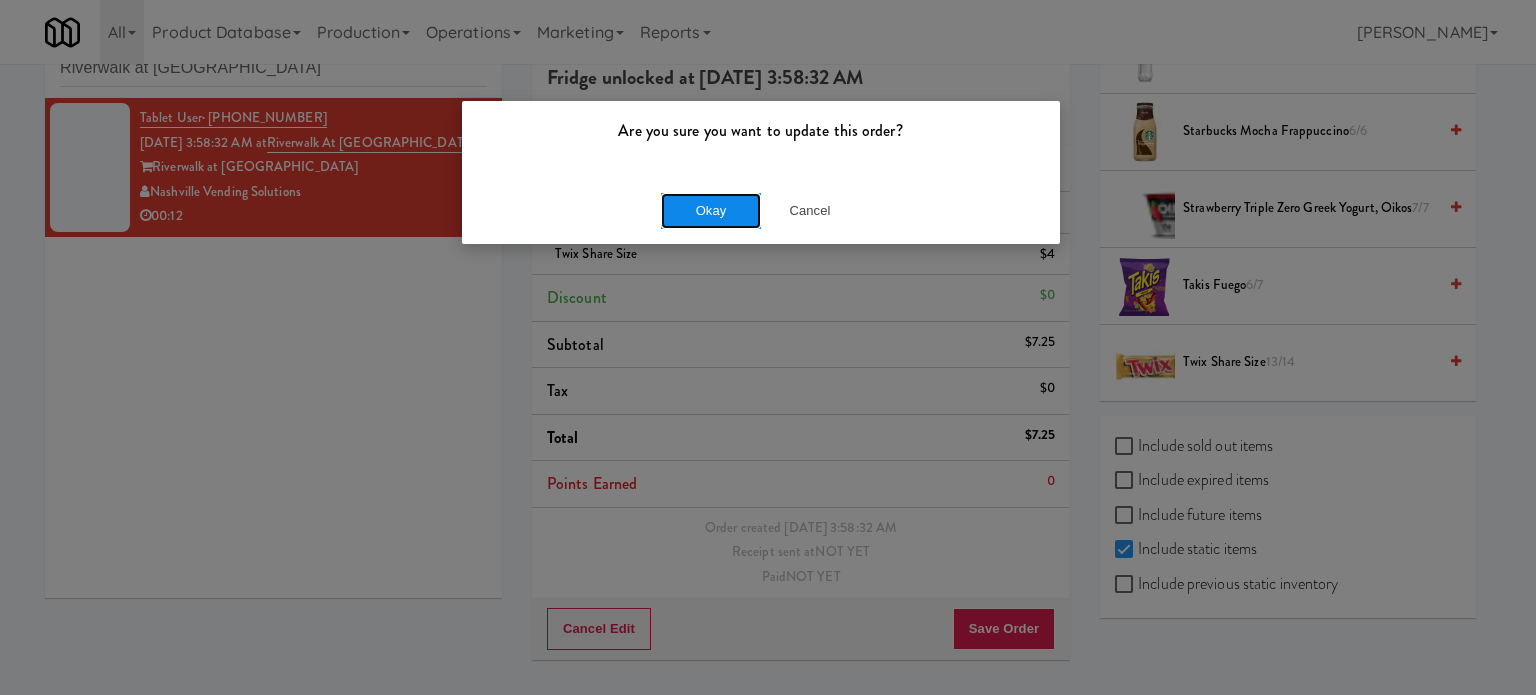click on "Okay" at bounding box center [711, 211] 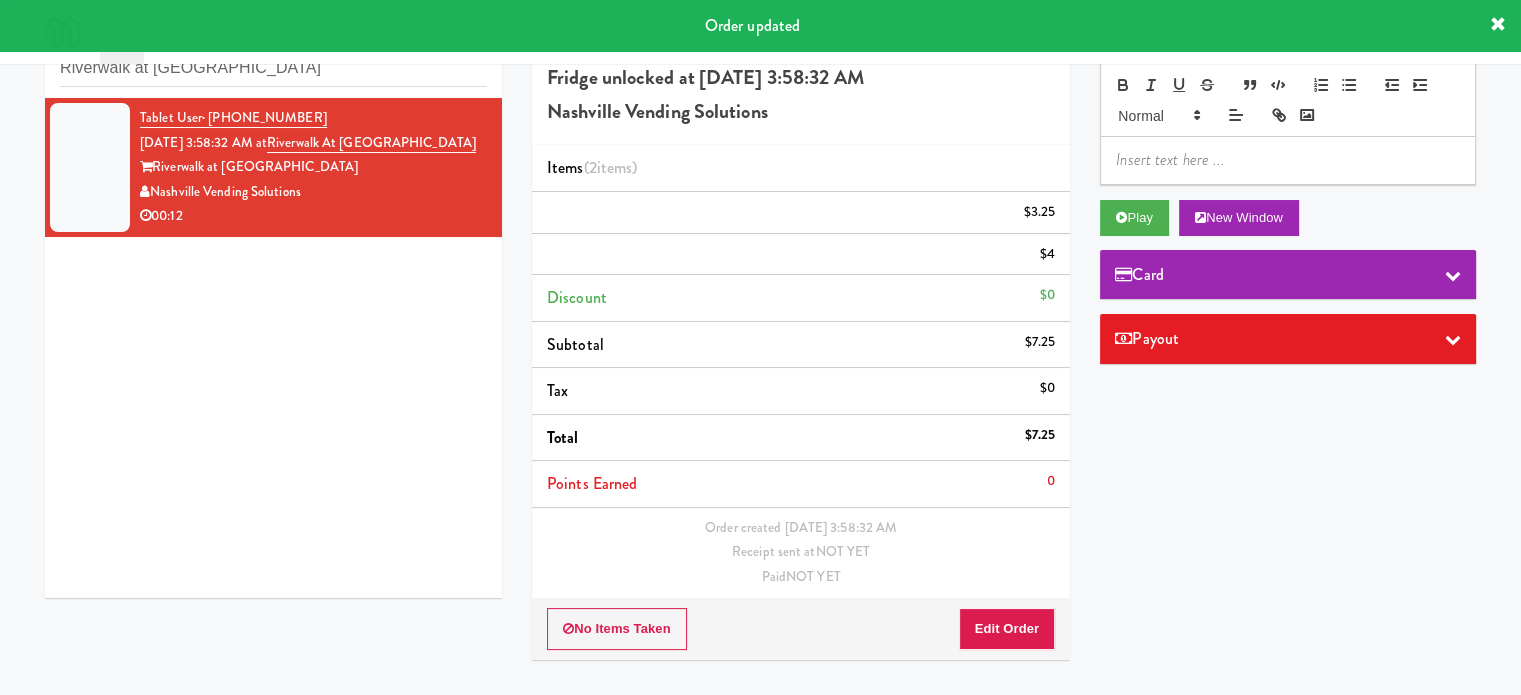 scroll, scrollTop: 0, scrollLeft: 0, axis: both 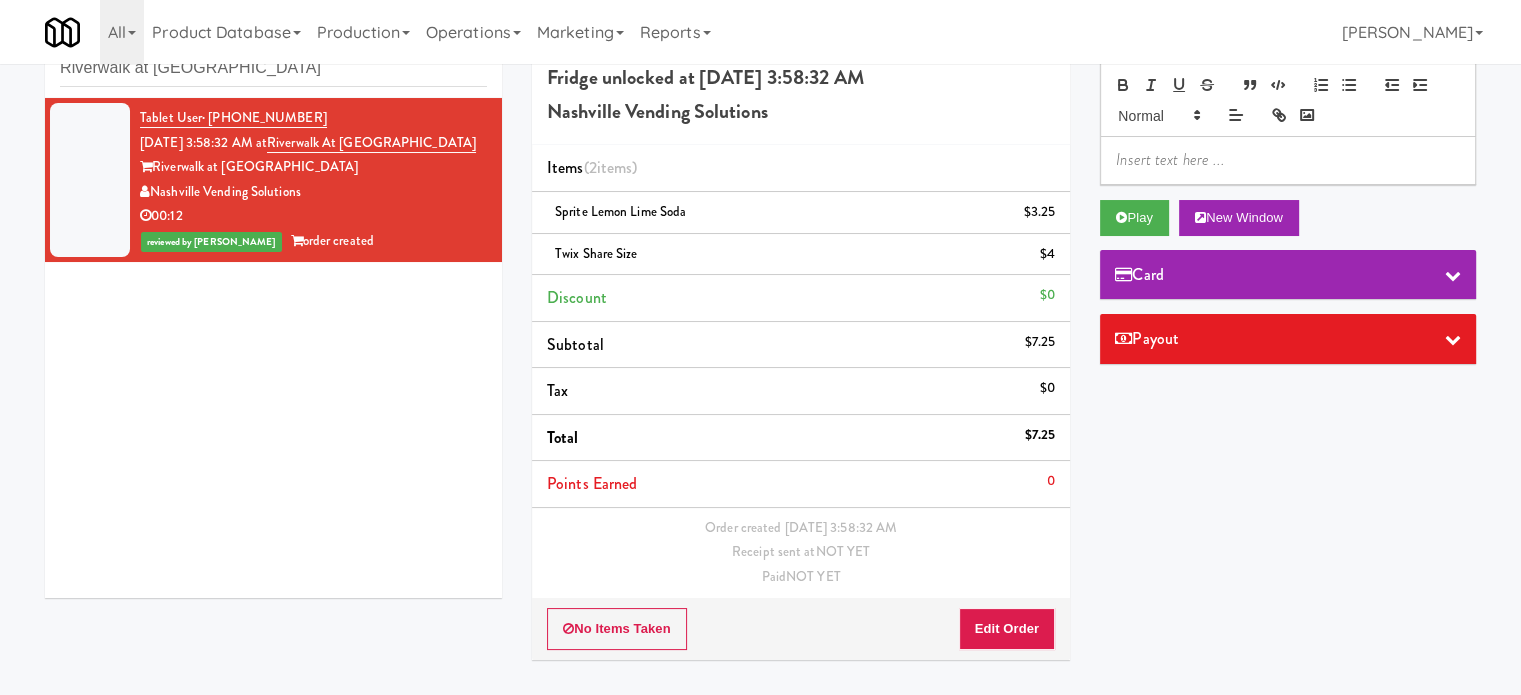 click on "Order # 677726 Fridge unlocked at [DATE] 3:58:32 AM Nashville Vending Solutions Items  (2  items ) Sprite Lemon Lime Soda  $3.25 Twix Share Size  $4 Discount  $0 Subtotal $7.25 Tax $0 Total $7.25 Points Earned  0 Order created [DATE] 3:58:32 AM Receipt sent at  NOT YET Paid  NOT YET  No Items Taken Edit Order  Internal Notes Need help:                                                                                                                                                                 Play  New Window  Card   Payout" at bounding box center (1004, 341) 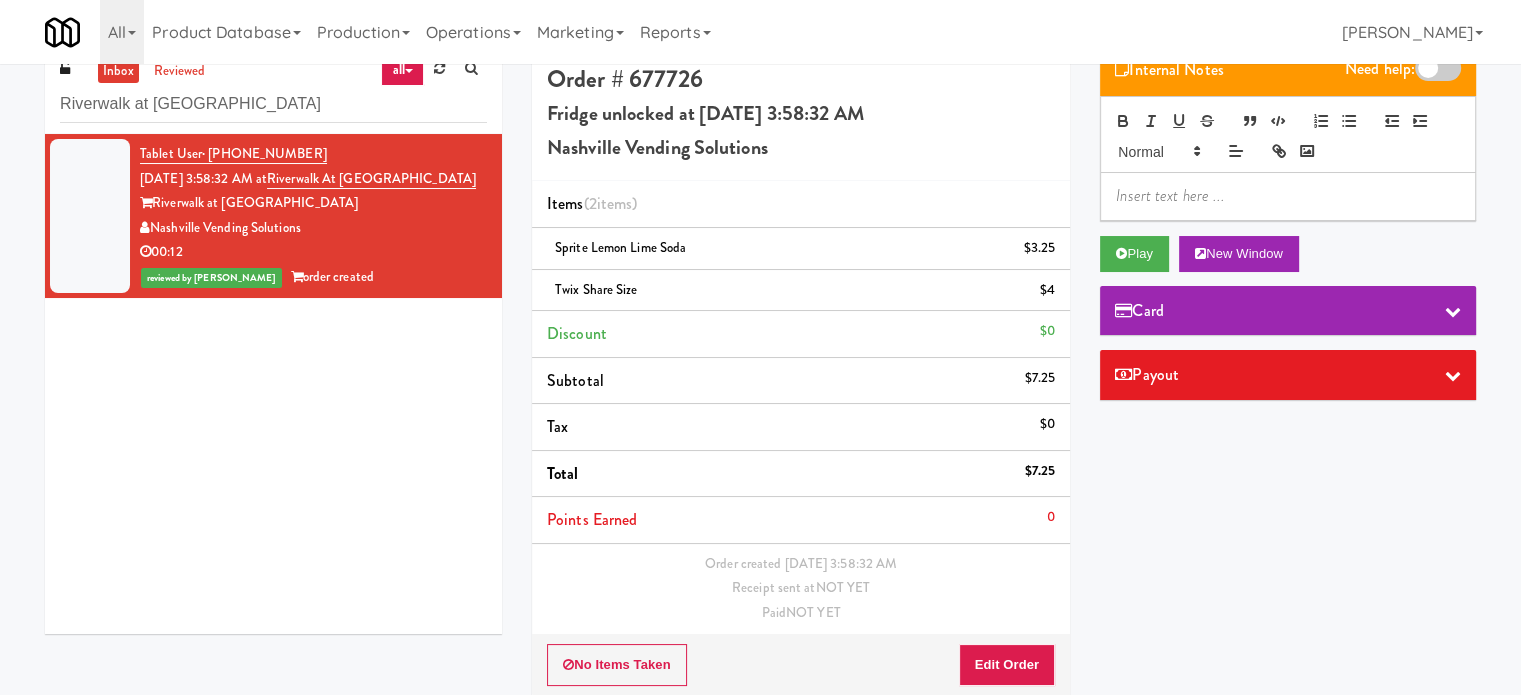 scroll, scrollTop: 0, scrollLeft: 0, axis: both 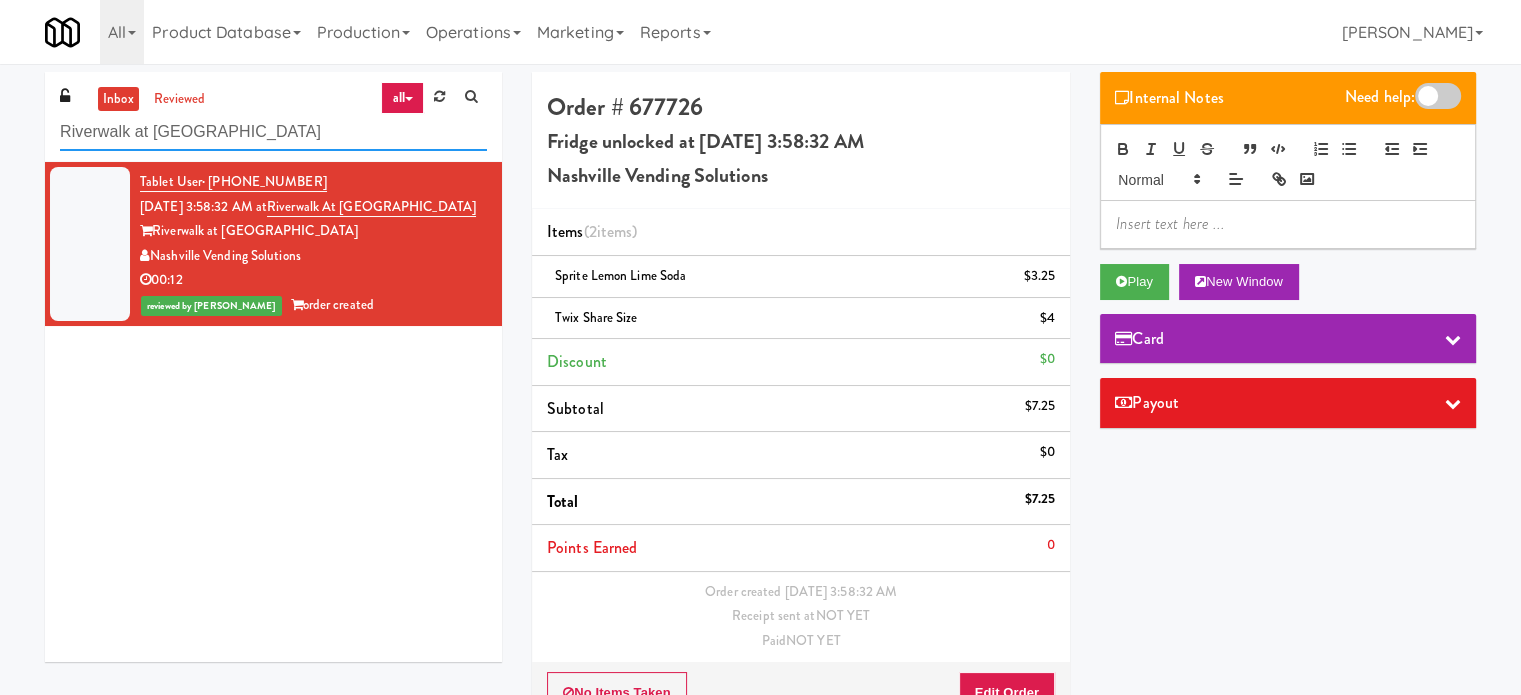 click on "Riverwalk at [GEOGRAPHIC_DATA]" at bounding box center [273, 132] 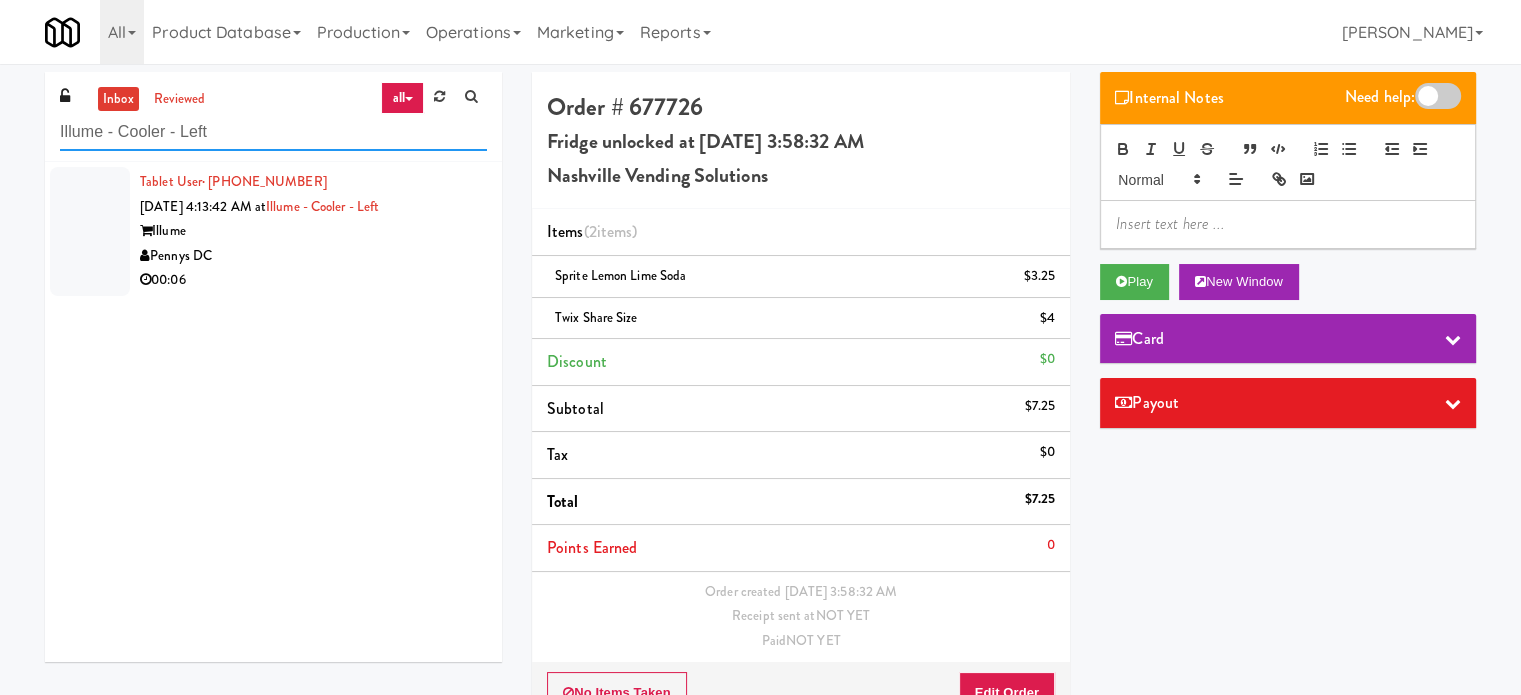 type on "Illume - Cooler - Left" 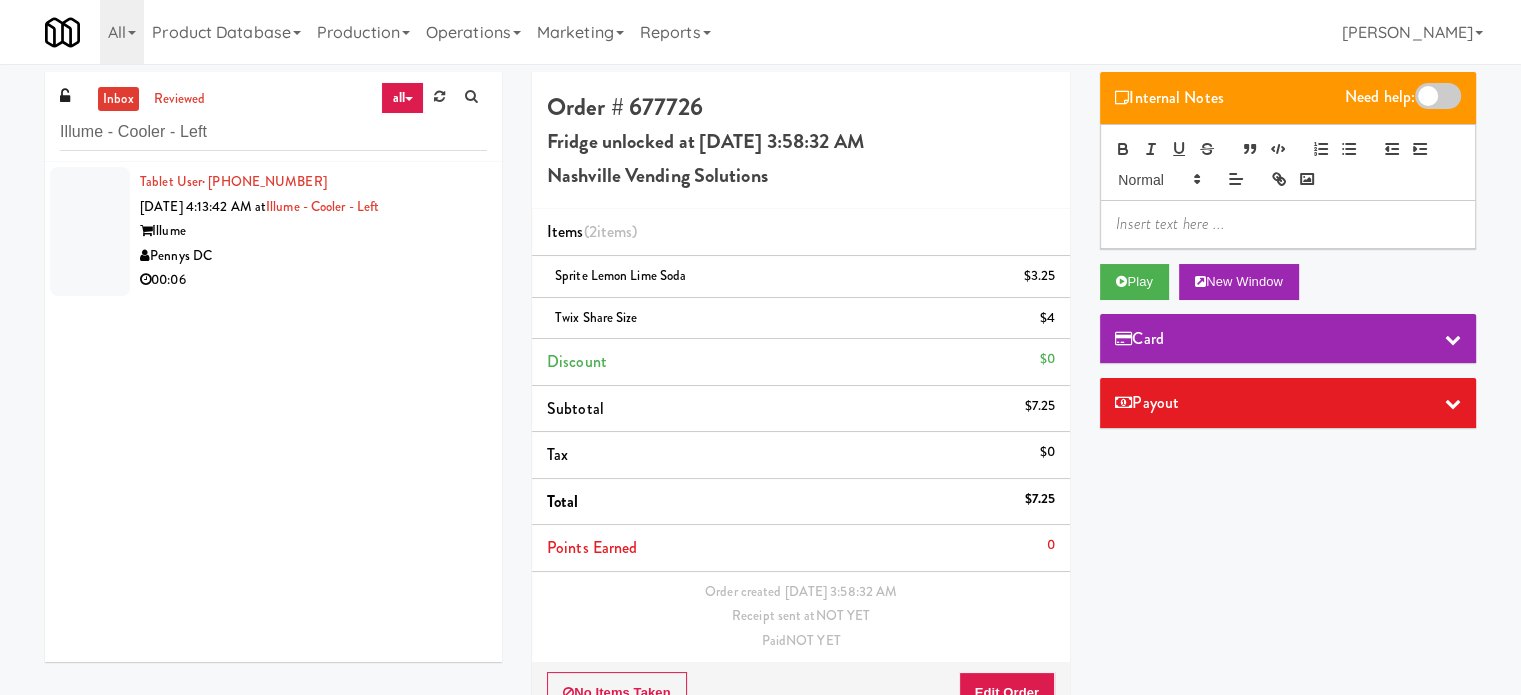 click on "00:06" at bounding box center (313, 280) 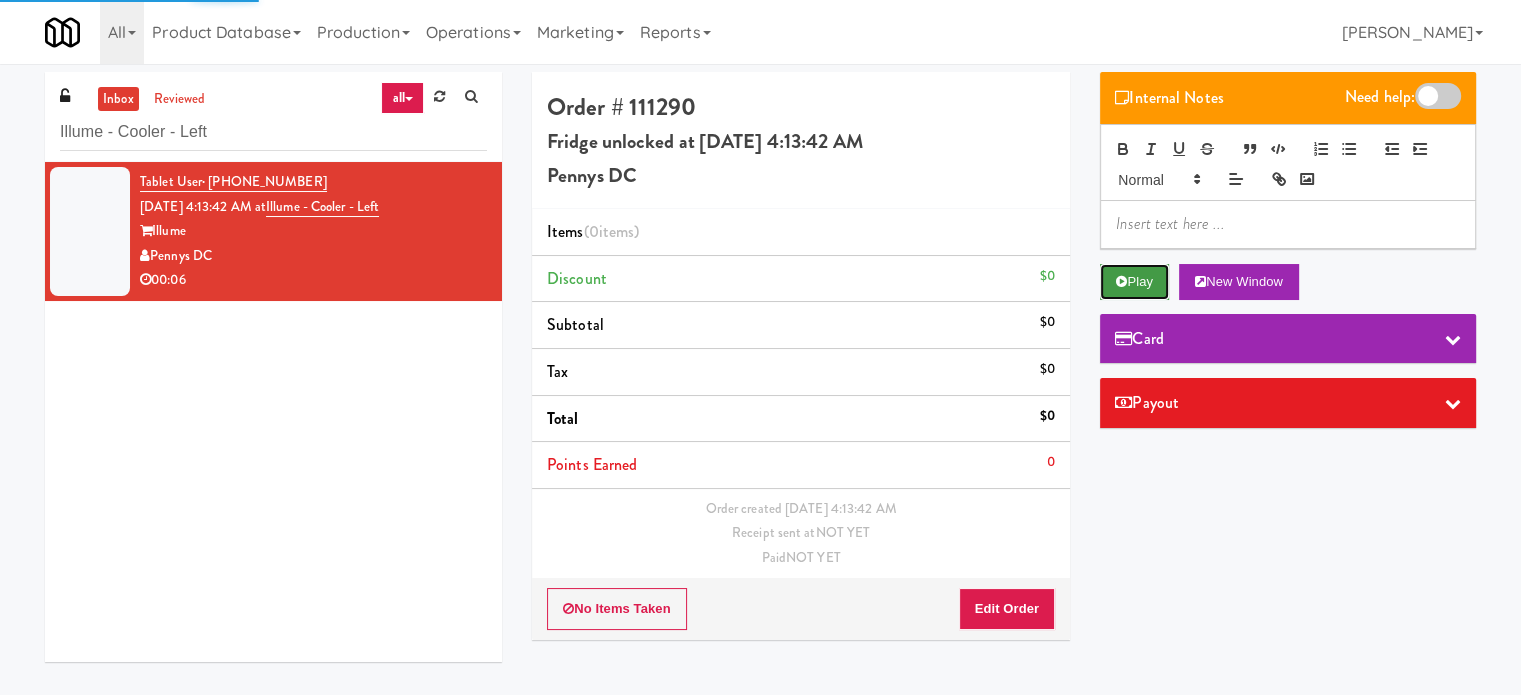 click on "Play" at bounding box center [1134, 282] 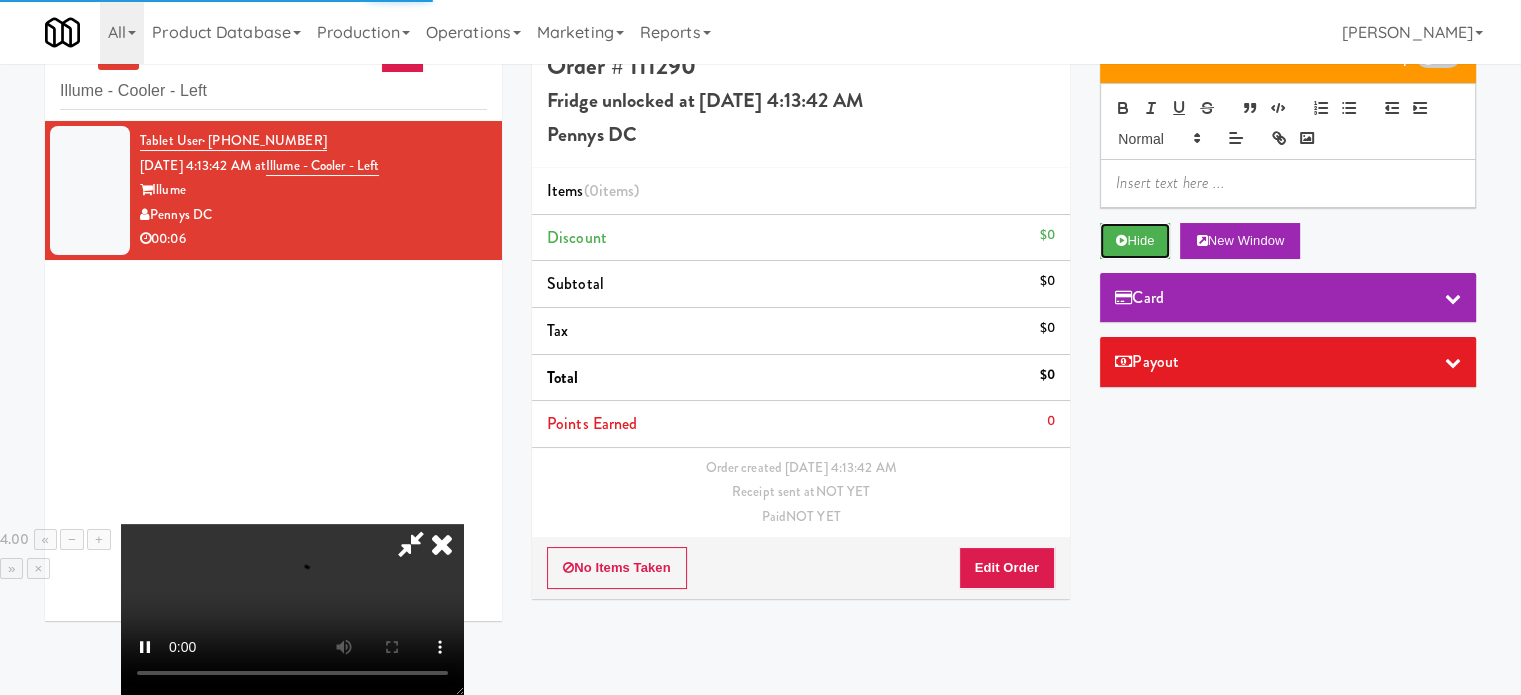 scroll, scrollTop: 64, scrollLeft: 0, axis: vertical 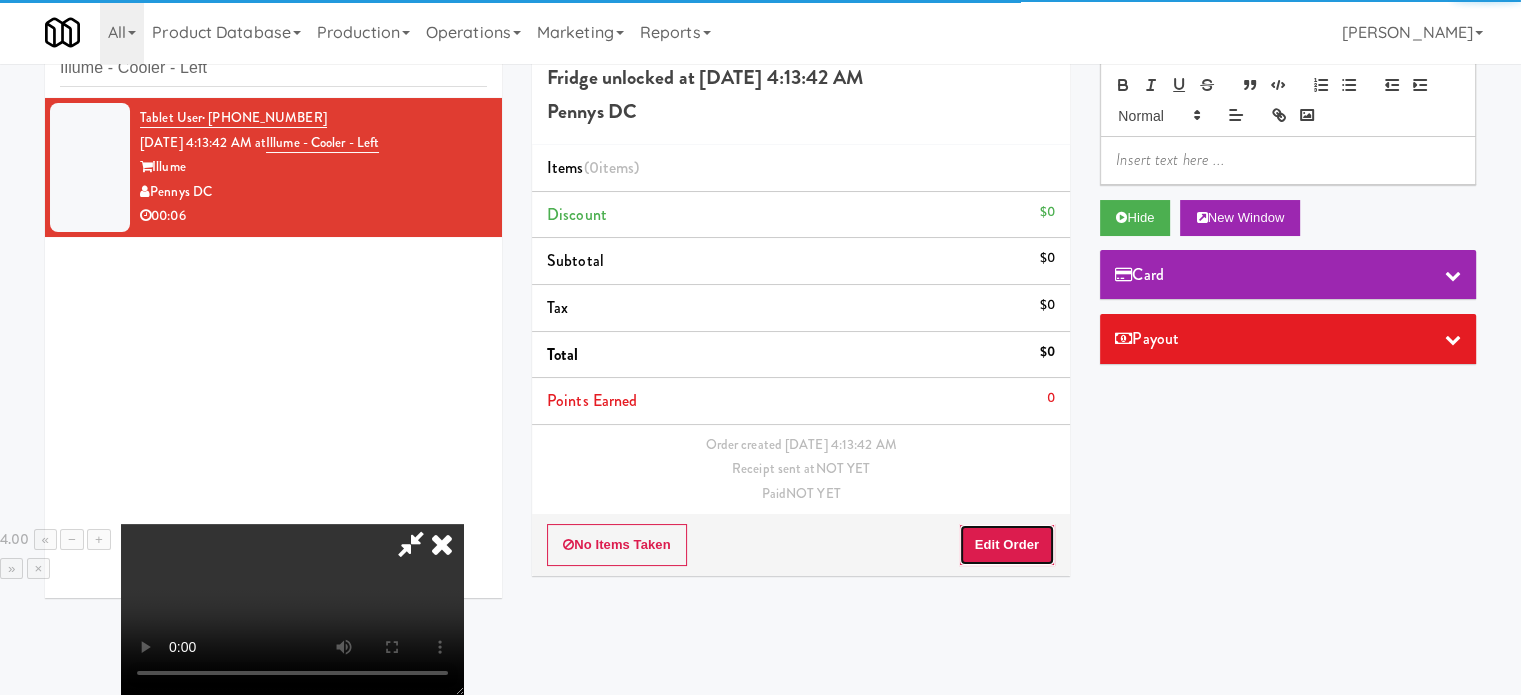 click on "Edit Order" at bounding box center [1007, 545] 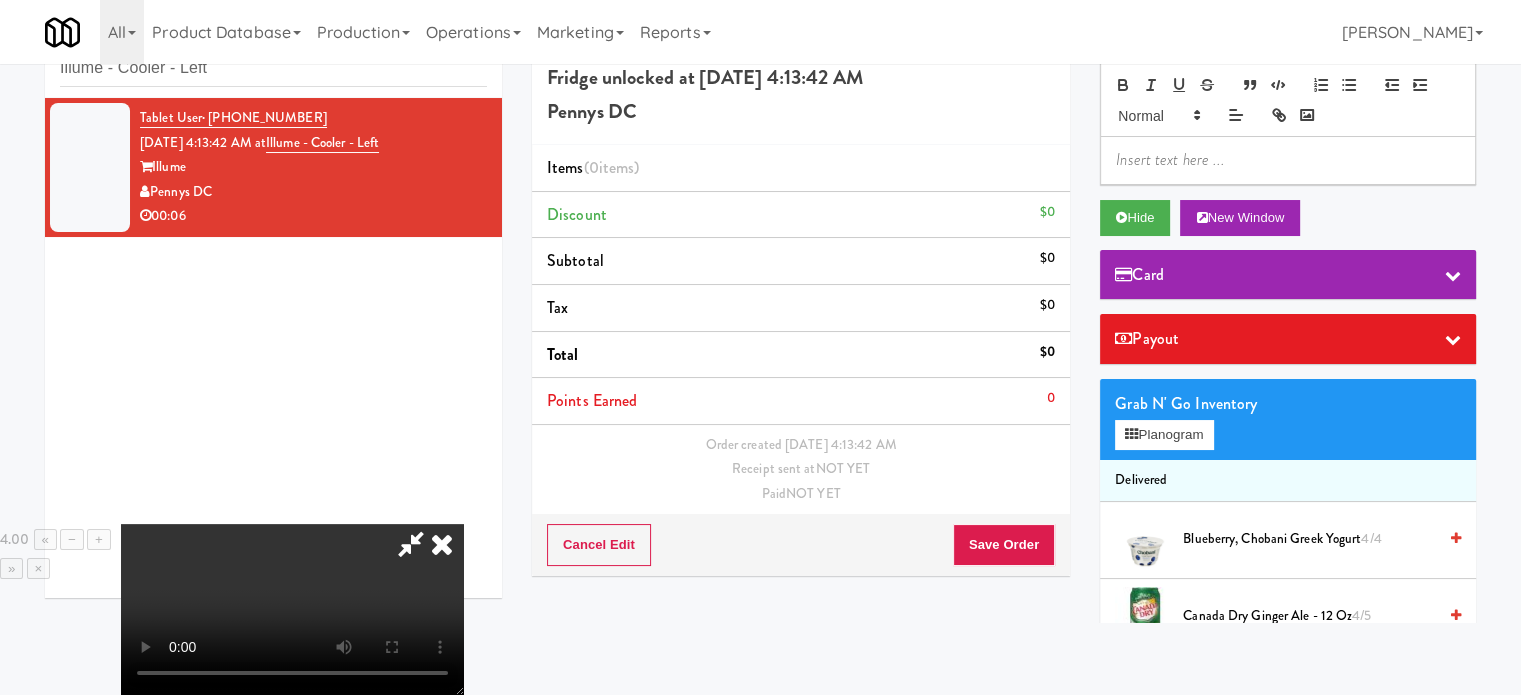 drag, startPoint x: 400, startPoint y: 440, endPoint x: 395, endPoint y: 396, distance: 44.28318 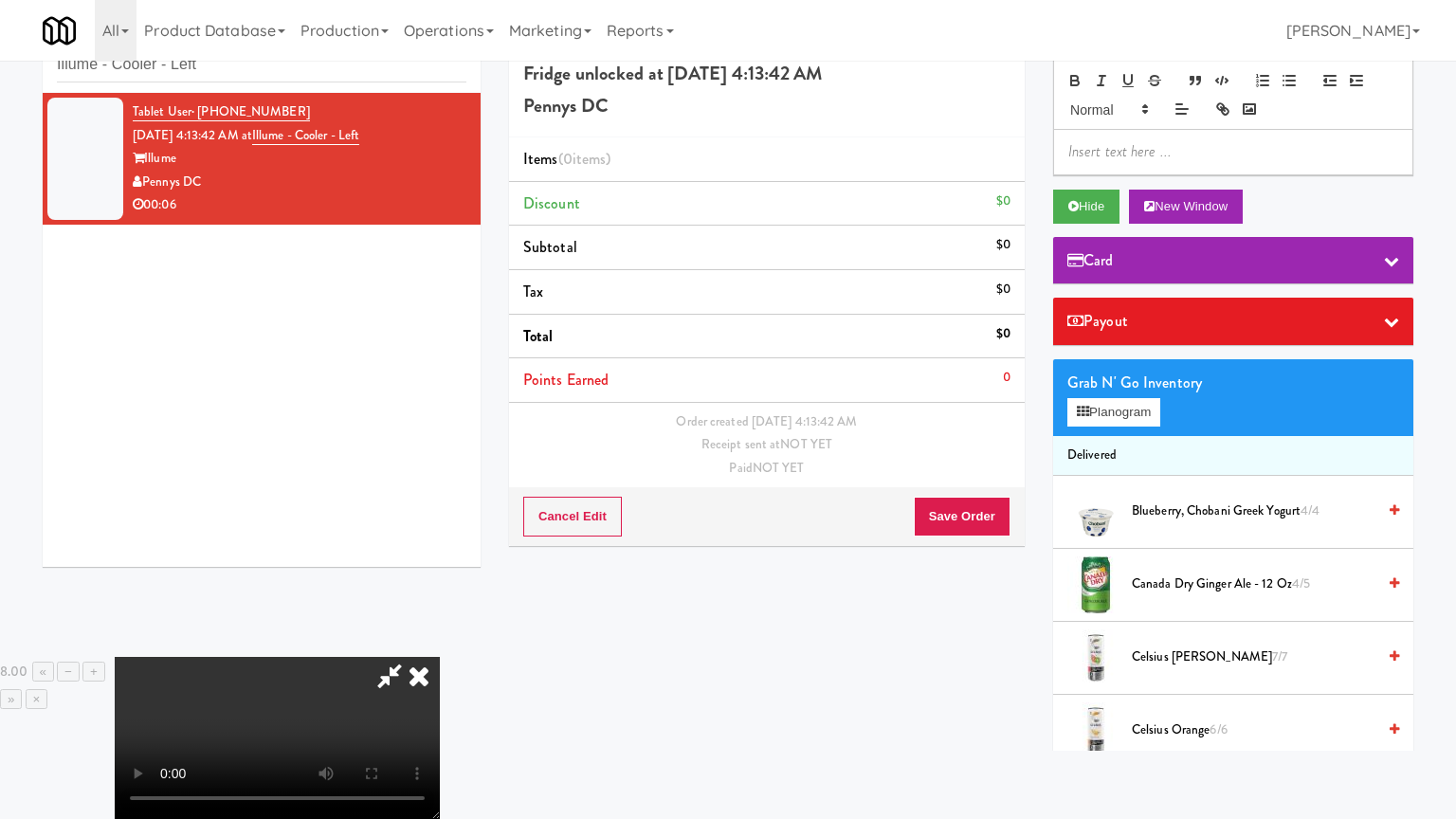 type 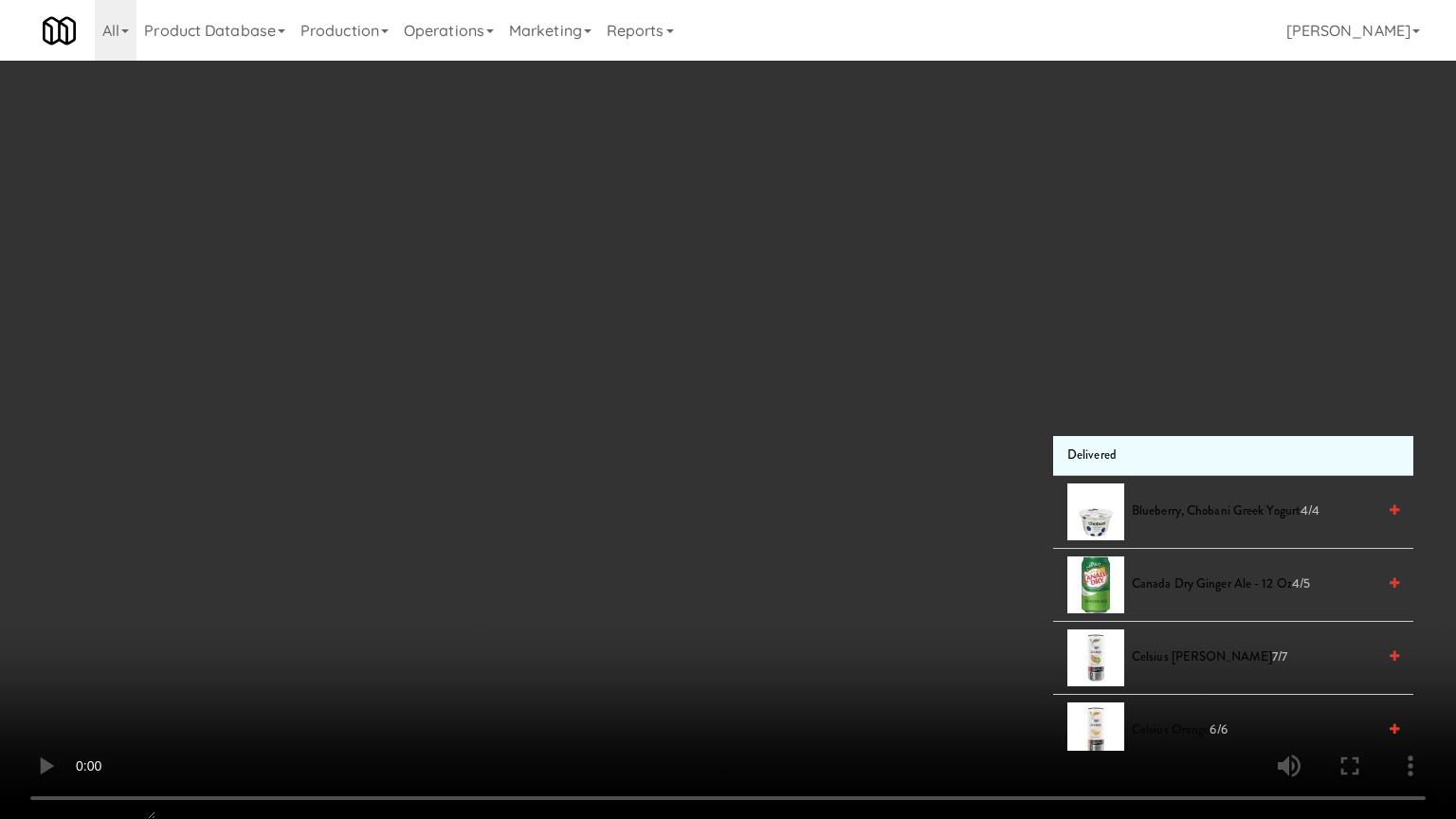 drag, startPoint x: 408, startPoint y: 557, endPoint x: 762, endPoint y: 432, distance: 375.4211 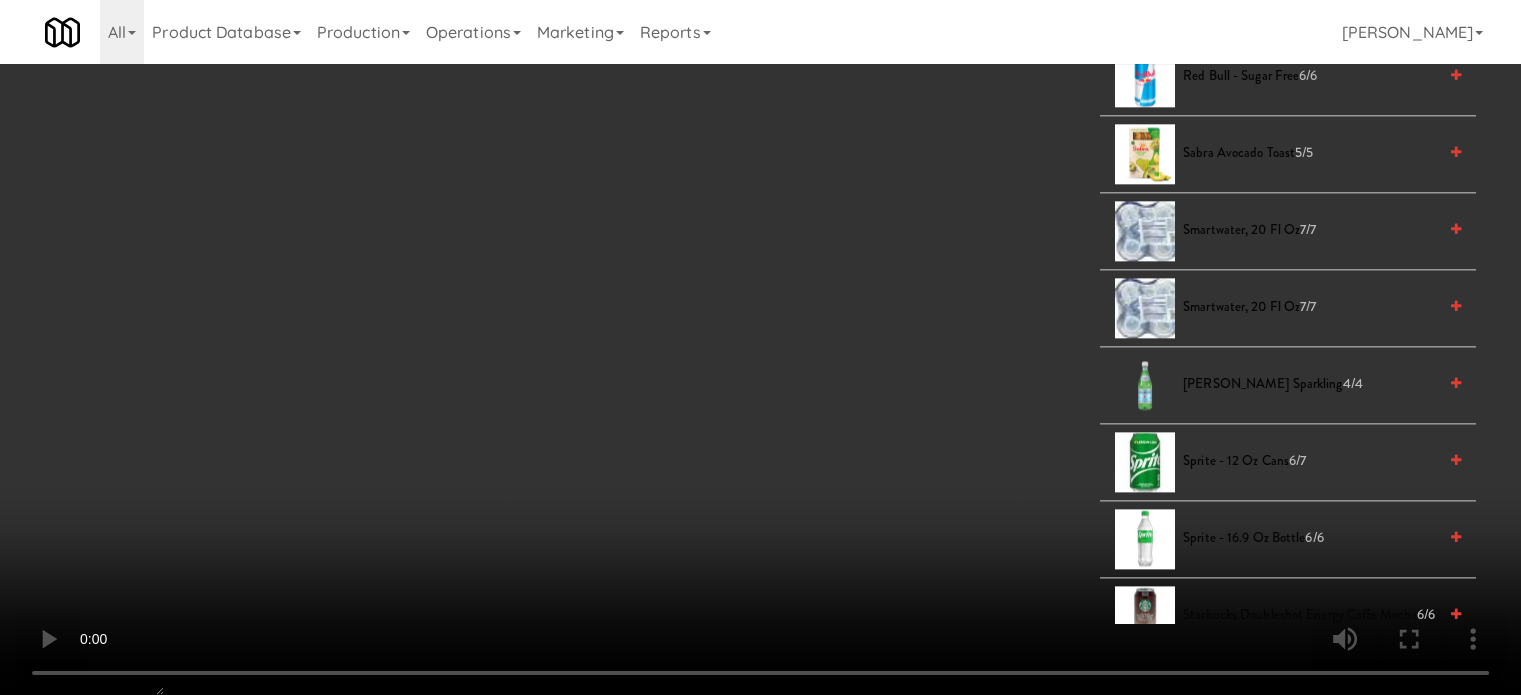 scroll, scrollTop: 2500, scrollLeft: 0, axis: vertical 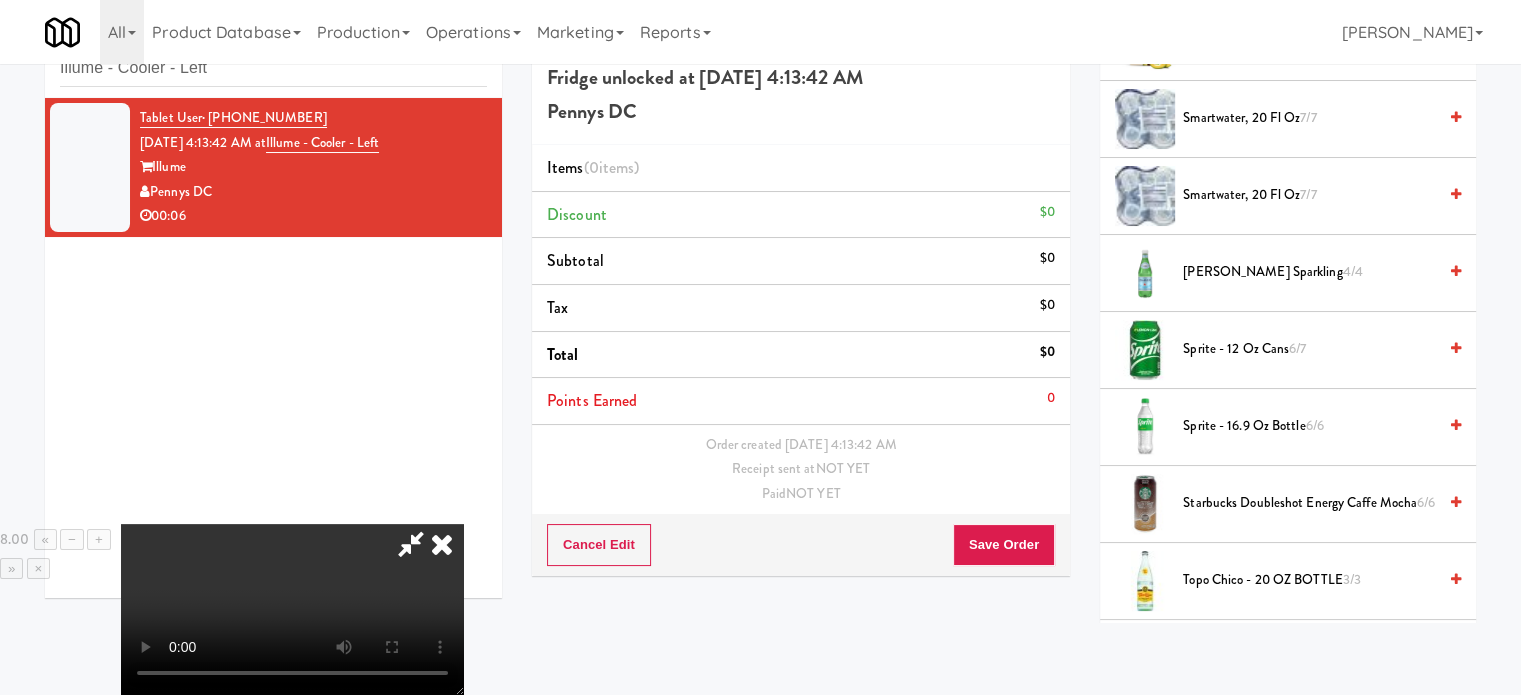 click on "smartwater, 20 fl oz  7/7" at bounding box center [1309, 195] 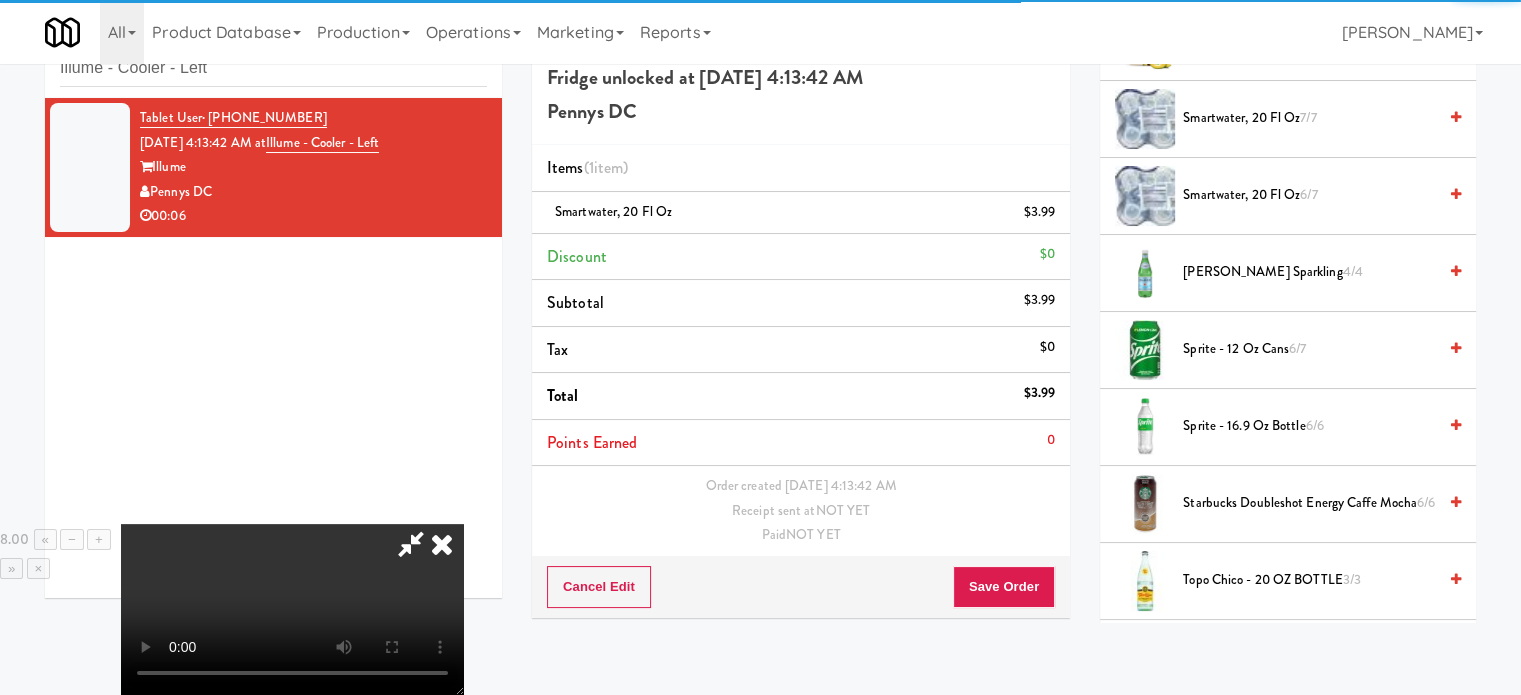 click at bounding box center (442, 544) 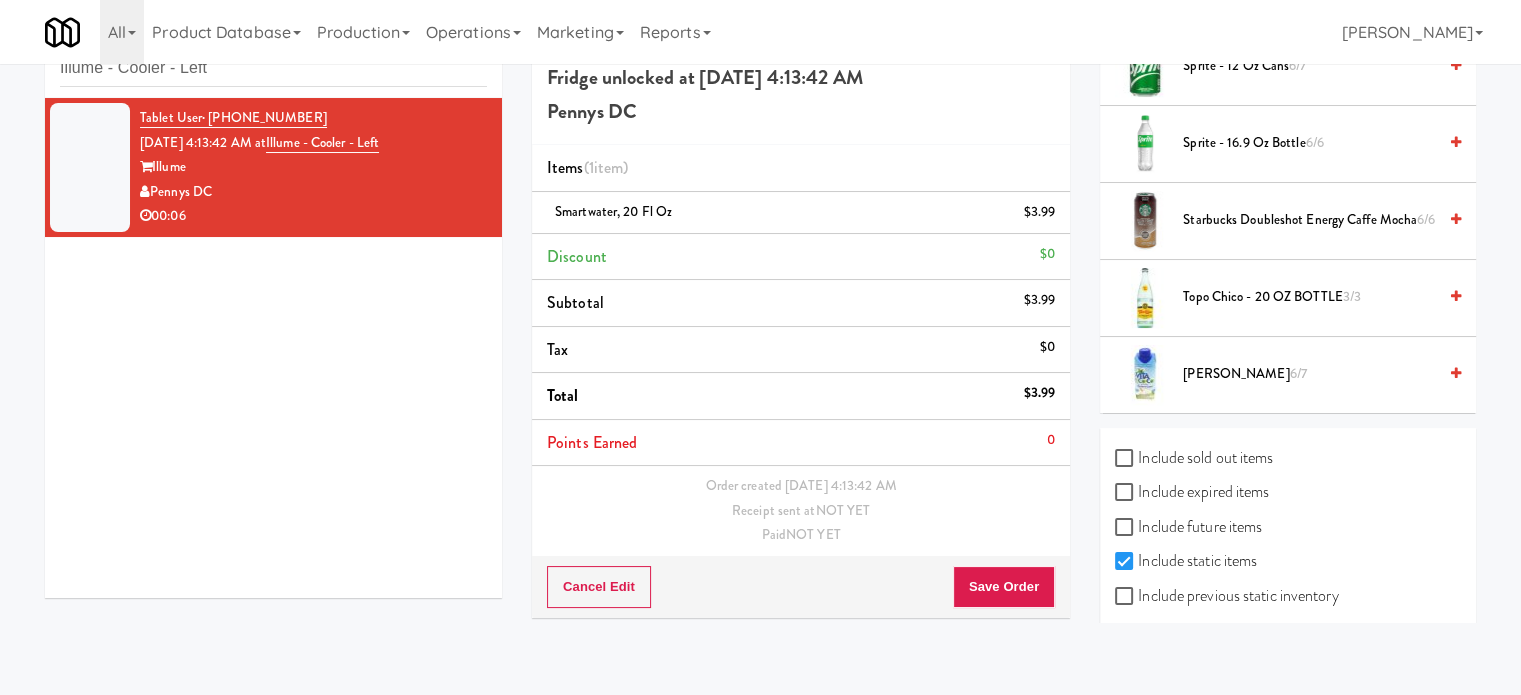 scroll, scrollTop: 2796, scrollLeft: 0, axis: vertical 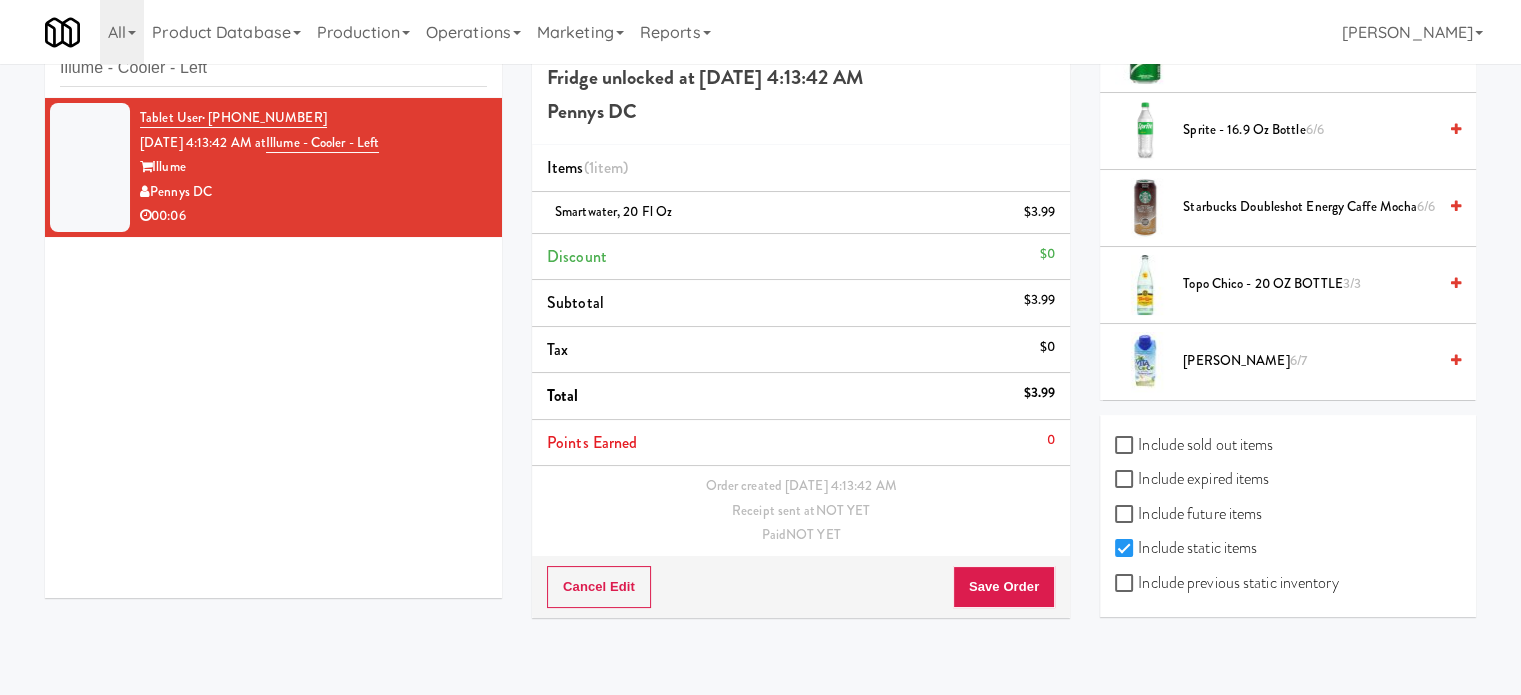 click on "Cancel Edit Save Order" at bounding box center (801, 587) 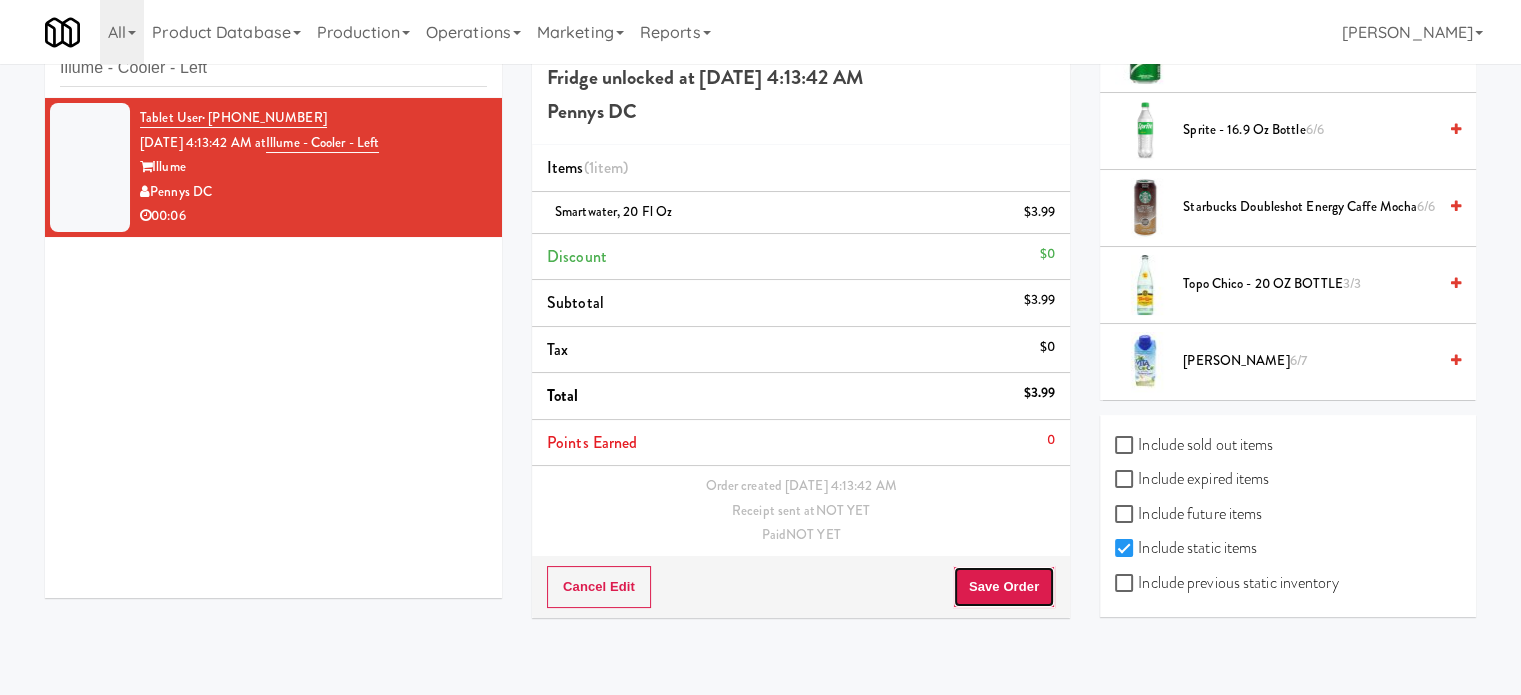 click on "Save Order" at bounding box center [1004, 587] 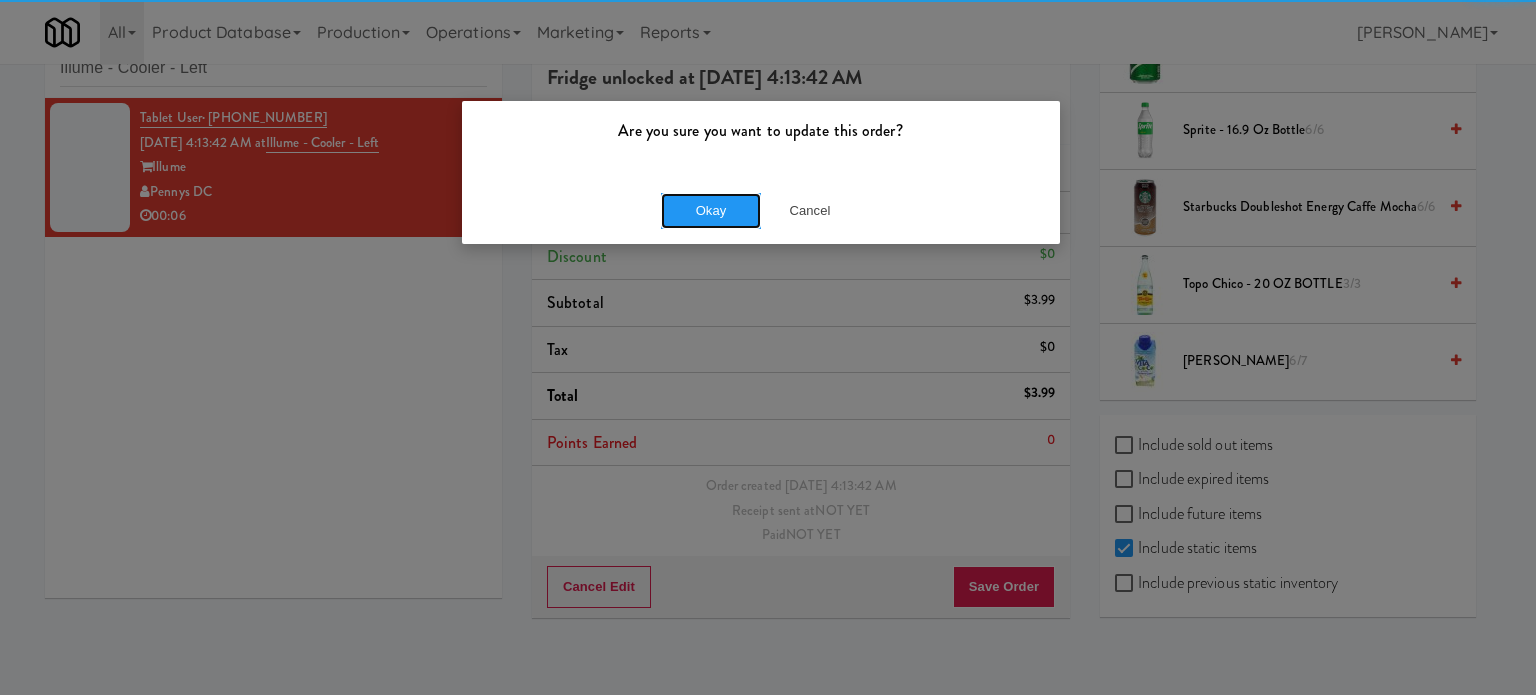 drag, startPoint x: 680, startPoint y: 201, endPoint x: 618, endPoint y: 16, distance: 195.1128 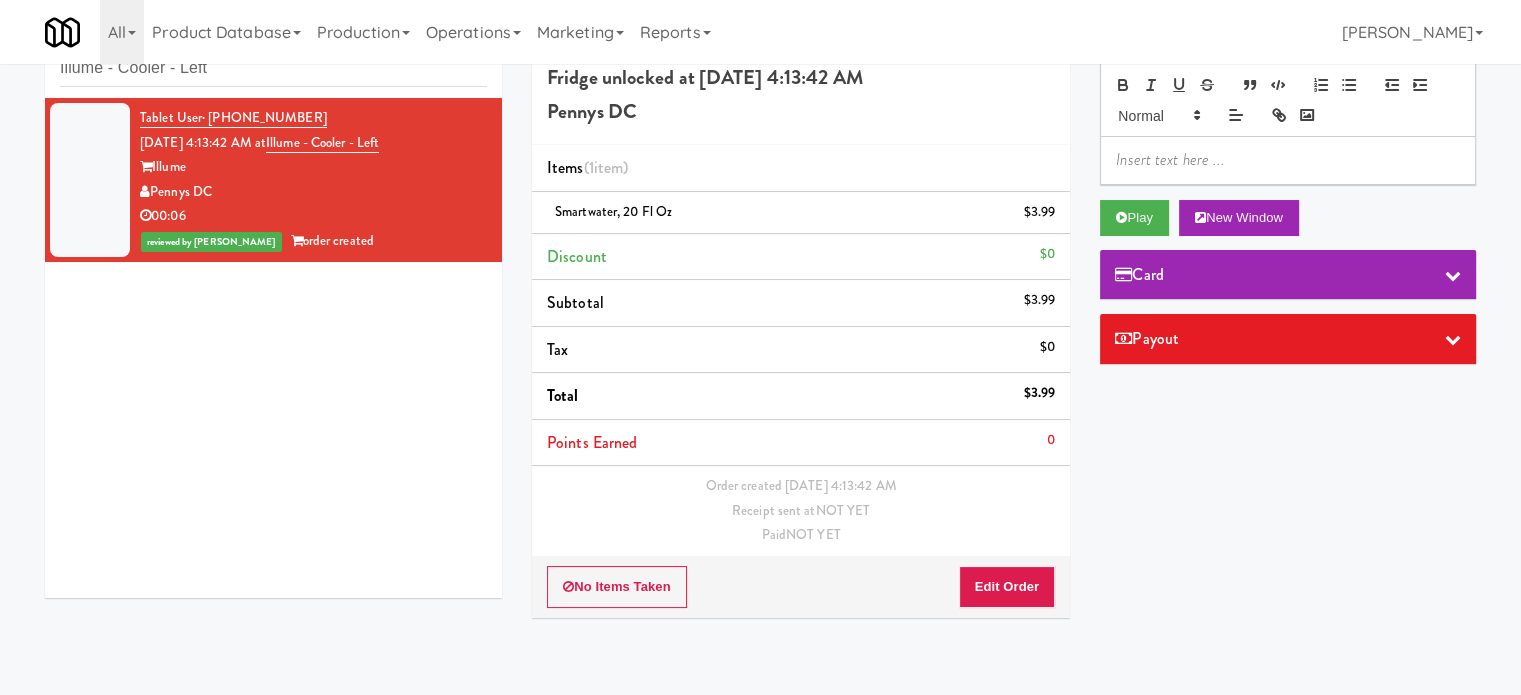 scroll, scrollTop: 0, scrollLeft: 0, axis: both 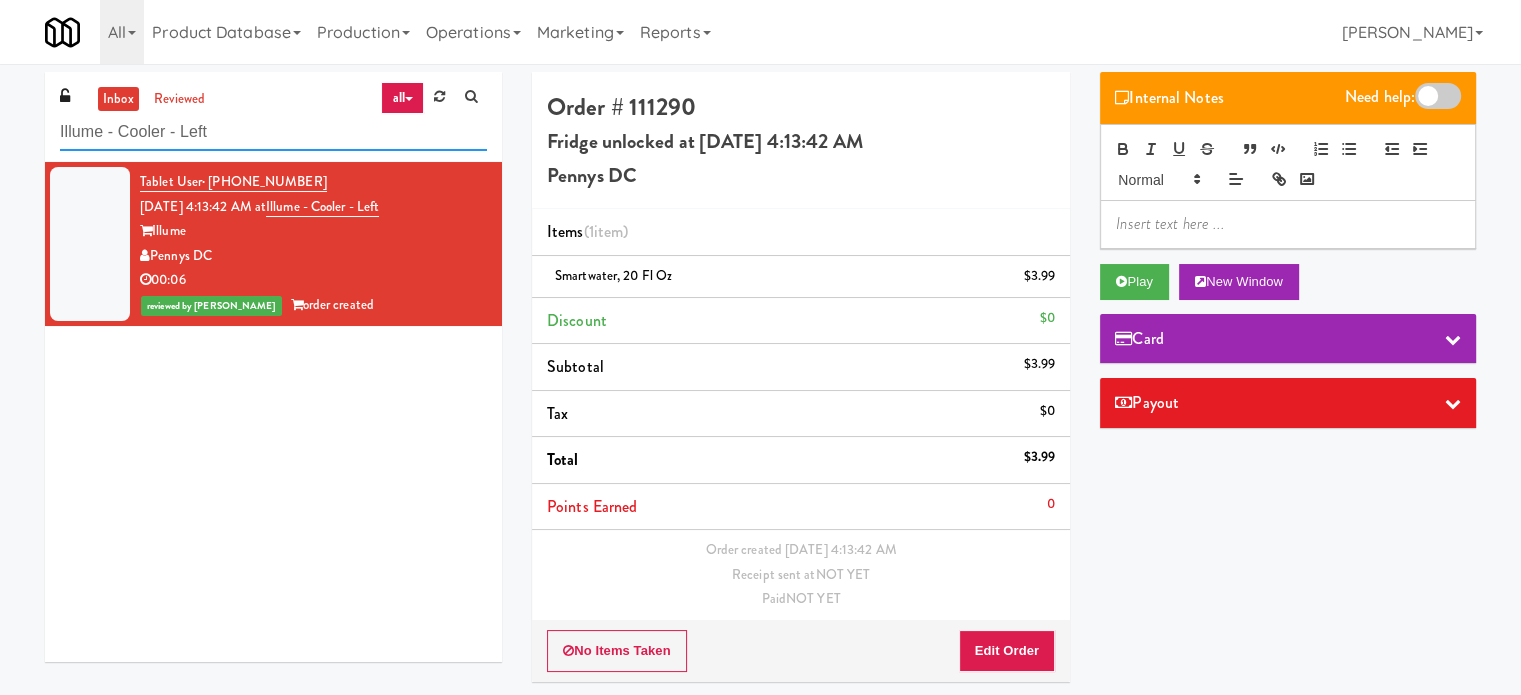 click on "Illume - Cooler - Left" at bounding box center [273, 132] 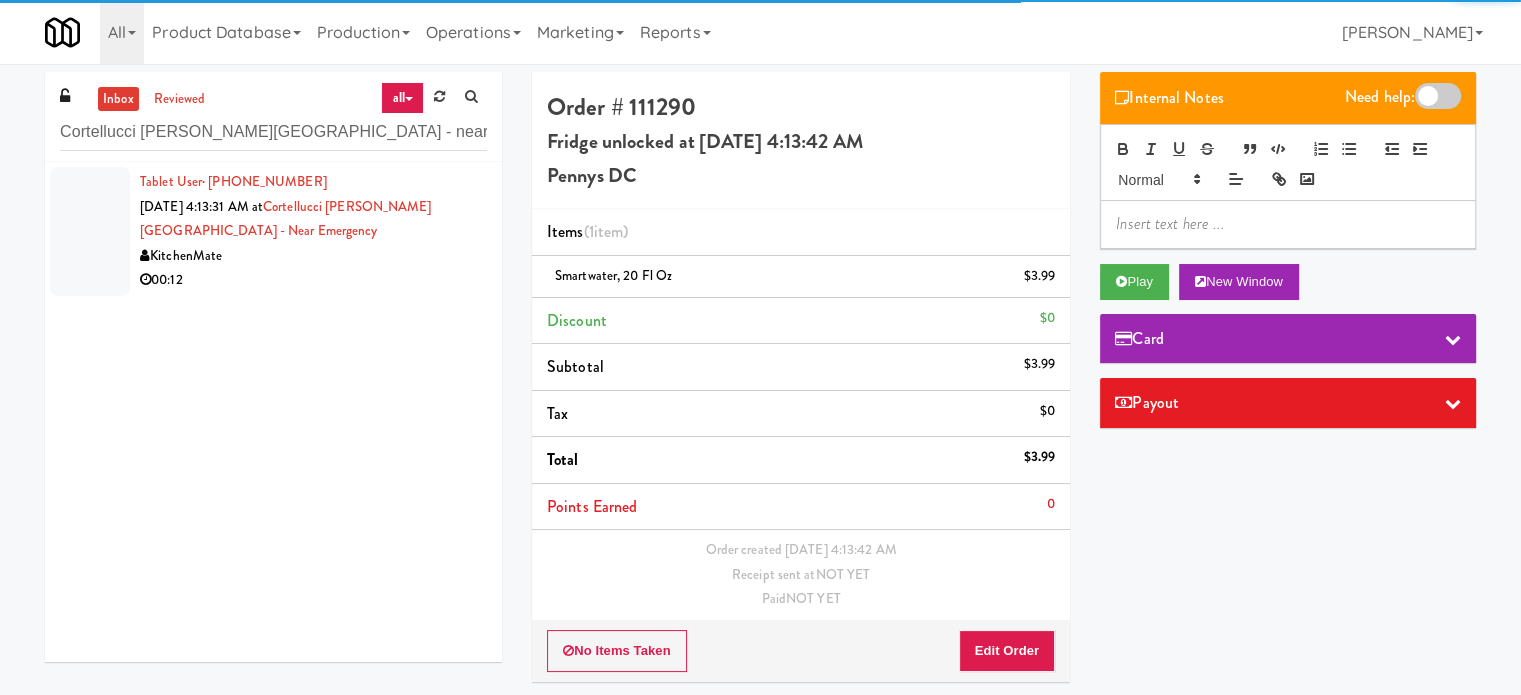 click on "KitchenMate" at bounding box center [313, 256] 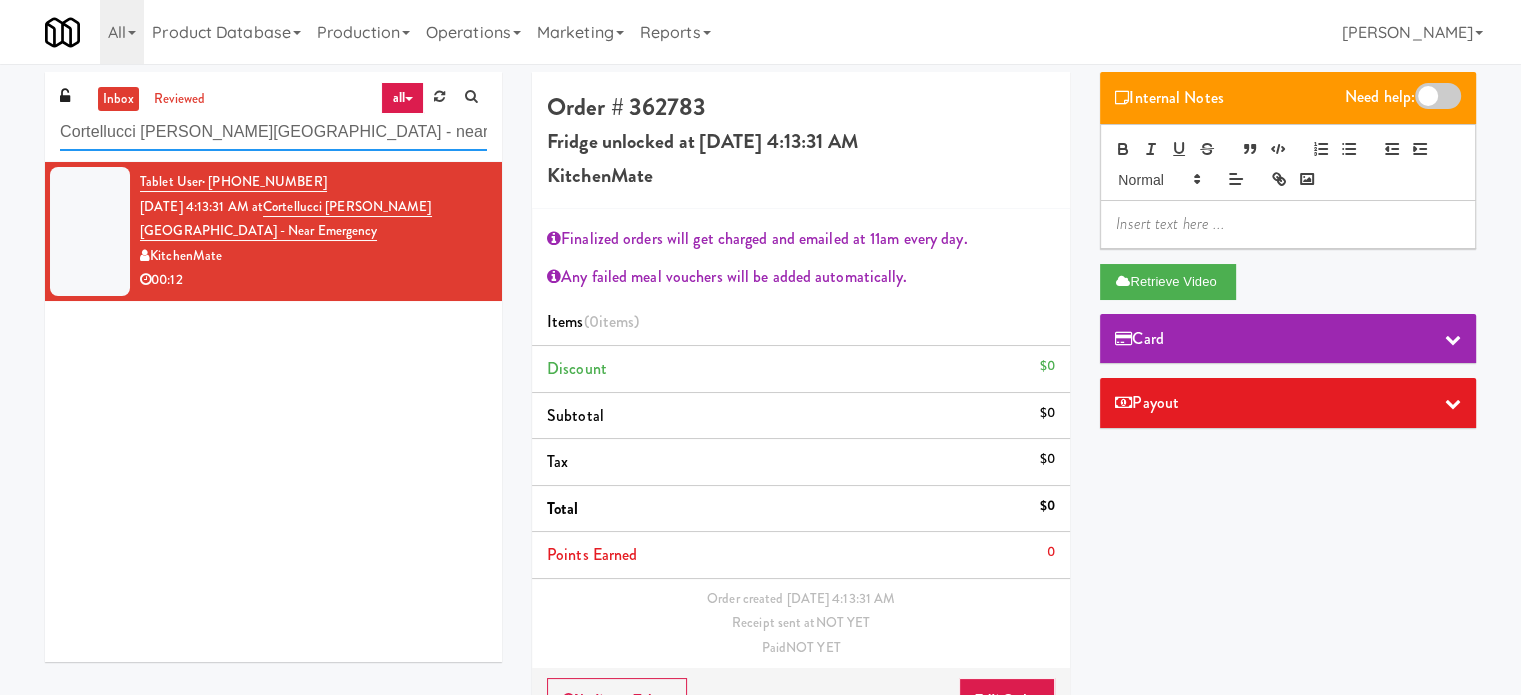 click on "Cortellucci [PERSON_NAME][GEOGRAPHIC_DATA] - near Emergency" at bounding box center [273, 132] 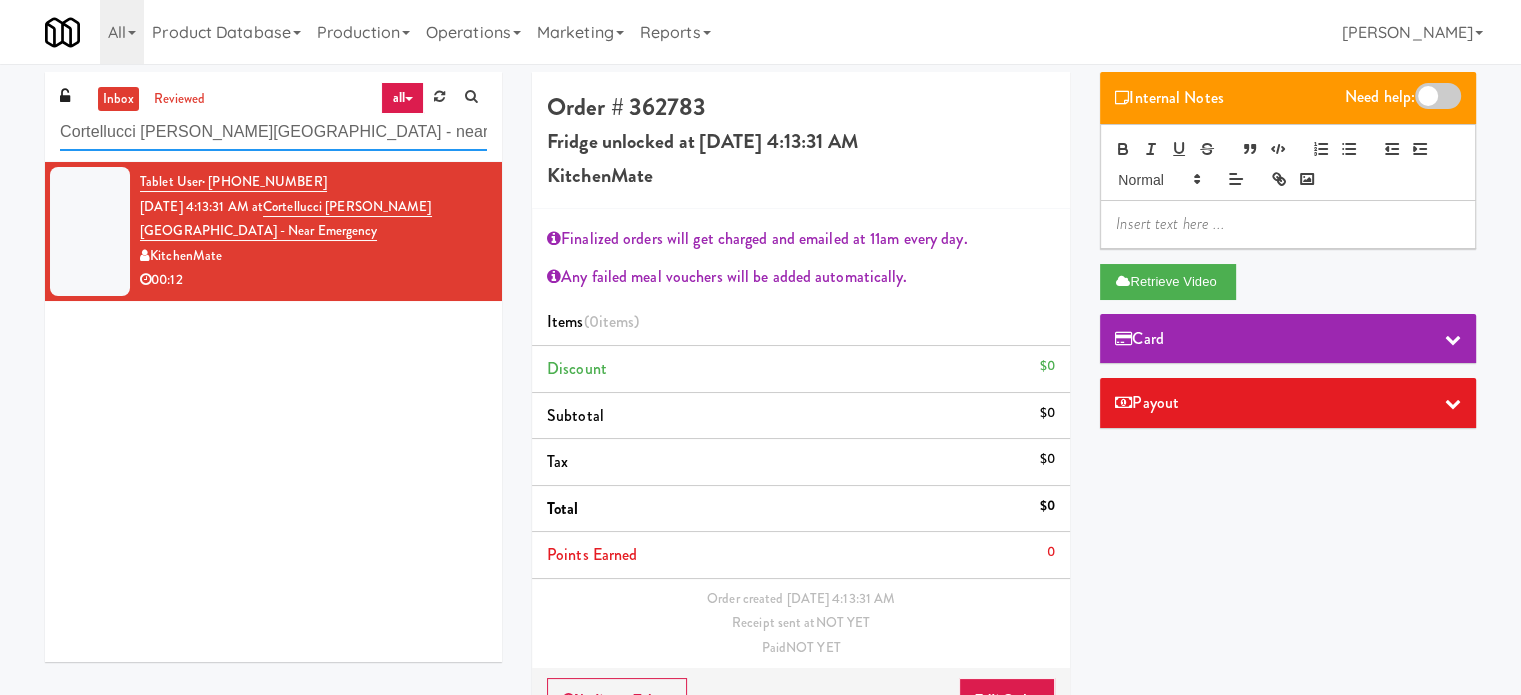 paste on "Polo Park Cabinet" 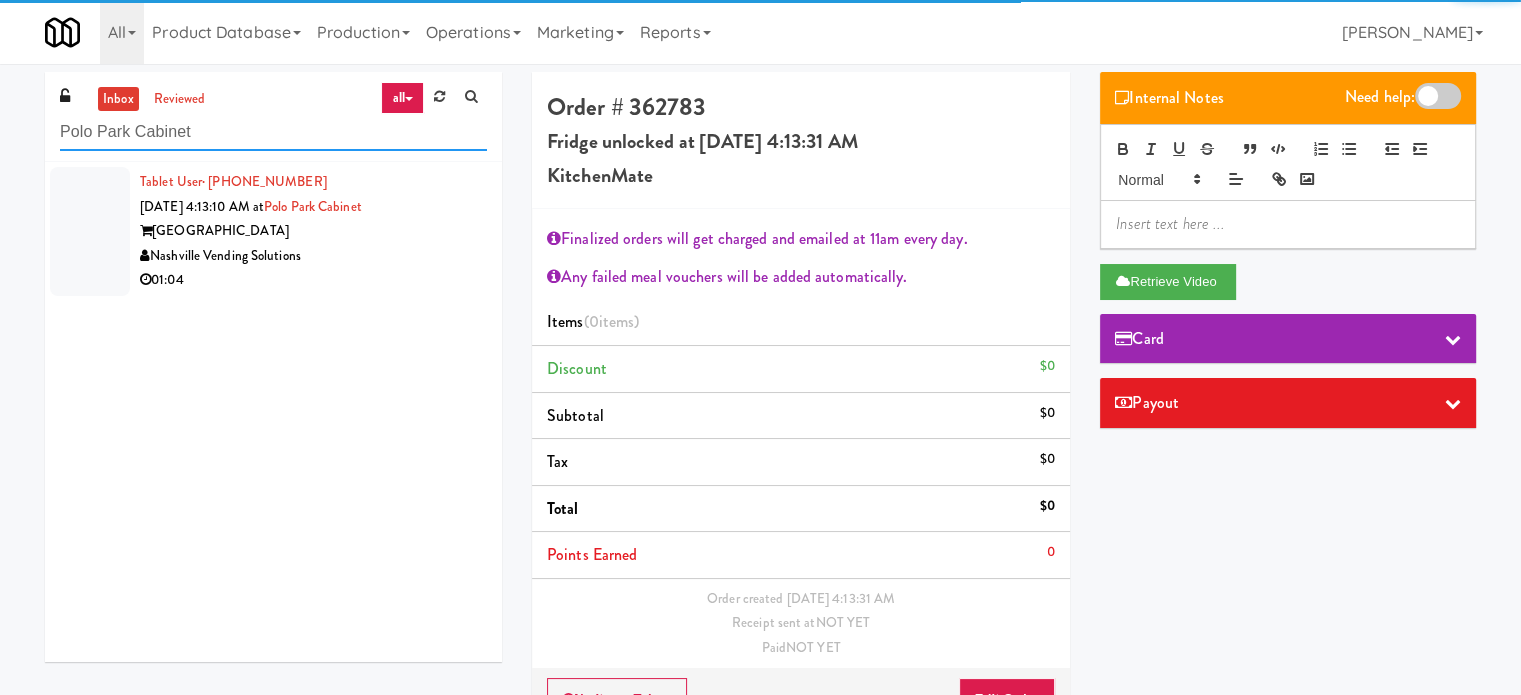 type on "Polo Park Cabinet" 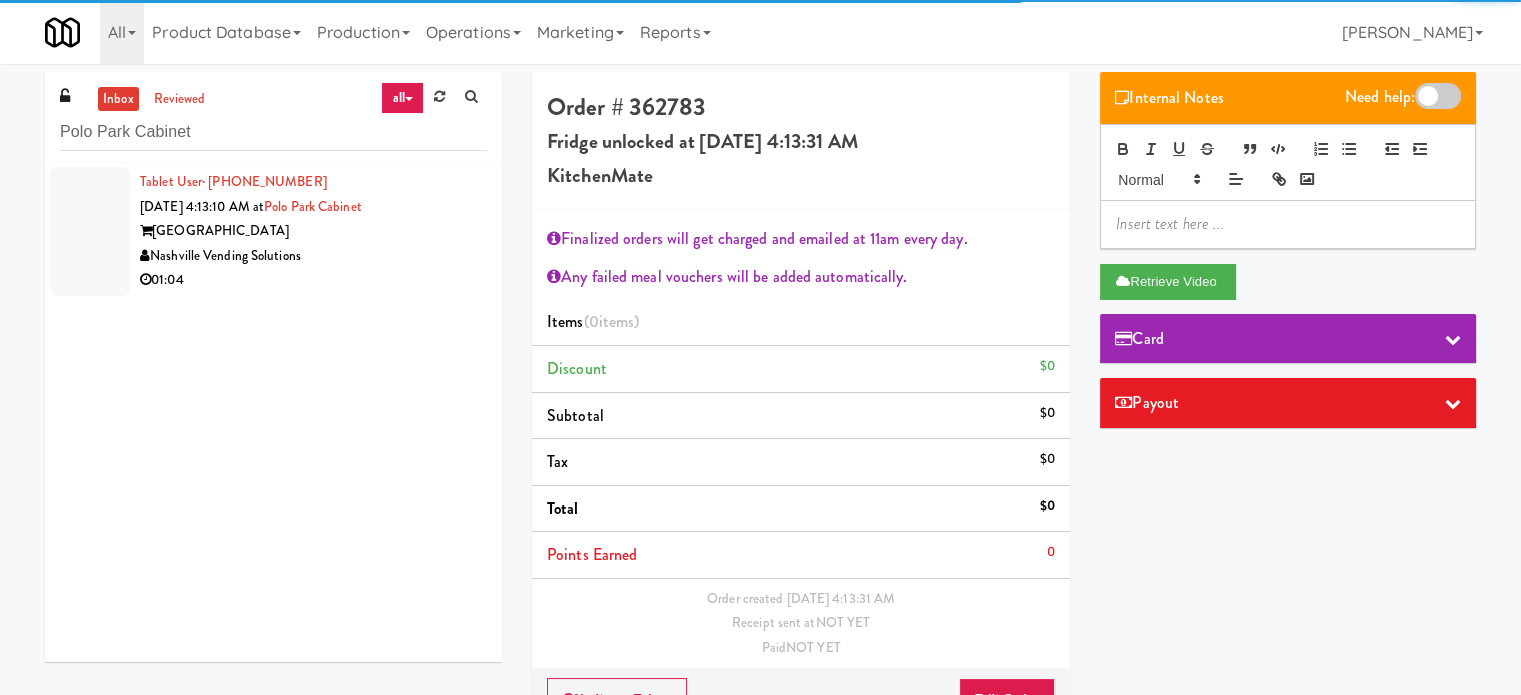 click on "01:04" at bounding box center (313, 280) 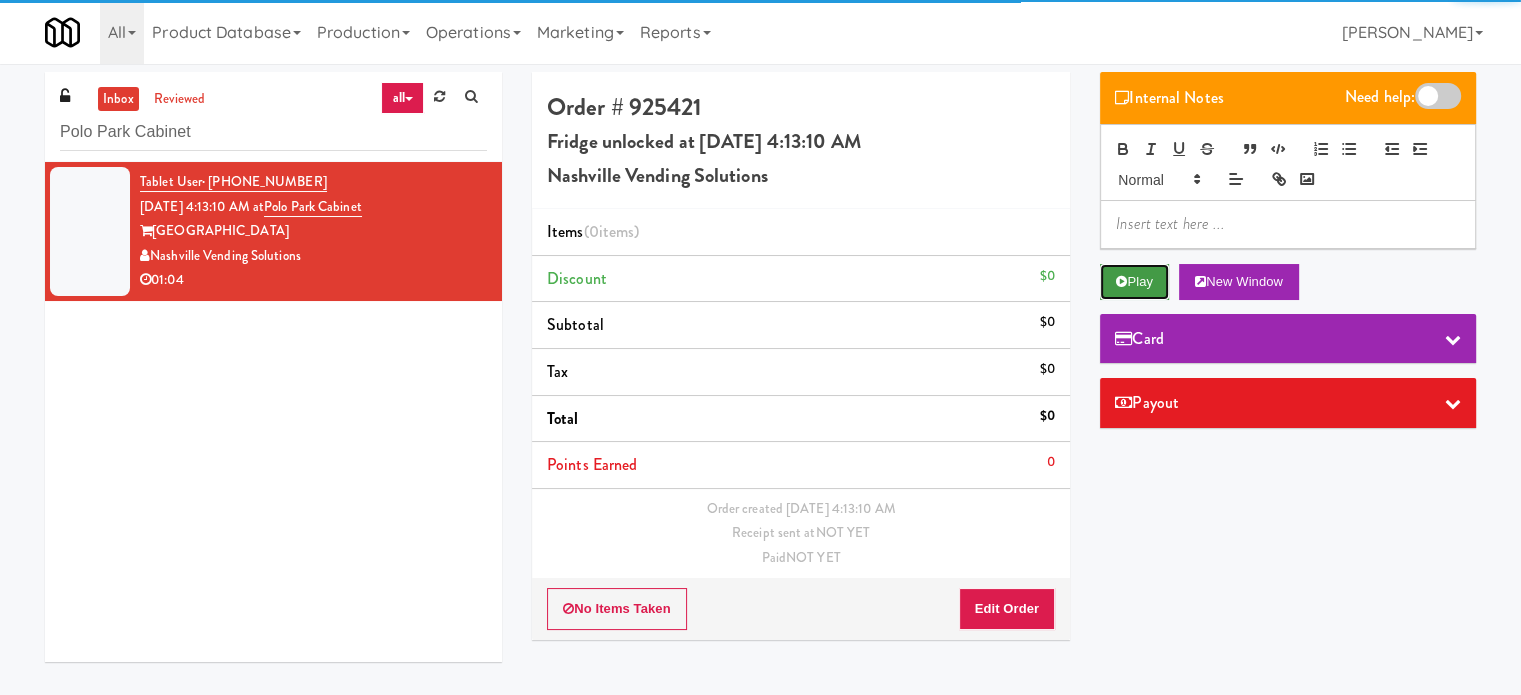 click on "Play" at bounding box center [1134, 282] 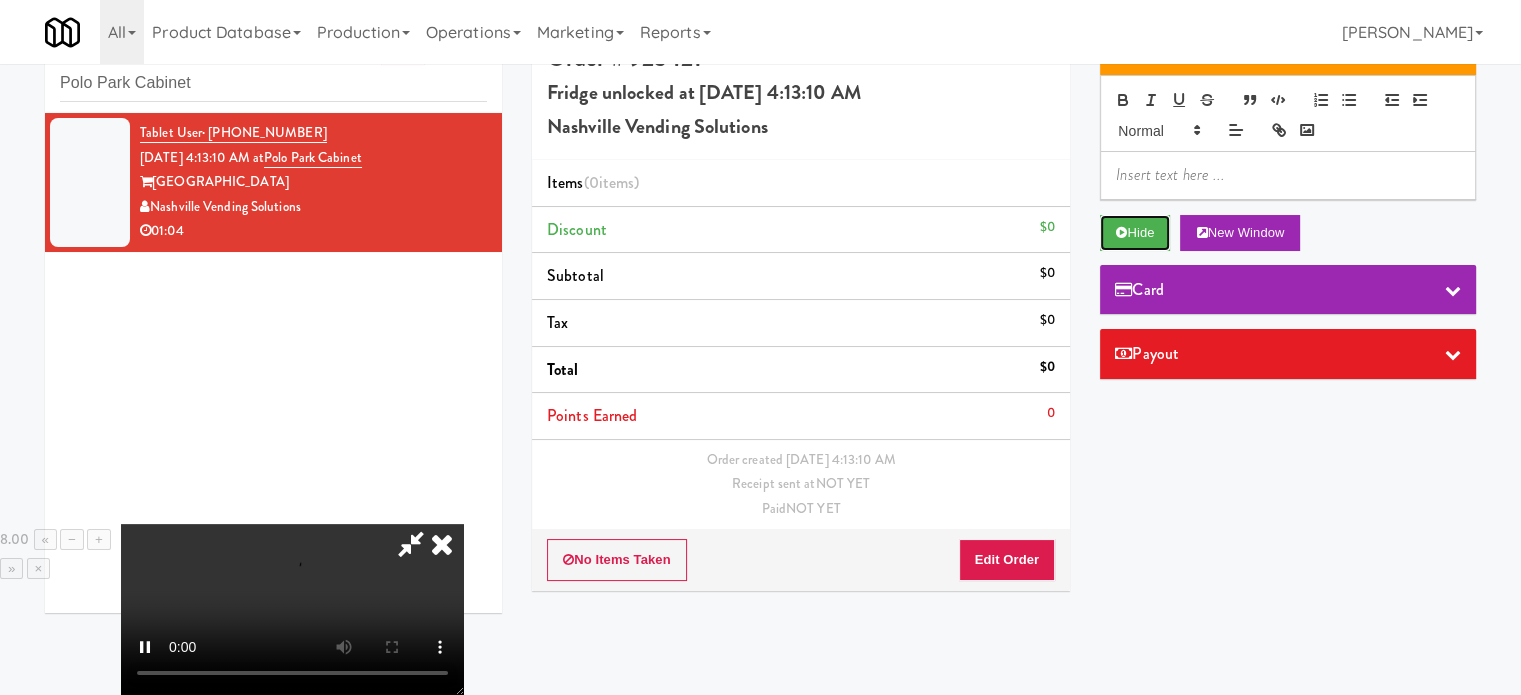 scroll, scrollTop: 64, scrollLeft: 0, axis: vertical 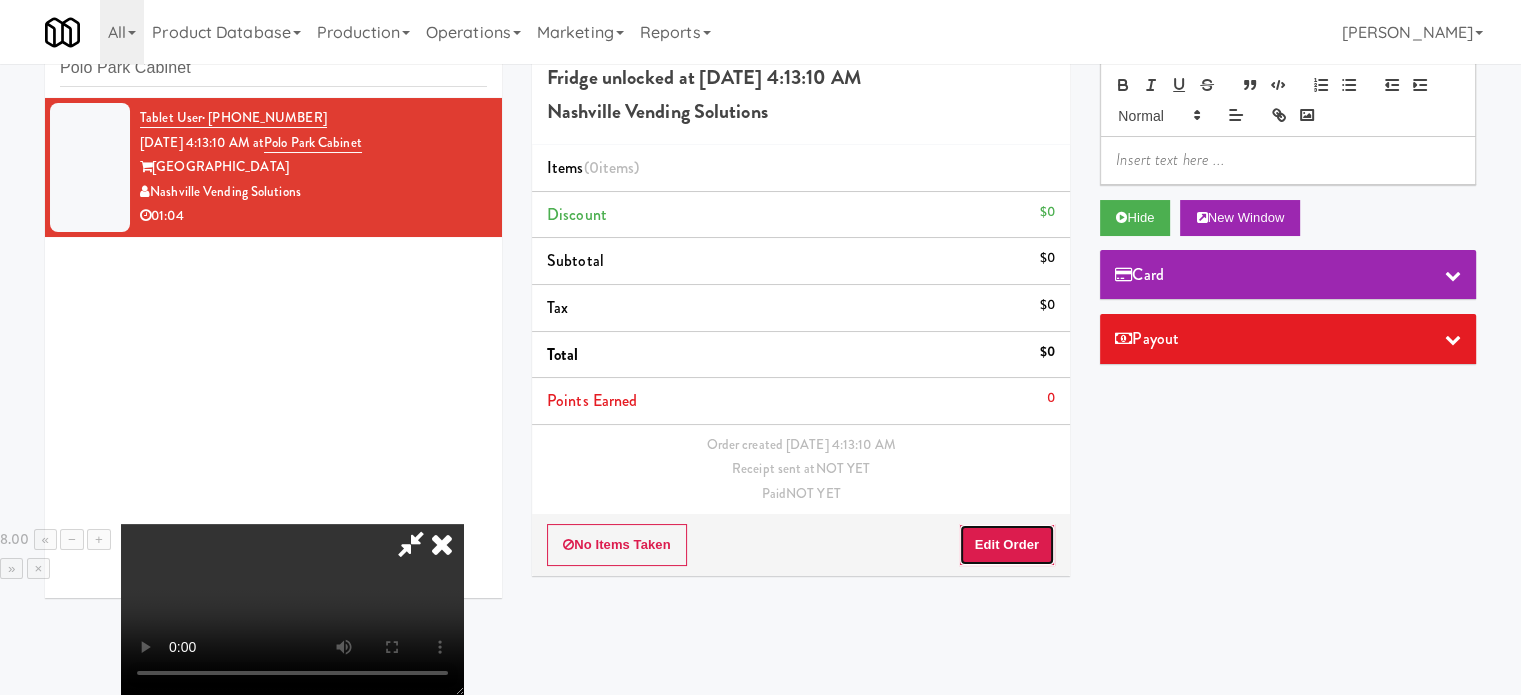 click on "Edit Order" at bounding box center (1007, 545) 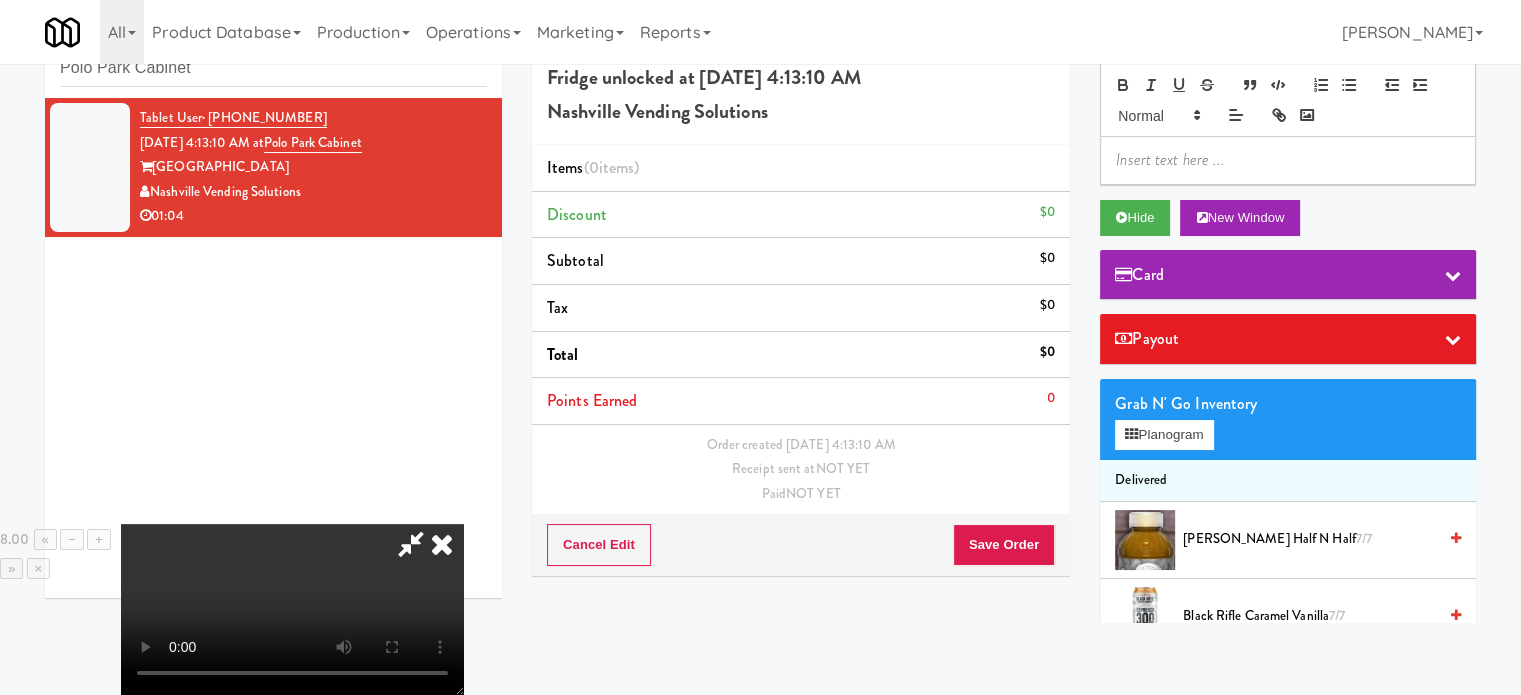 click at bounding box center (292, 609) 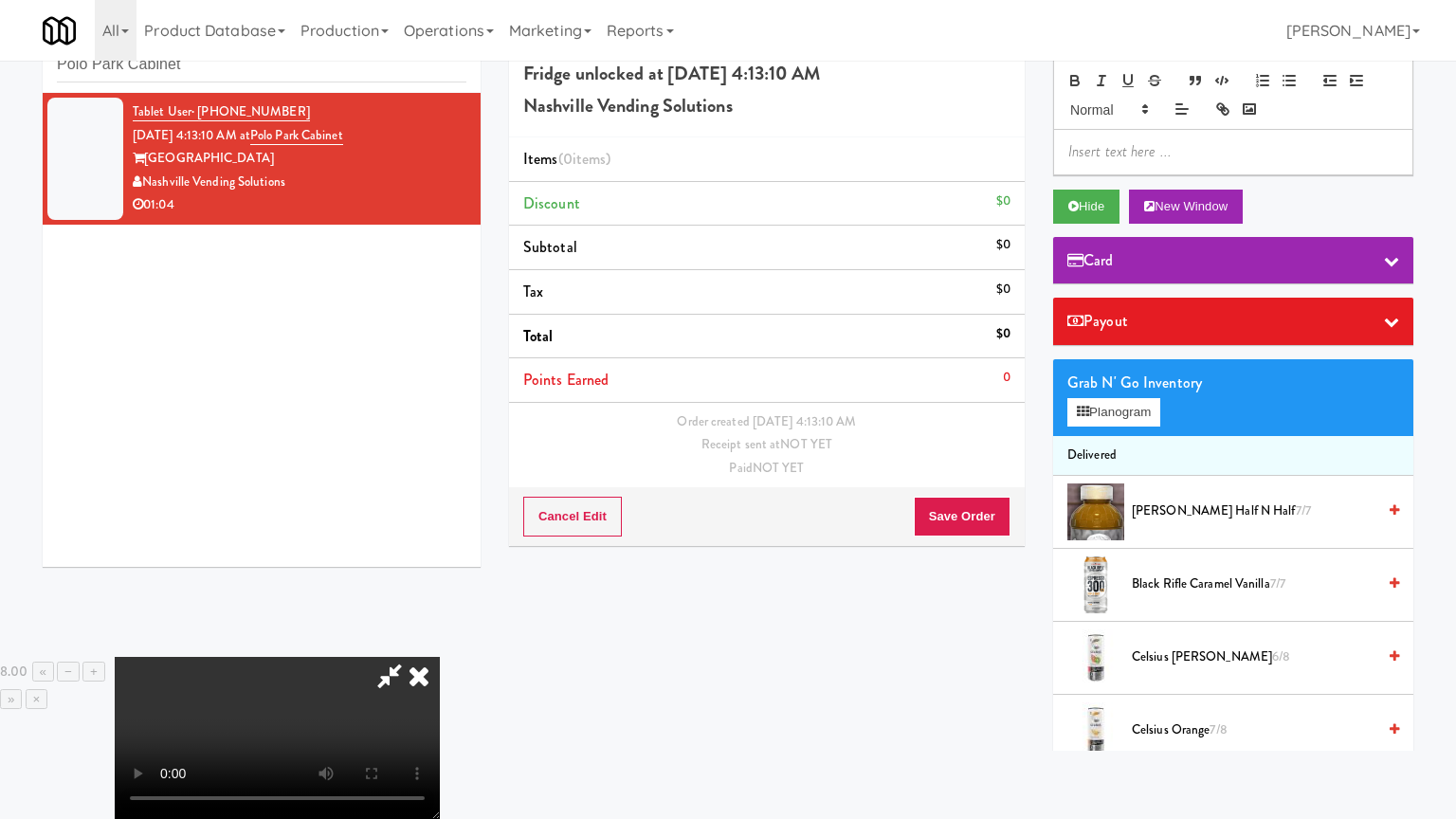 click at bounding box center (277, 737) 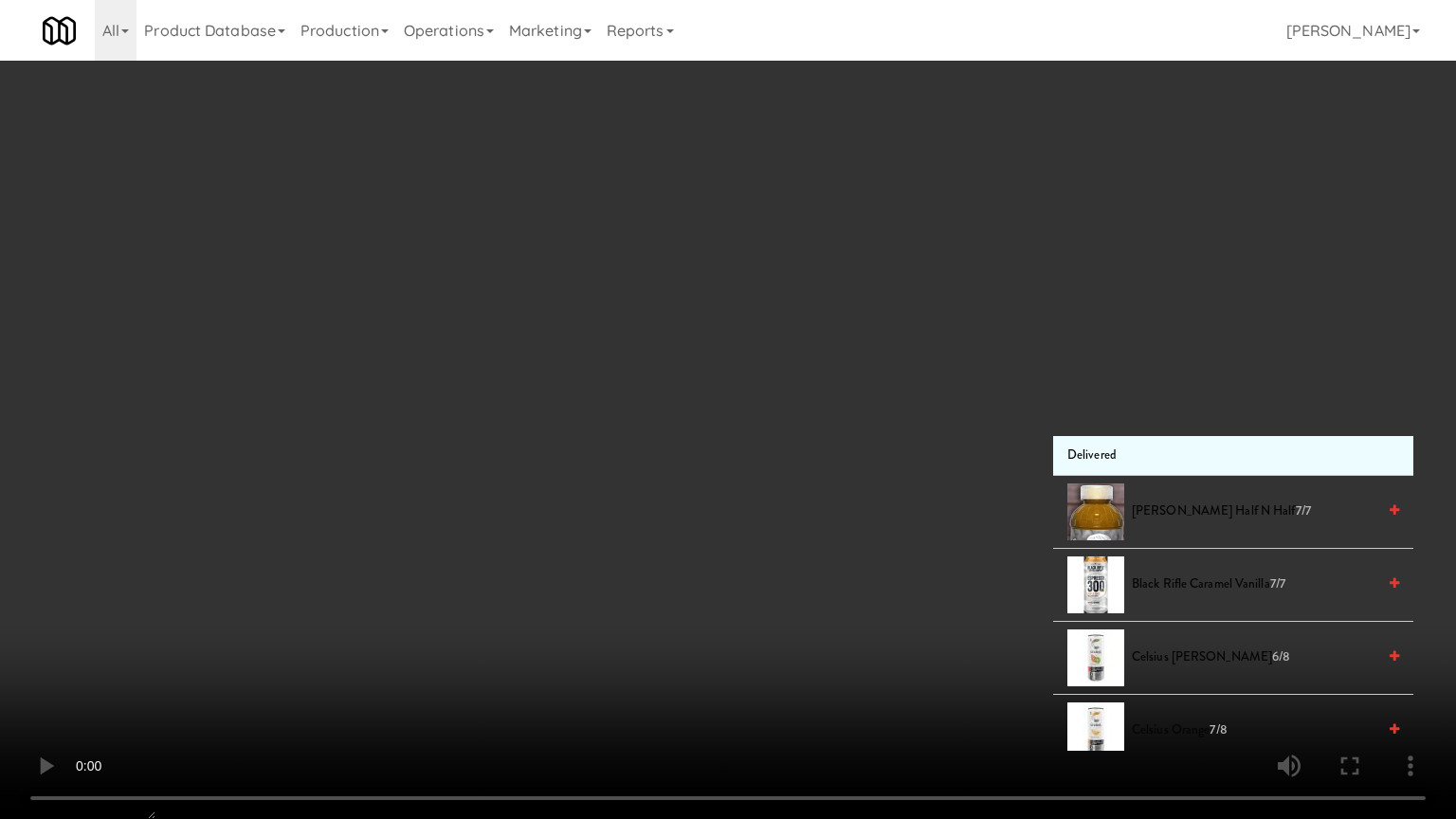 type 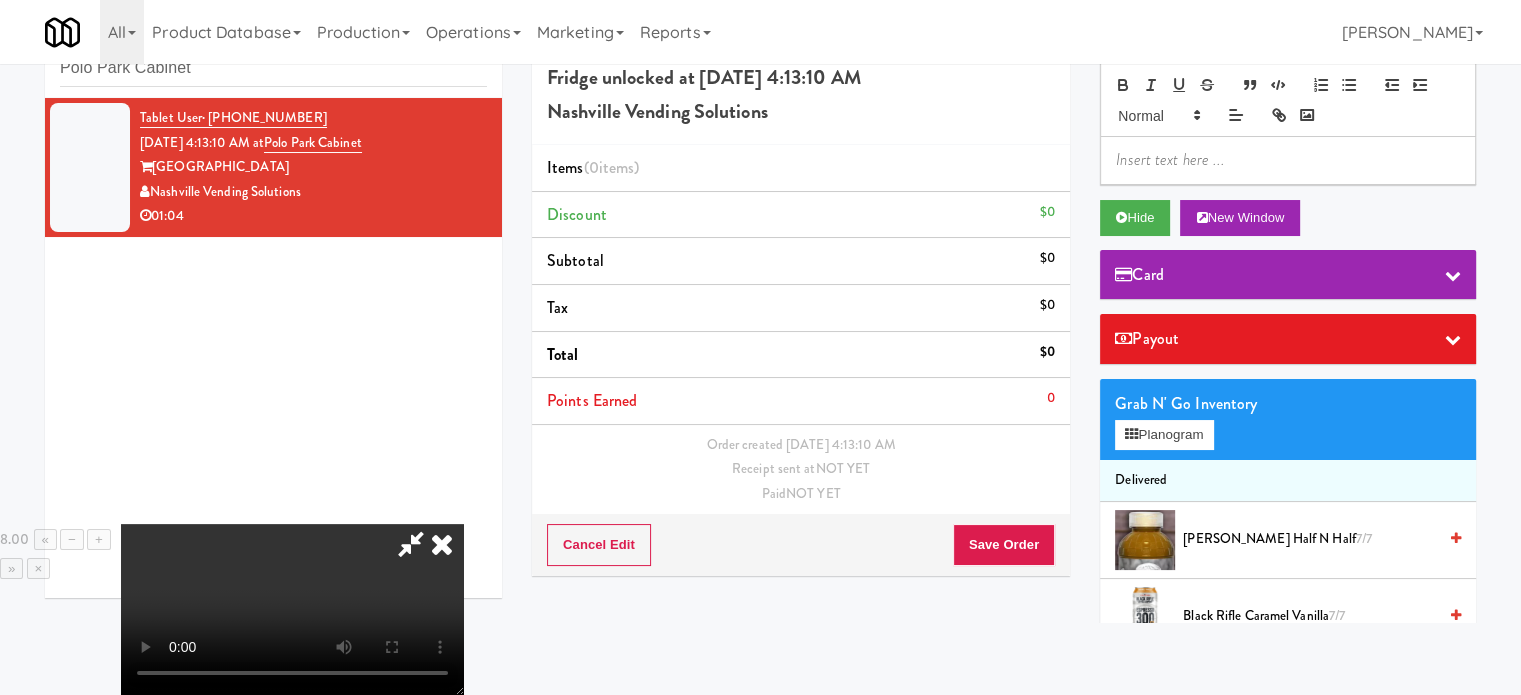click at bounding box center [442, 544] 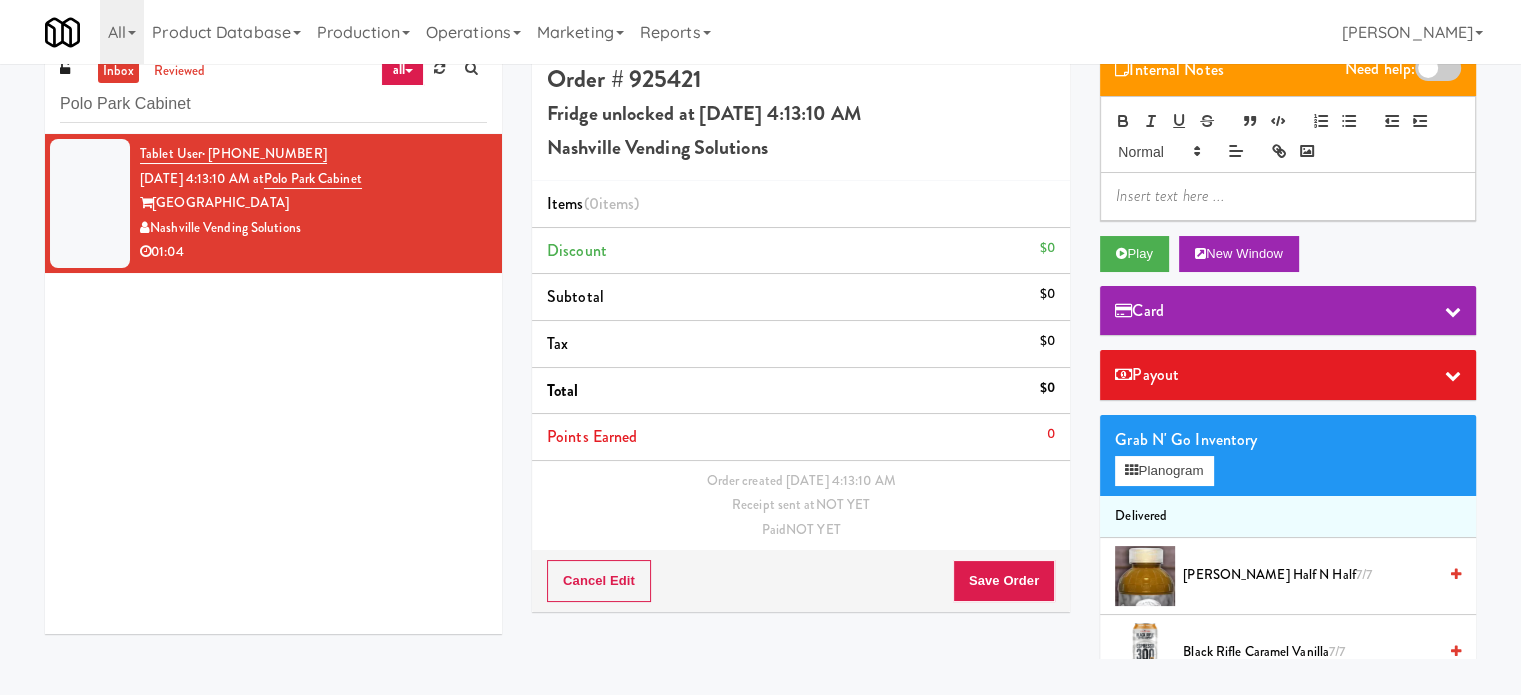 scroll, scrollTop: 0, scrollLeft: 0, axis: both 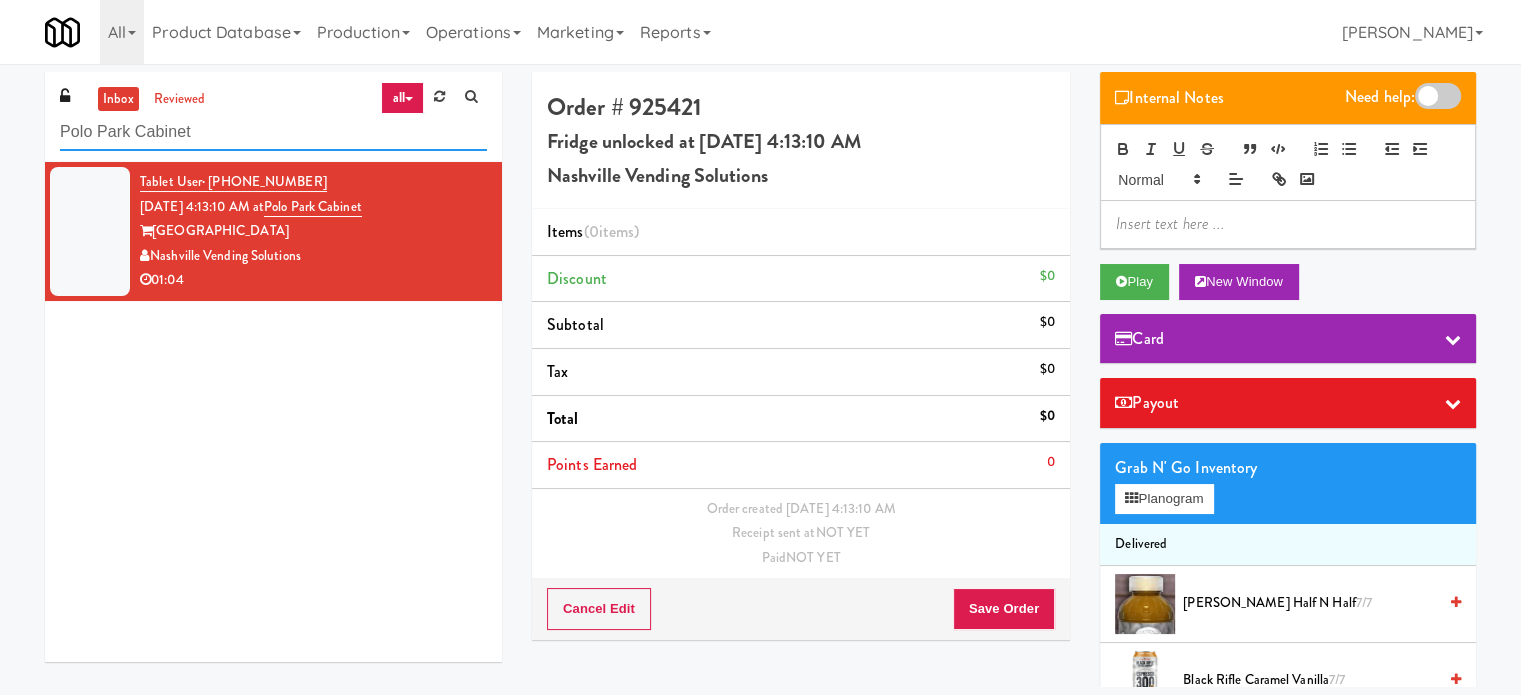 click on "Polo Park Cabinet" at bounding box center (273, 132) 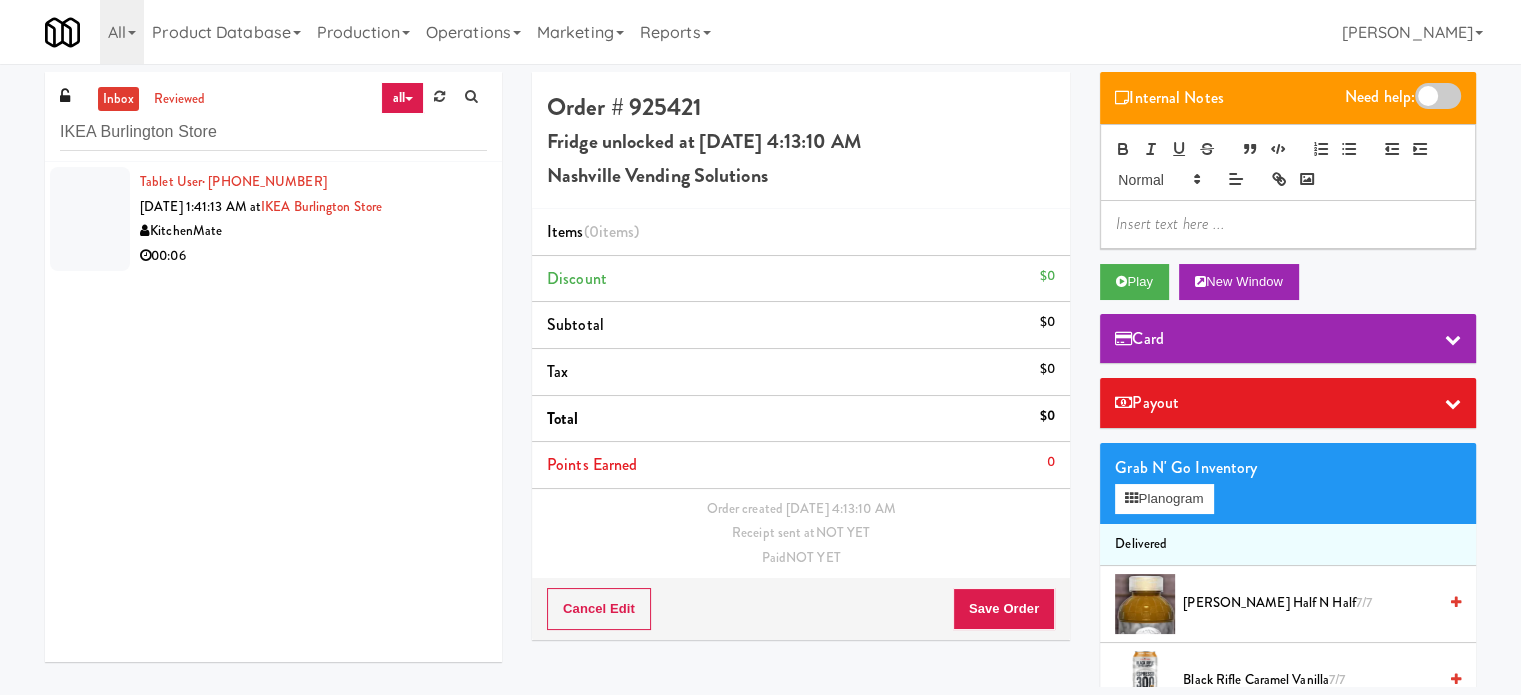 drag, startPoint x: 230, startPoint y: 232, endPoint x: 313, endPoint y: 257, distance: 86.683334 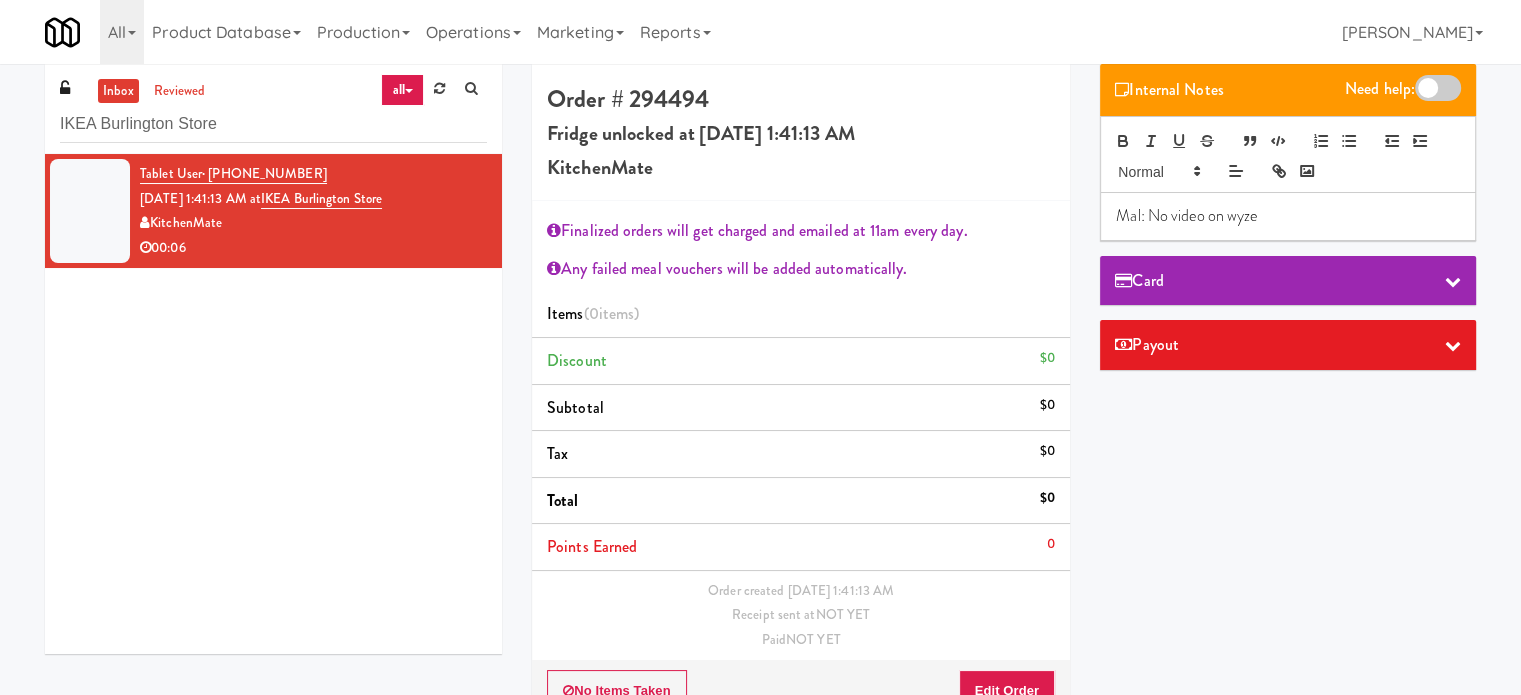 scroll, scrollTop: 64, scrollLeft: 0, axis: vertical 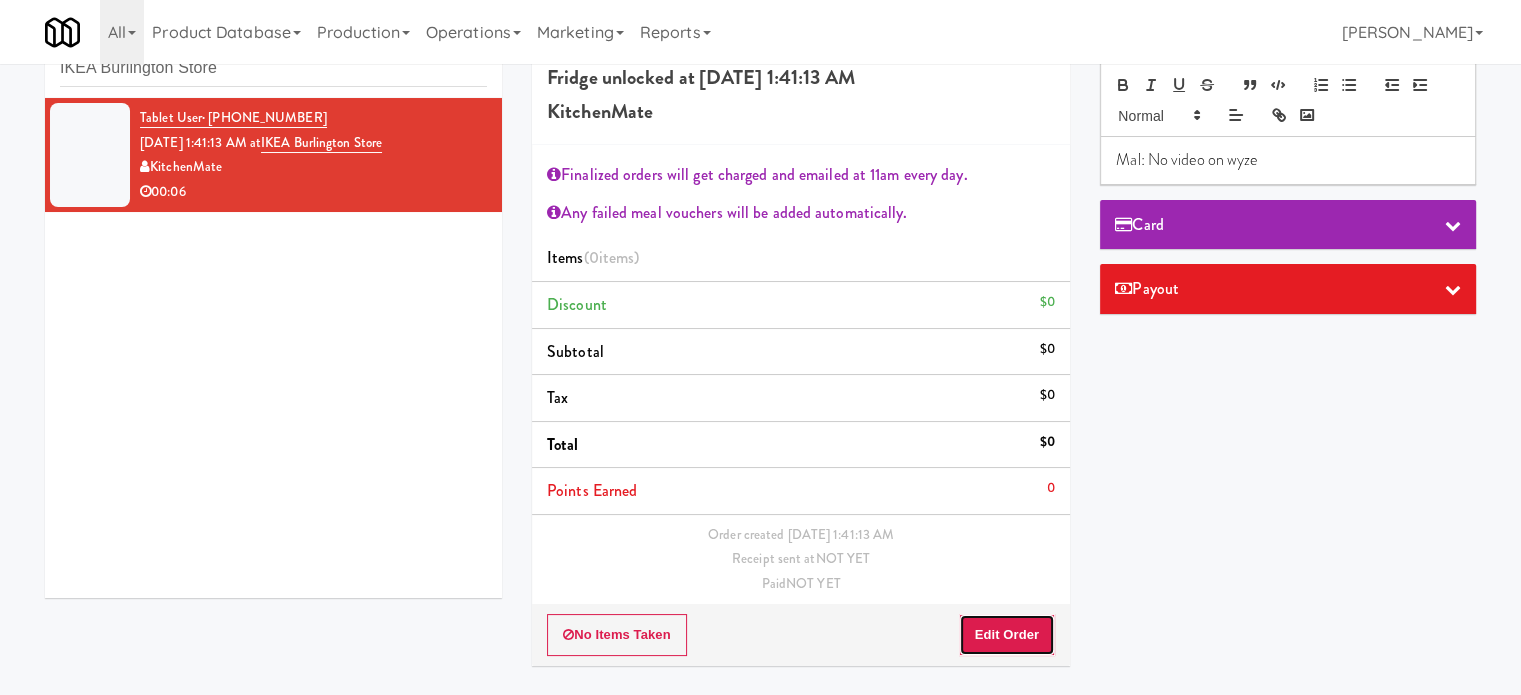 click on "Edit Order" at bounding box center (1007, 635) 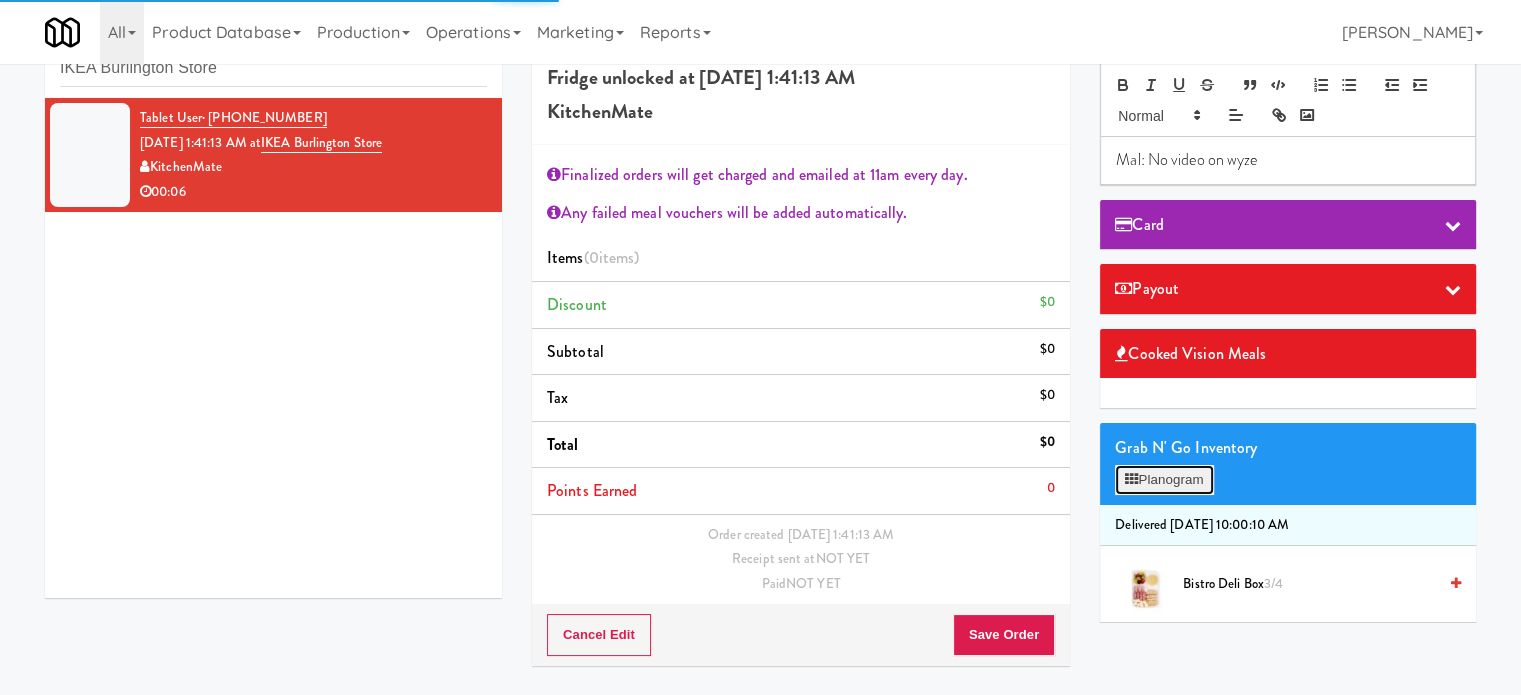 click on "Planogram" at bounding box center [1164, 480] 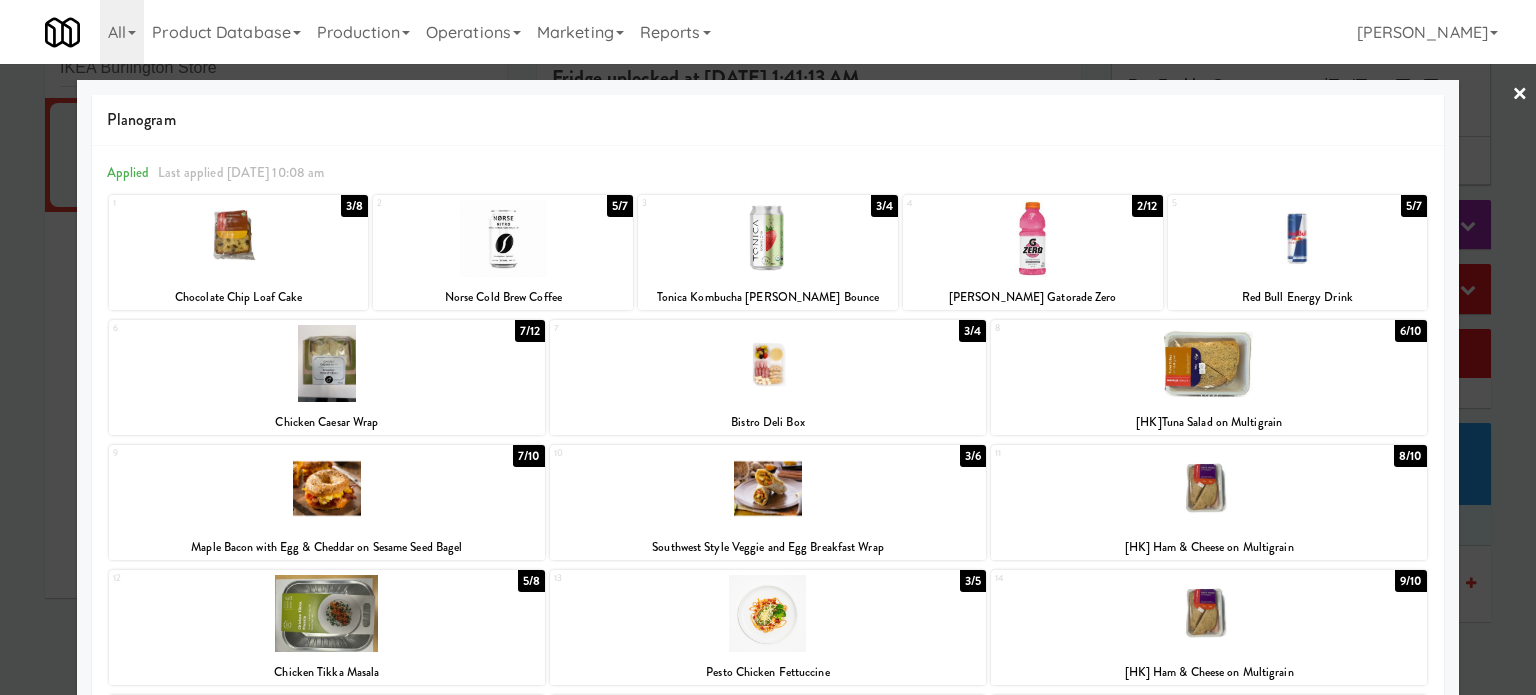 click on "3/8" at bounding box center (354, 206) 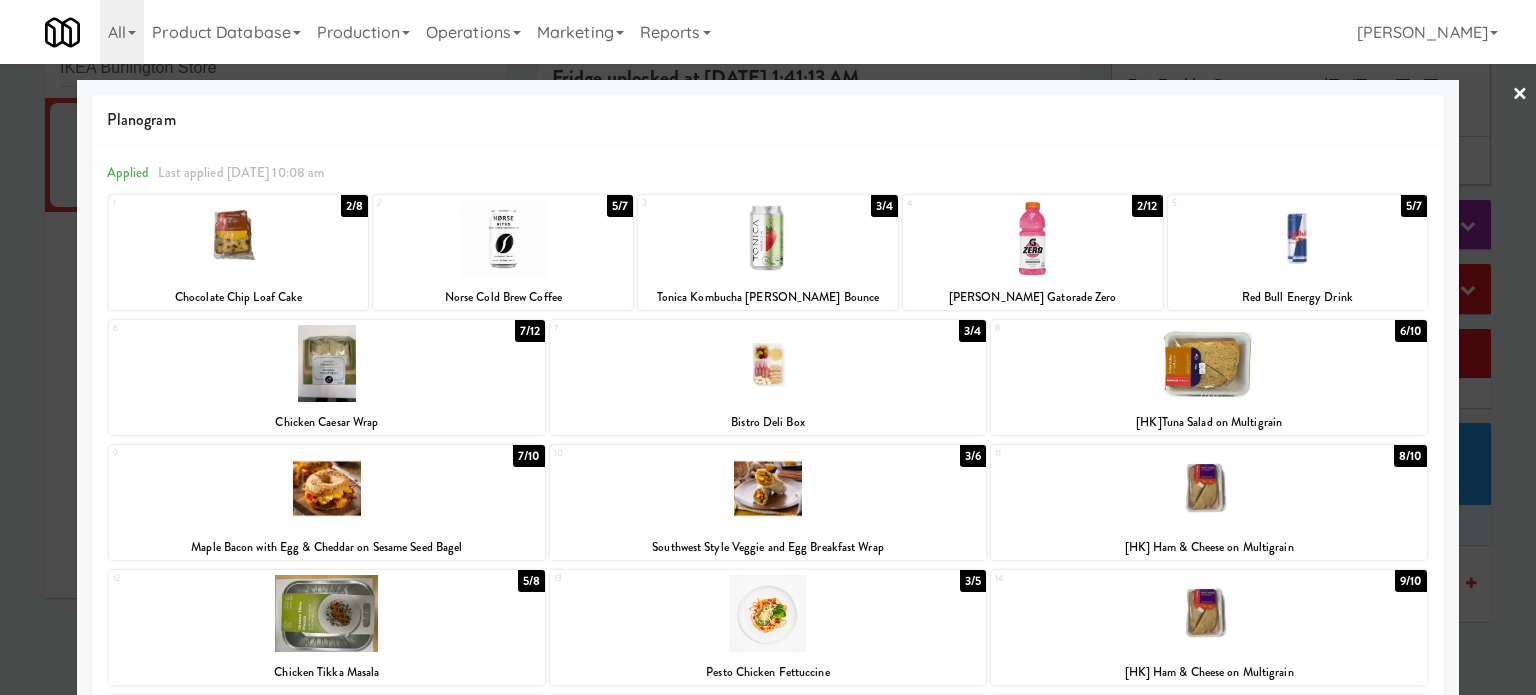 click at bounding box center [768, 347] 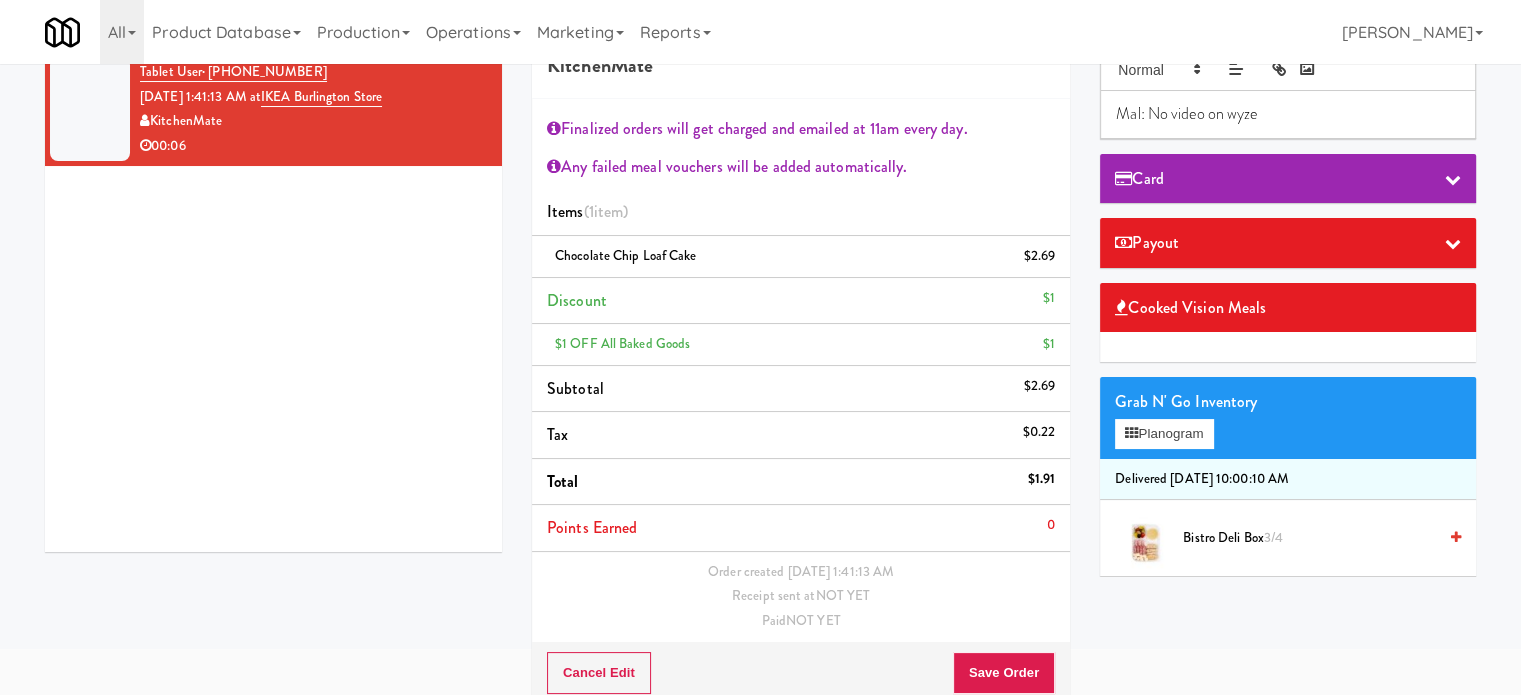 scroll, scrollTop: 131, scrollLeft: 0, axis: vertical 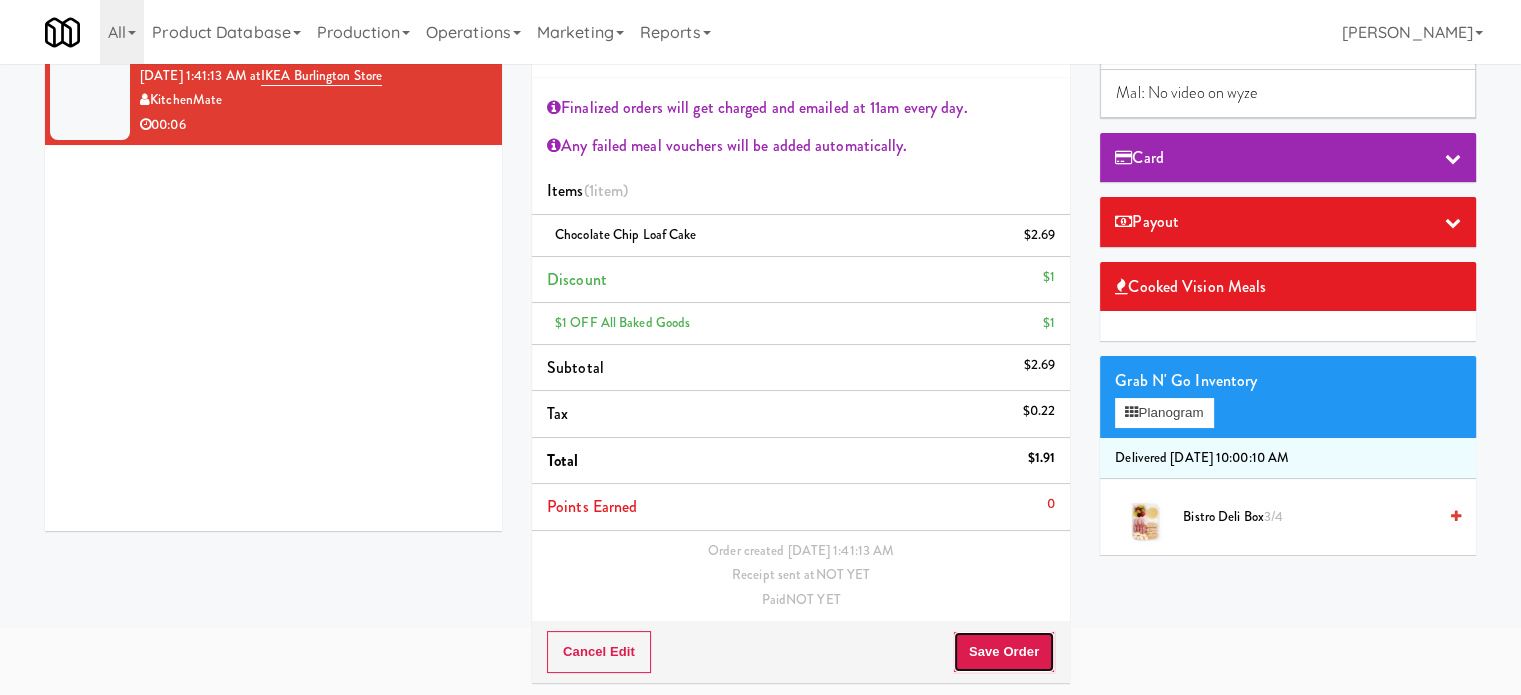 click on "Save Order" at bounding box center (1004, 652) 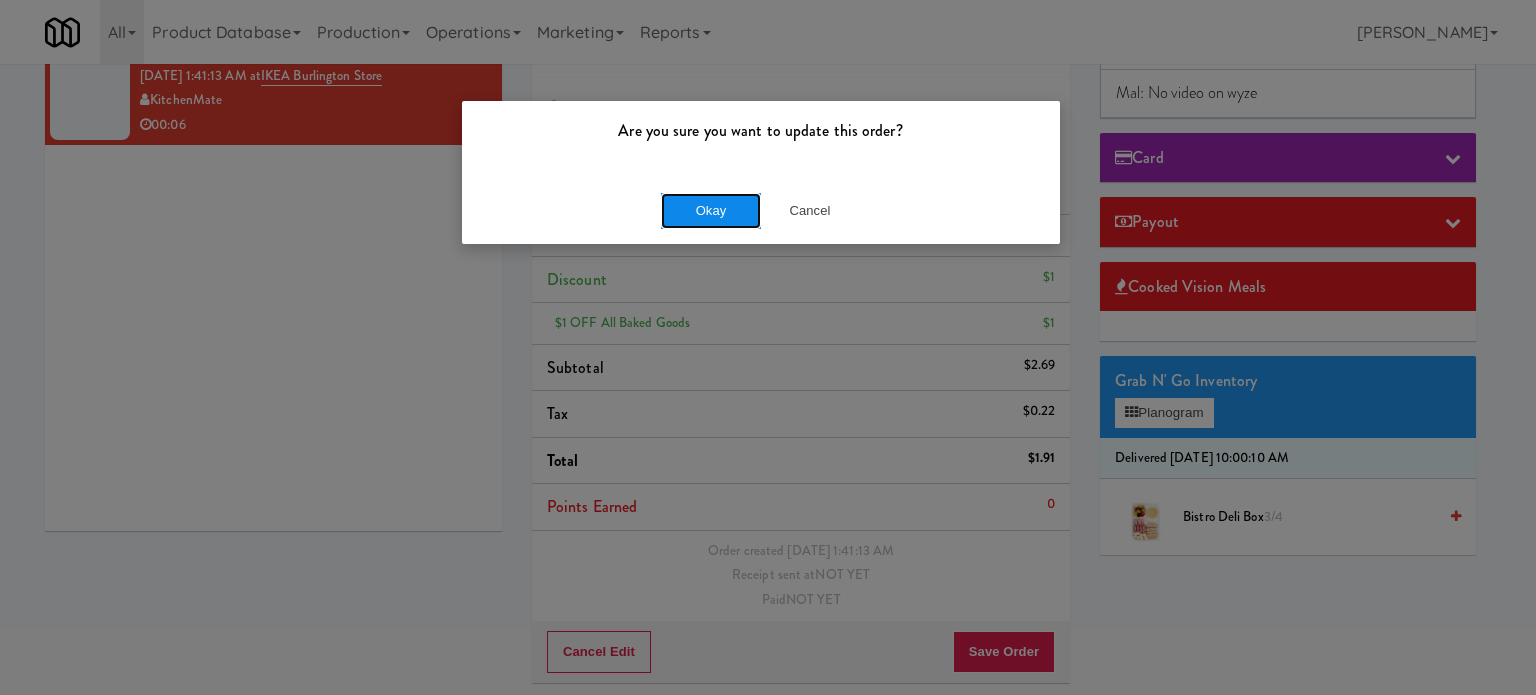 click on "Okay" at bounding box center (711, 211) 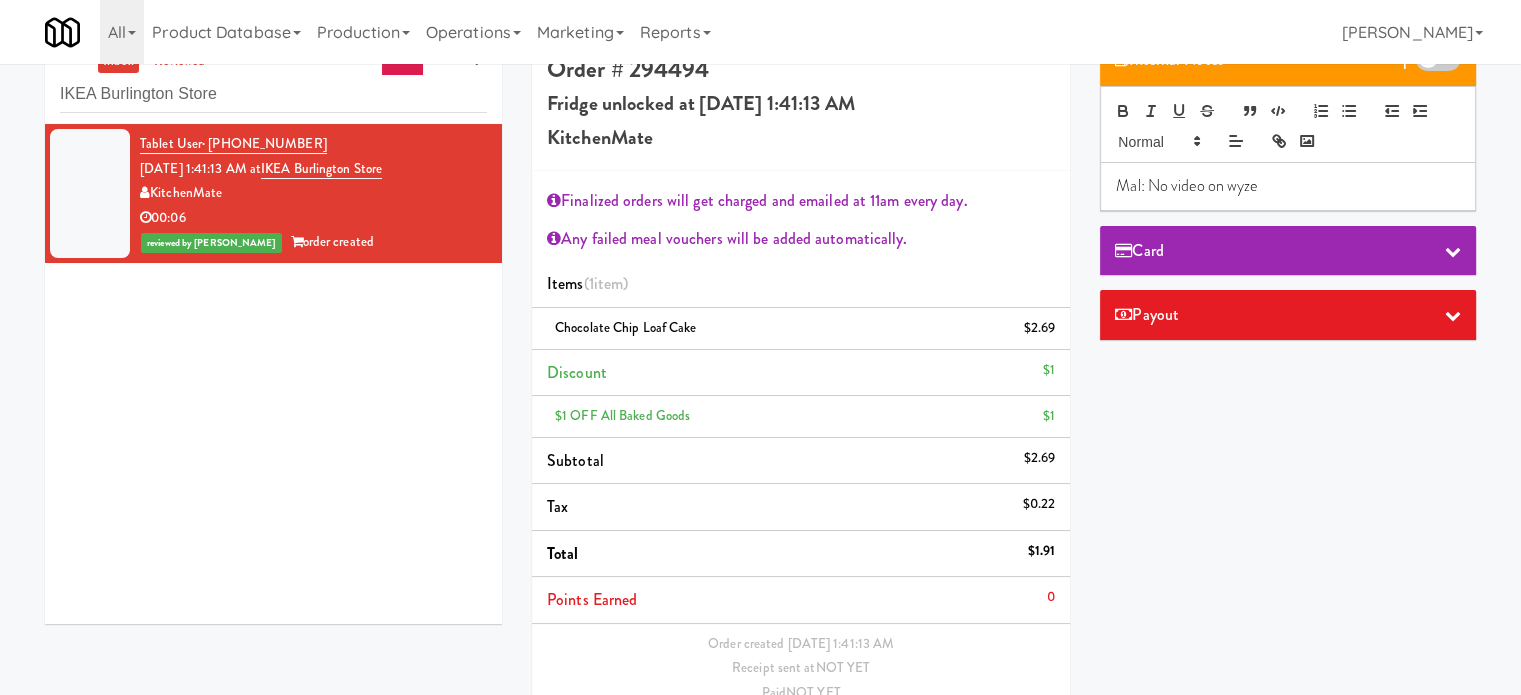 scroll, scrollTop: 0, scrollLeft: 0, axis: both 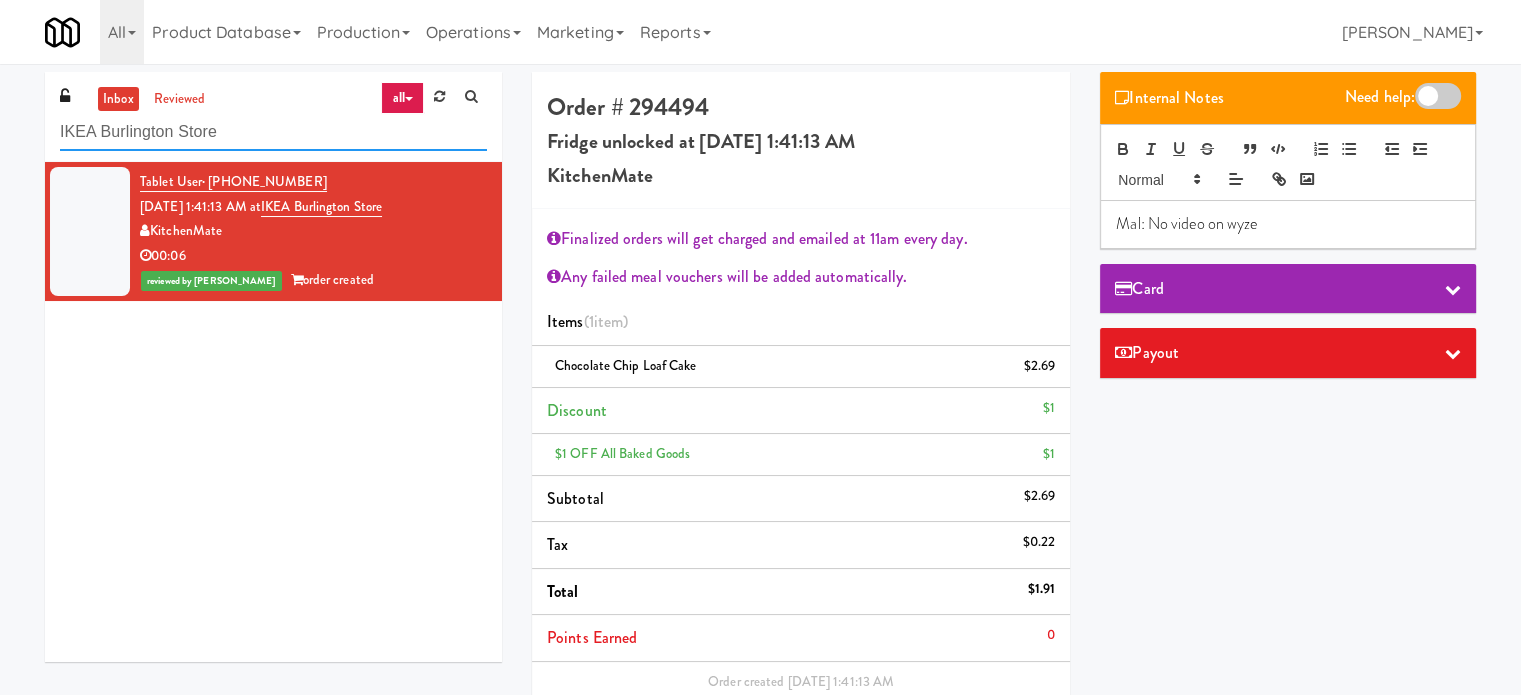 click on "IKEA Burlington Store" at bounding box center [273, 132] 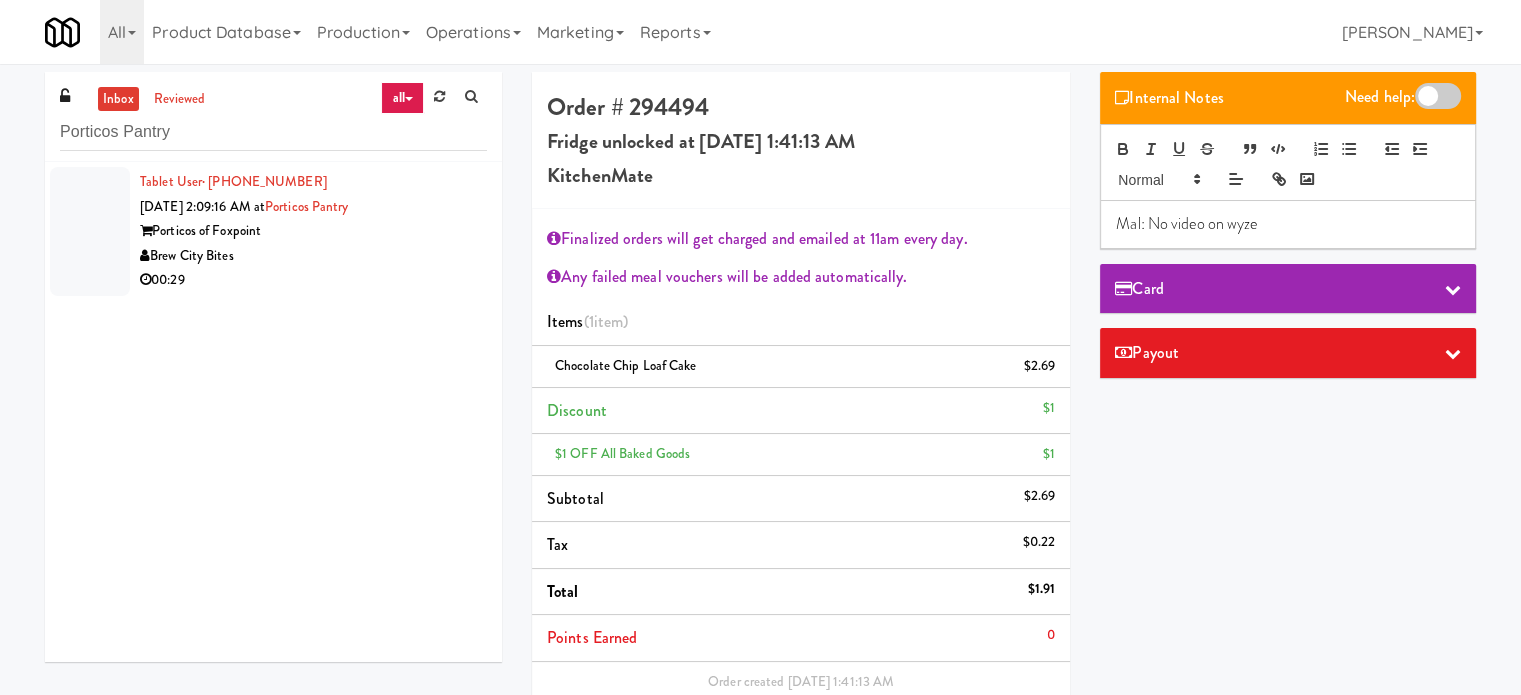 drag, startPoint x: 324, startPoint y: 271, endPoint x: 377, endPoint y: 263, distance: 53.600372 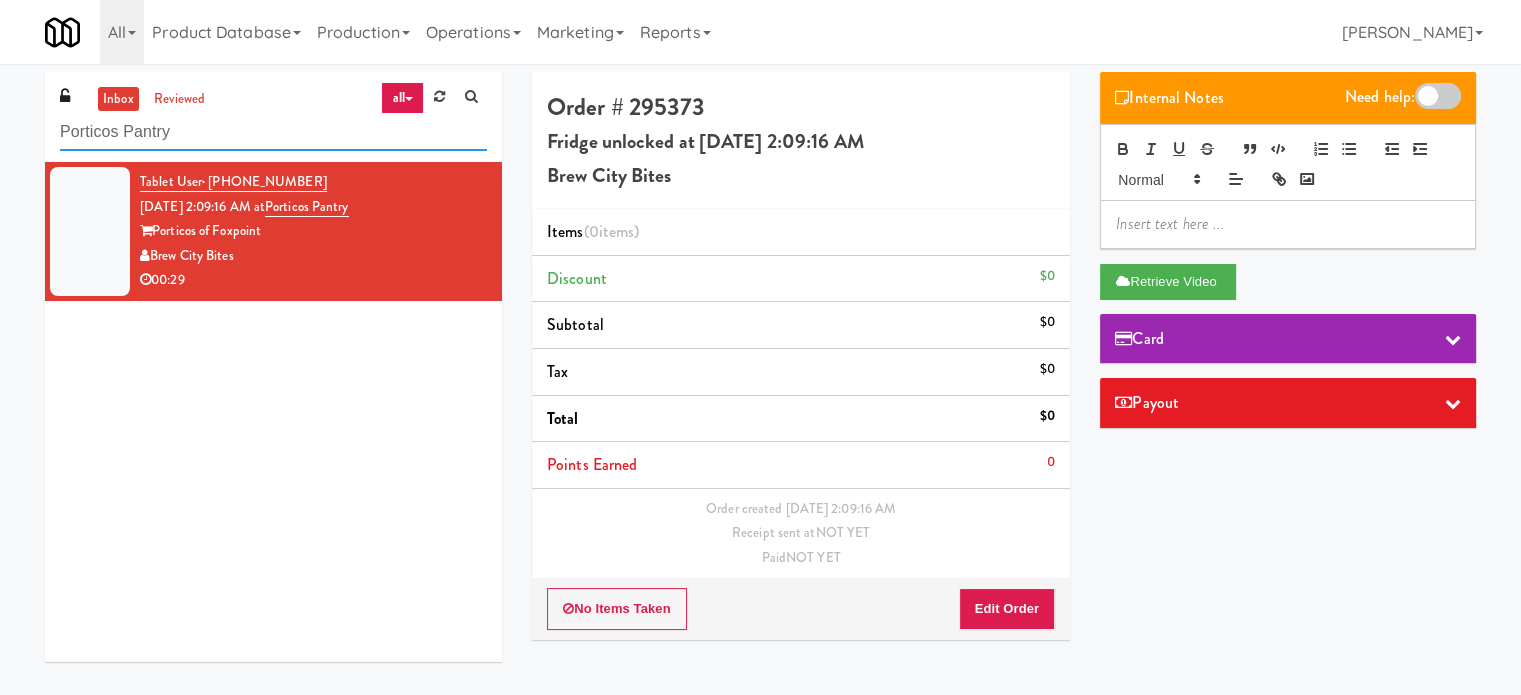 click on "Porticos Pantry" at bounding box center (273, 132) 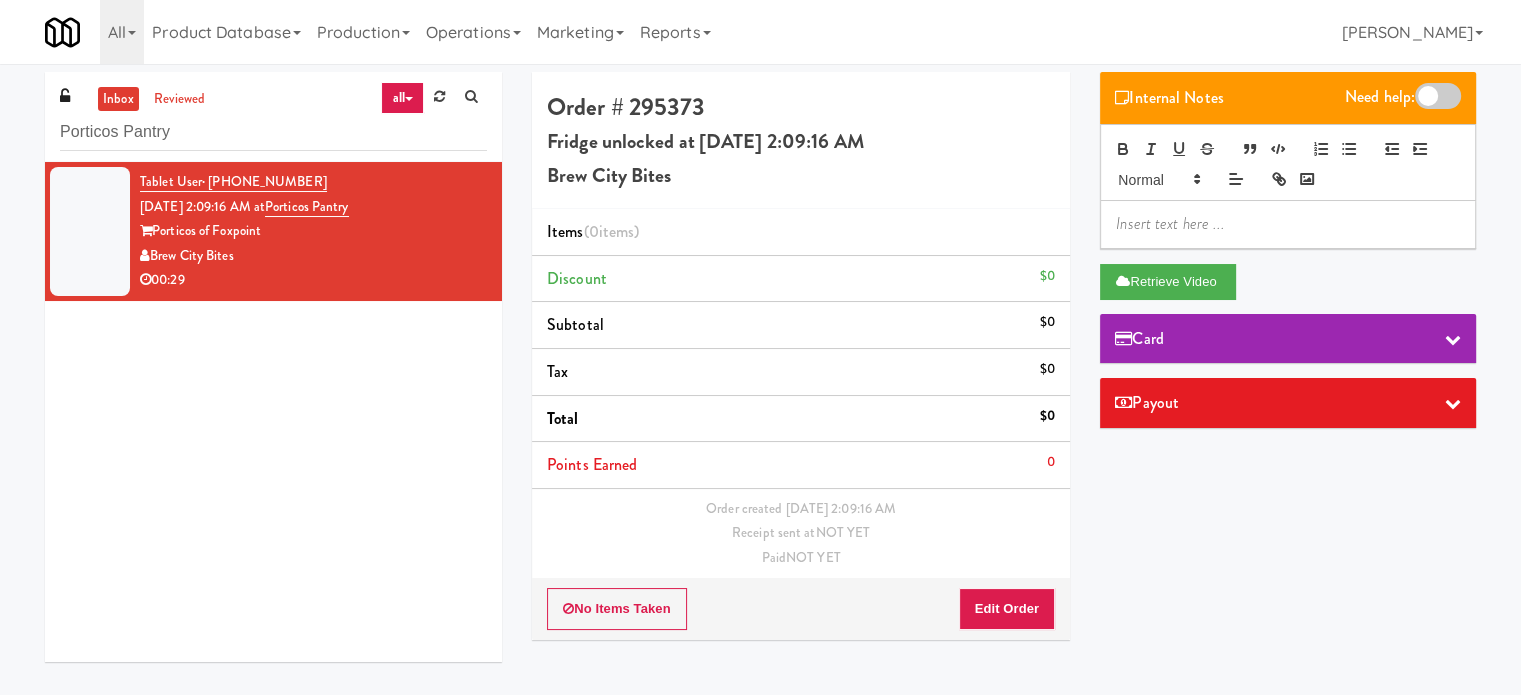 click on "Brew City Bites" at bounding box center (313, 256) 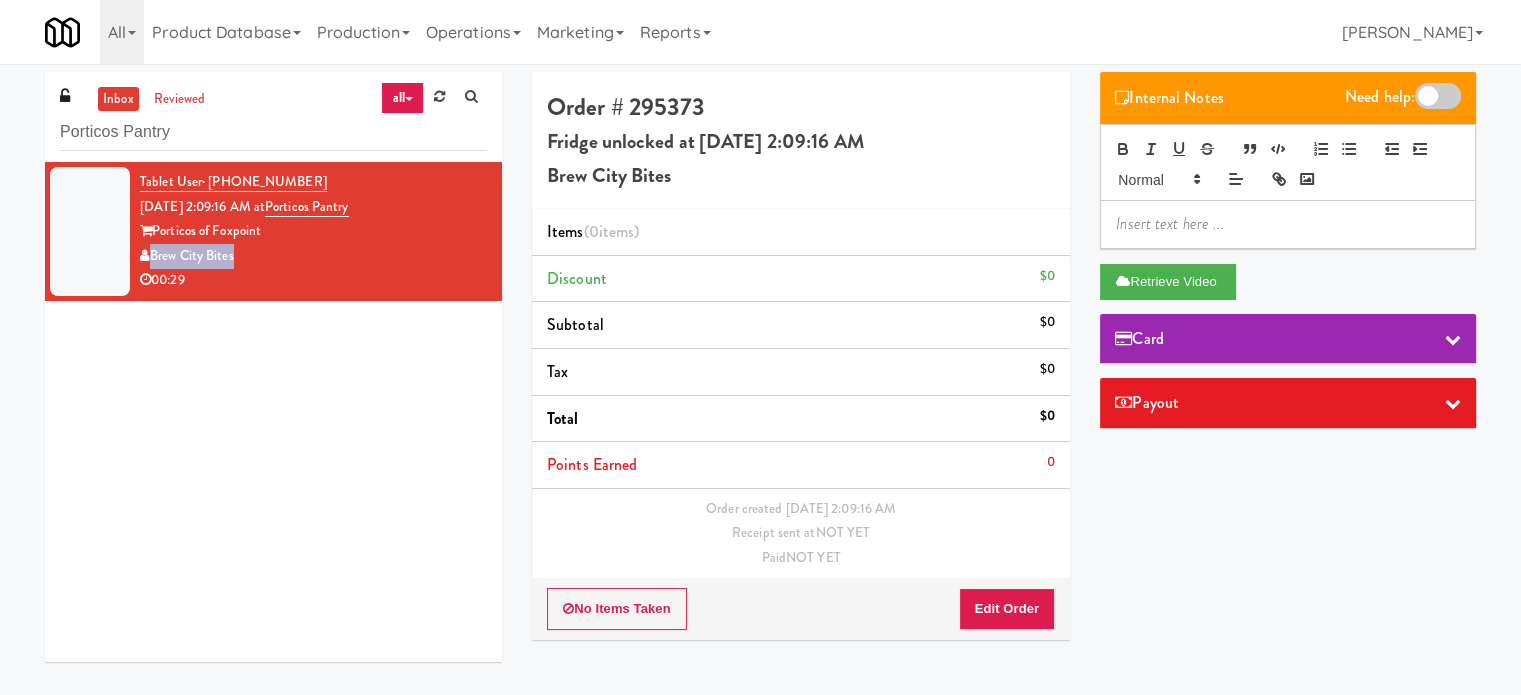 click on "Brew City Bites" at bounding box center [313, 256] 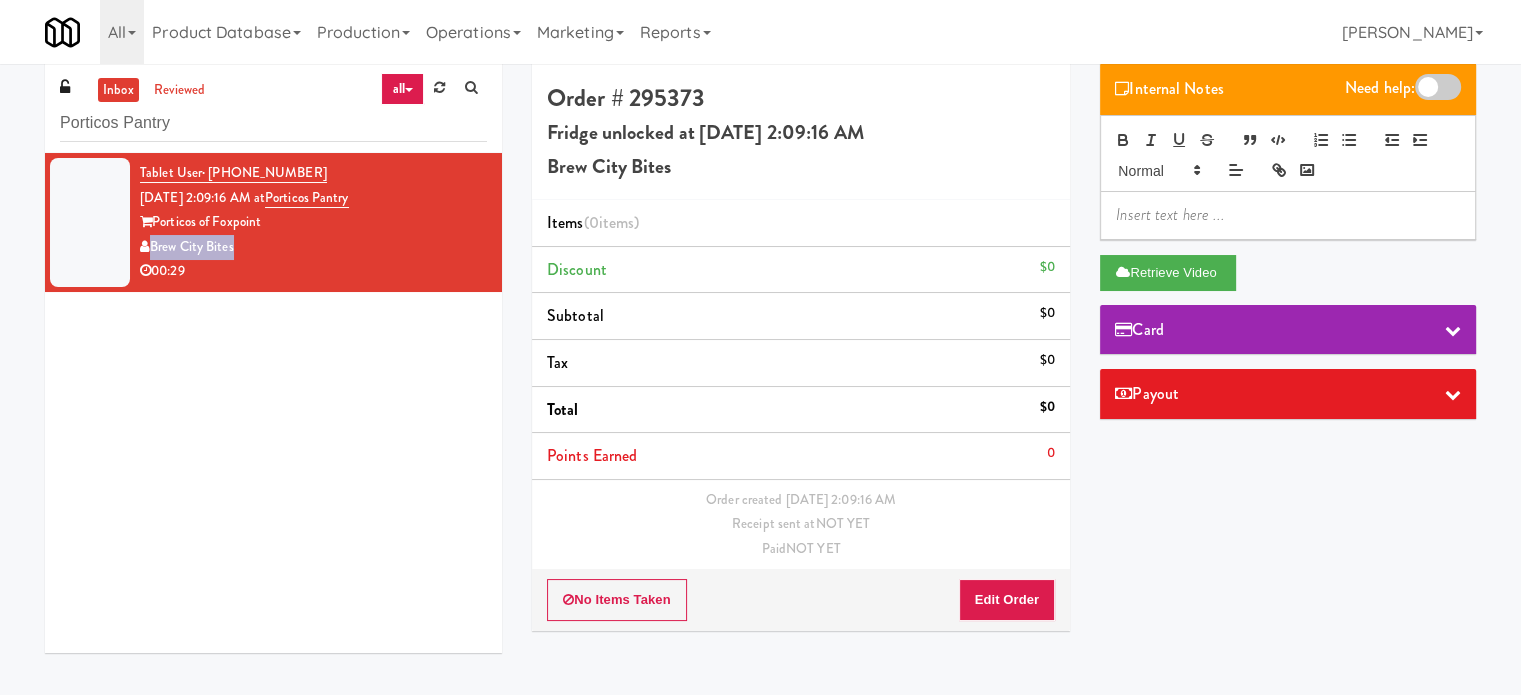 scroll, scrollTop: 0, scrollLeft: 0, axis: both 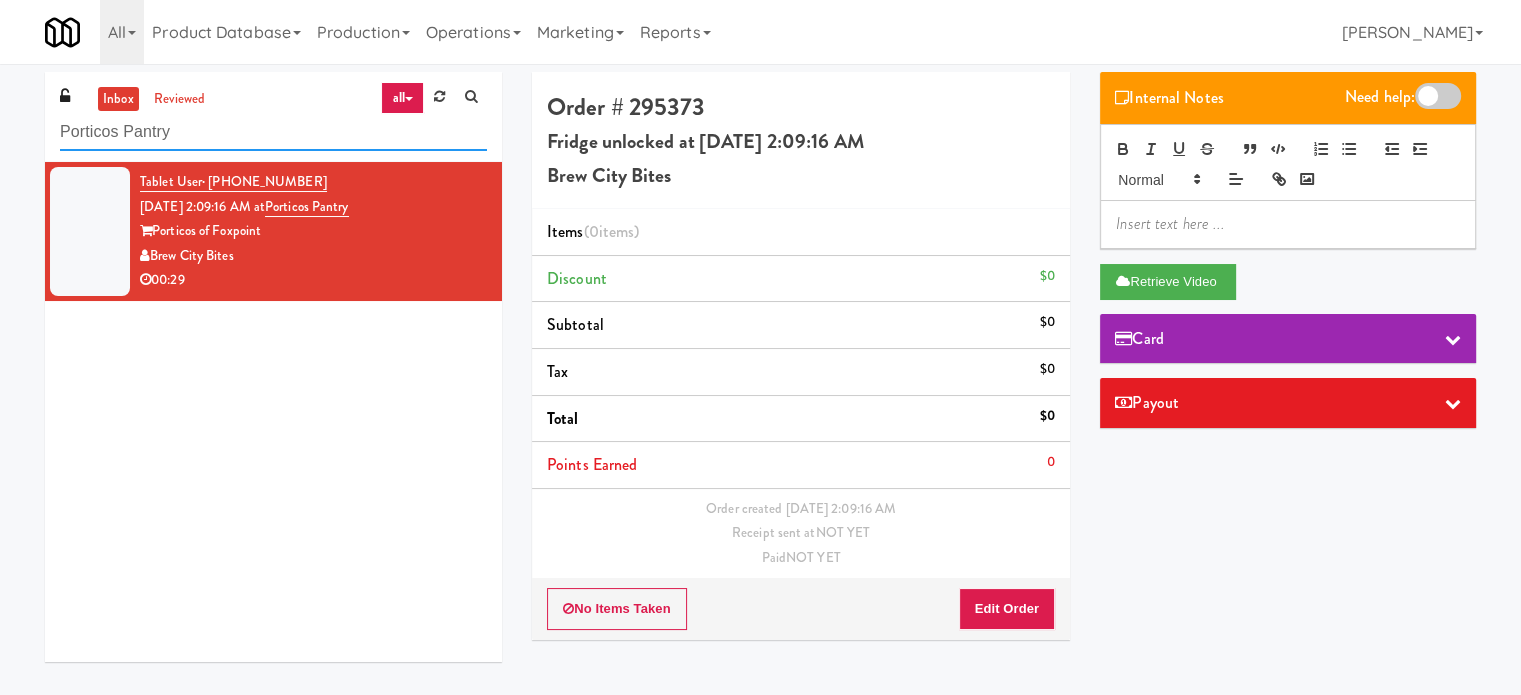 click on "Porticos Pantry" at bounding box center (273, 132) 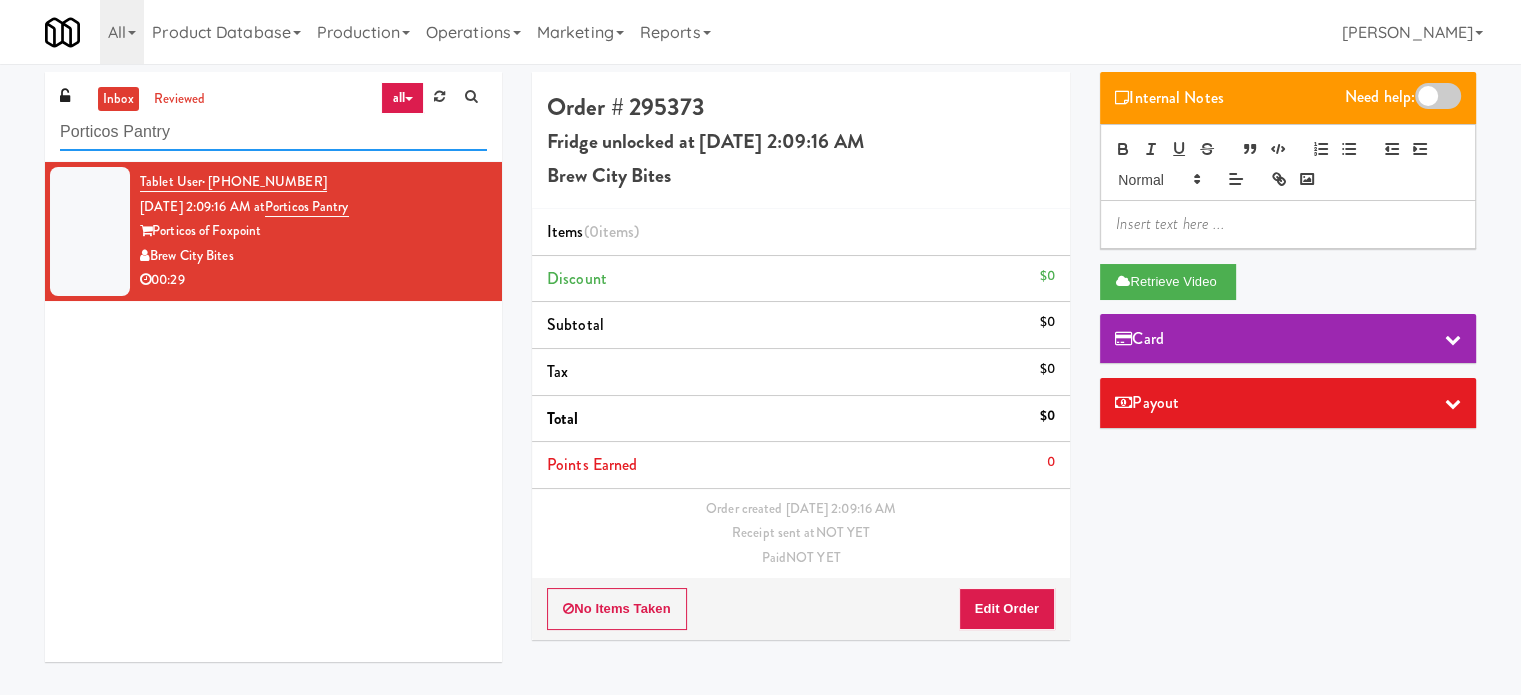 paste on "[GEOGRAPHIC_DATA] - Trillium Health" 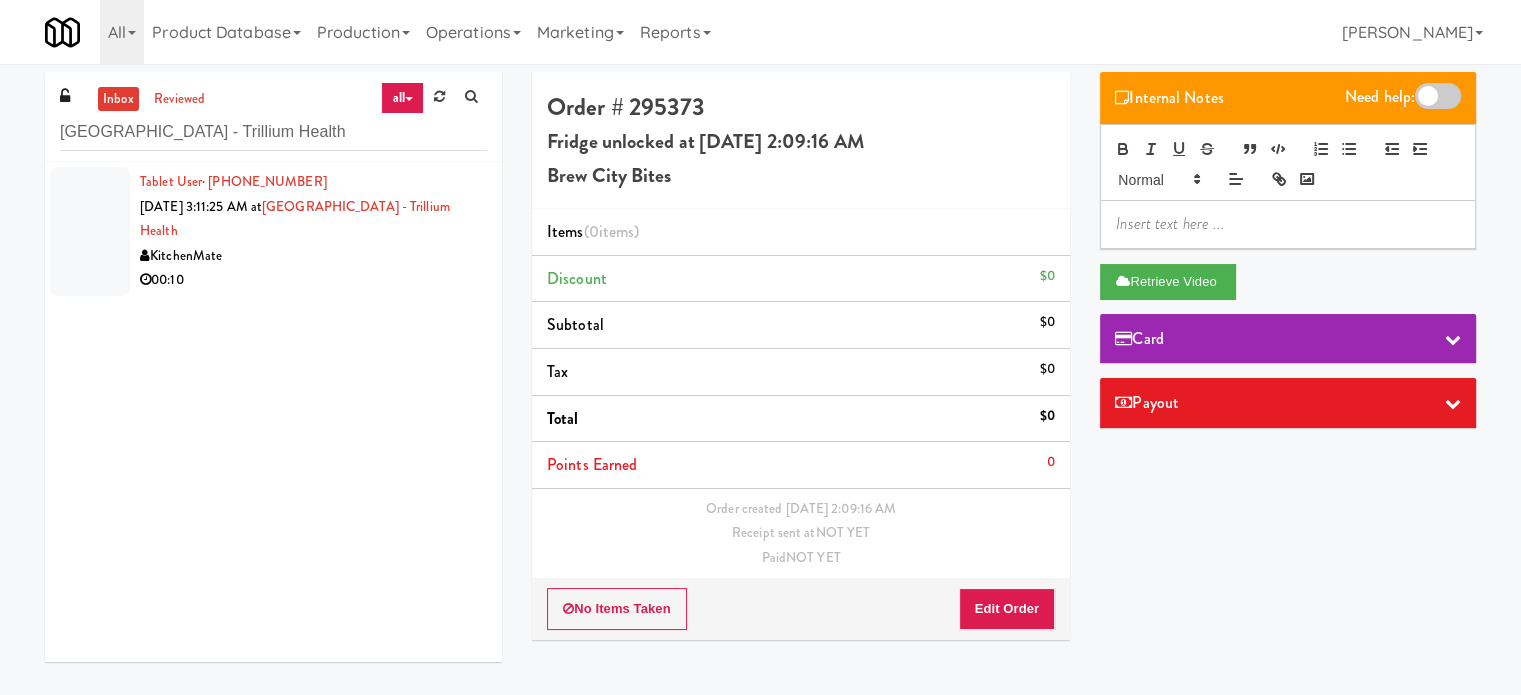 click on "Tablet User  · (289) 686-7412 [DATE] 3:11:25 AM at  [GEOGRAPHIC_DATA] - [GEOGRAPHIC_DATA]  00:10" at bounding box center [273, 412] 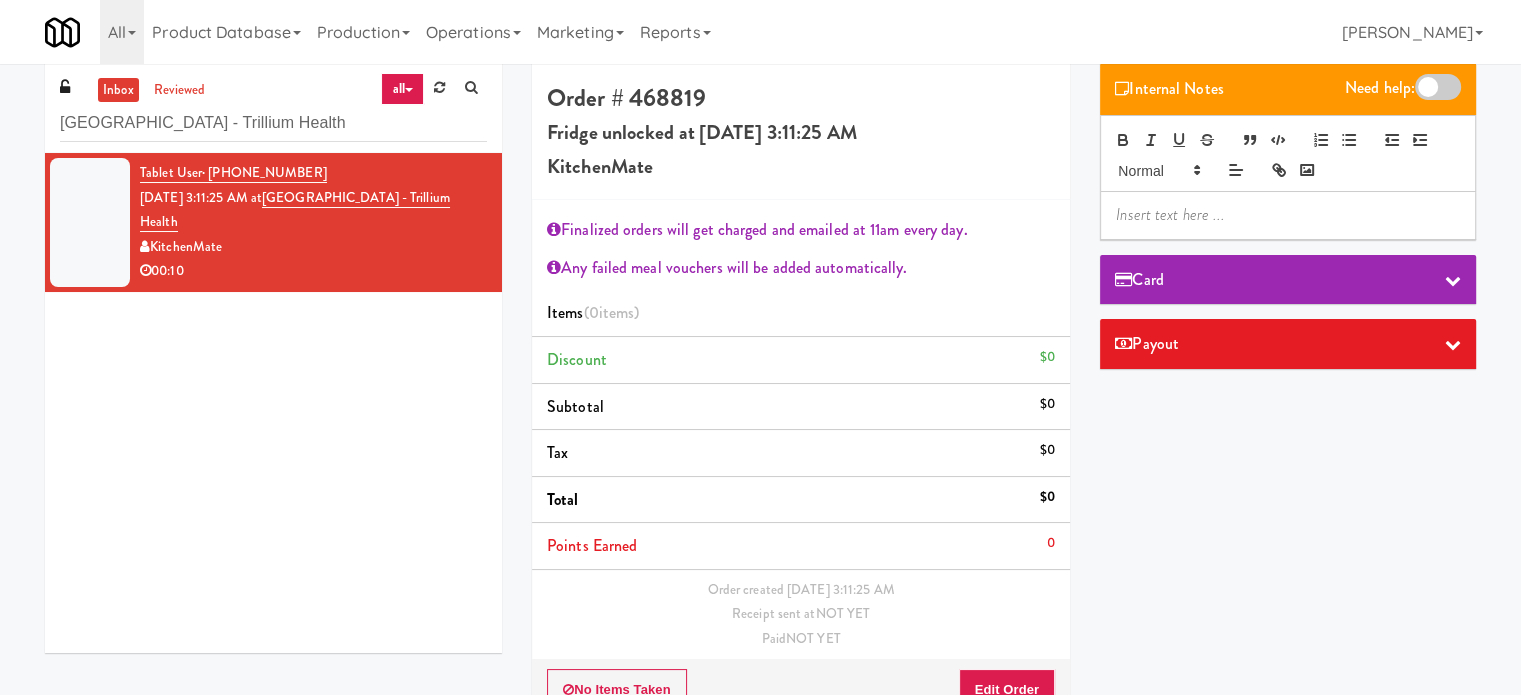 scroll, scrollTop: 64, scrollLeft: 0, axis: vertical 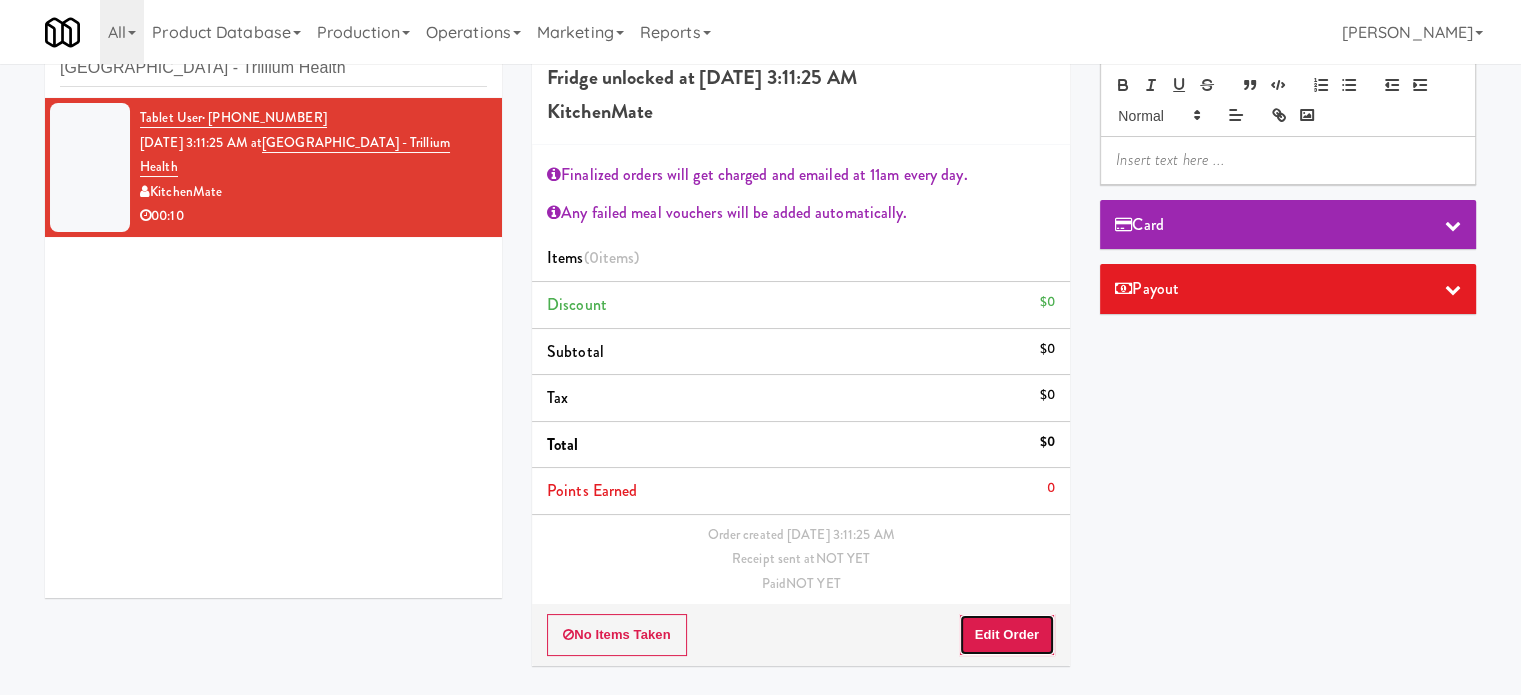 drag, startPoint x: 1017, startPoint y: 643, endPoint x: 1084, endPoint y: 607, distance: 76.05919 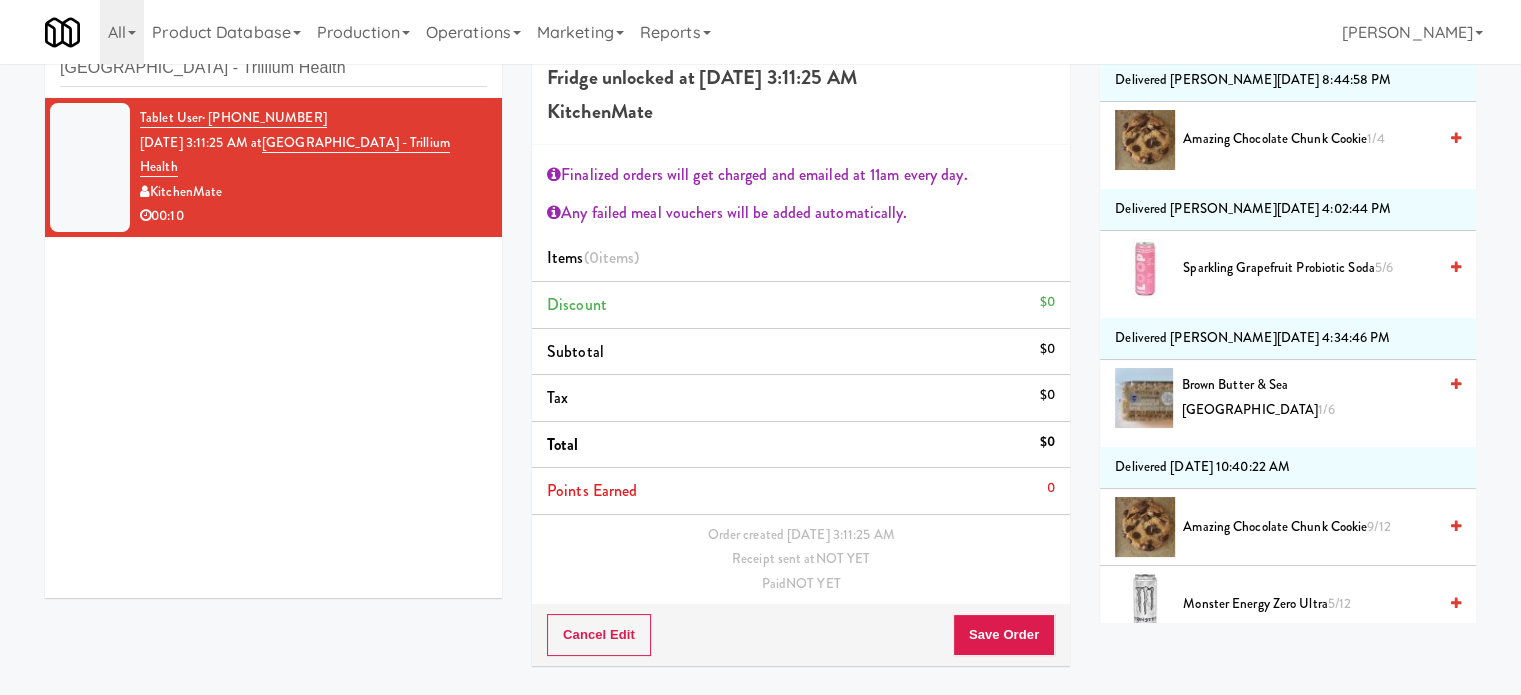 scroll, scrollTop: 2000, scrollLeft: 0, axis: vertical 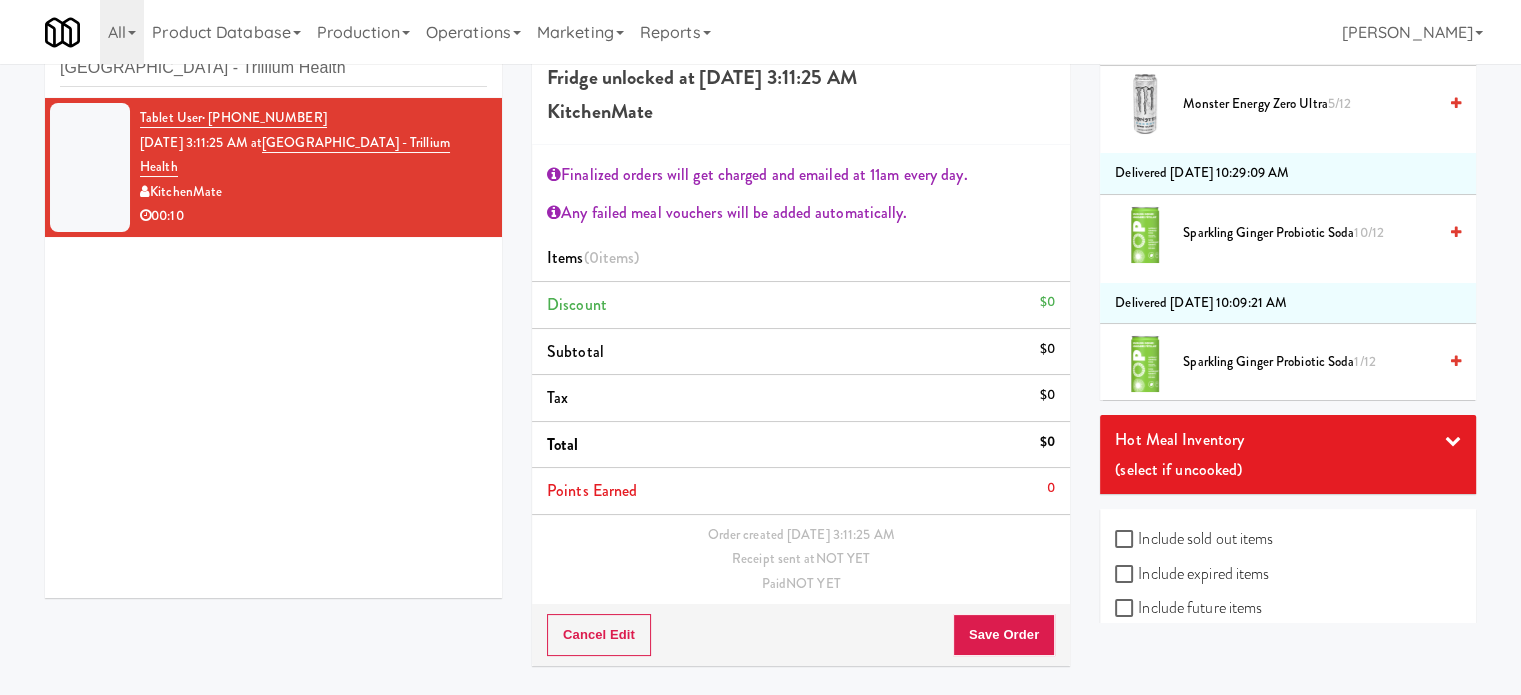 click on "5/12" at bounding box center (1339, 103) 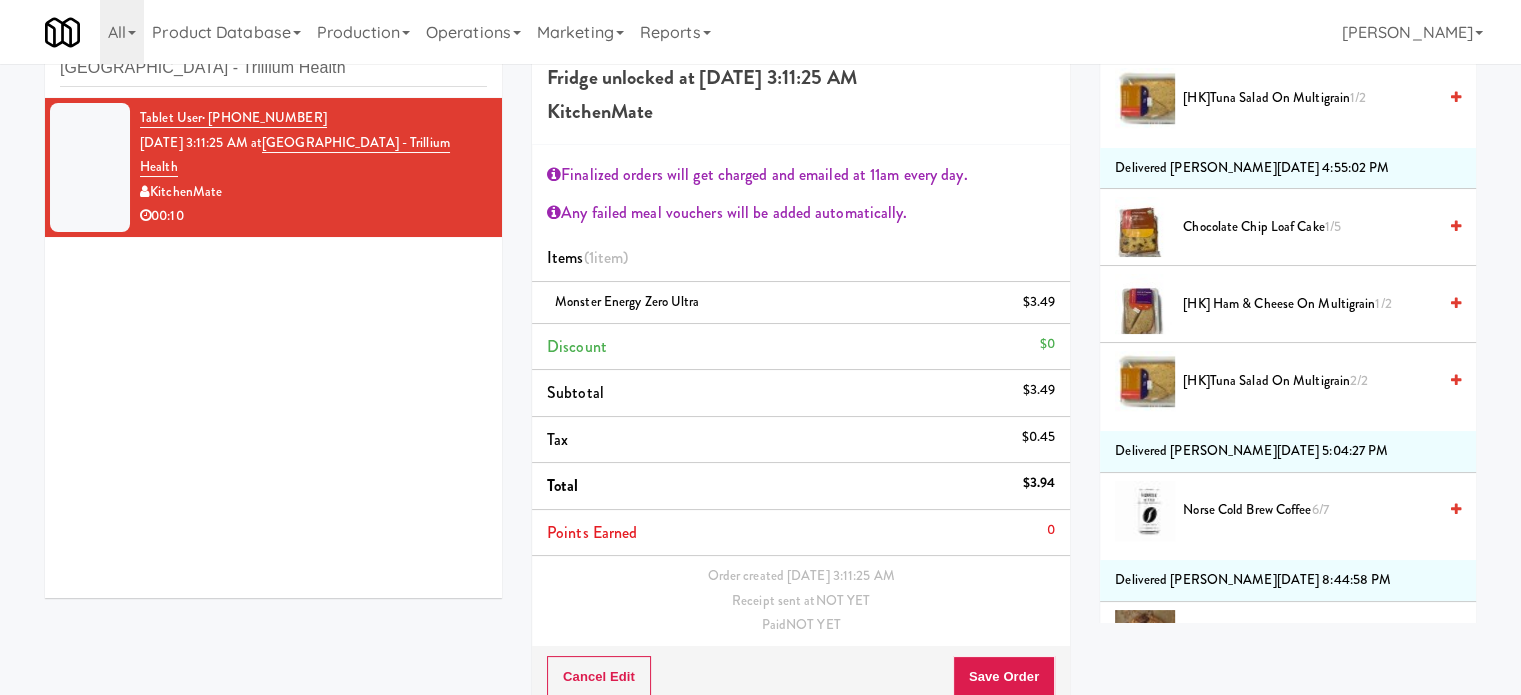 scroll, scrollTop: 500, scrollLeft: 0, axis: vertical 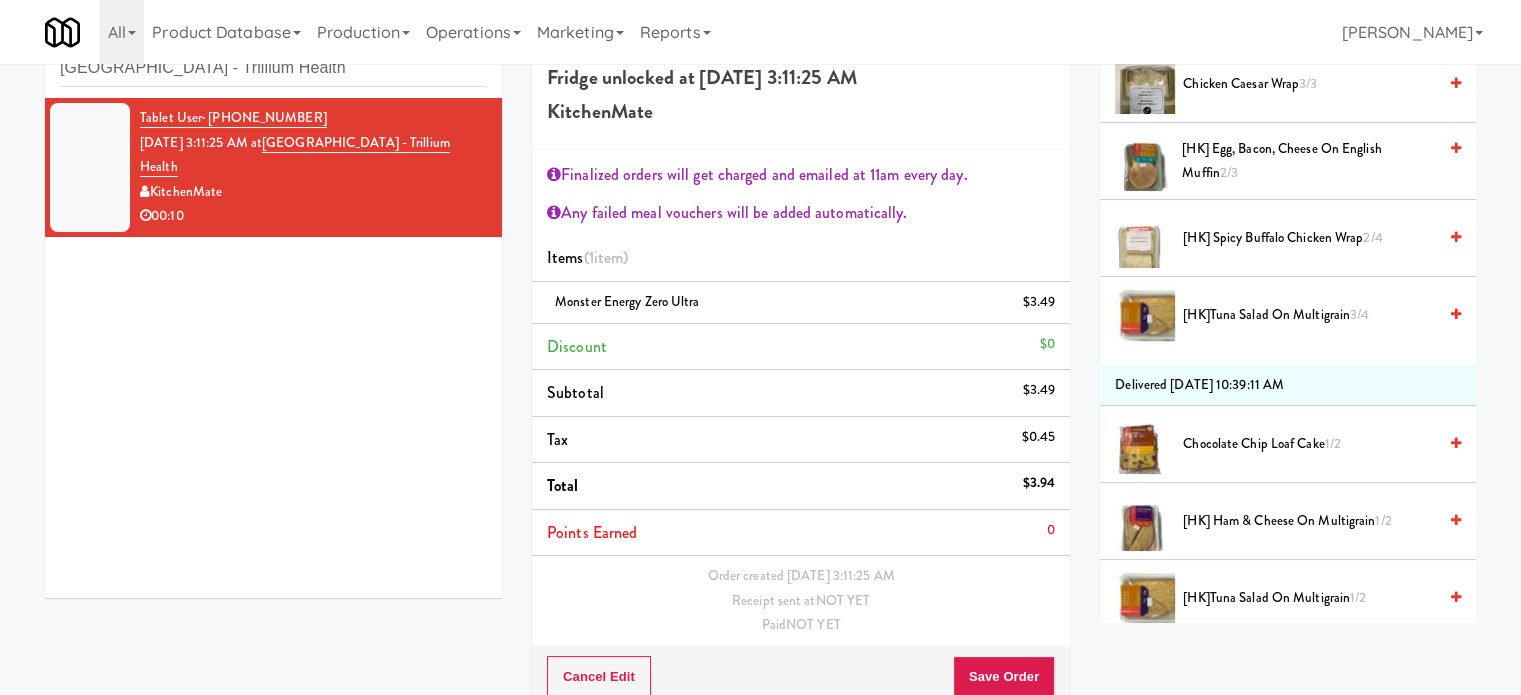click on "[HK] Spicy Buffalo Chicken Wrap  2/4" at bounding box center (1309, 238) 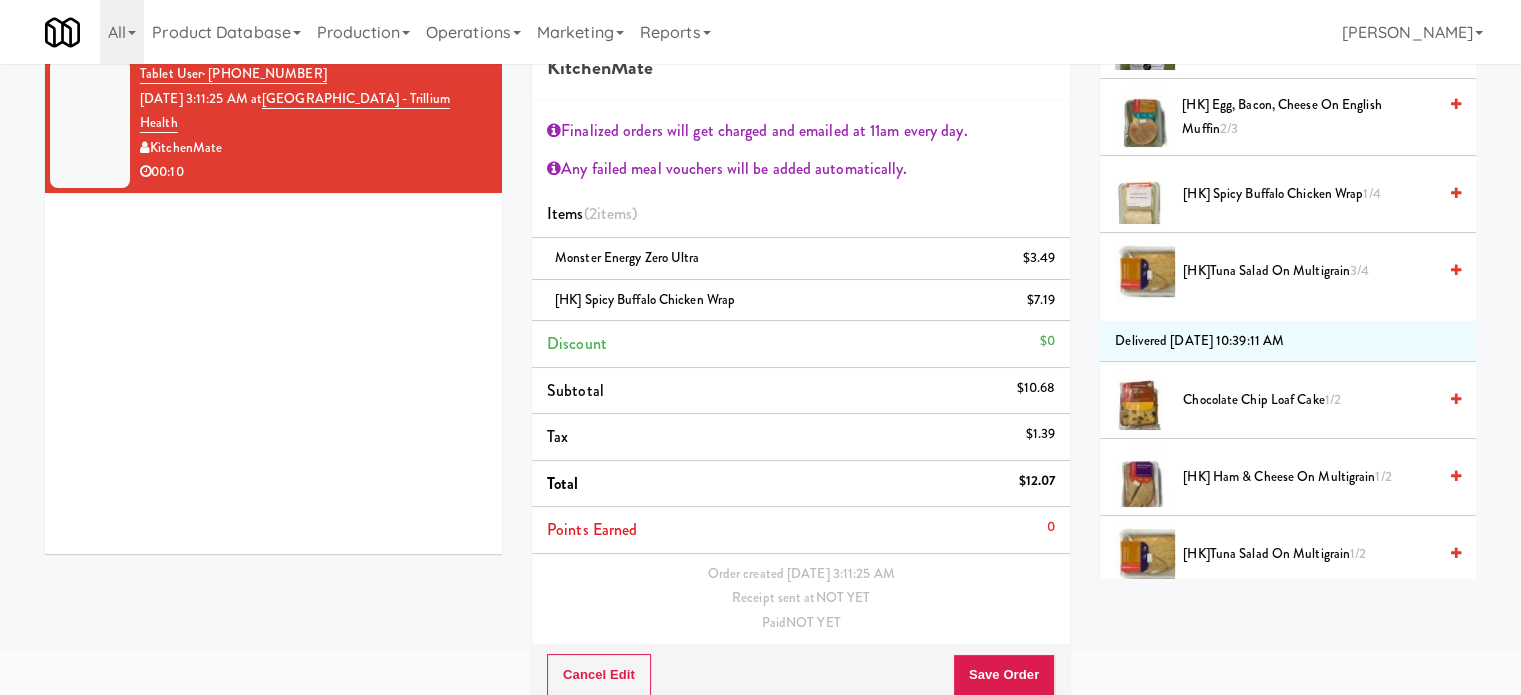 scroll, scrollTop: 131, scrollLeft: 0, axis: vertical 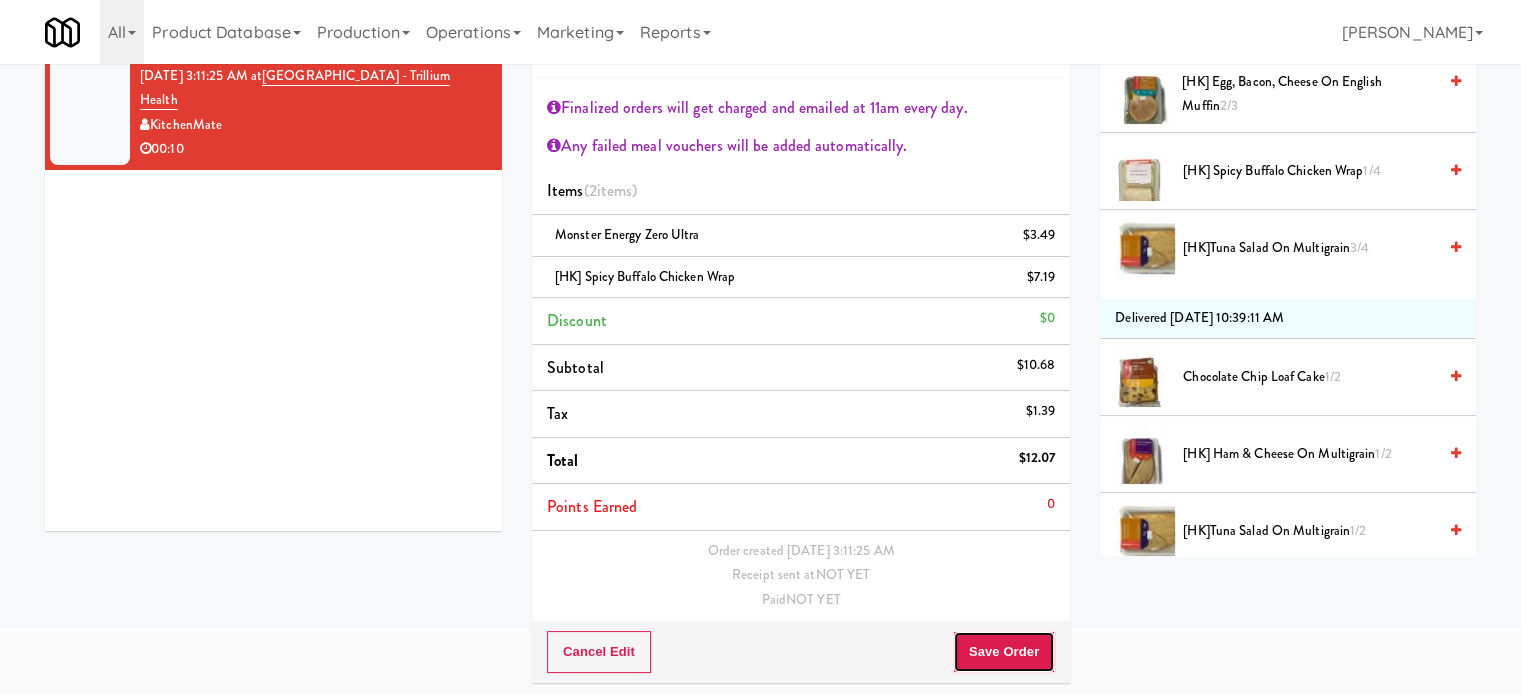 click on "Save Order" at bounding box center [1004, 652] 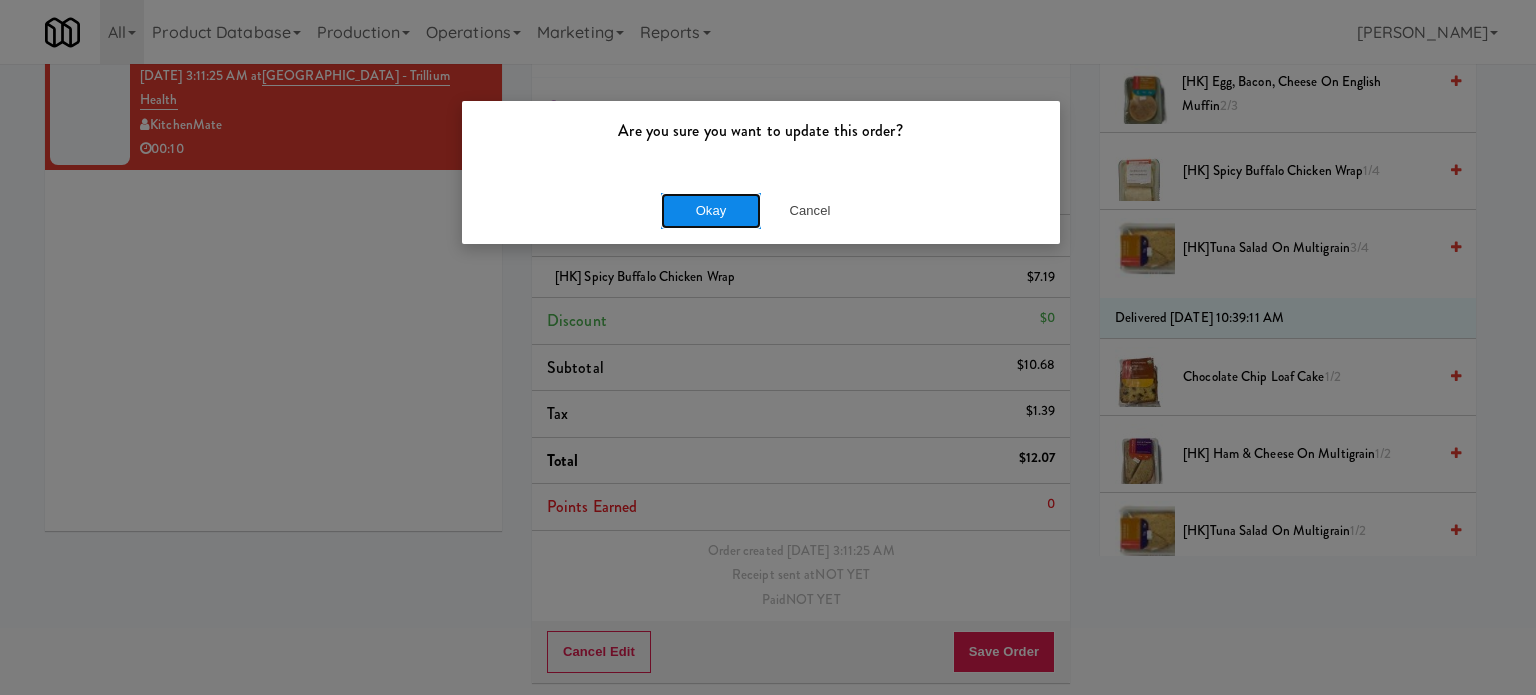 click on "Okay" at bounding box center (711, 211) 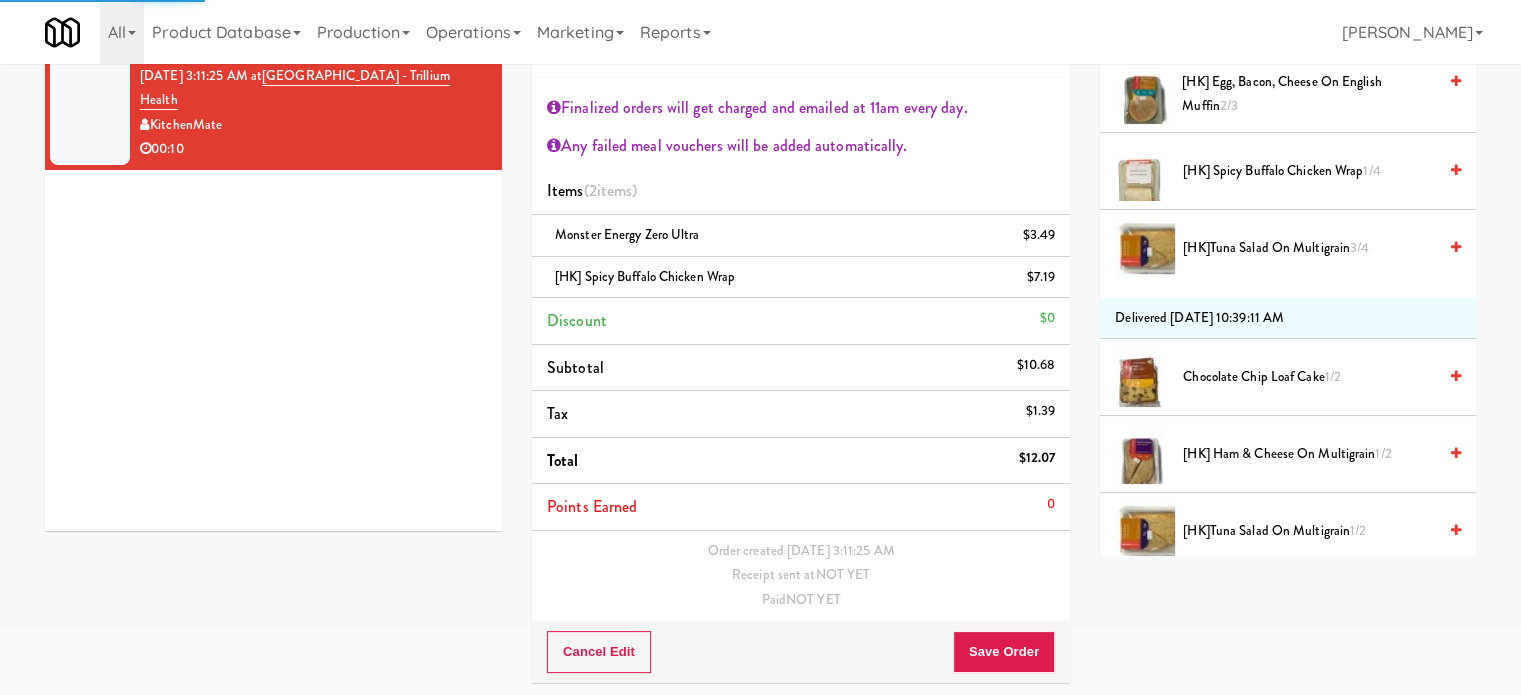 scroll, scrollTop: 0, scrollLeft: 0, axis: both 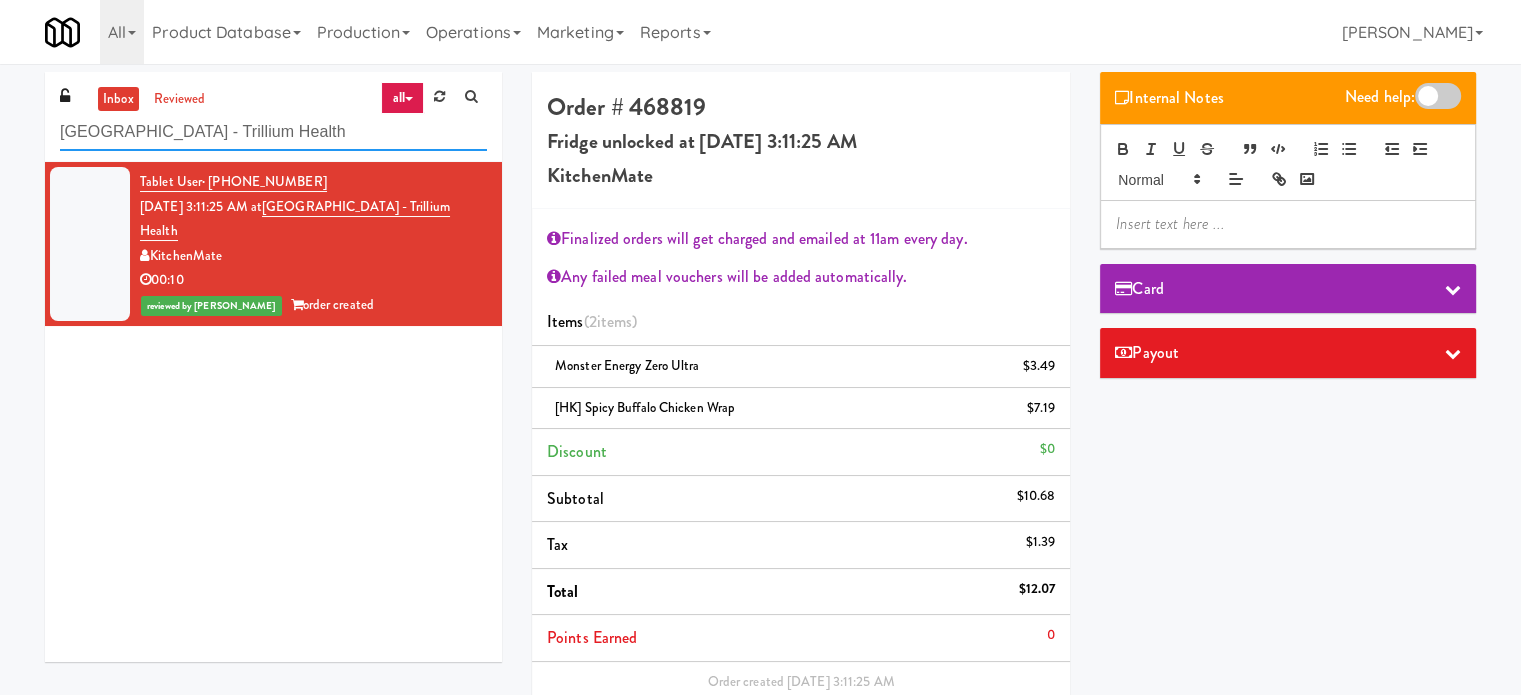 click on "[GEOGRAPHIC_DATA] - Trillium Health" at bounding box center [273, 132] 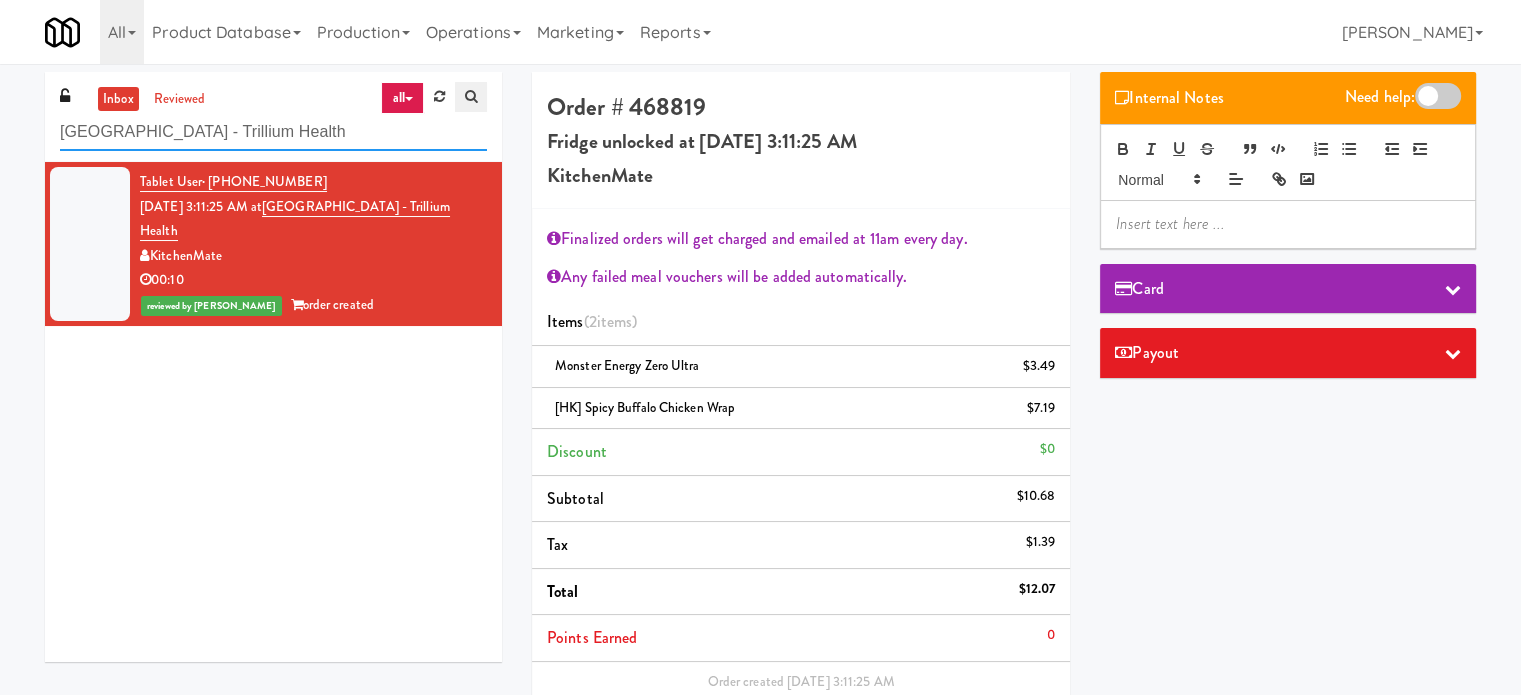 paste on "[GEOGRAPHIC_DATA] - [GEOGRAPHIC_DATA]." 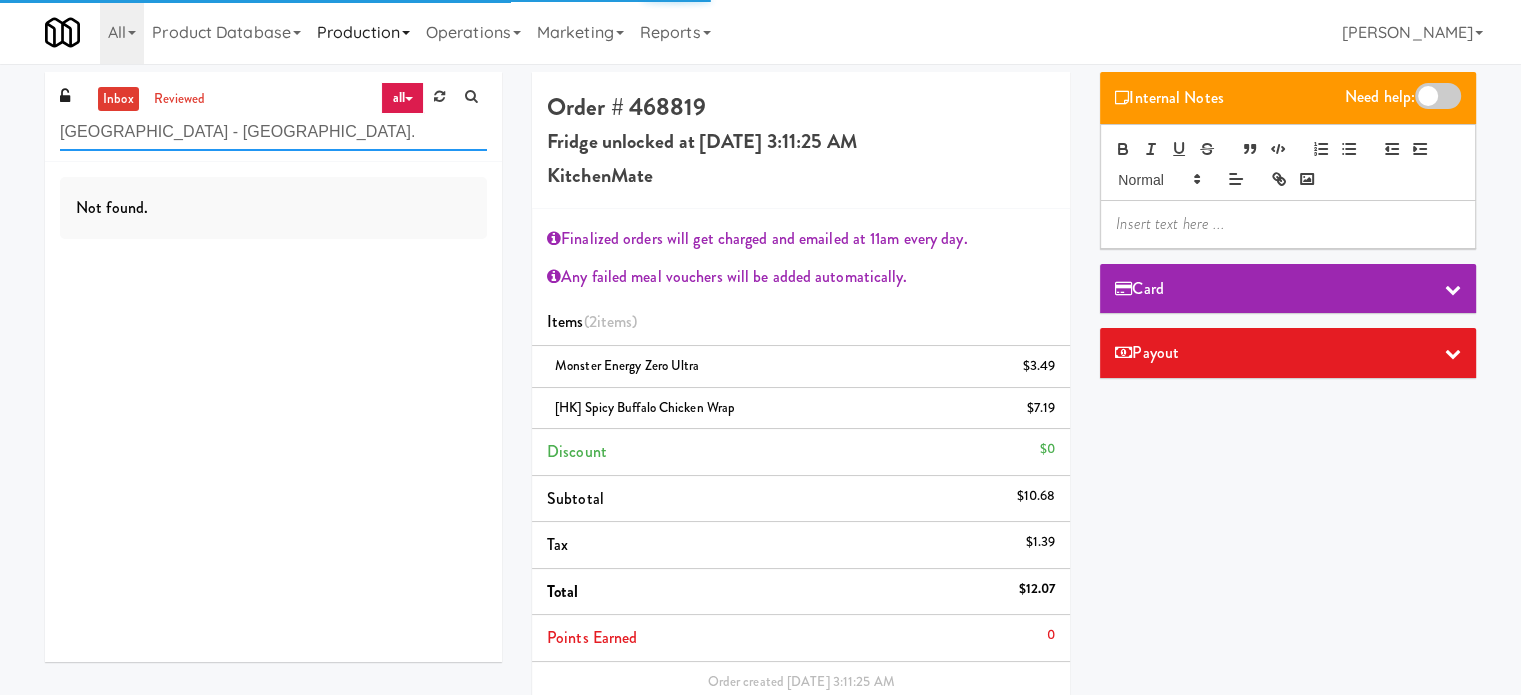 type on "[GEOGRAPHIC_DATA] - [GEOGRAPHIC_DATA]." 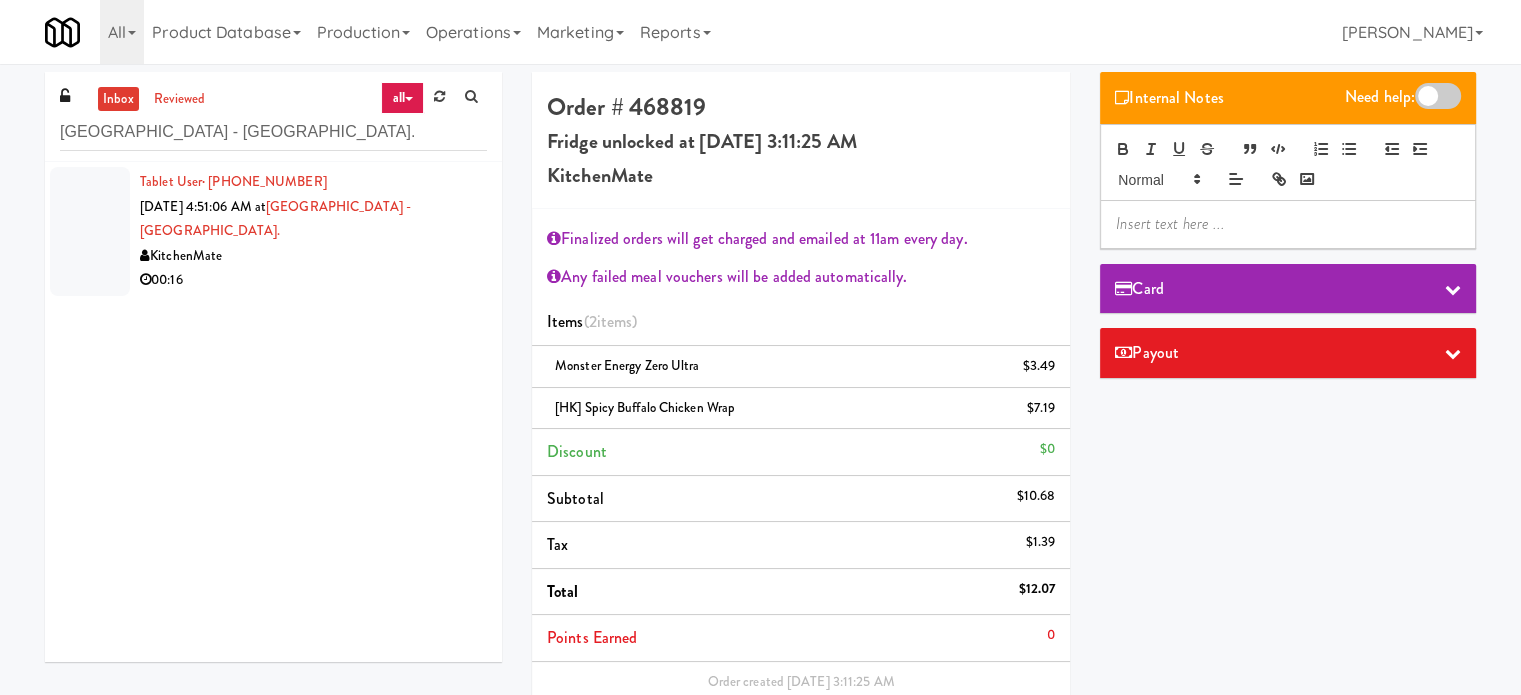 drag, startPoint x: 255, startPoint y: 243, endPoint x: 540, endPoint y: 219, distance: 286.00873 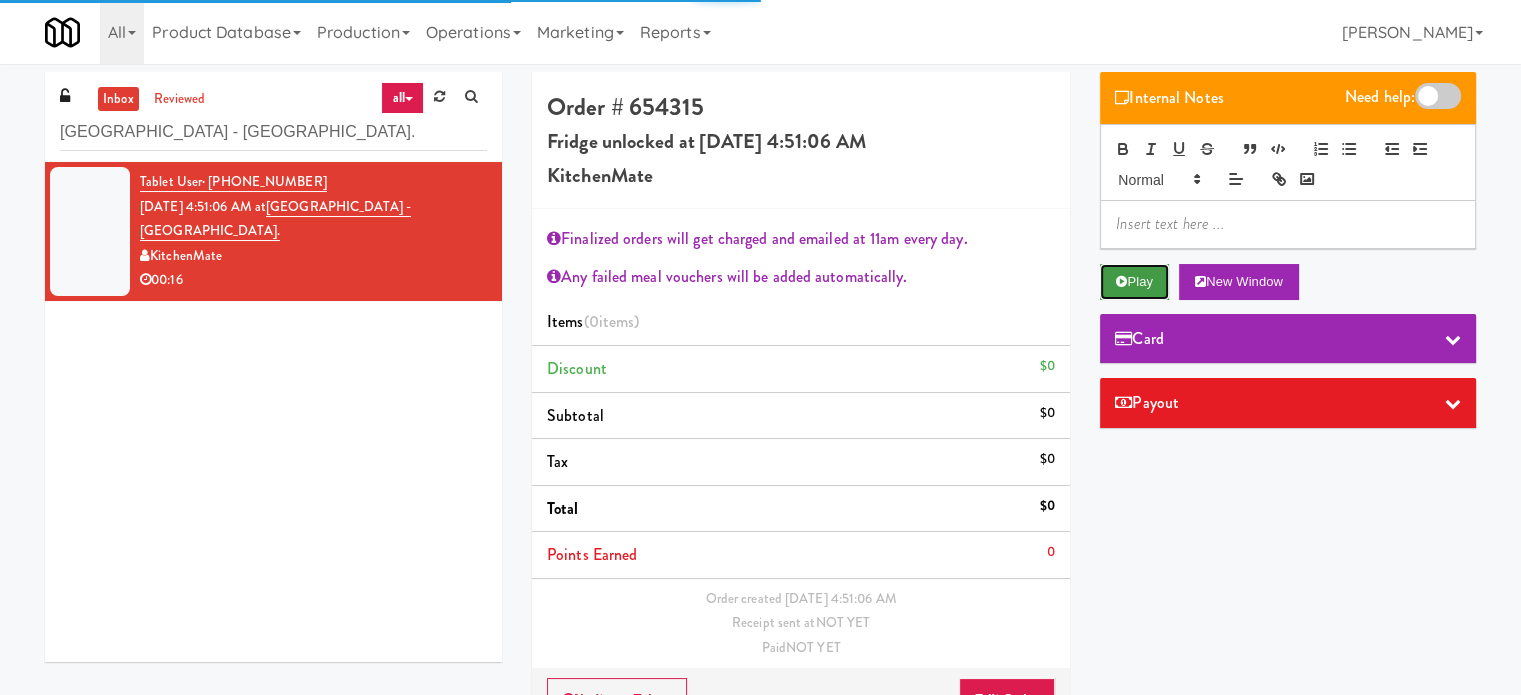 click on "Play" at bounding box center (1134, 282) 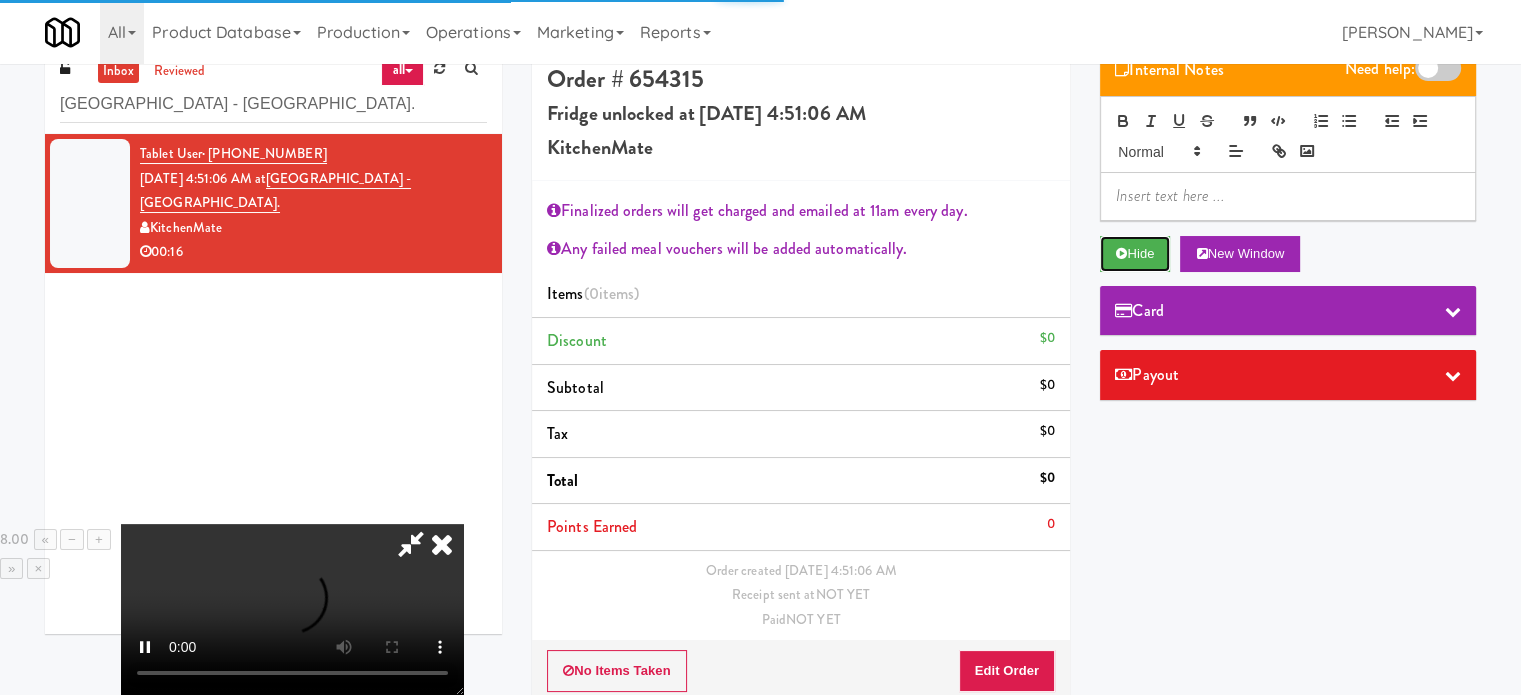 scroll, scrollTop: 64, scrollLeft: 0, axis: vertical 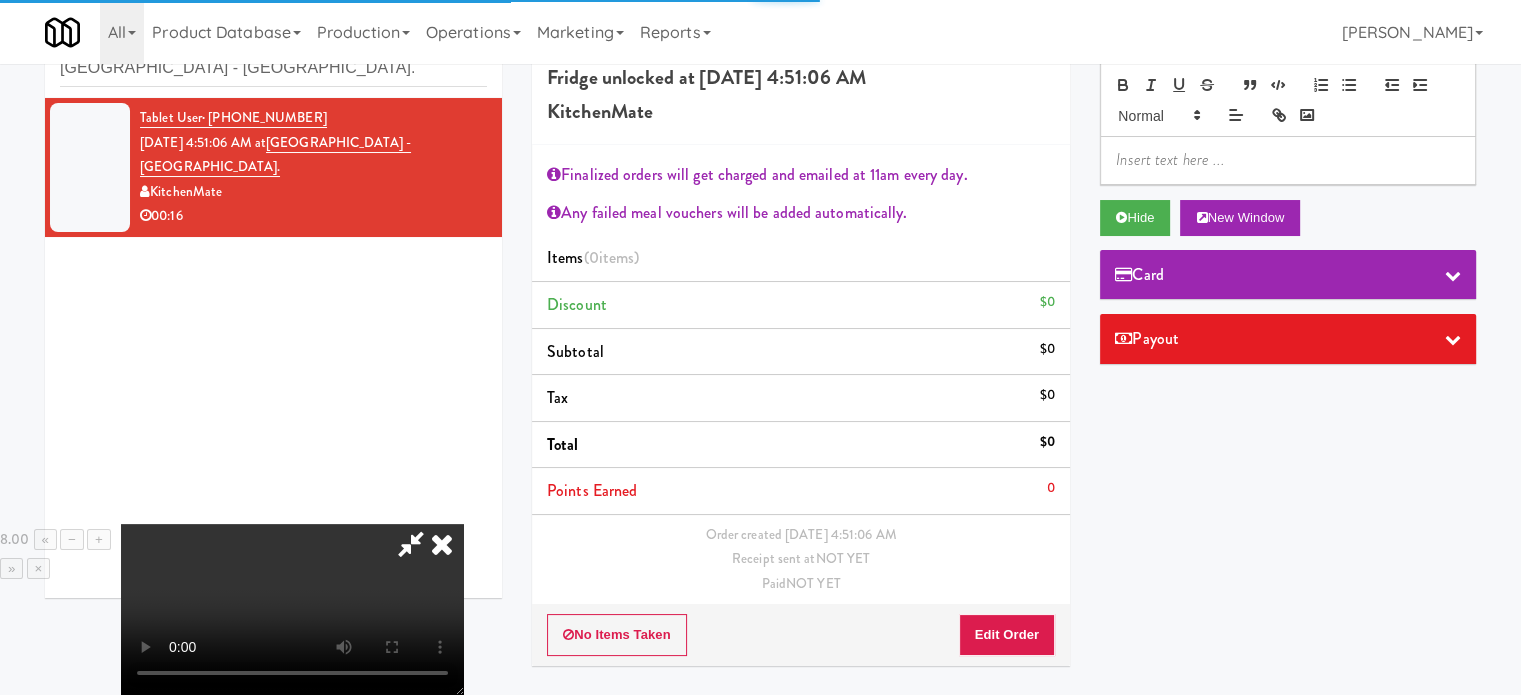 click on "No Items Taken Edit Order" at bounding box center (801, 635) 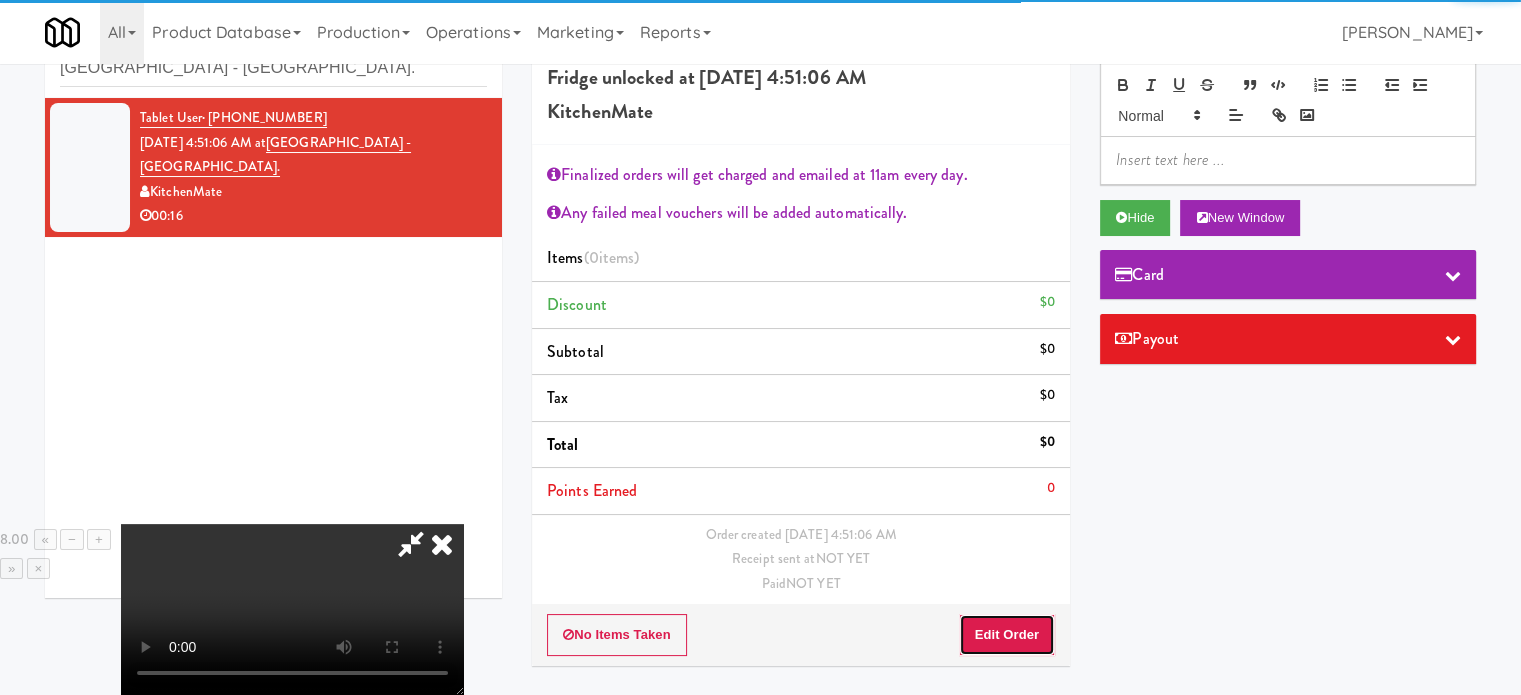 click on "Edit Order" at bounding box center (1007, 635) 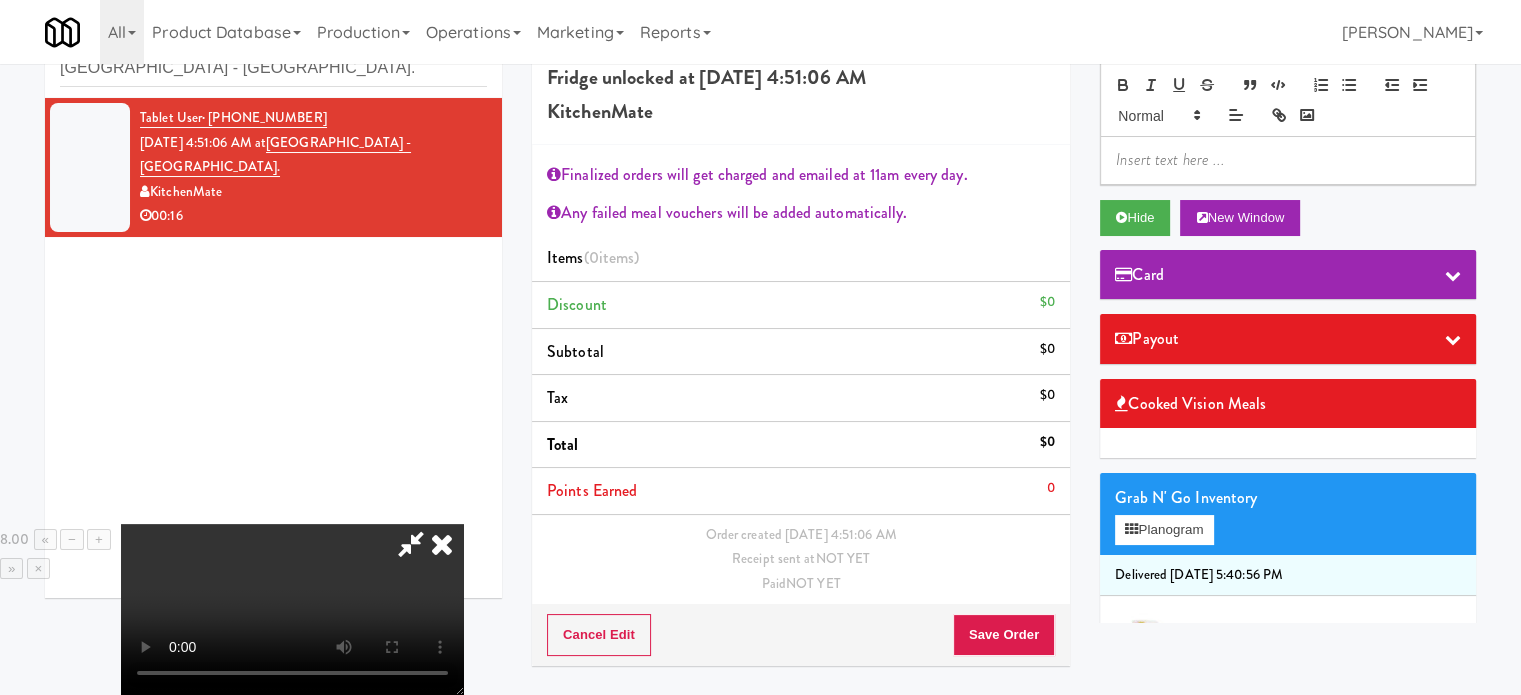 click at bounding box center [292, 609] 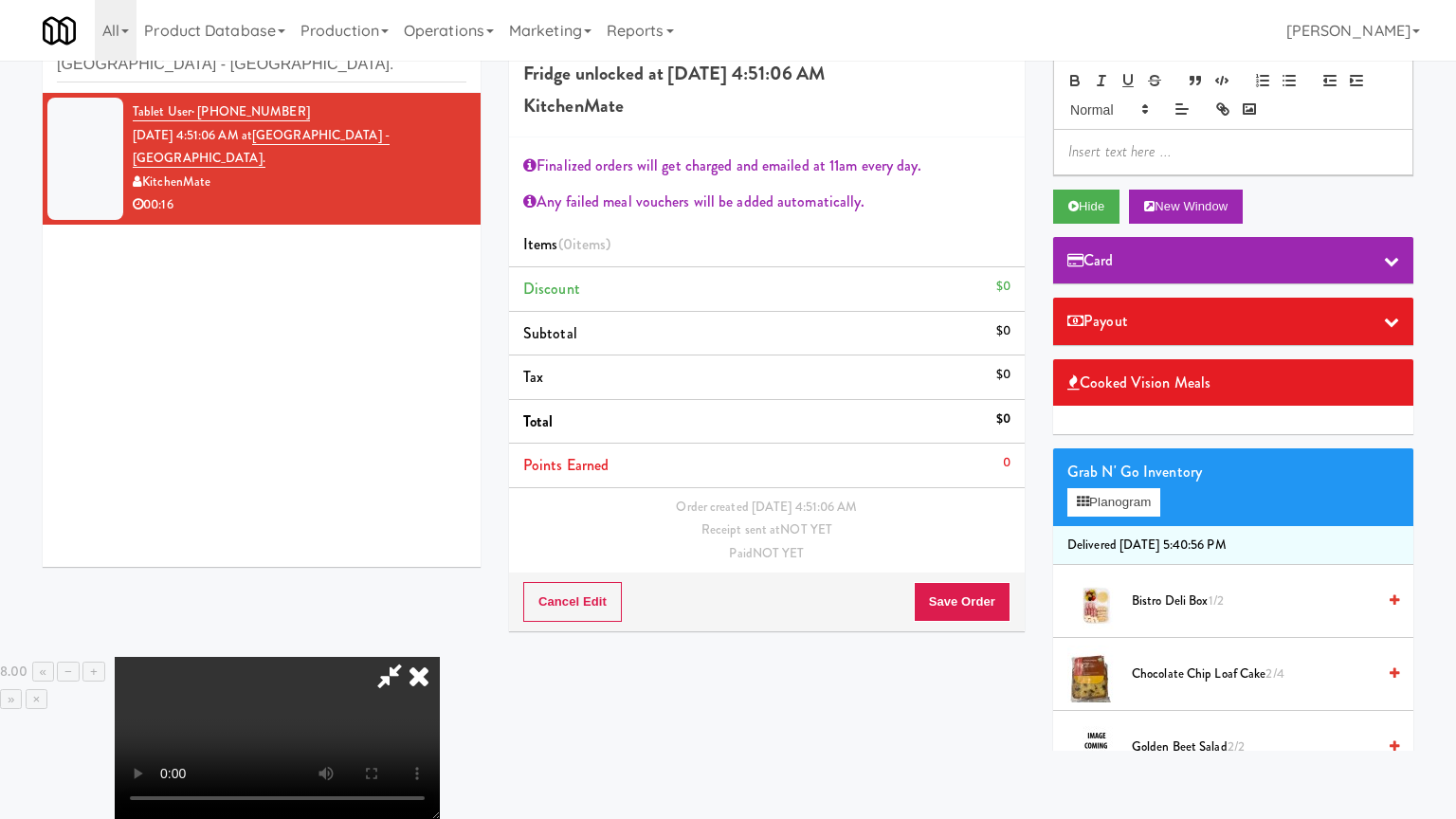 type 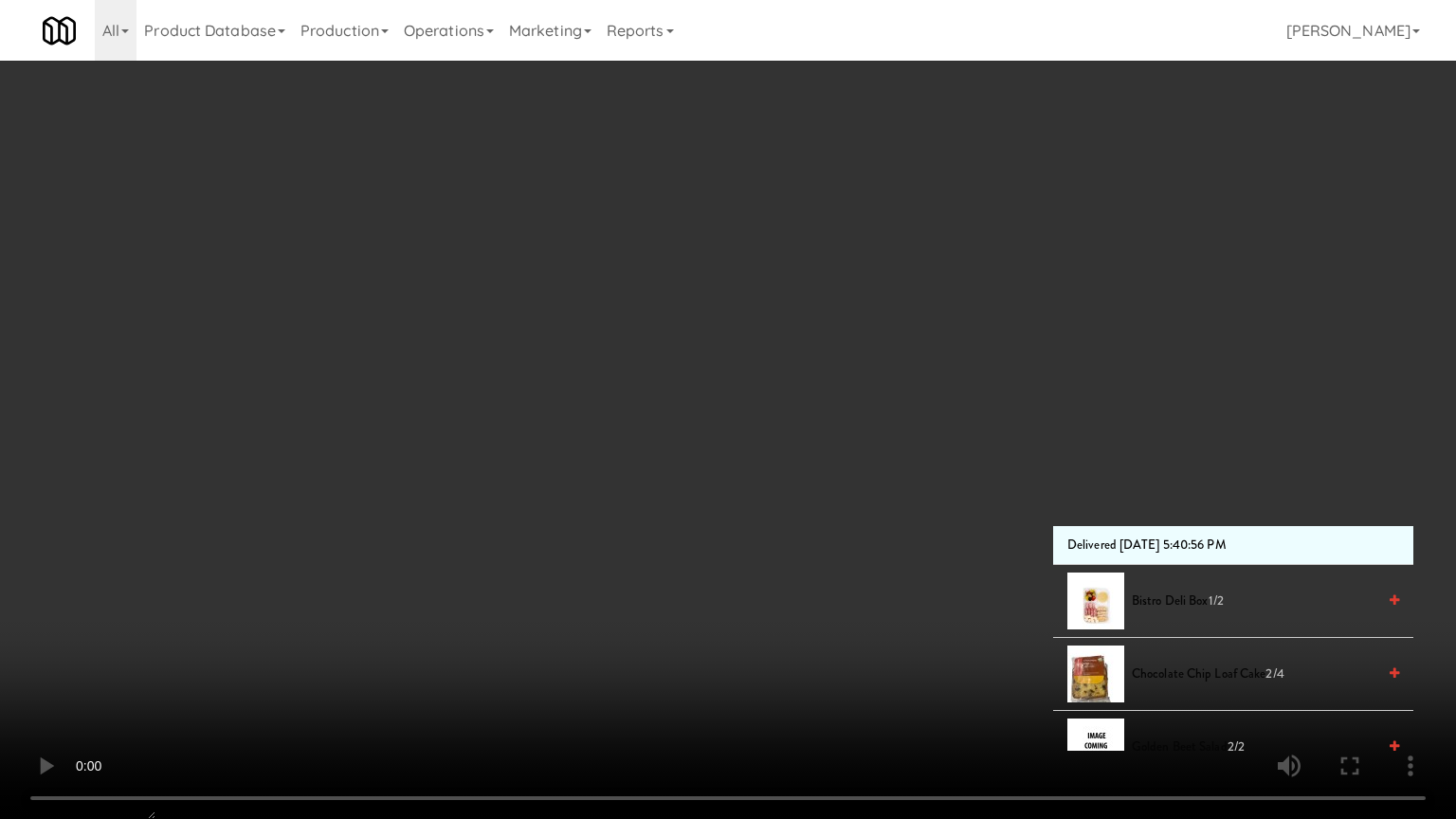 click at bounding box center (728, 410) 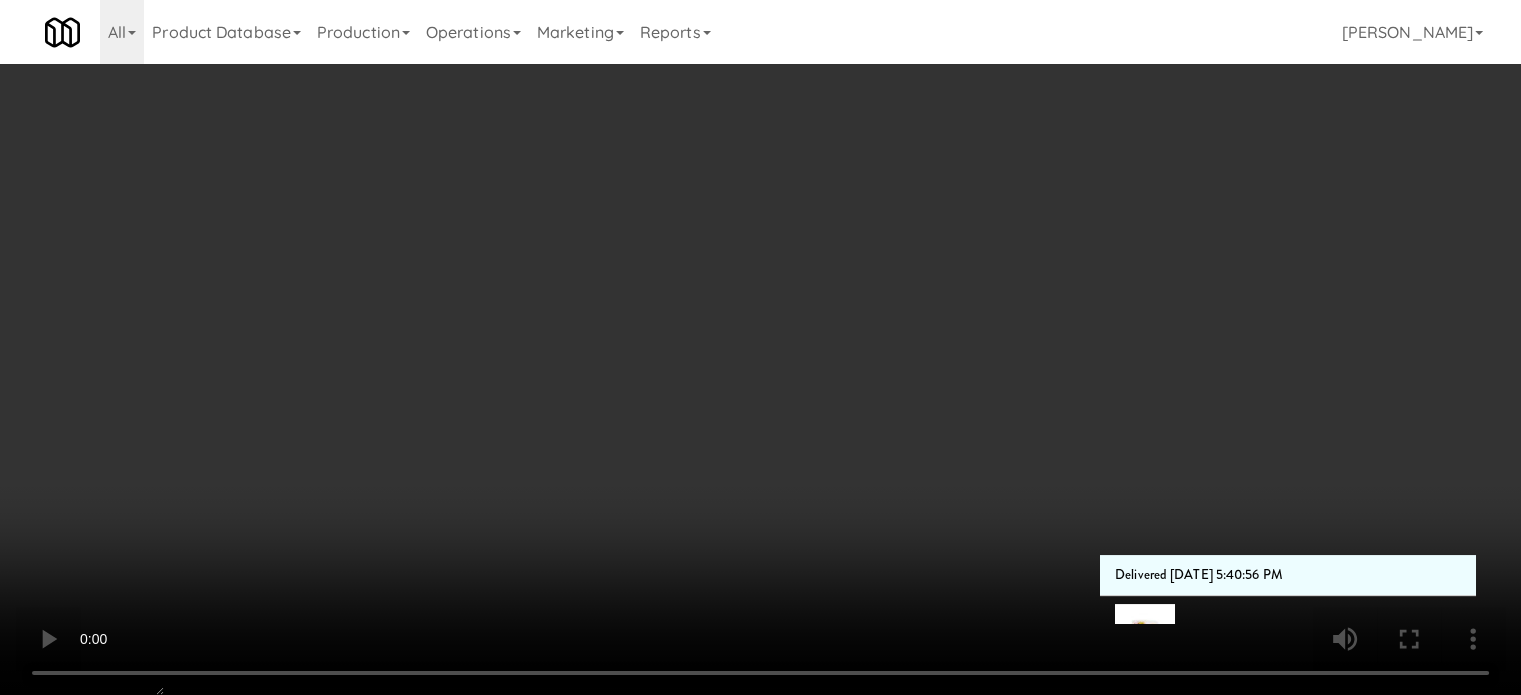scroll, scrollTop: 500, scrollLeft: 0, axis: vertical 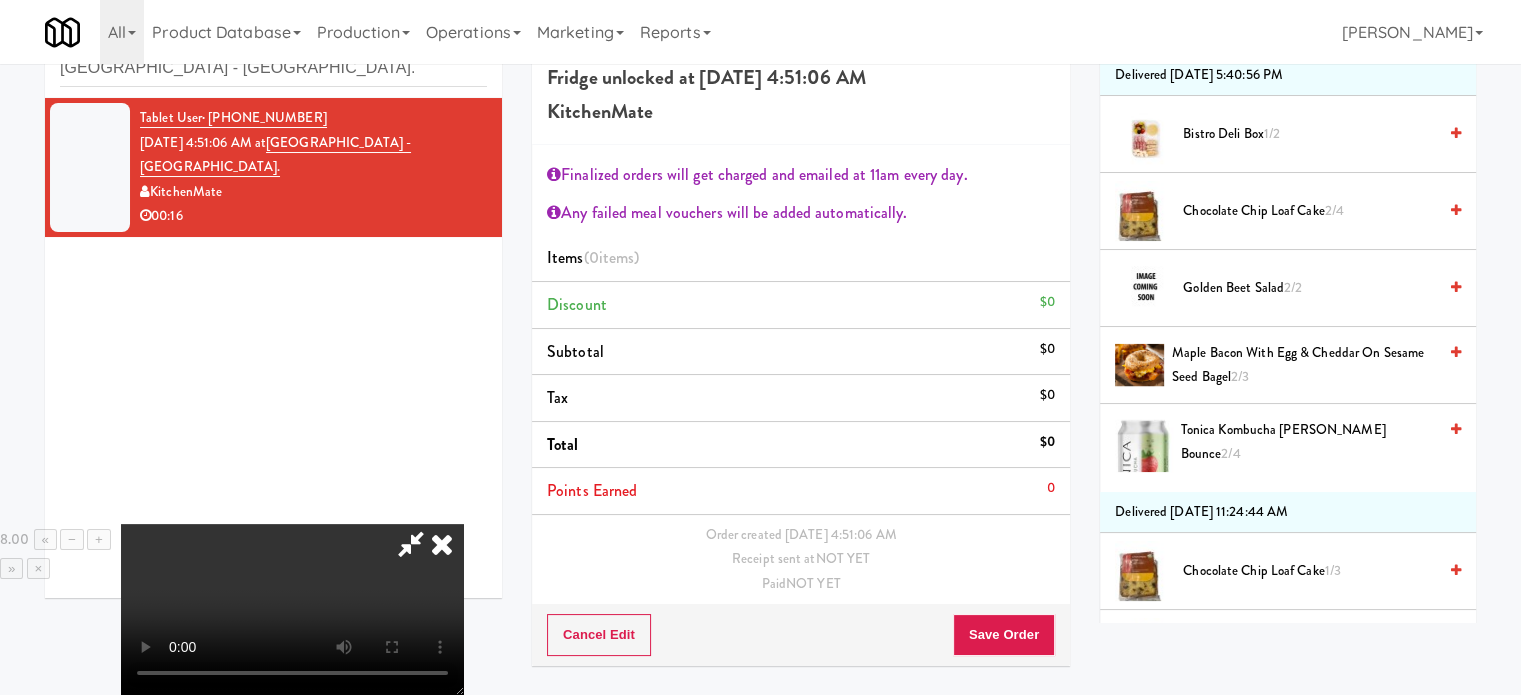 click on "Chocolate Chip Loaf Cake  2/4" at bounding box center [1309, 211] 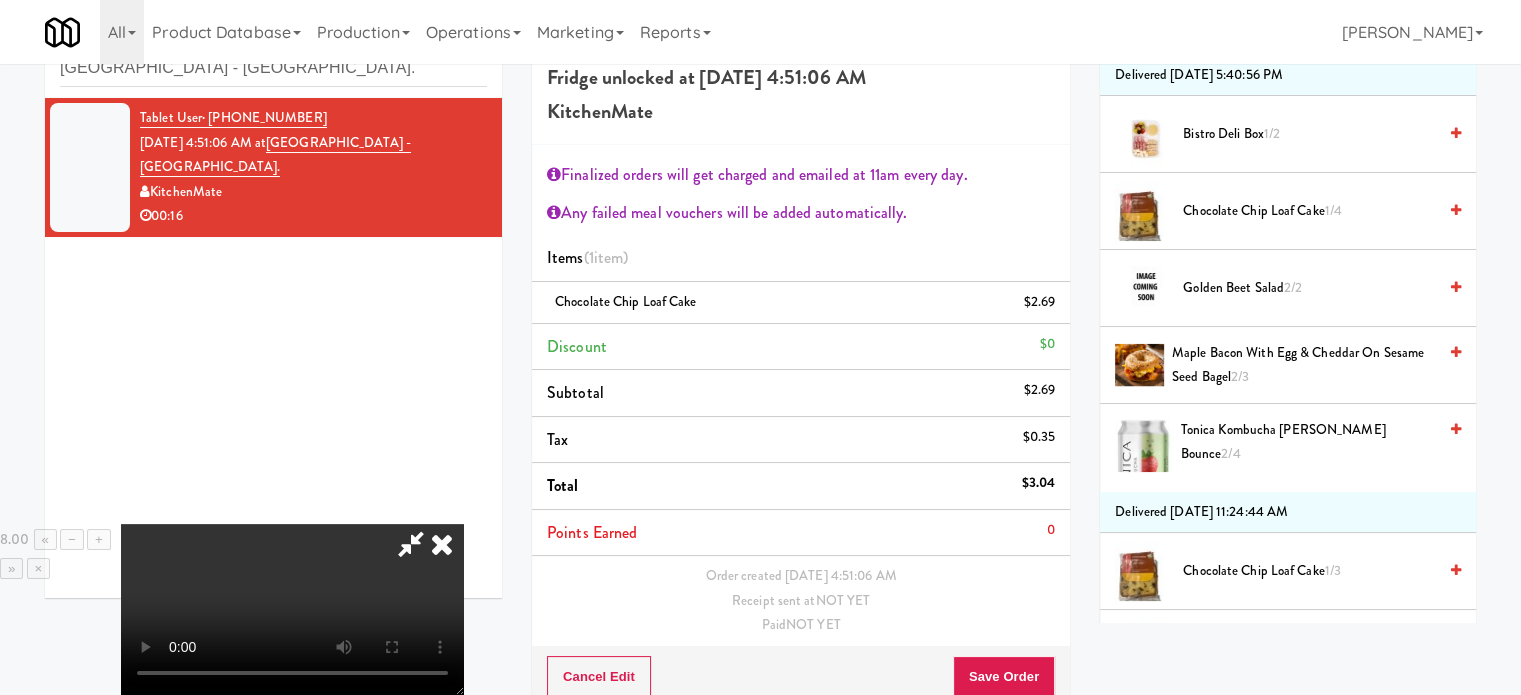 click at bounding box center [442, 544] 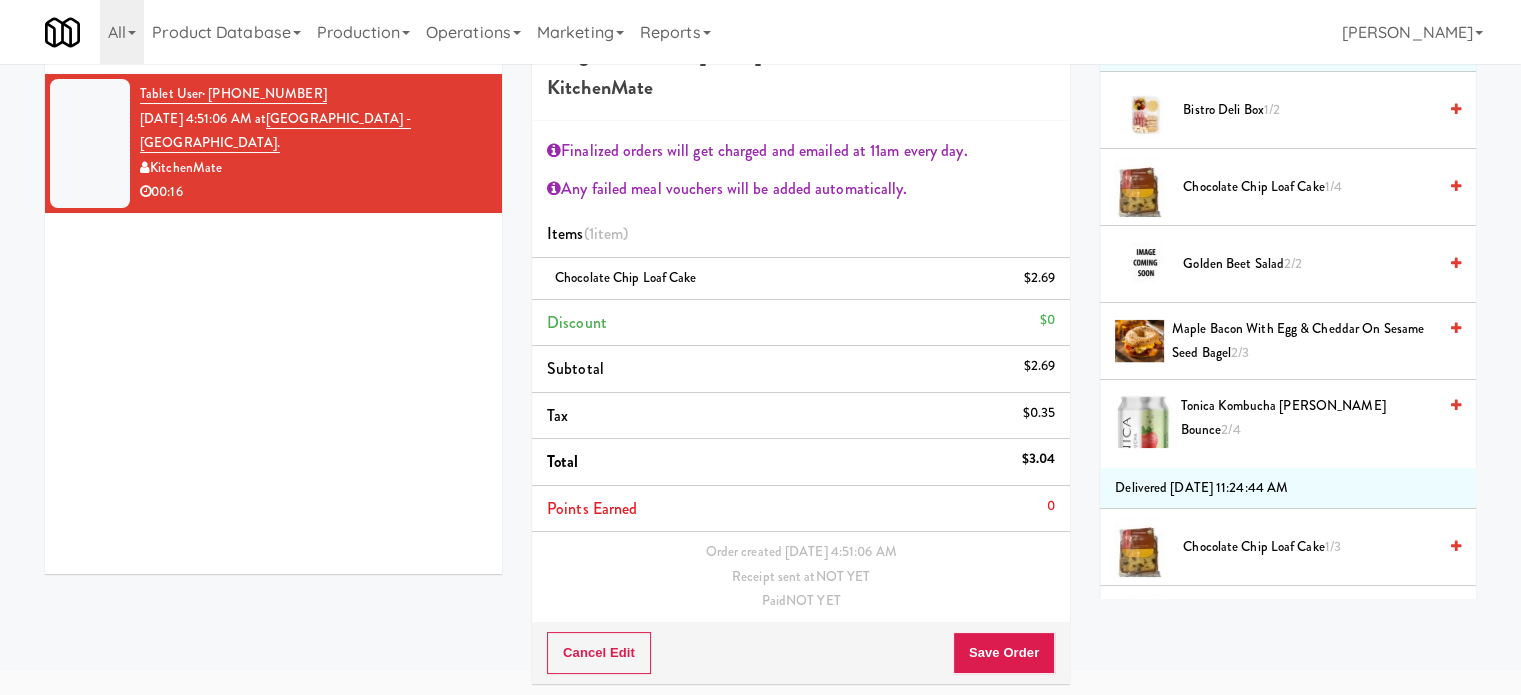 scroll, scrollTop: 89, scrollLeft: 0, axis: vertical 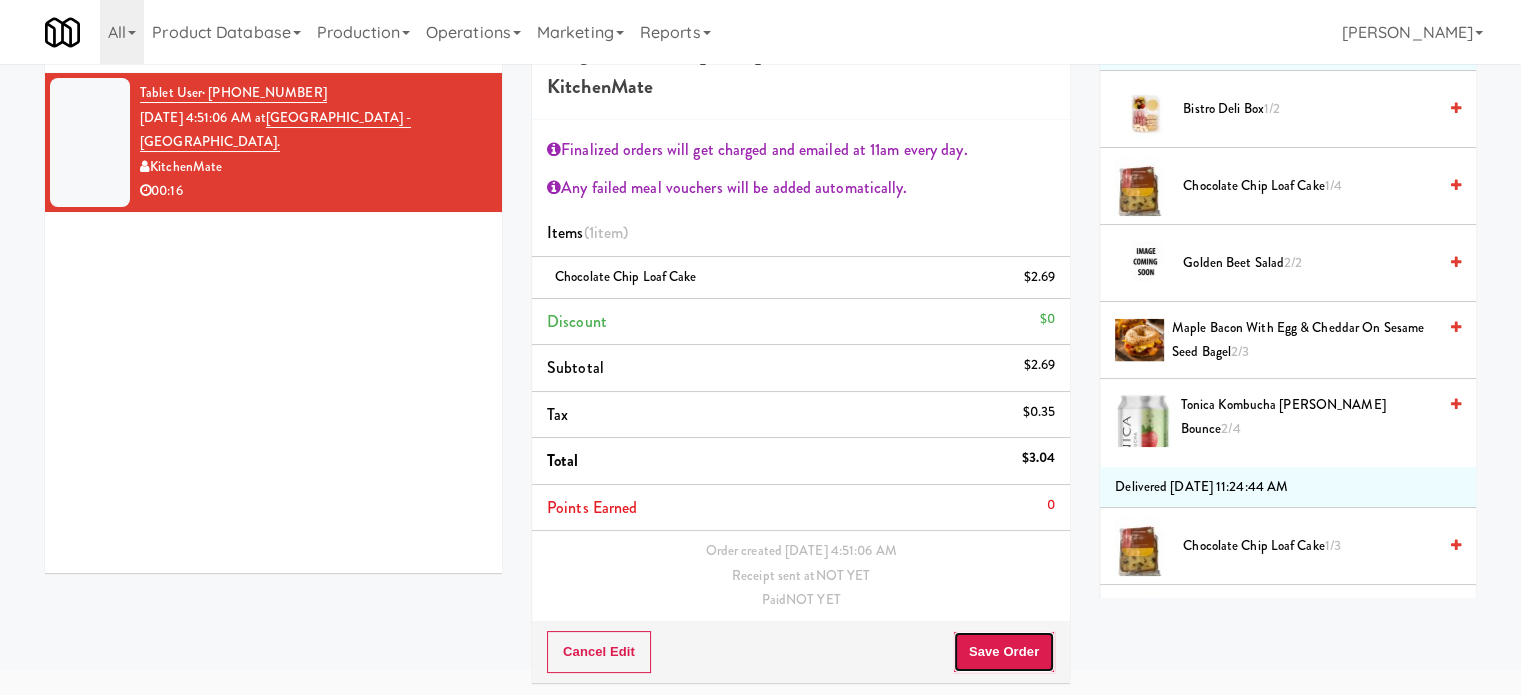 drag, startPoint x: 1029, startPoint y: 663, endPoint x: 746, endPoint y: 315, distance: 448.54544 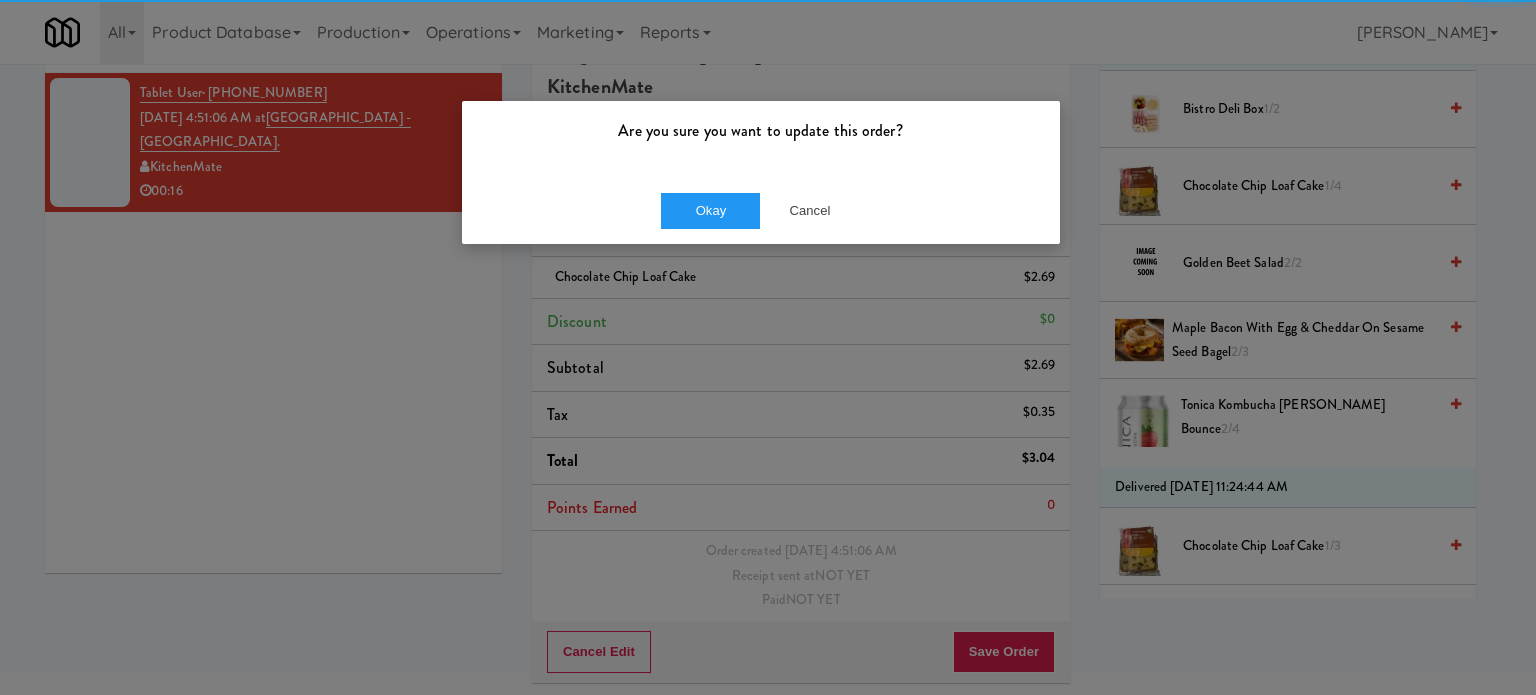 click on "Okay Cancel" at bounding box center [761, 210] 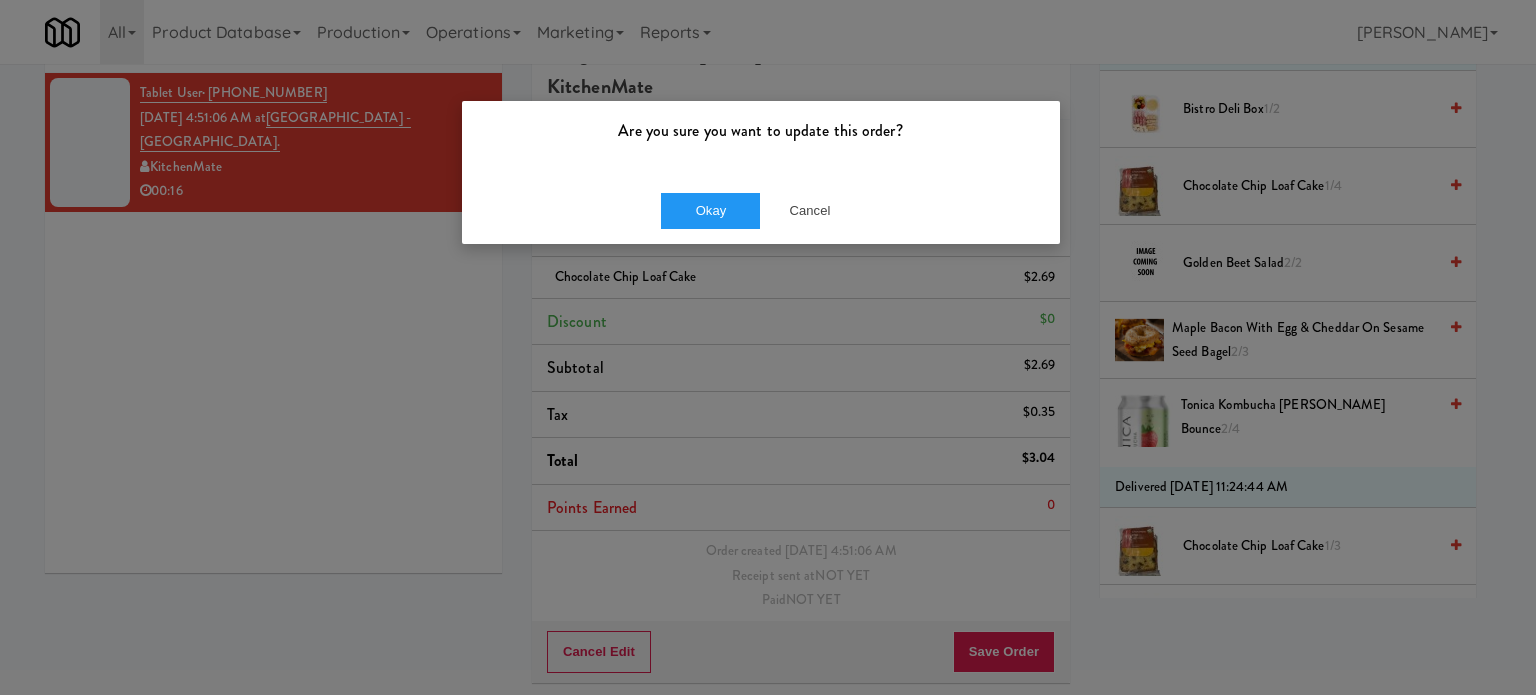click on "Okay Cancel" at bounding box center (761, 210) 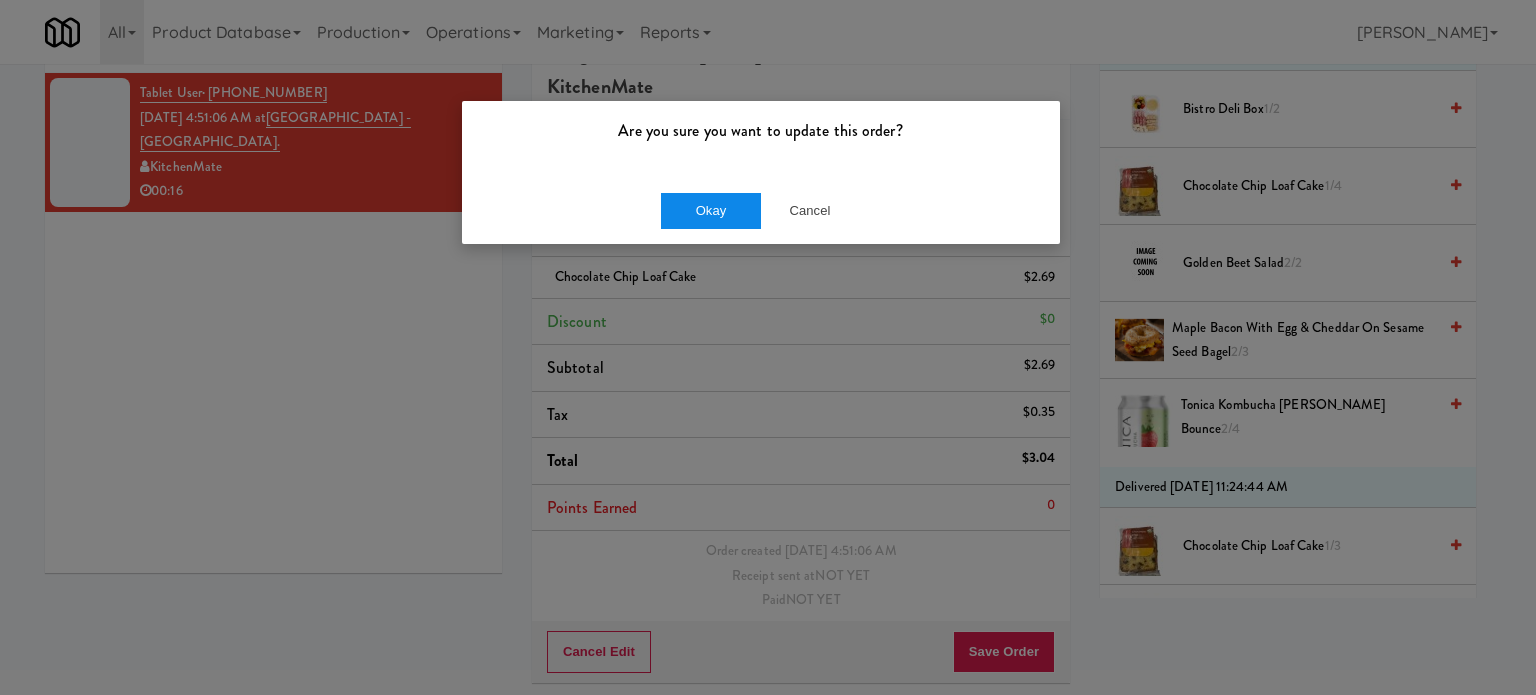 click on "Okay Cancel" at bounding box center [761, 210] 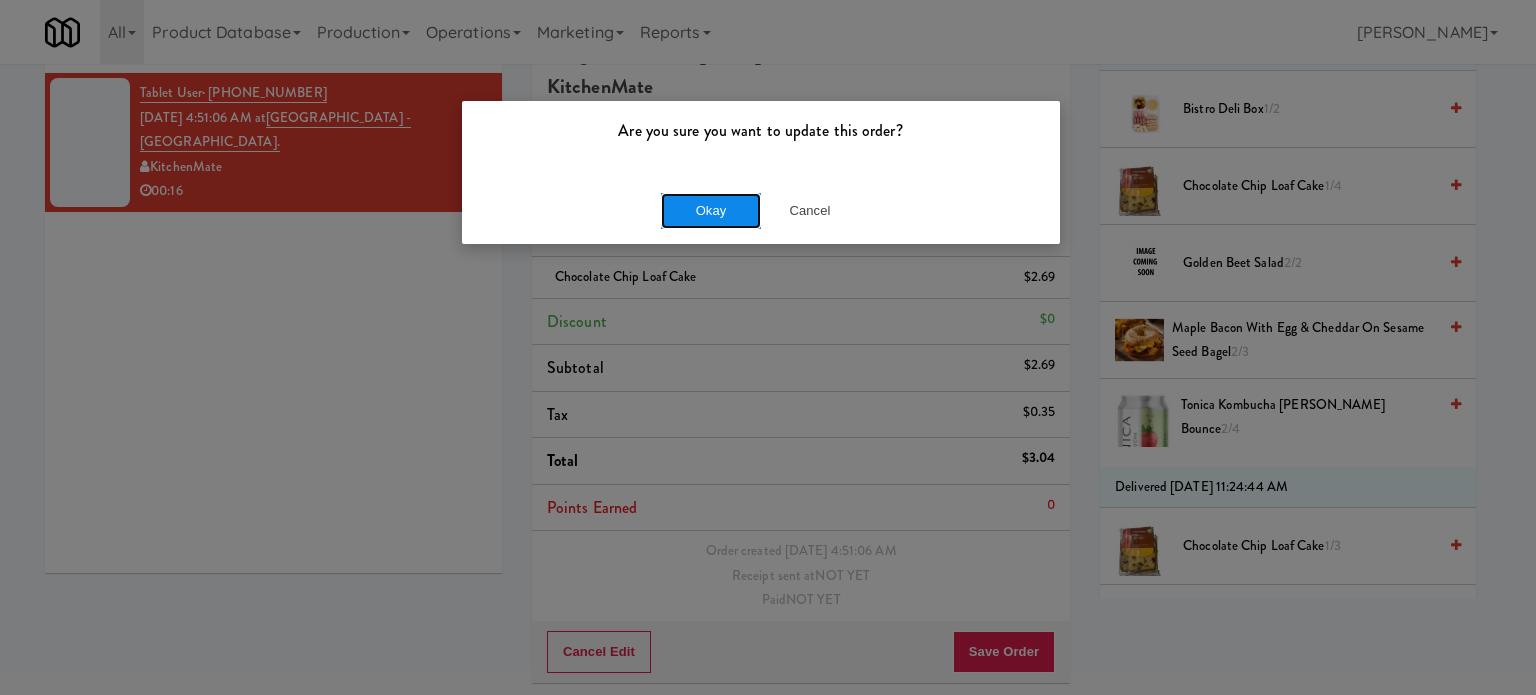 click on "Okay" at bounding box center (711, 211) 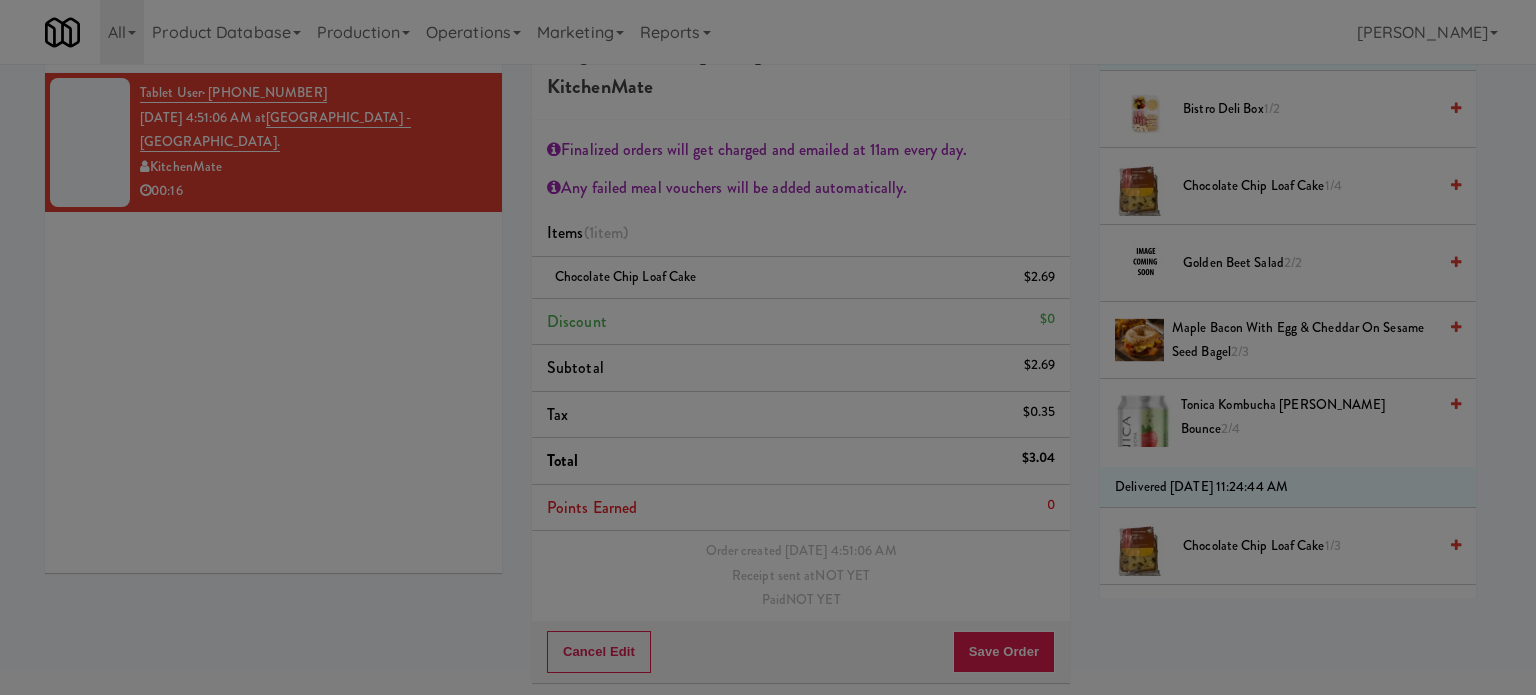 click on "Okay" at bounding box center [711, 174] 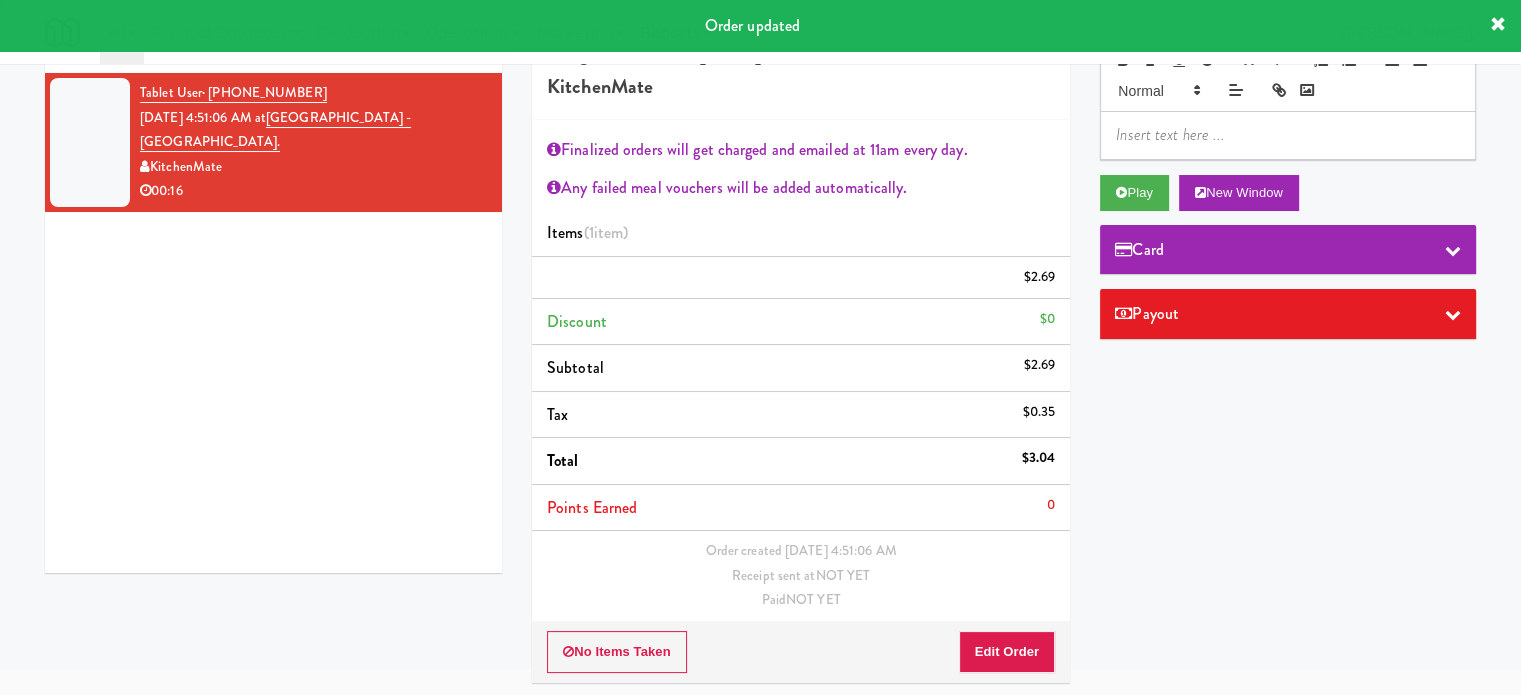 scroll, scrollTop: 0, scrollLeft: 0, axis: both 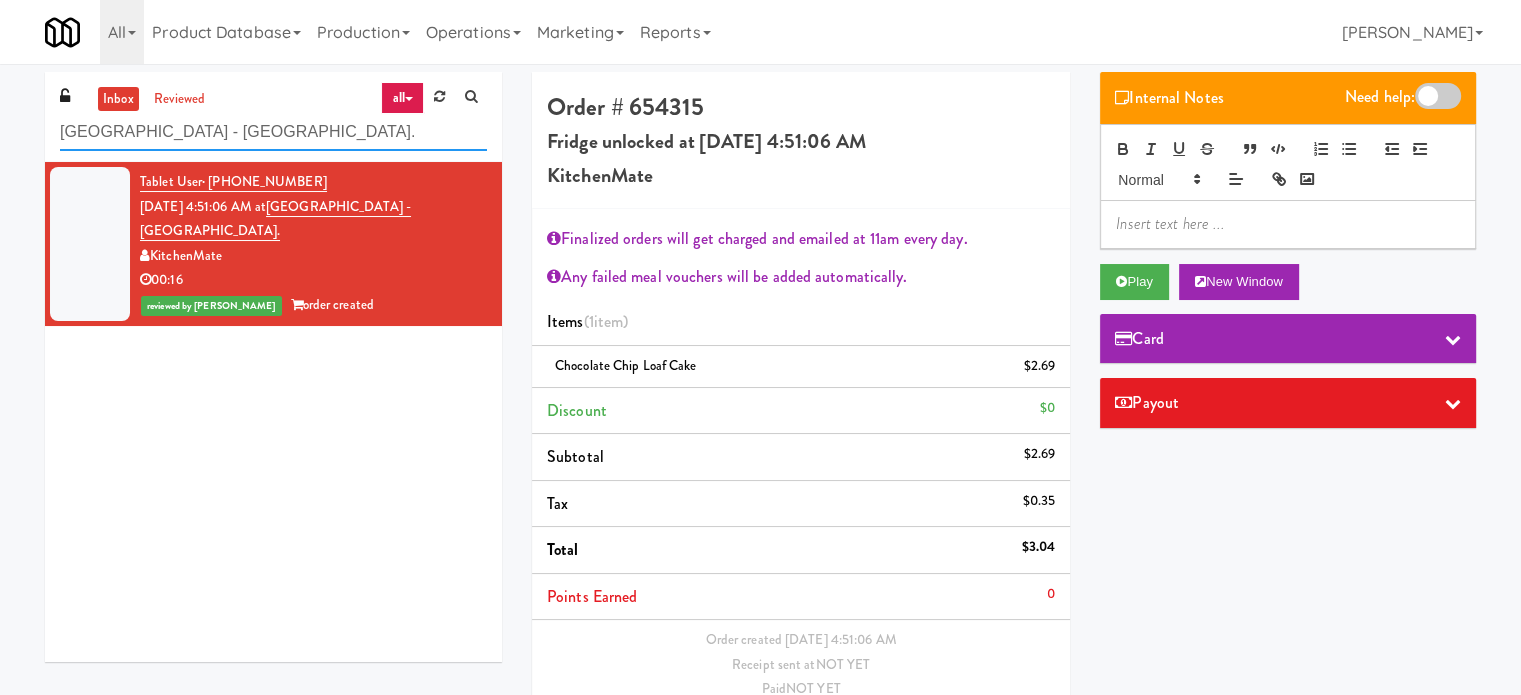 click on "[GEOGRAPHIC_DATA] - [GEOGRAPHIC_DATA]." at bounding box center (273, 132) 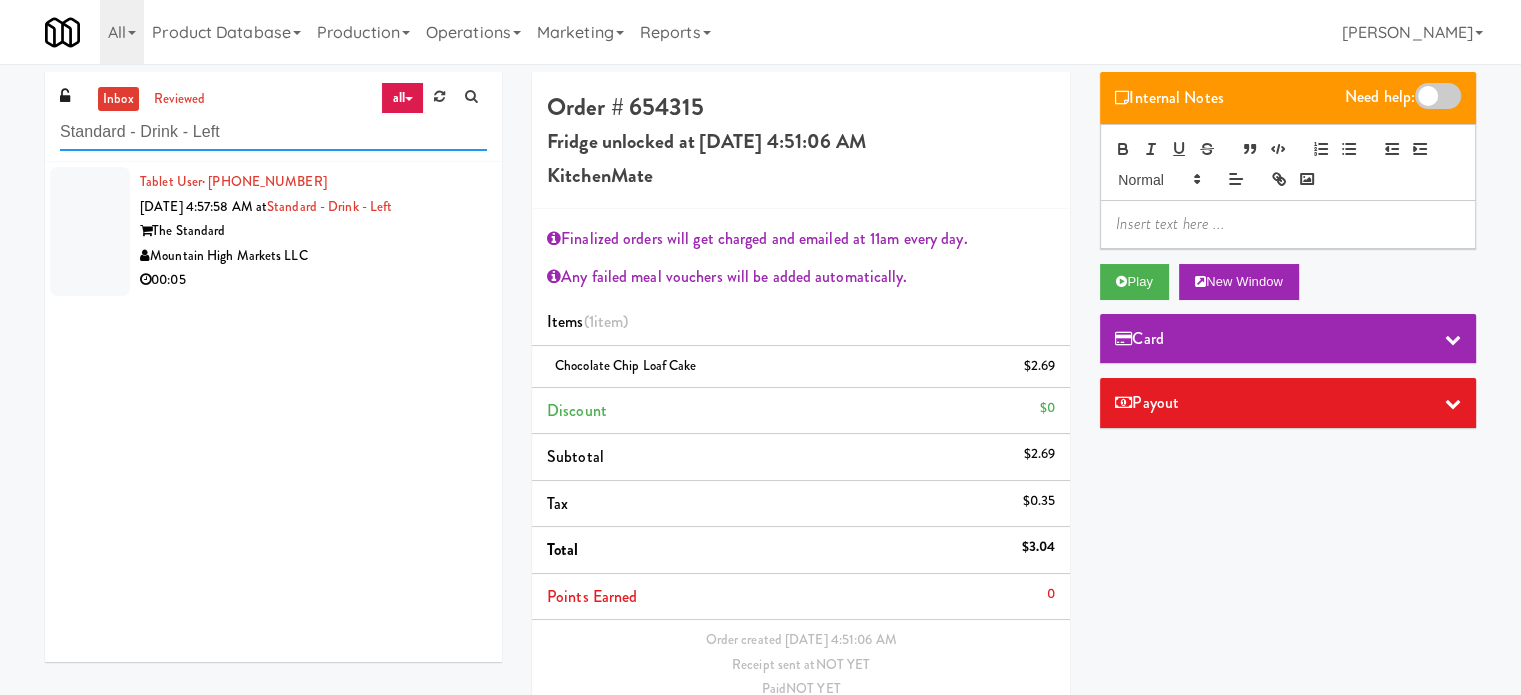 type on "Standard - Drink - Left" 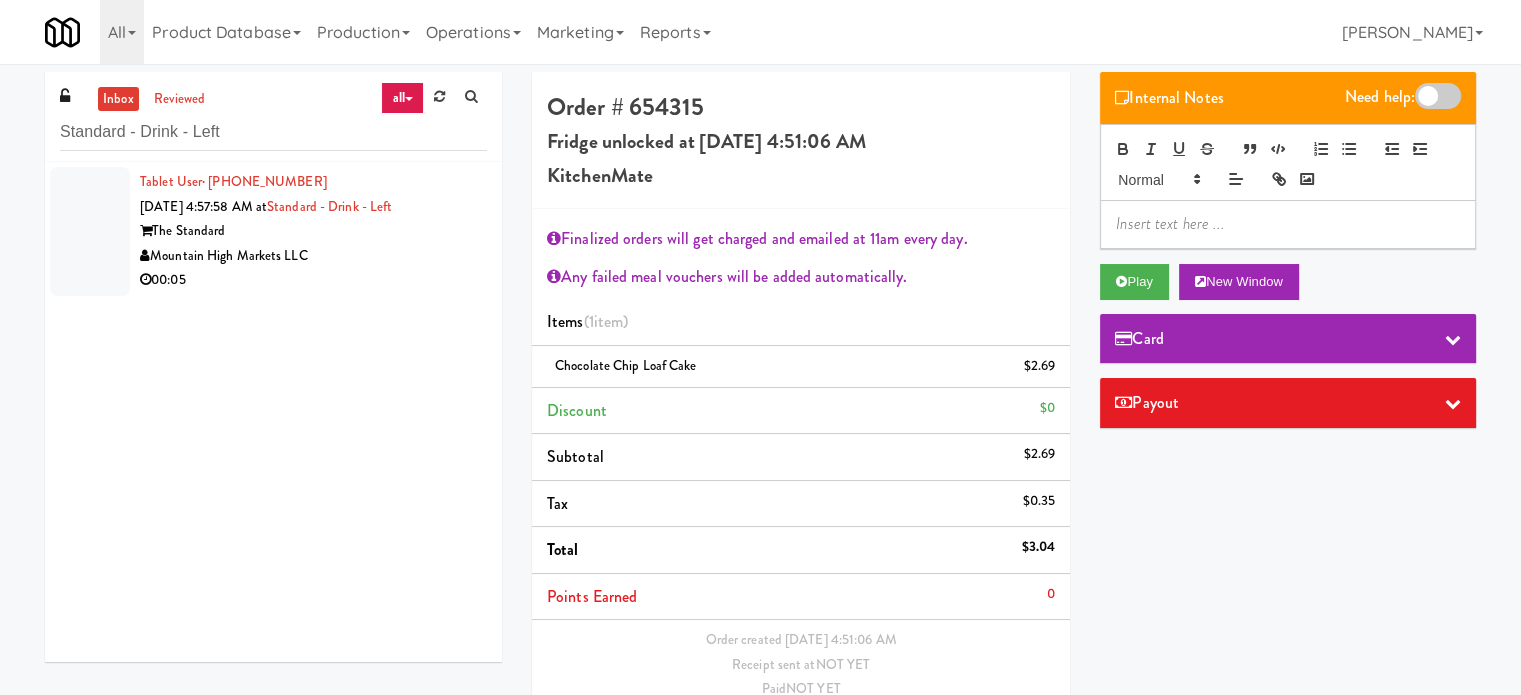 click on "00:05" at bounding box center [313, 280] 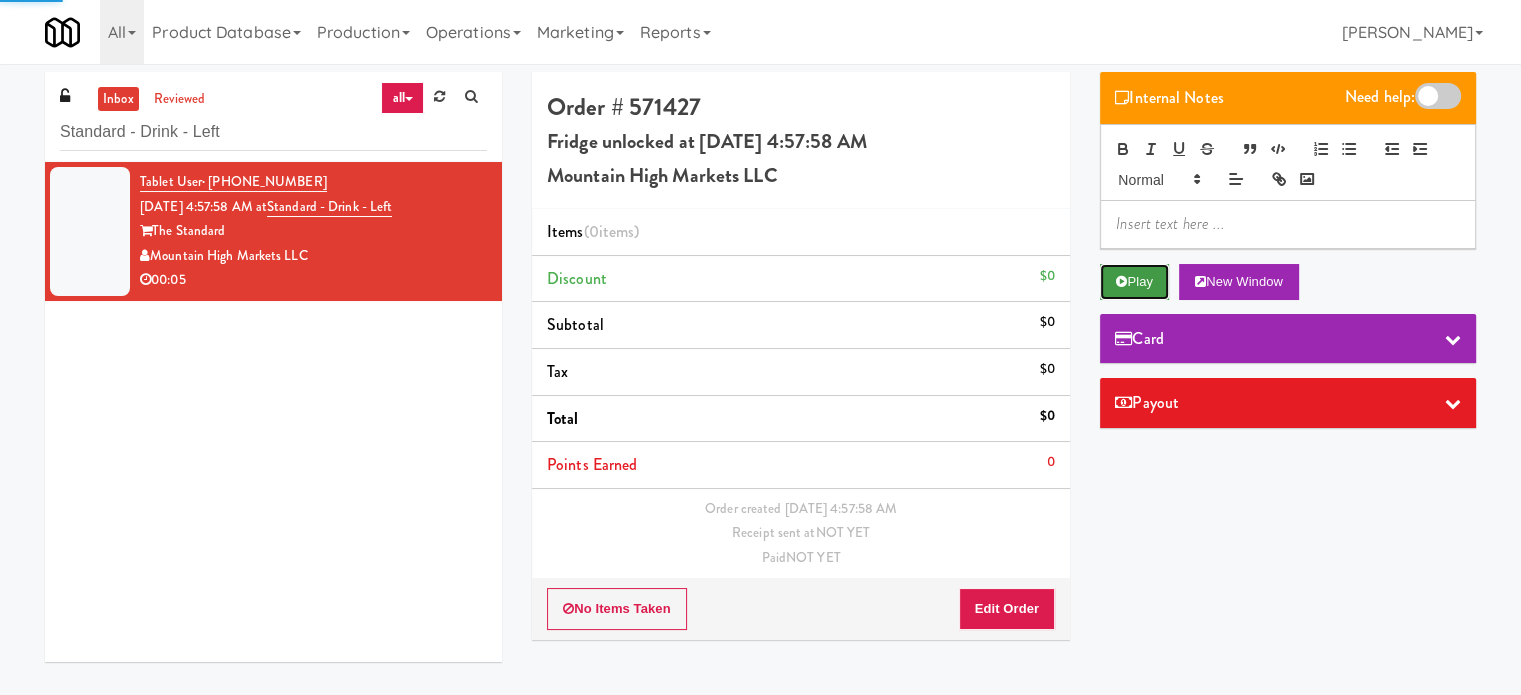drag, startPoint x: 1140, startPoint y: 287, endPoint x: 1124, endPoint y: 293, distance: 17.088007 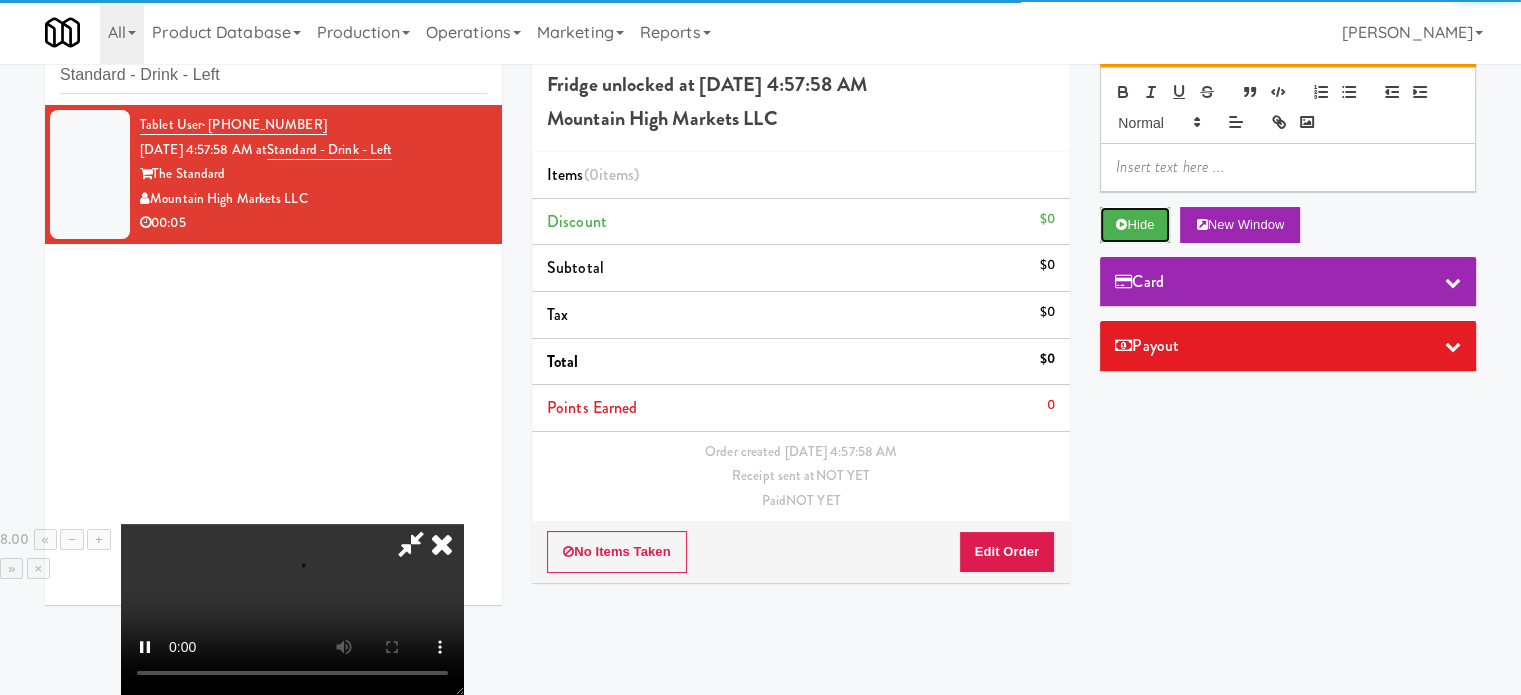 scroll, scrollTop: 64, scrollLeft: 0, axis: vertical 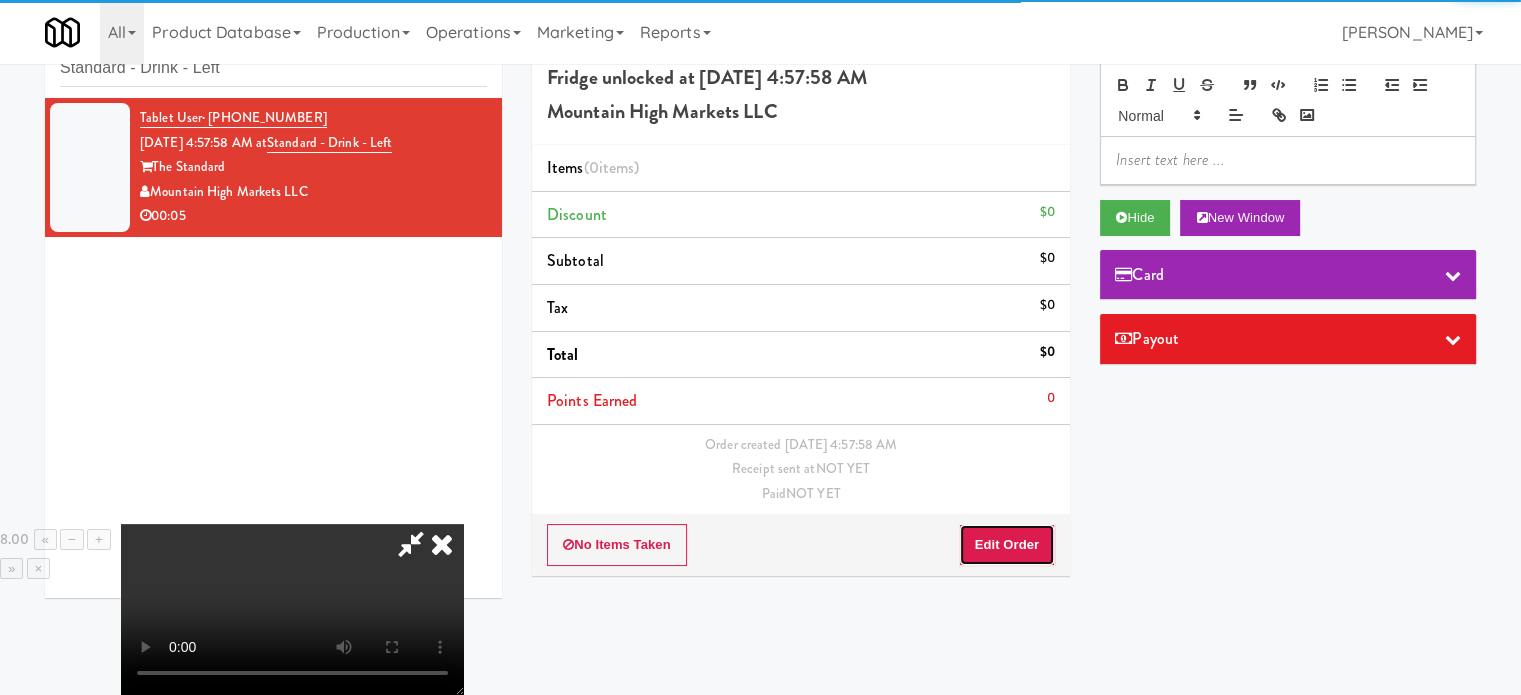 click on "Edit Order" at bounding box center (1007, 545) 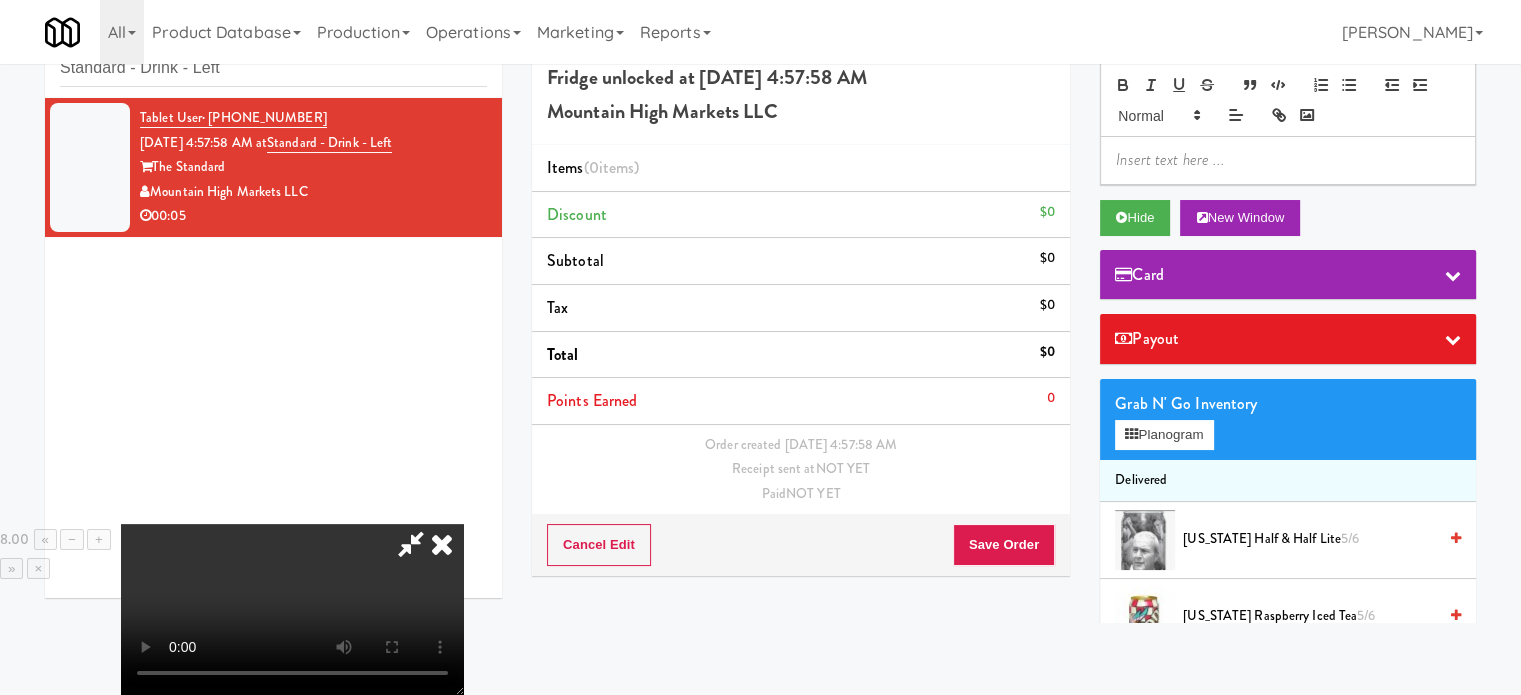 drag, startPoint x: 513, startPoint y: 503, endPoint x: 504, endPoint y: 460, distance: 43.931767 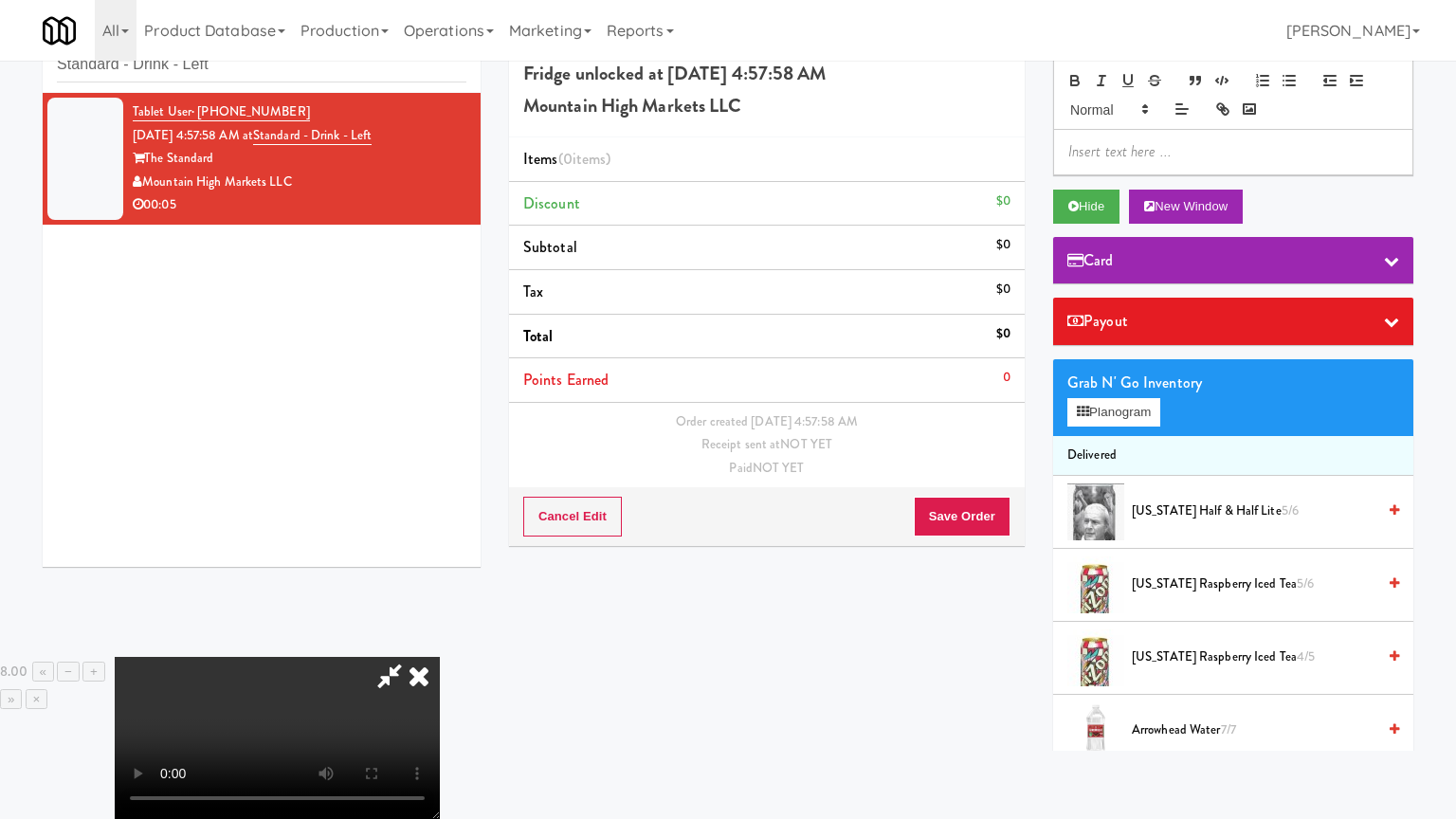 drag, startPoint x: 504, startPoint y: 497, endPoint x: 520, endPoint y: 487, distance: 18.867962 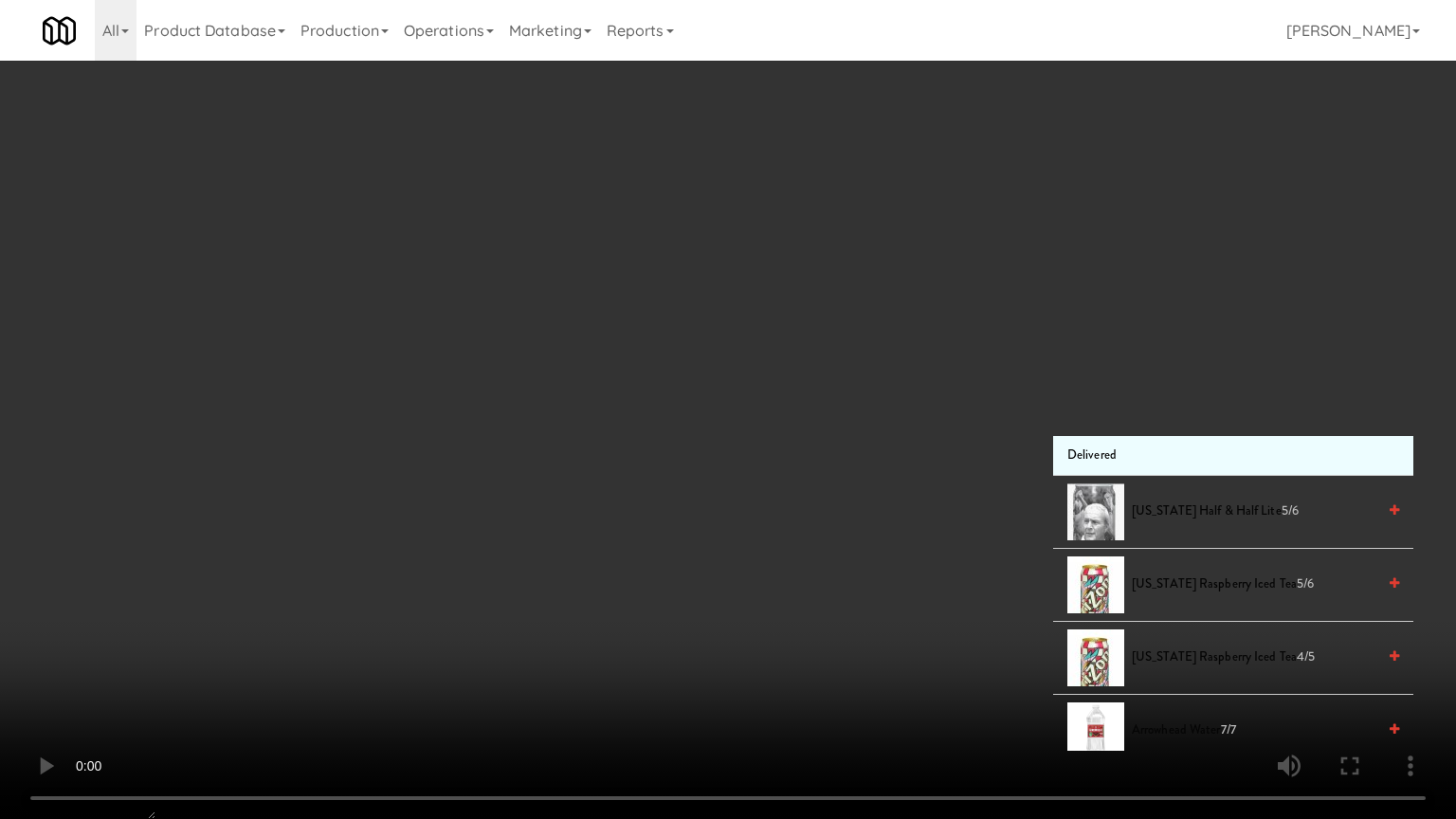 click at bounding box center [728, 410] 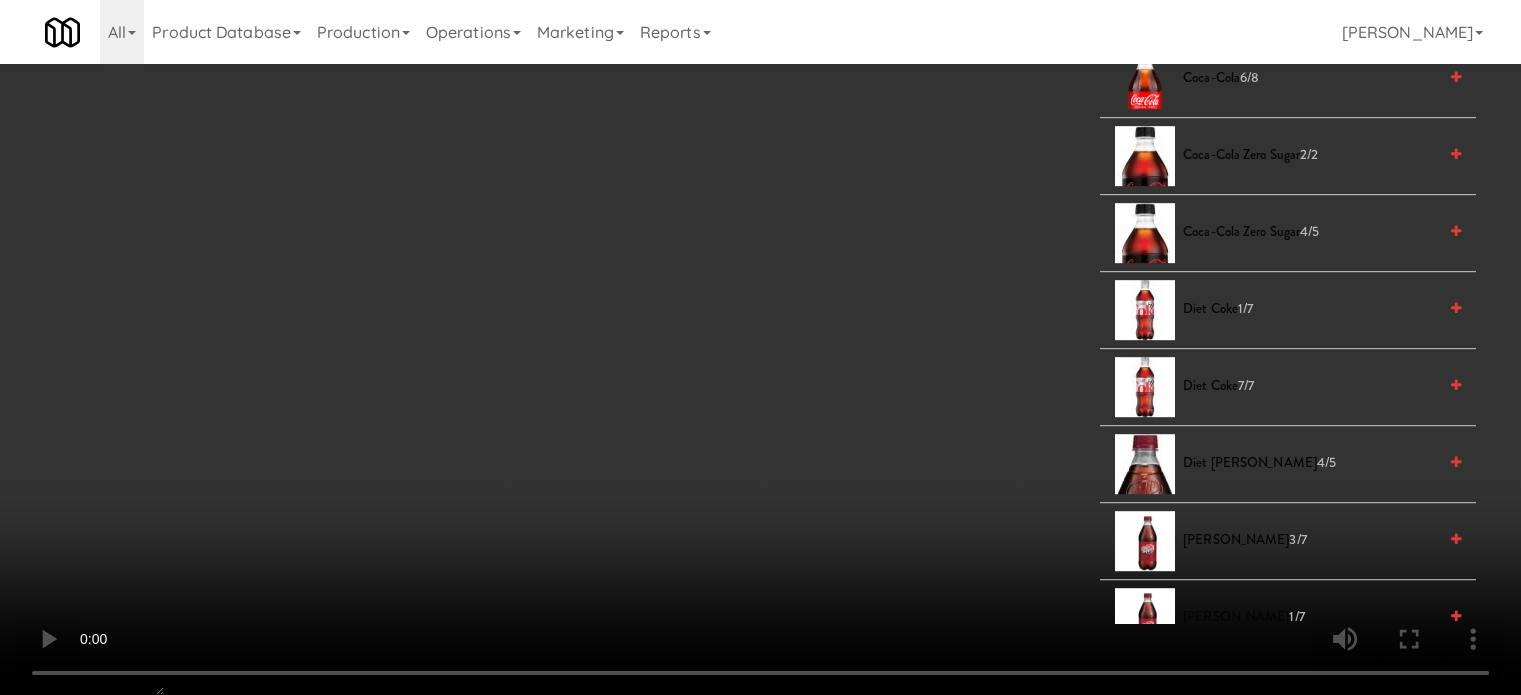 scroll, scrollTop: 1500, scrollLeft: 0, axis: vertical 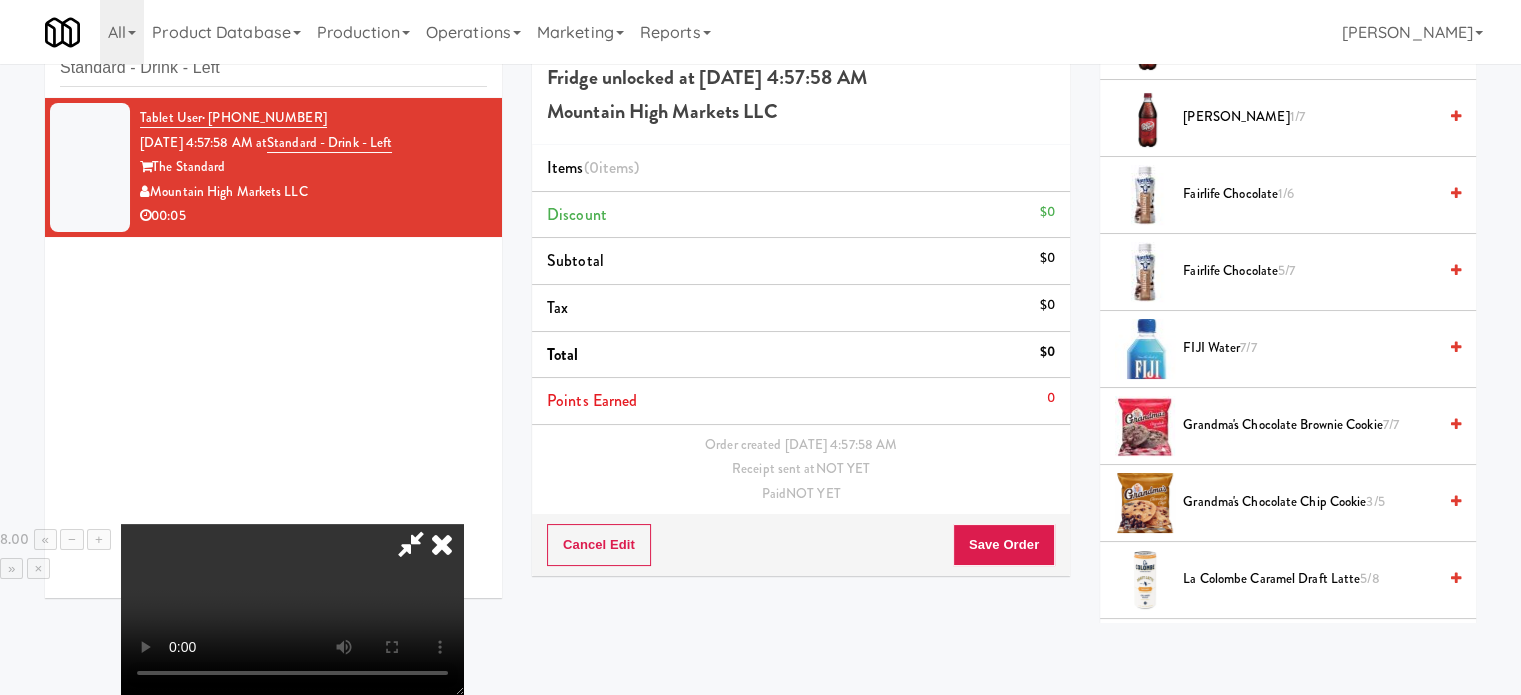 click on "FIJI Water  7/7" at bounding box center (1309, 348) 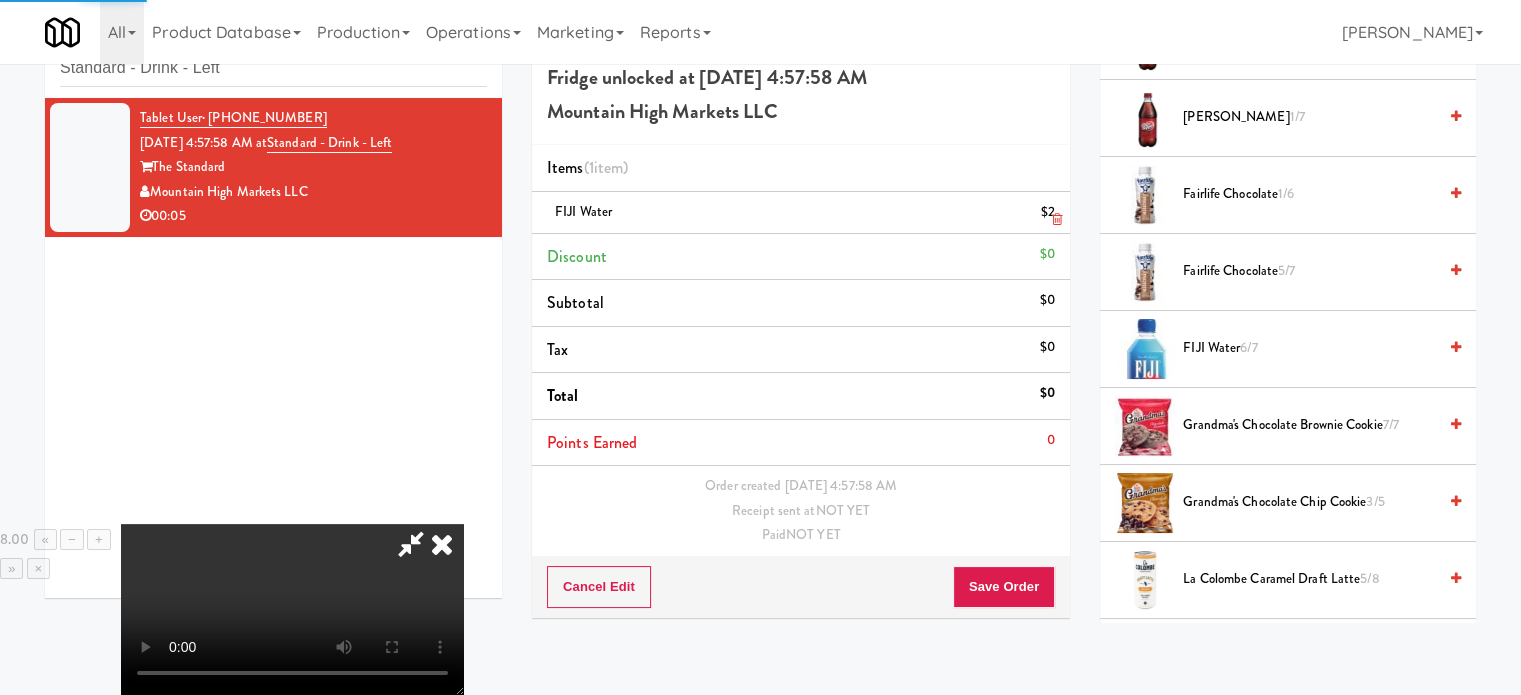click at bounding box center (442, 544) 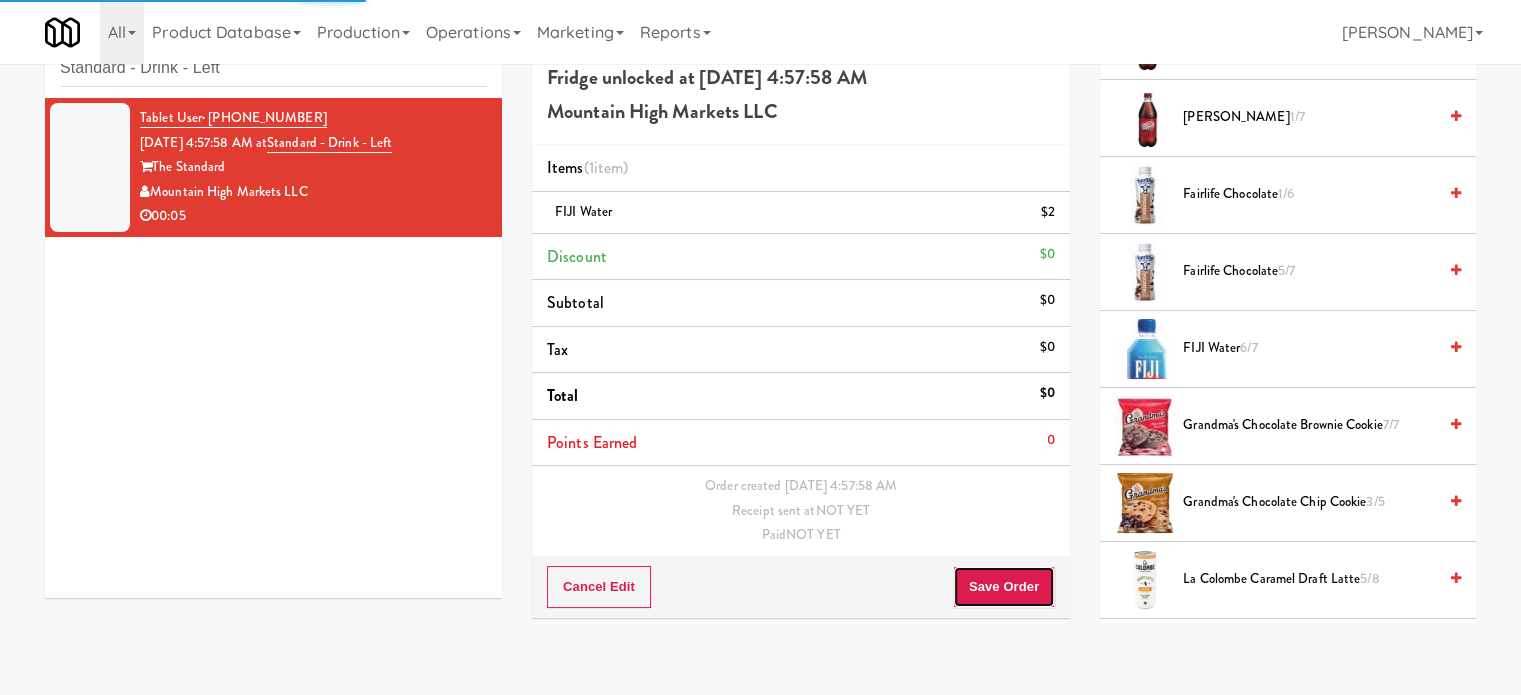click on "Save Order" at bounding box center [1004, 587] 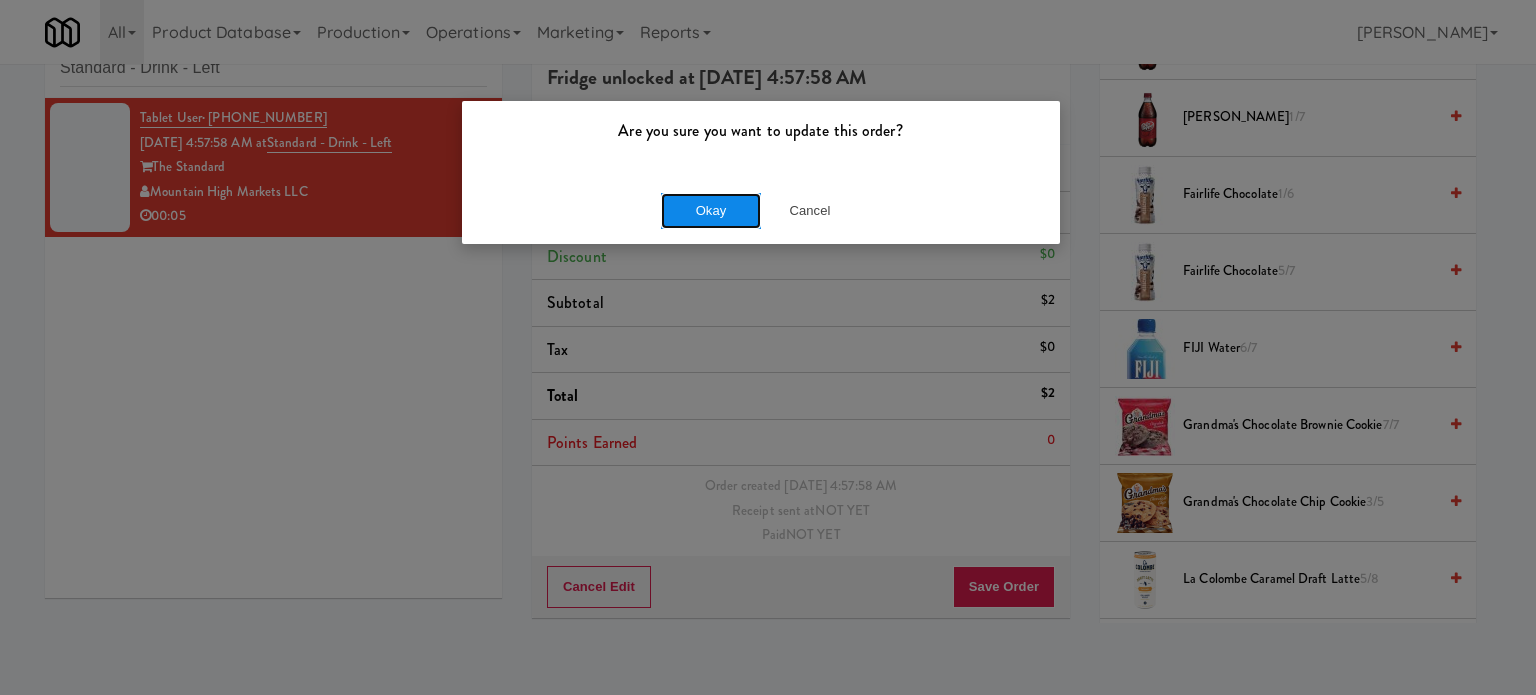 click on "Okay" at bounding box center [711, 211] 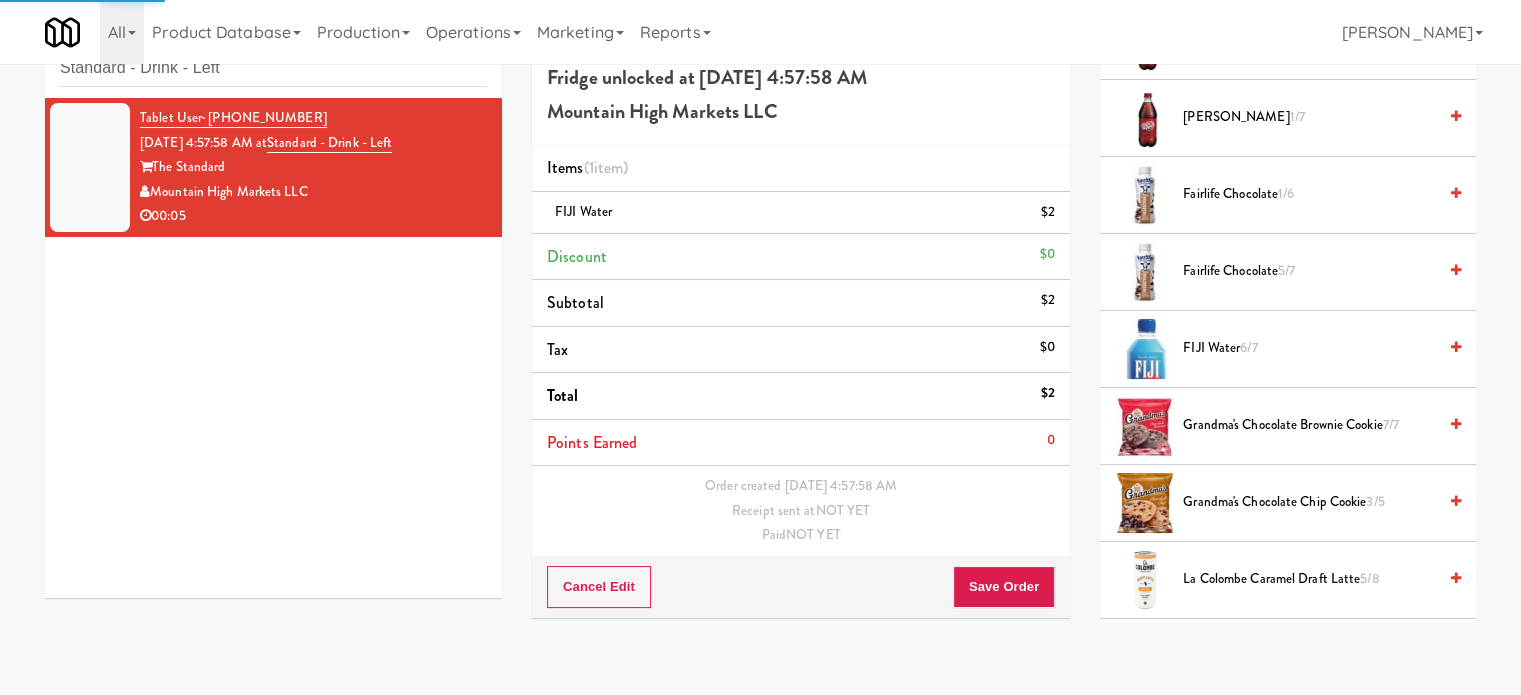 scroll, scrollTop: 0, scrollLeft: 0, axis: both 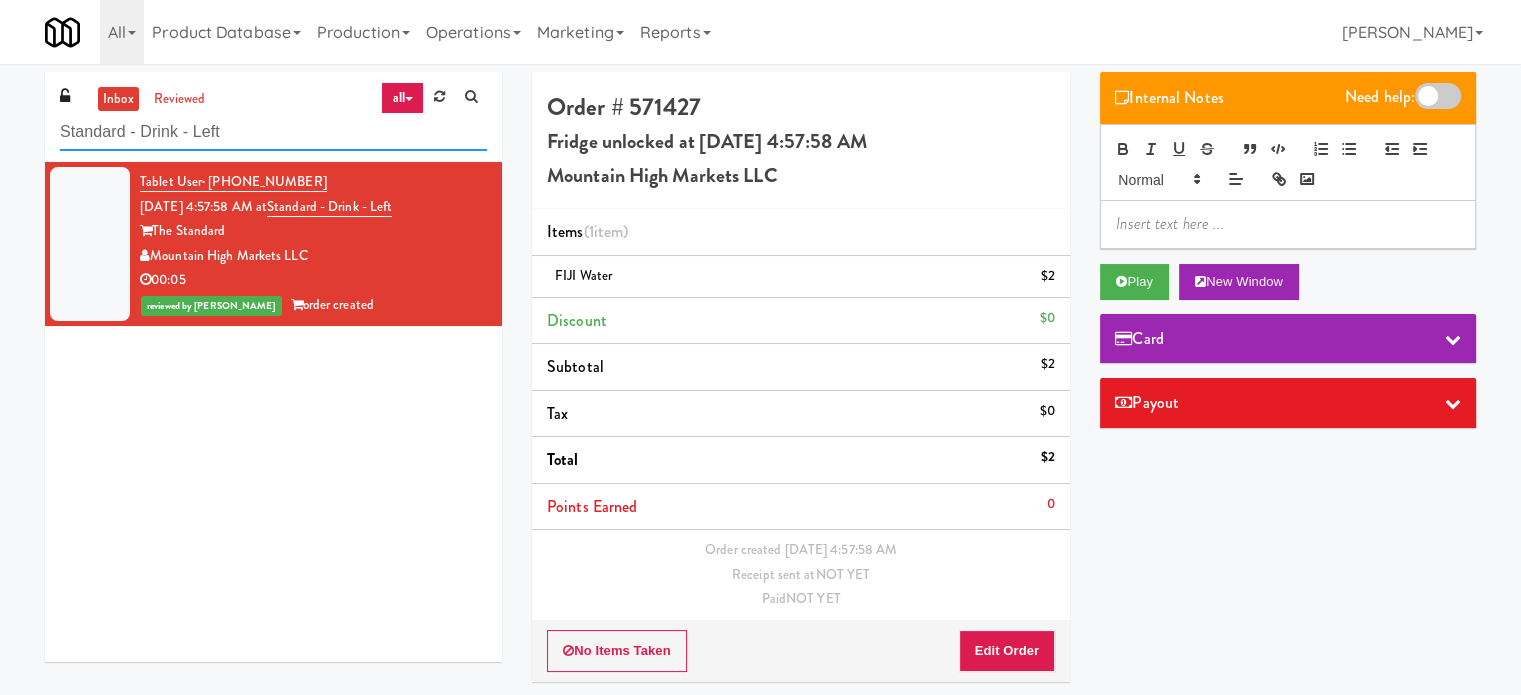 click on "Standard - Drink - Left" at bounding box center (273, 132) 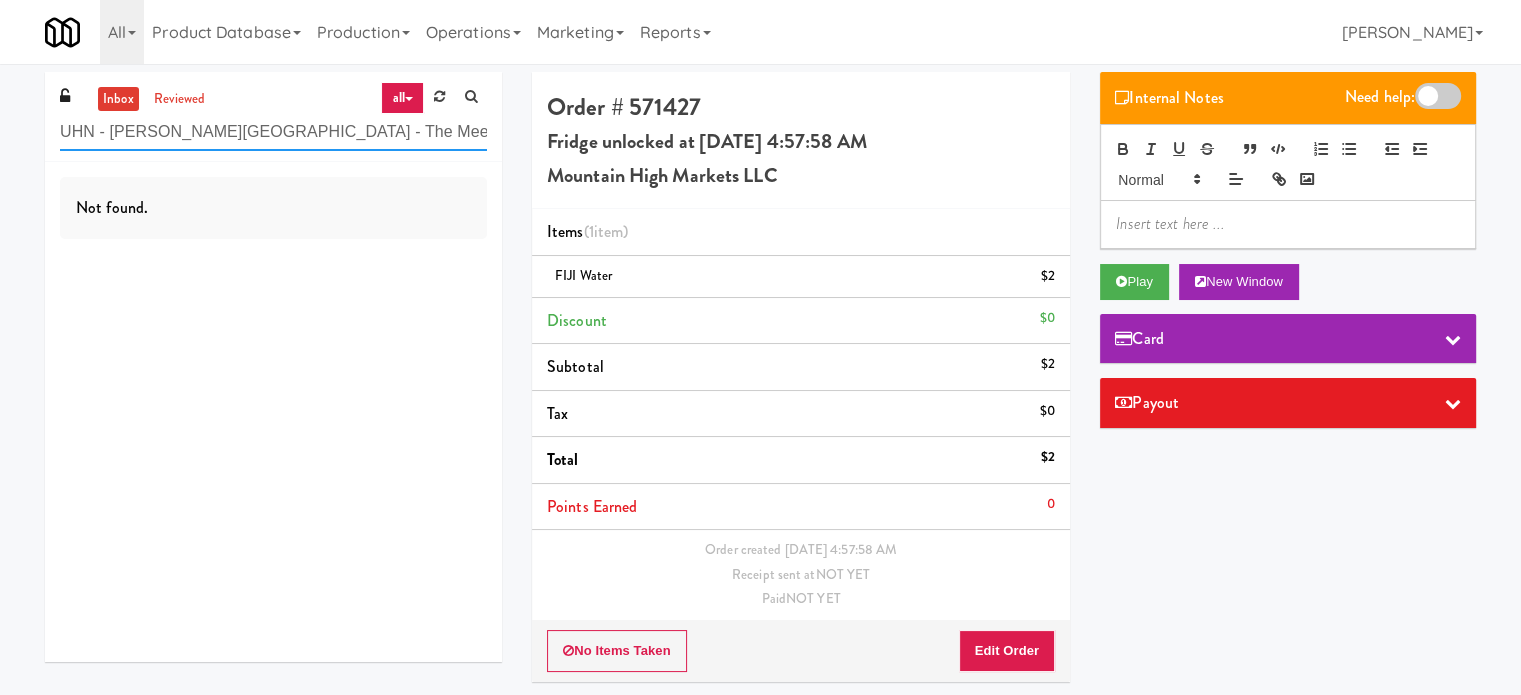 click on "UHN - [PERSON_NAME][GEOGRAPHIC_DATA] - The Meeting Place" at bounding box center [273, 132] 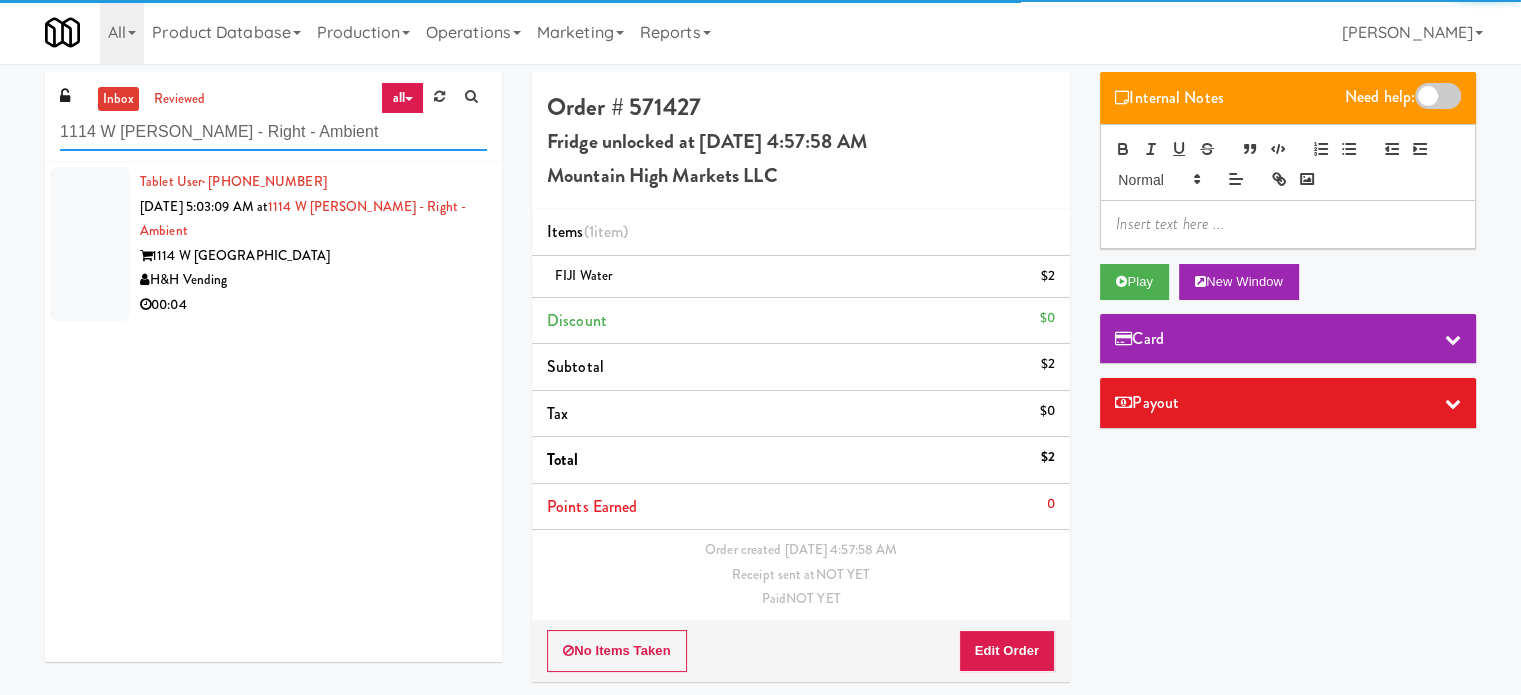 type on "1114 W [PERSON_NAME] - Right - Ambient" 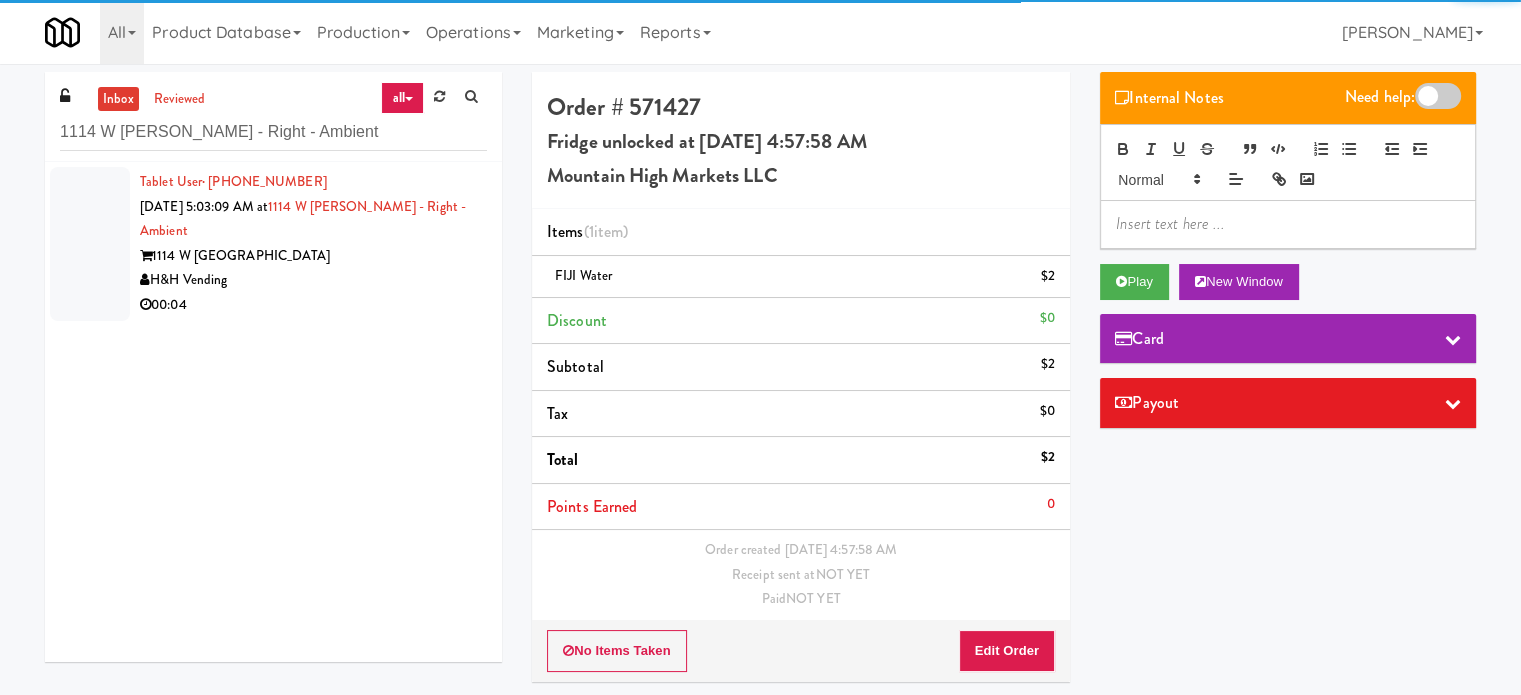 drag, startPoint x: 366, startPoint y: 281, endPoint x: 614, endPoint y: 323, distance: 251.53131 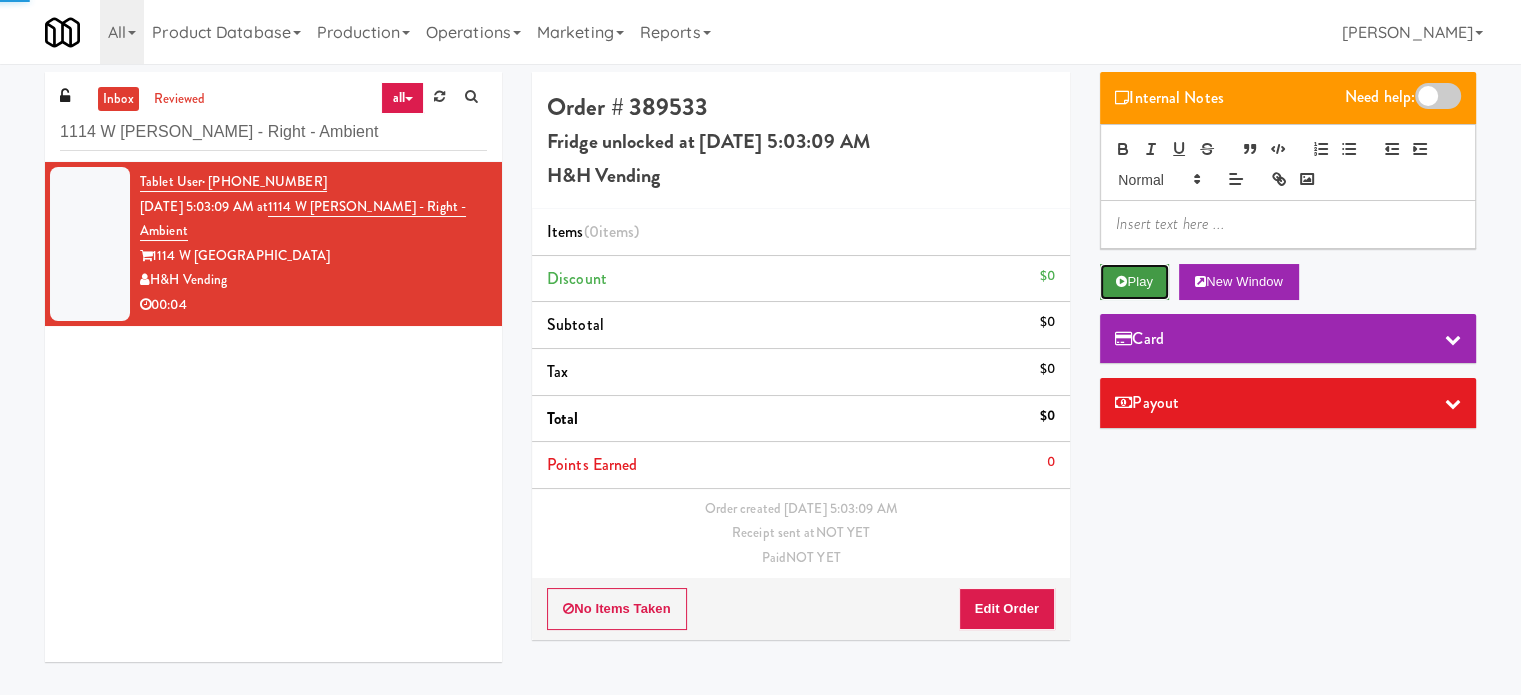click on "Play" at bounding box center (1134, 282) 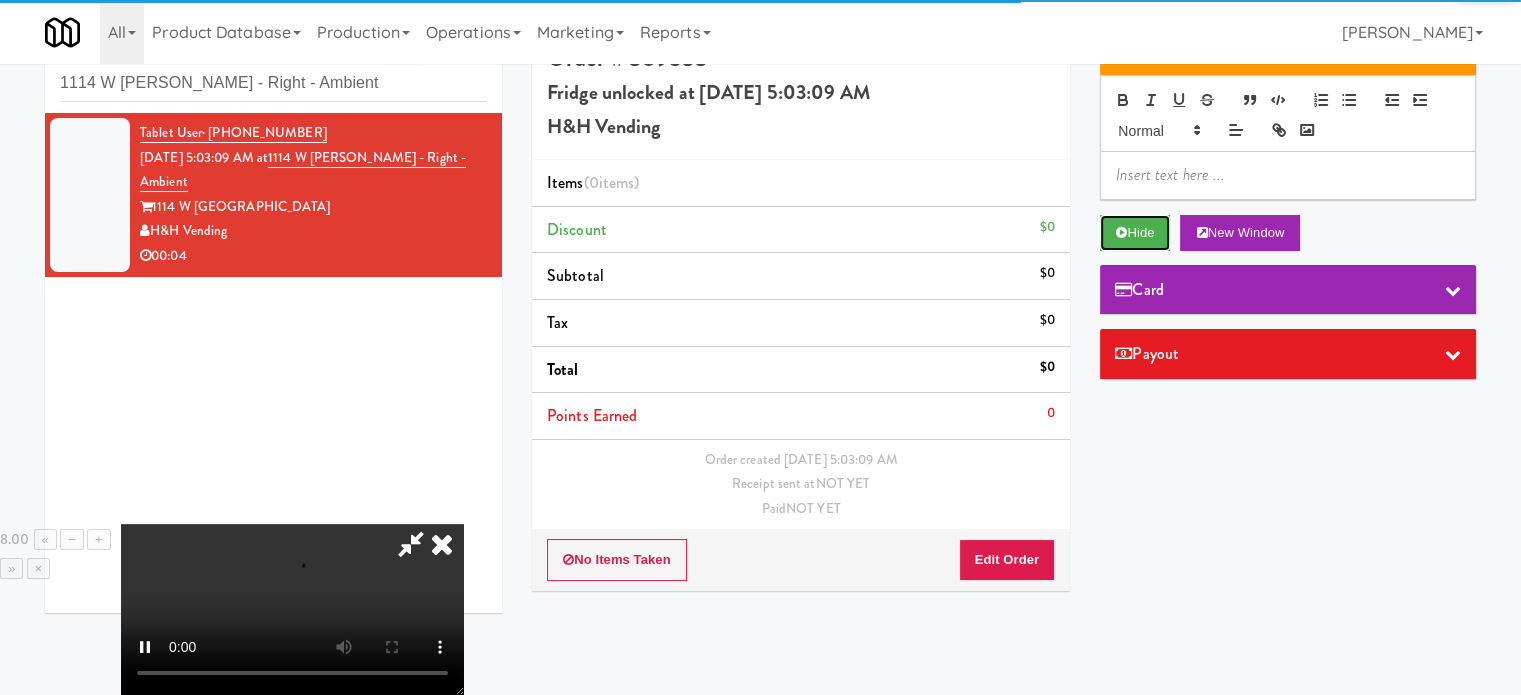 scroll, scrollTop: 64, scrollLeft: 0, axis: vertical 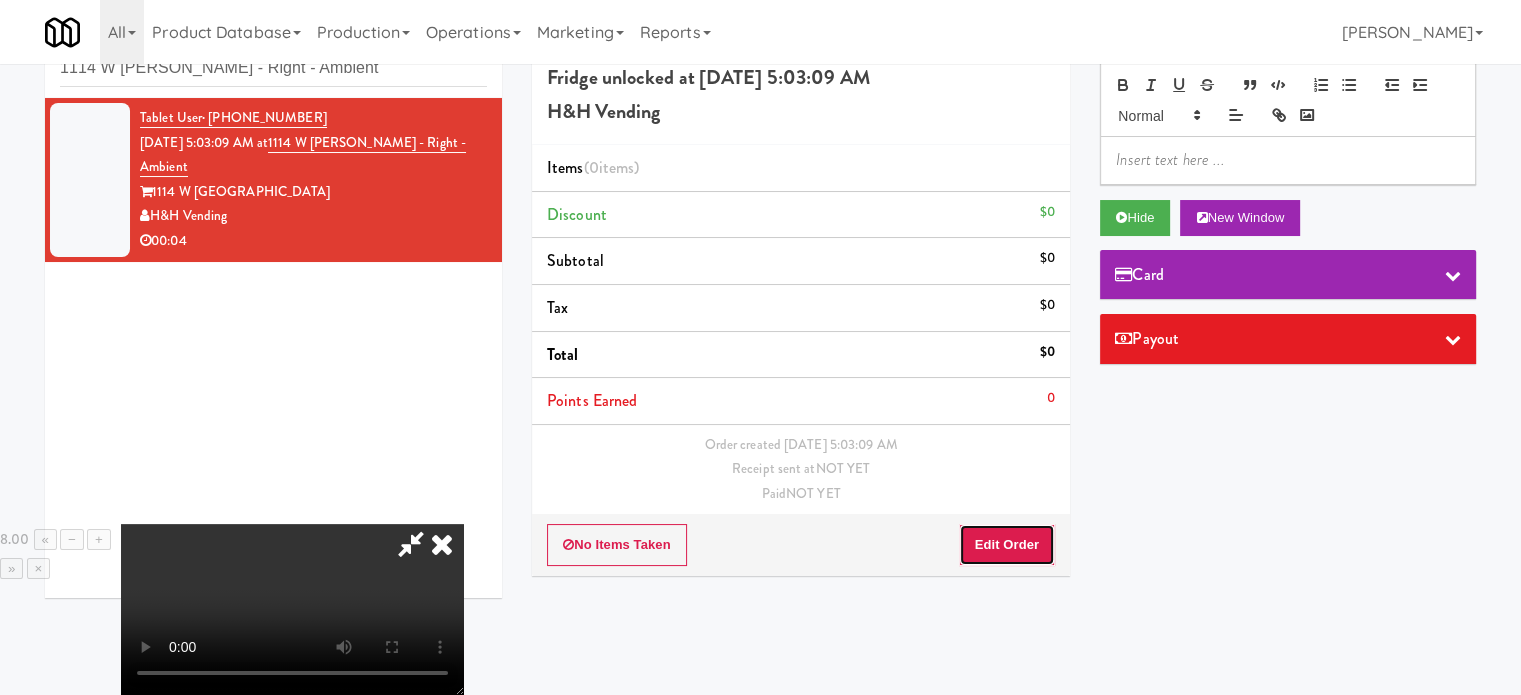 click on "Edit Order" at bounding box center (1007, 545) 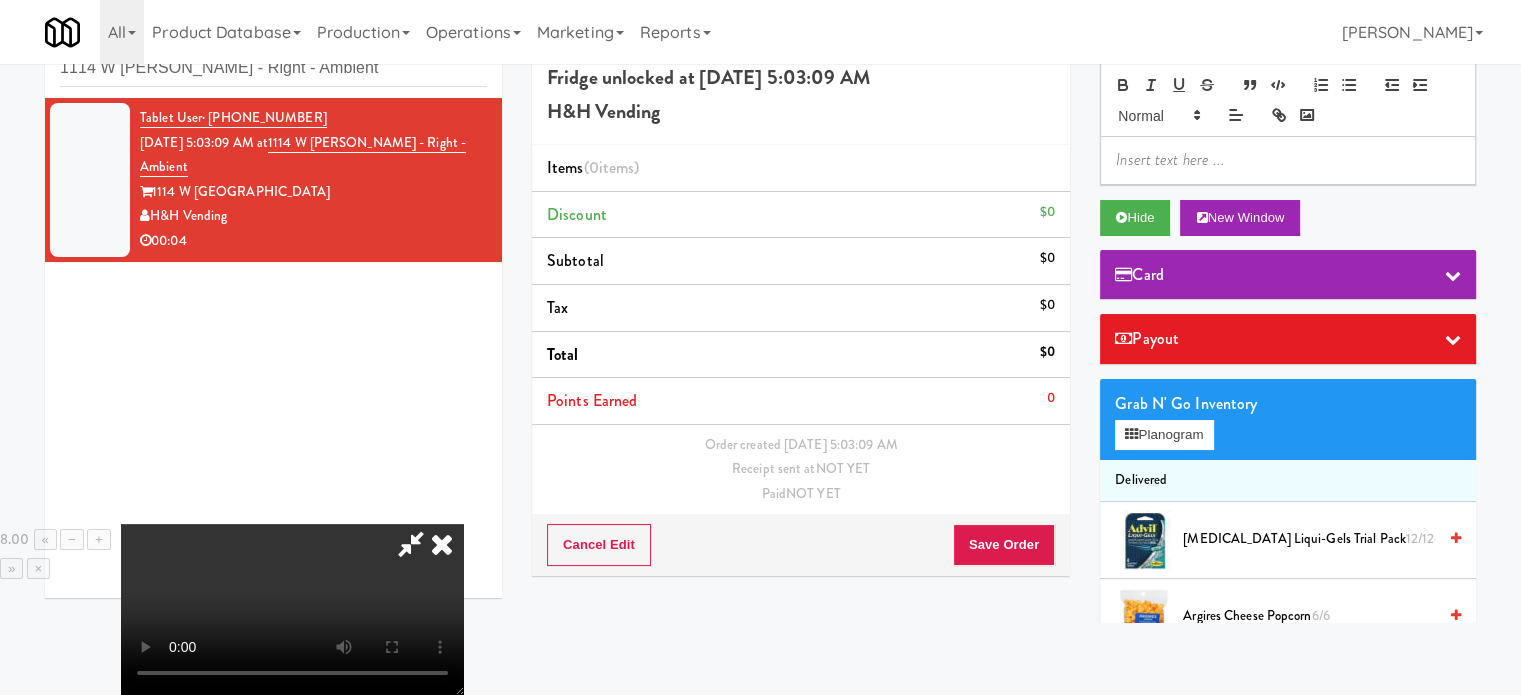 drag, startPoint x: 410, startPoint y: 568, endPoint x: 417, endPoint y: 560, distance: 10.630146 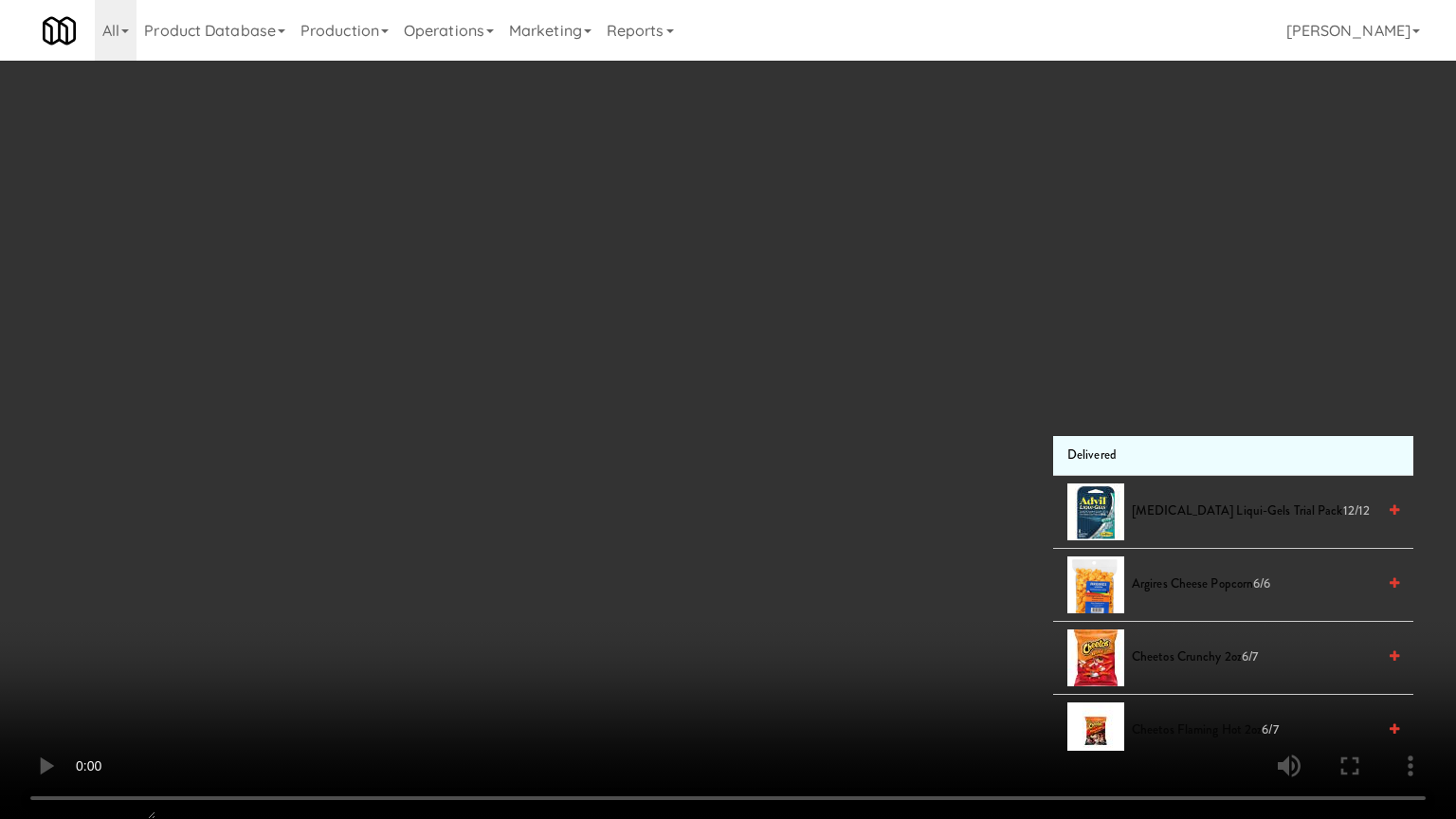 click at bounding box center (728, 410) 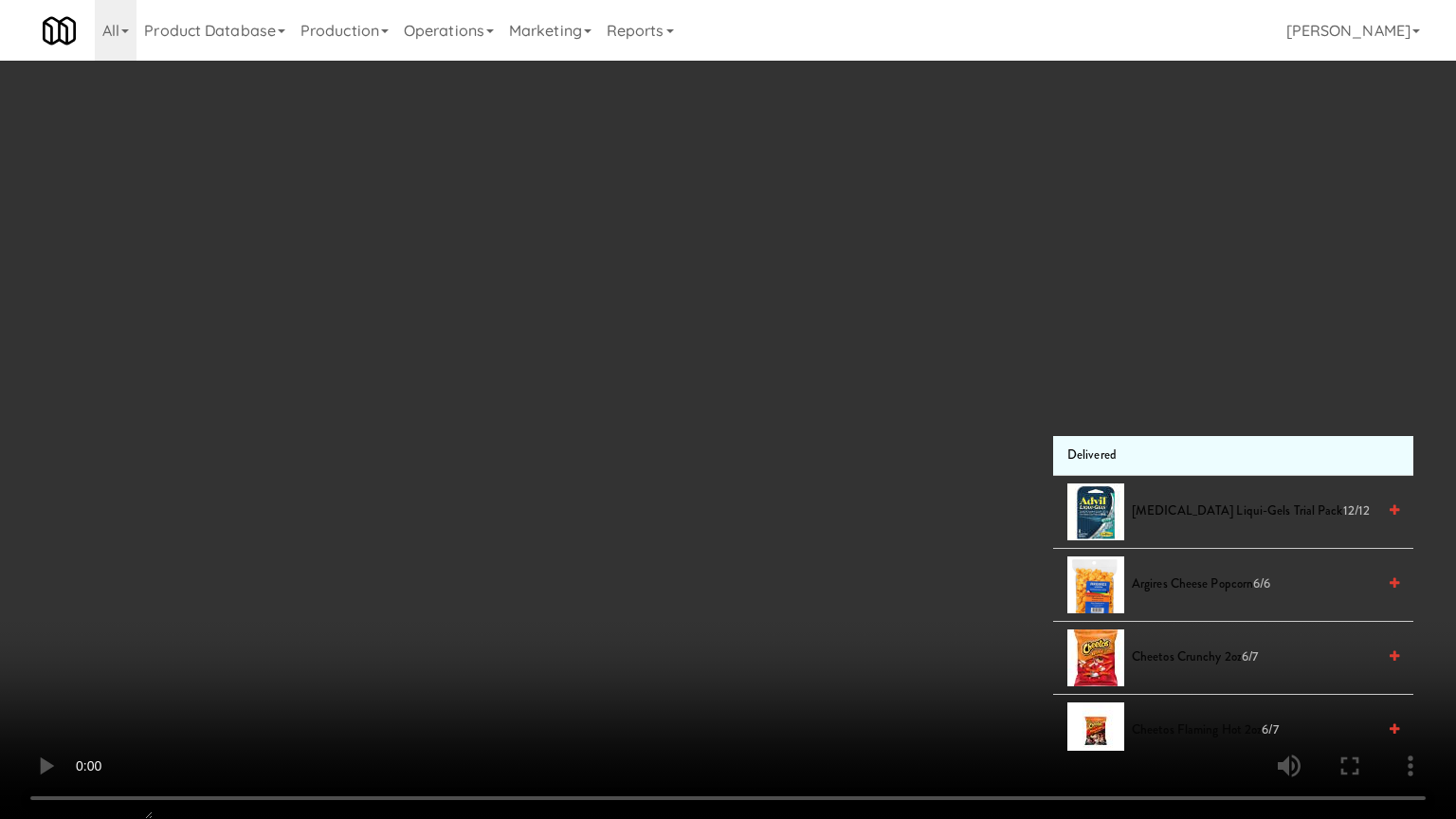 click at bounding box center [728, 410] 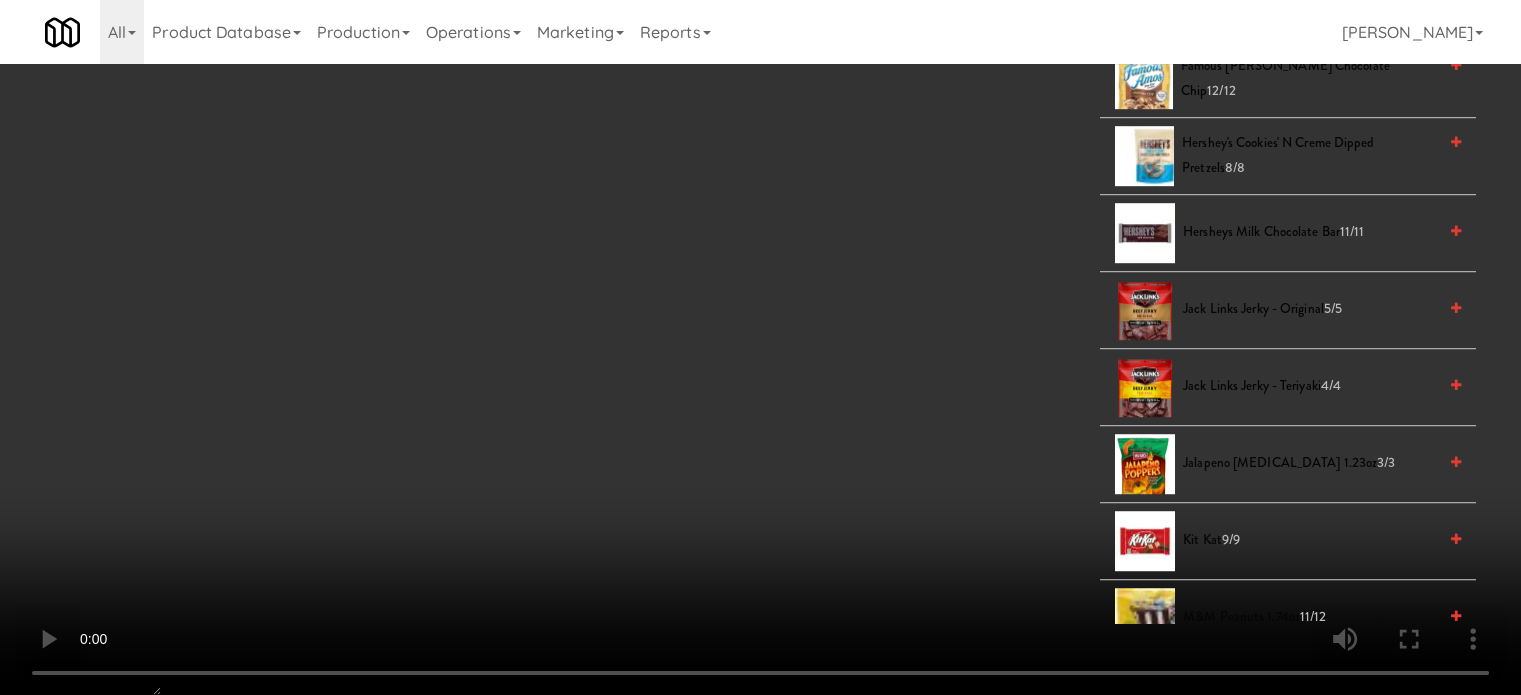 scroll, scrollTop: 2565, scrollLeft: 0, axis: vertical 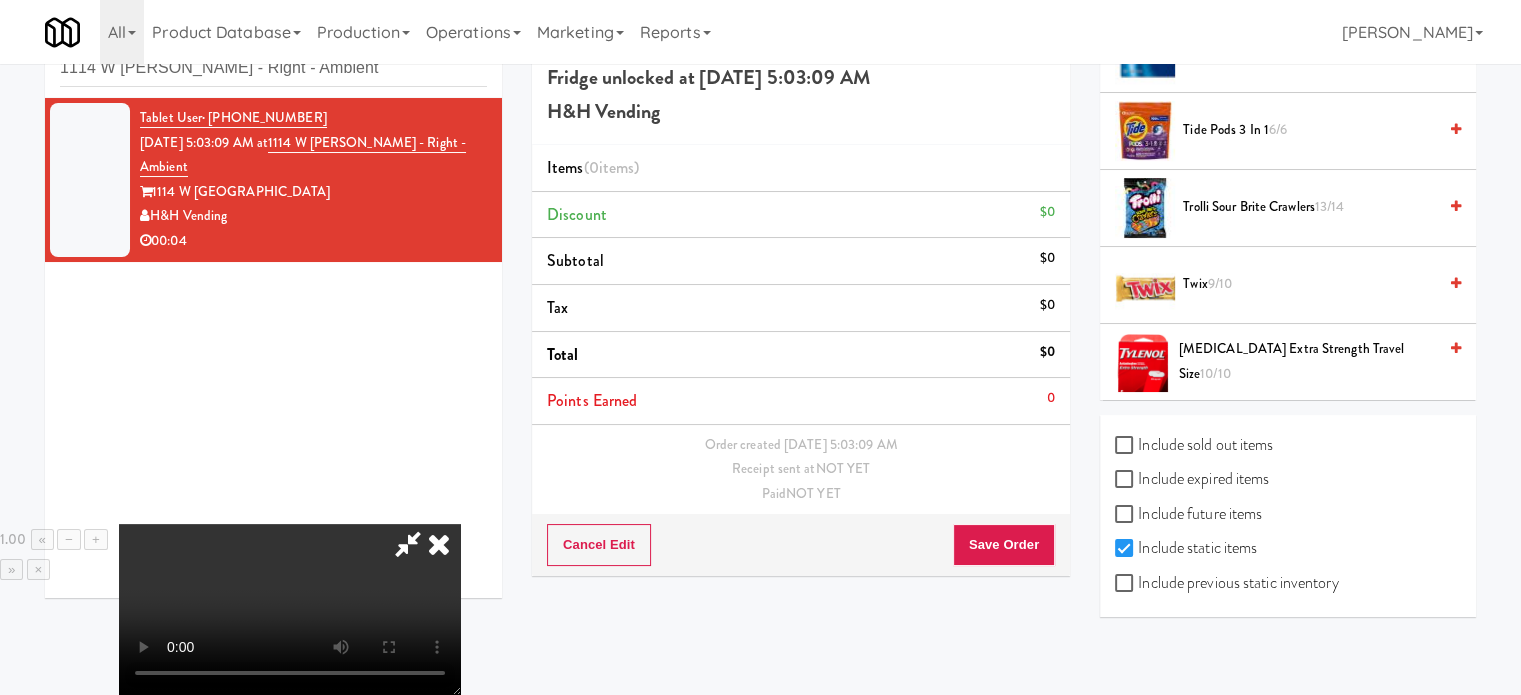 click on "9/10" at bounding box center (1220, 283) 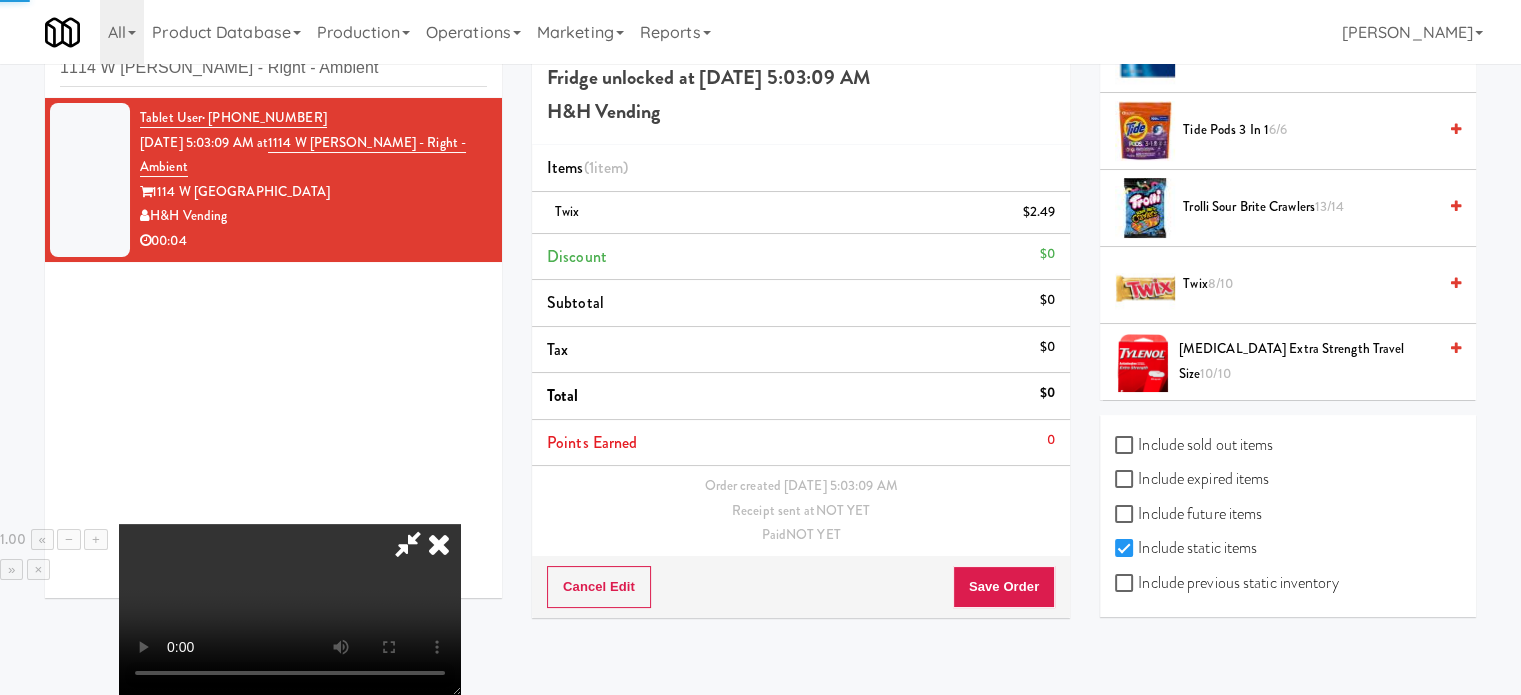 scroll, scrollTop: 2065, scrollLeft: 0, axis: vertical 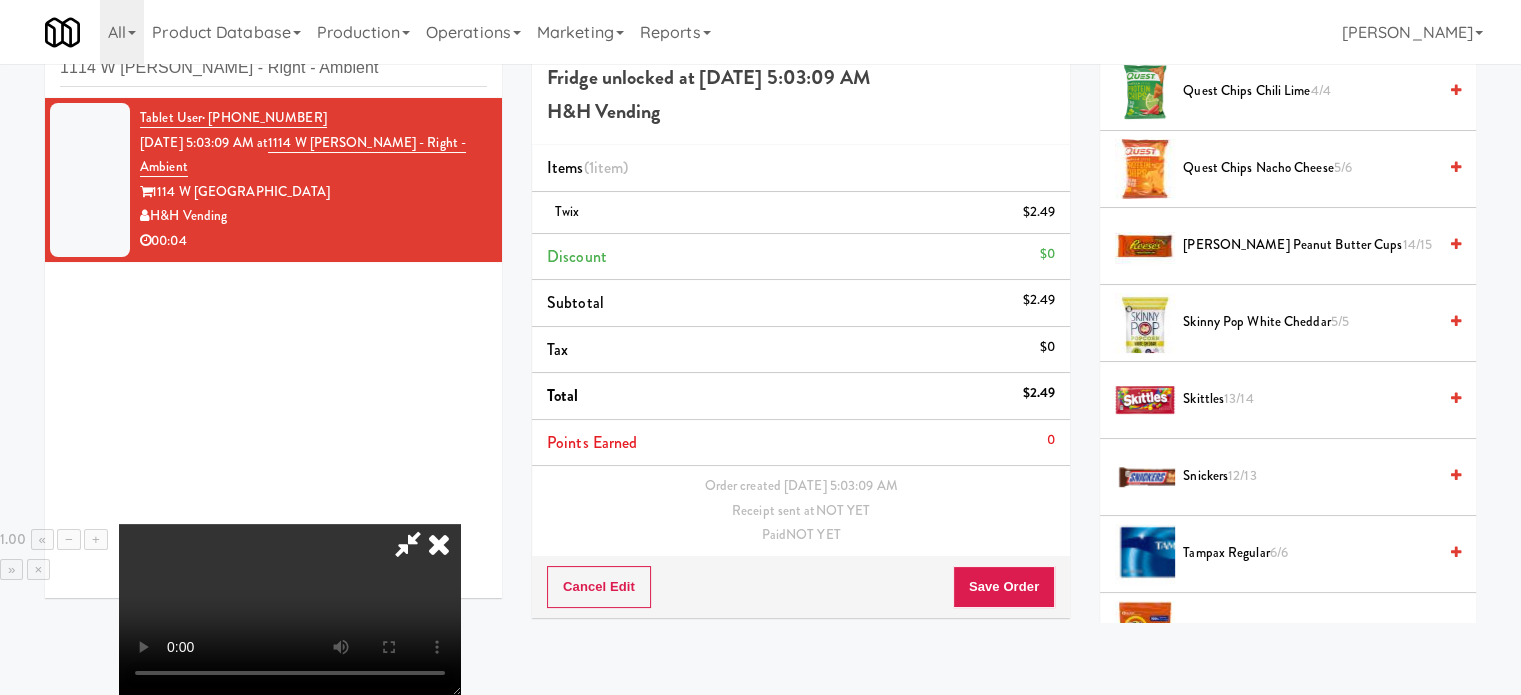 click on "12/13" at bounding box center [1242, 475] 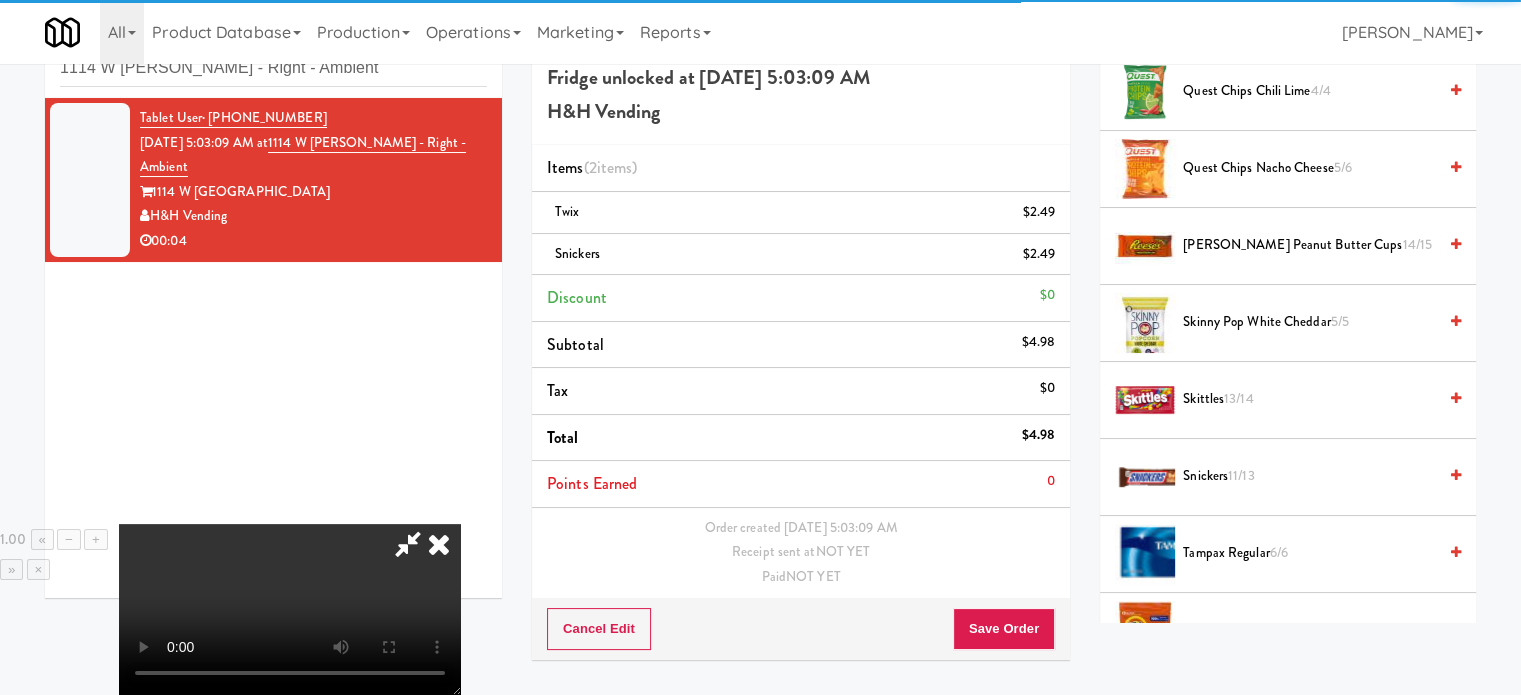 click on "[PERSON_NAME] Peanut Butter Cups  14/15" at bounding box center [1309, 245] 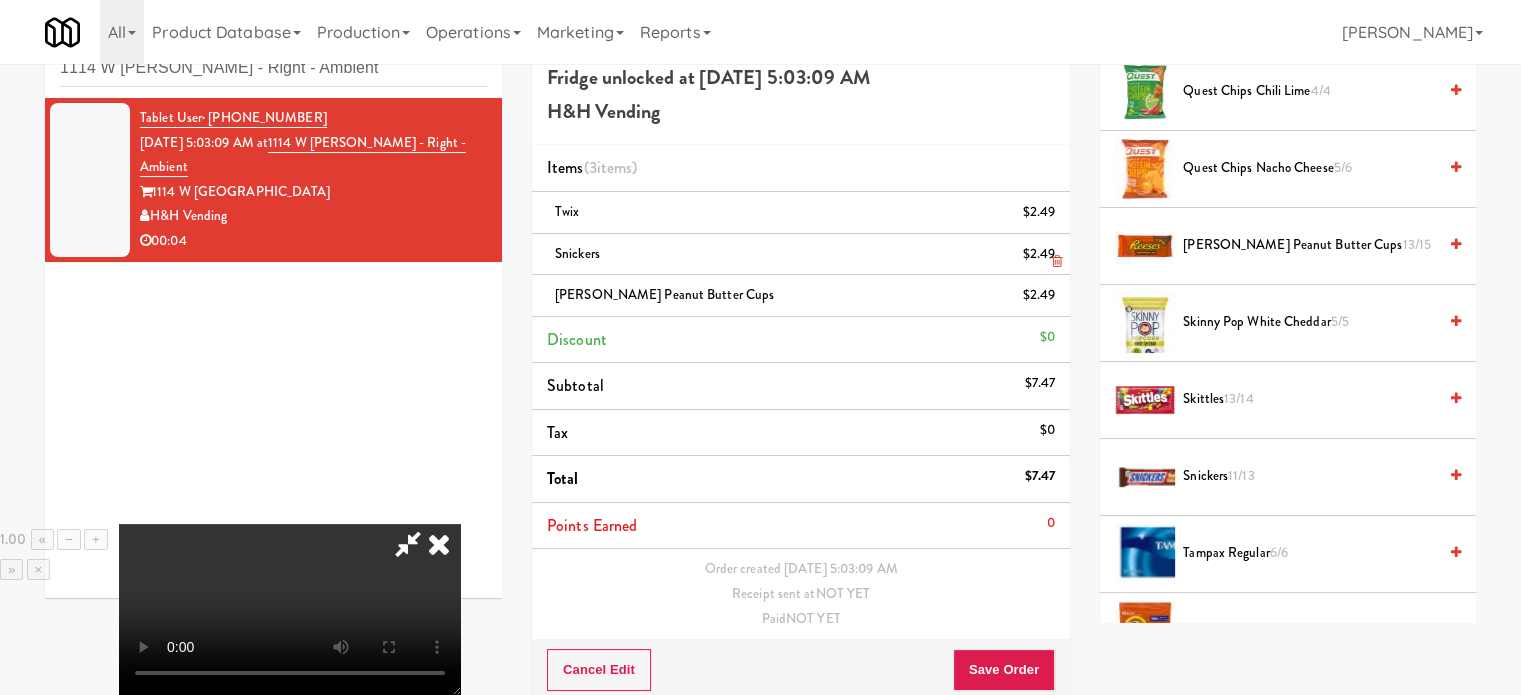 click at bounding box center [439, 544] 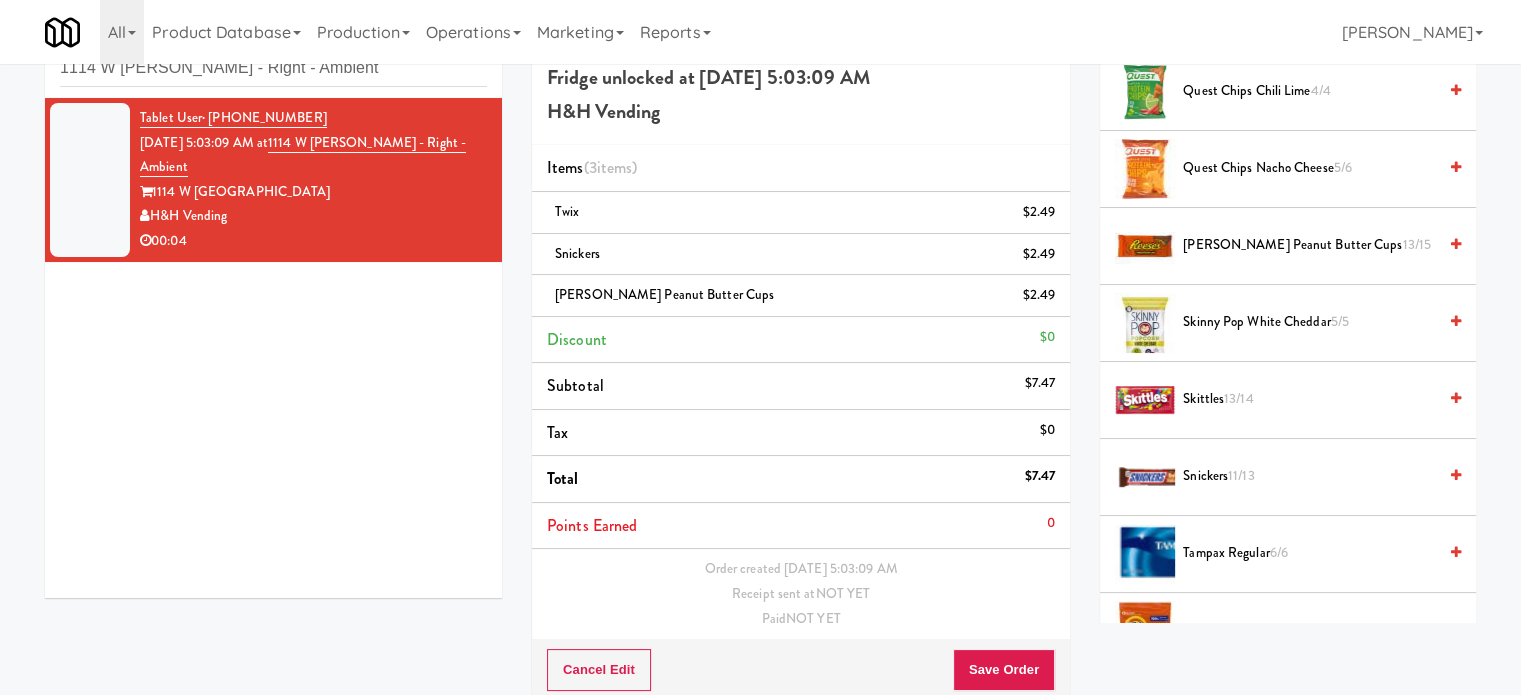scroll, scrollTop: 82, scrollLeft: 0, axis: vertical 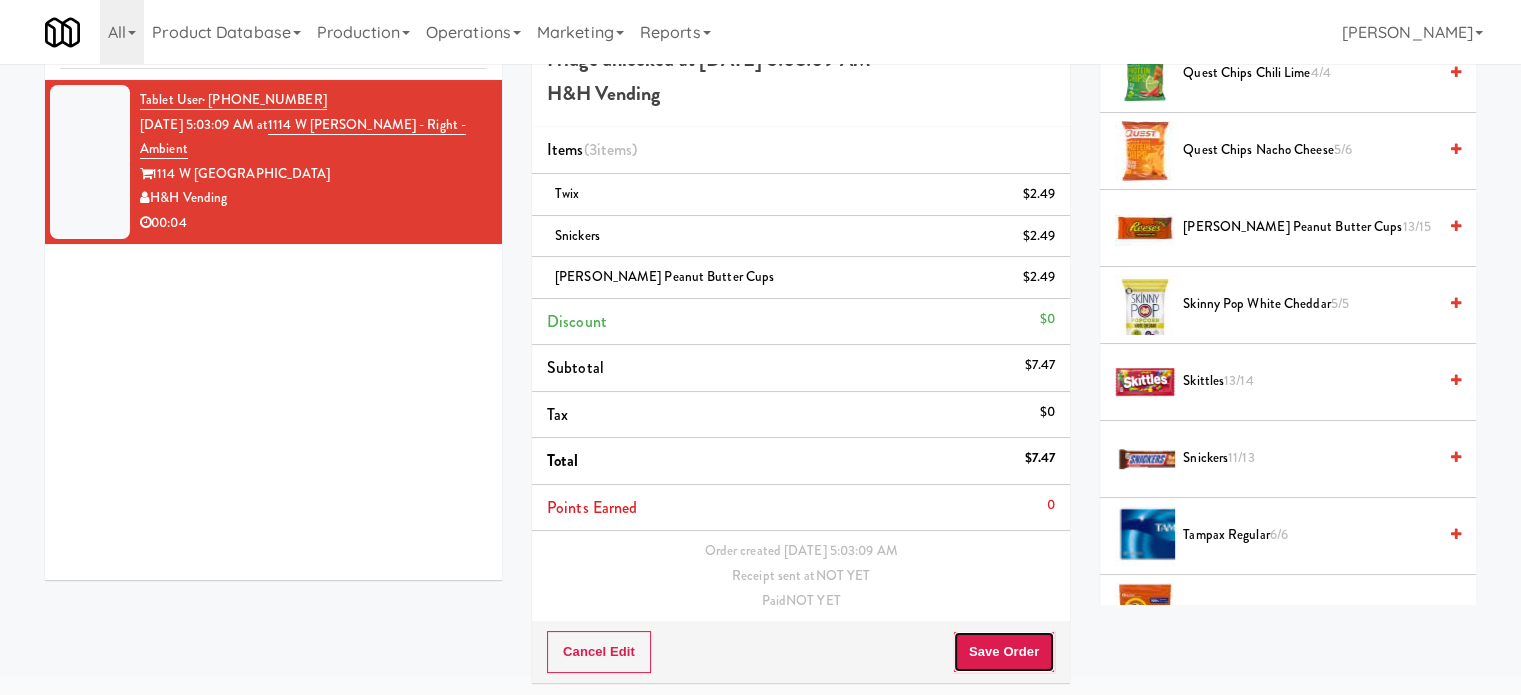 click on "Save Order" at bounding box center [1004, 652] 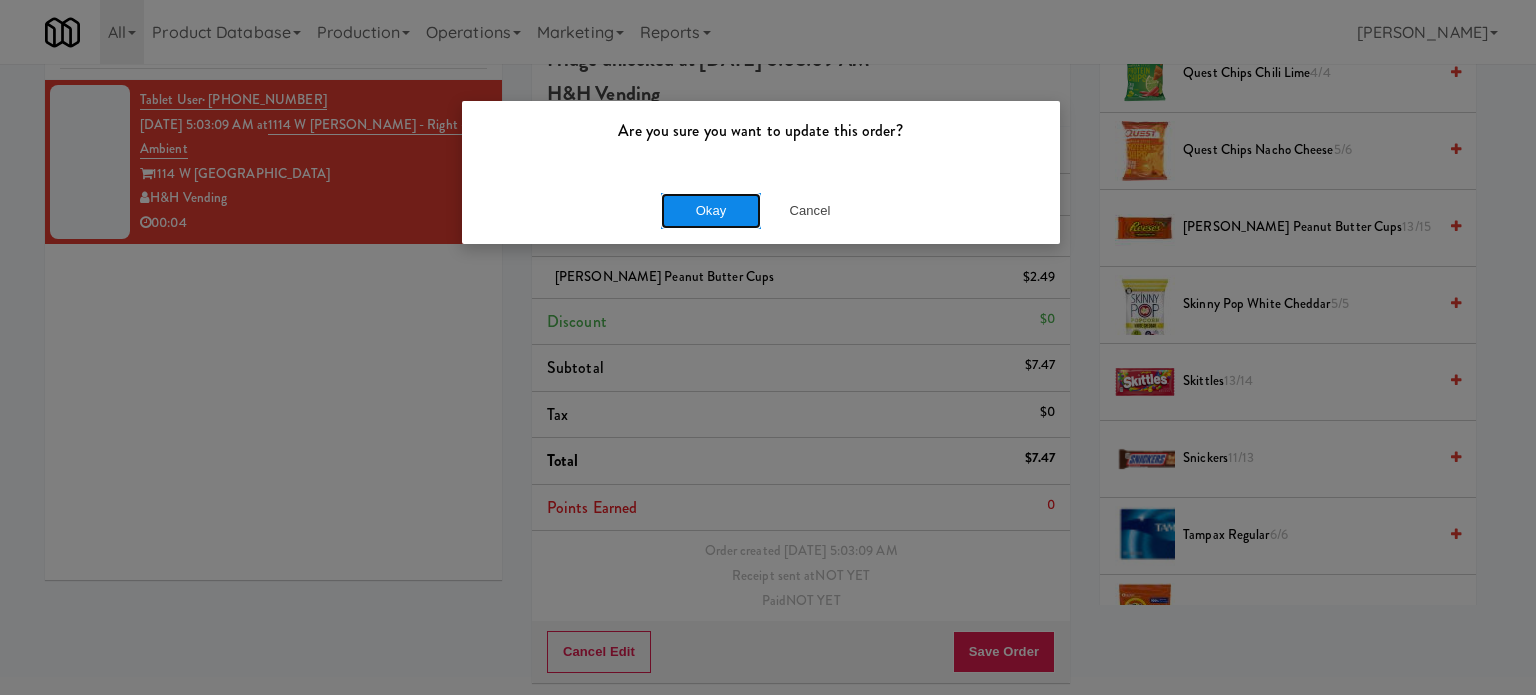 click on "Okay" at bounding box center (711, 211) 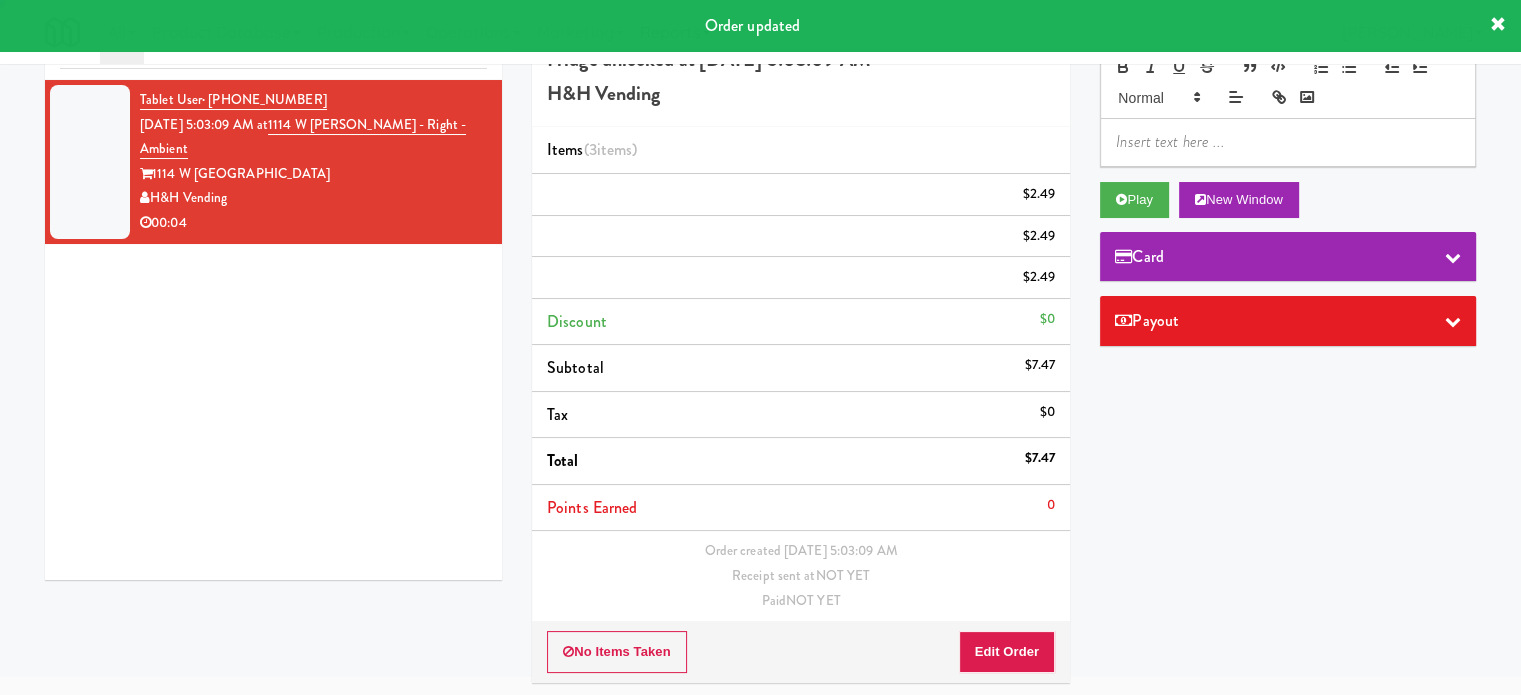 scroll, scrollTop: 0, scrollLeft: 0, axis: both 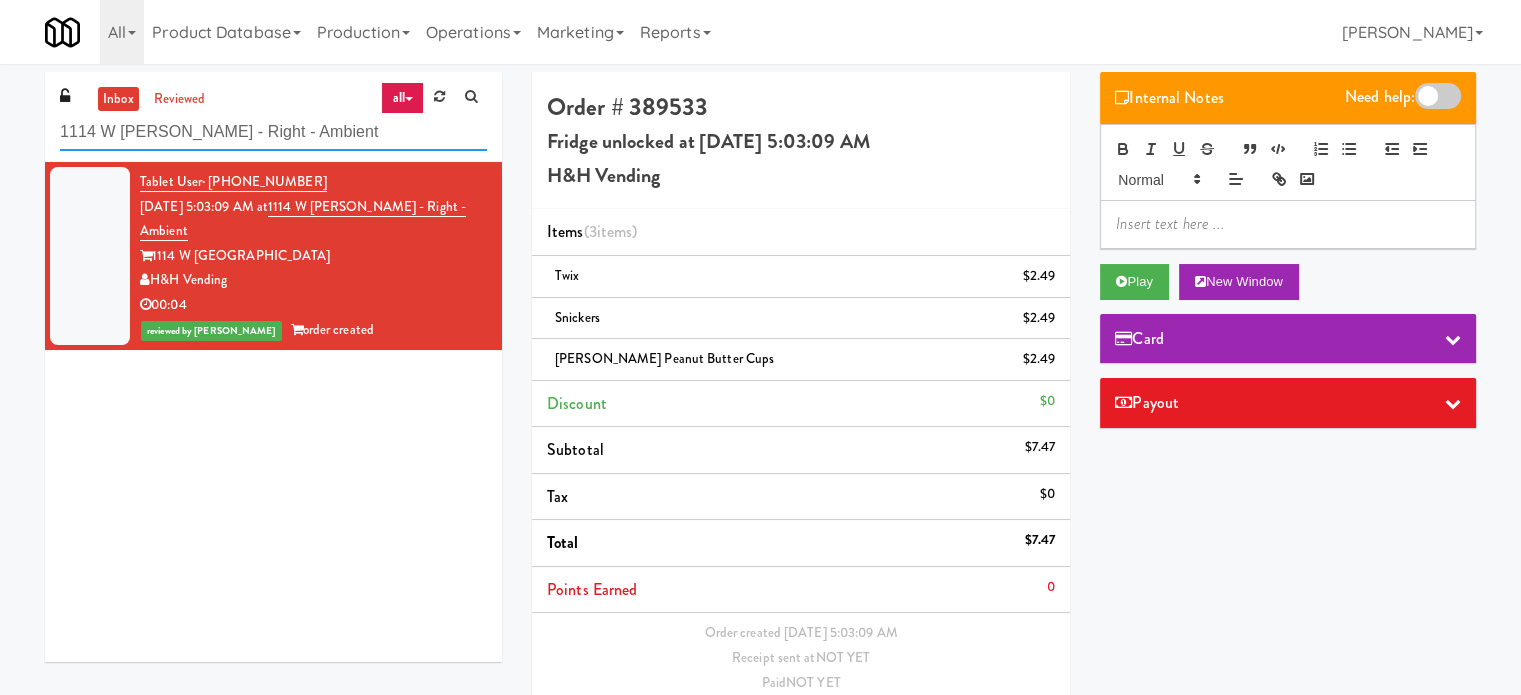 click on "1114 W [PERSON_NAME] - Right - Ambient" at bounding box center (273, 132) 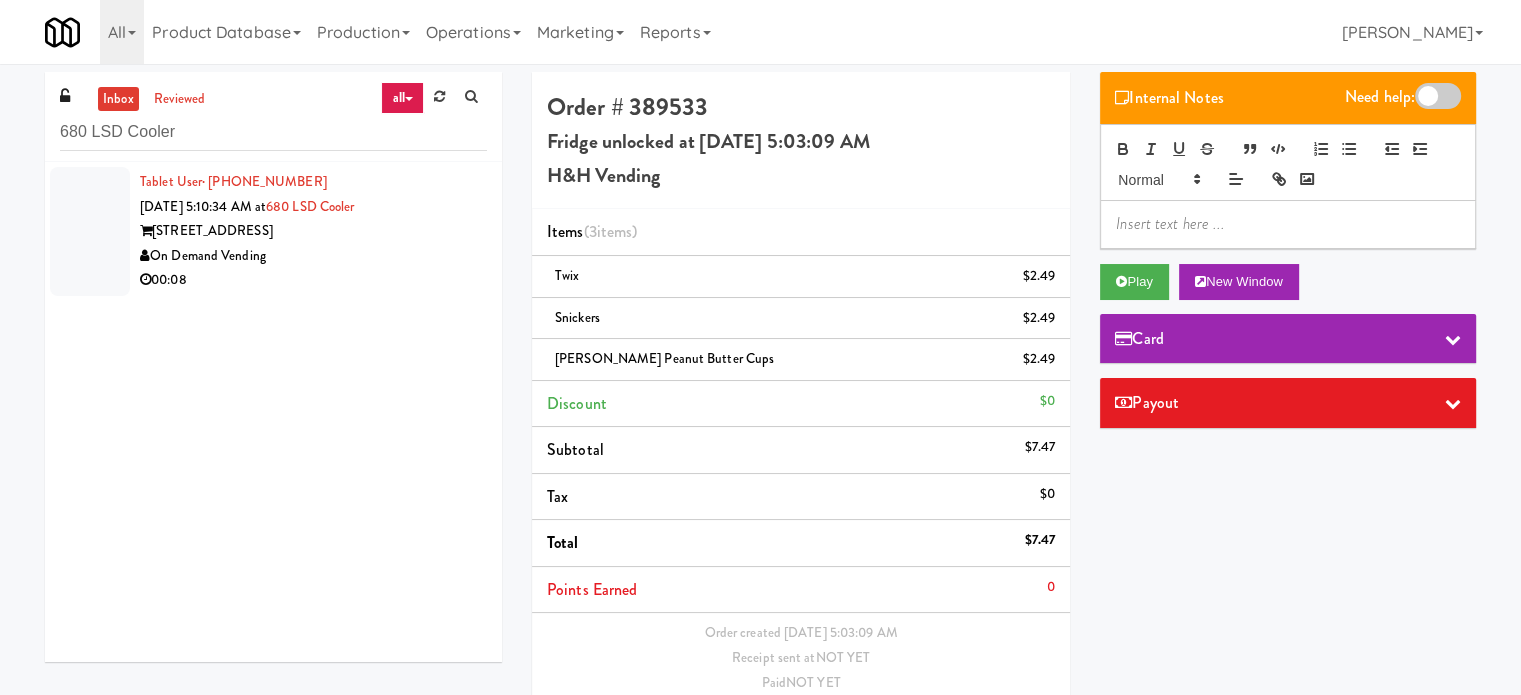 drag, startPoint x: 340, startPoint y: 247, endPoint x: 660, endPoint y: 181, distance: 326.73538 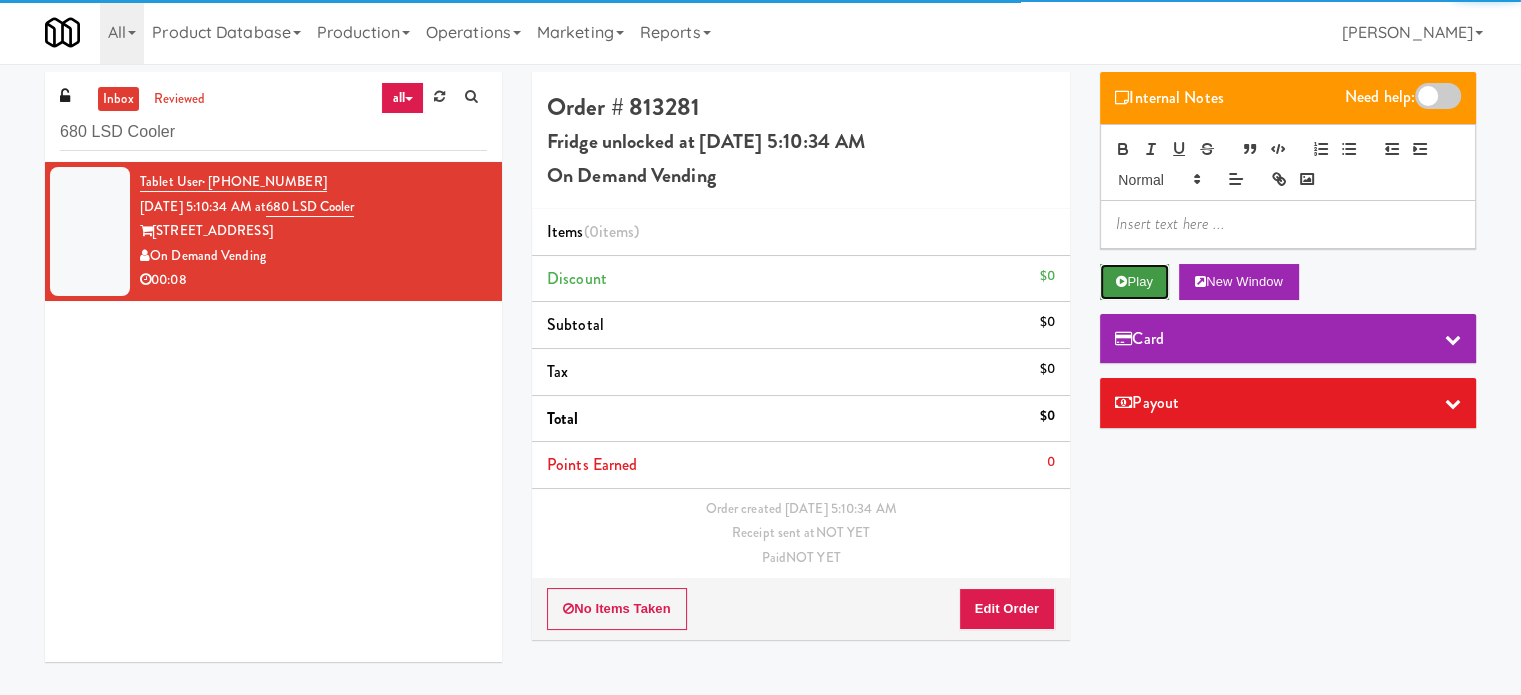click on "Play" at bounding box center (1134, 282) 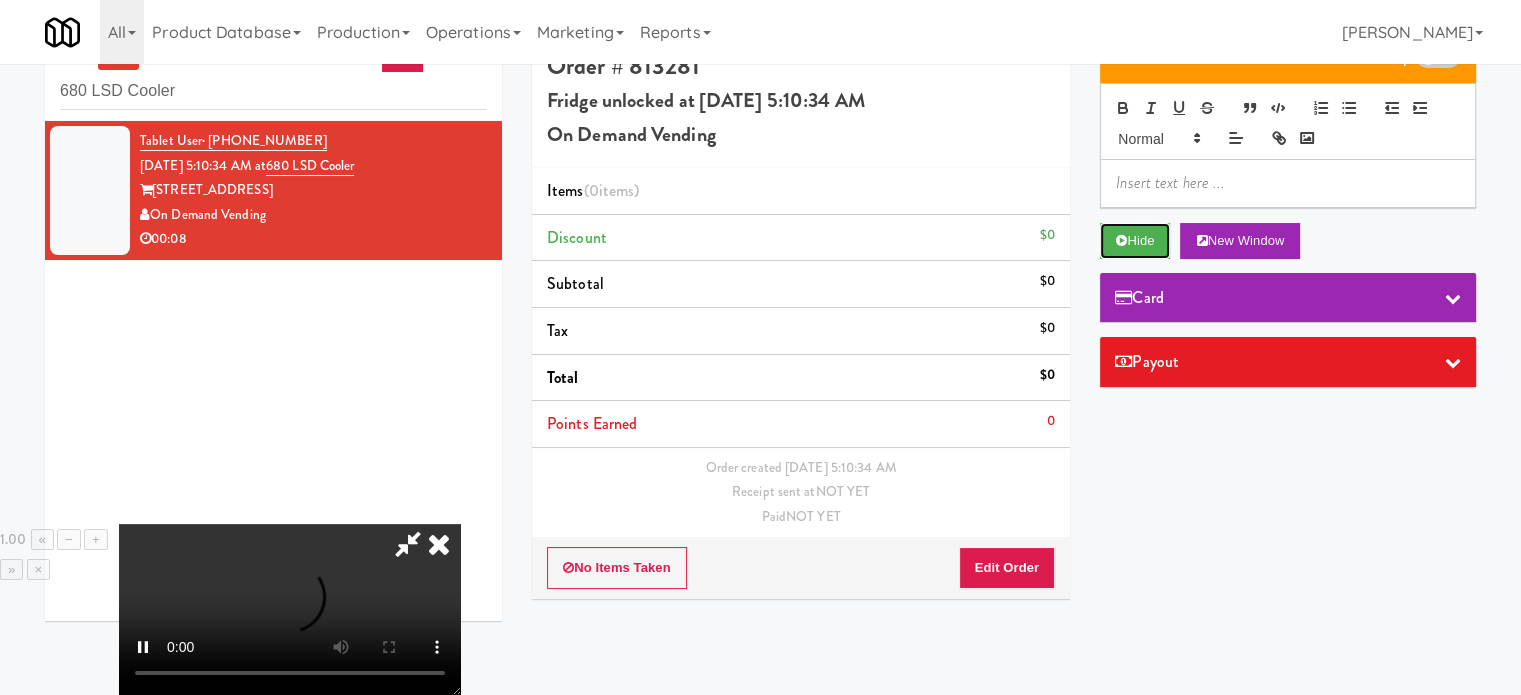 scroll, scrollTop: 64, scrollLeft: 0, axis: vertical 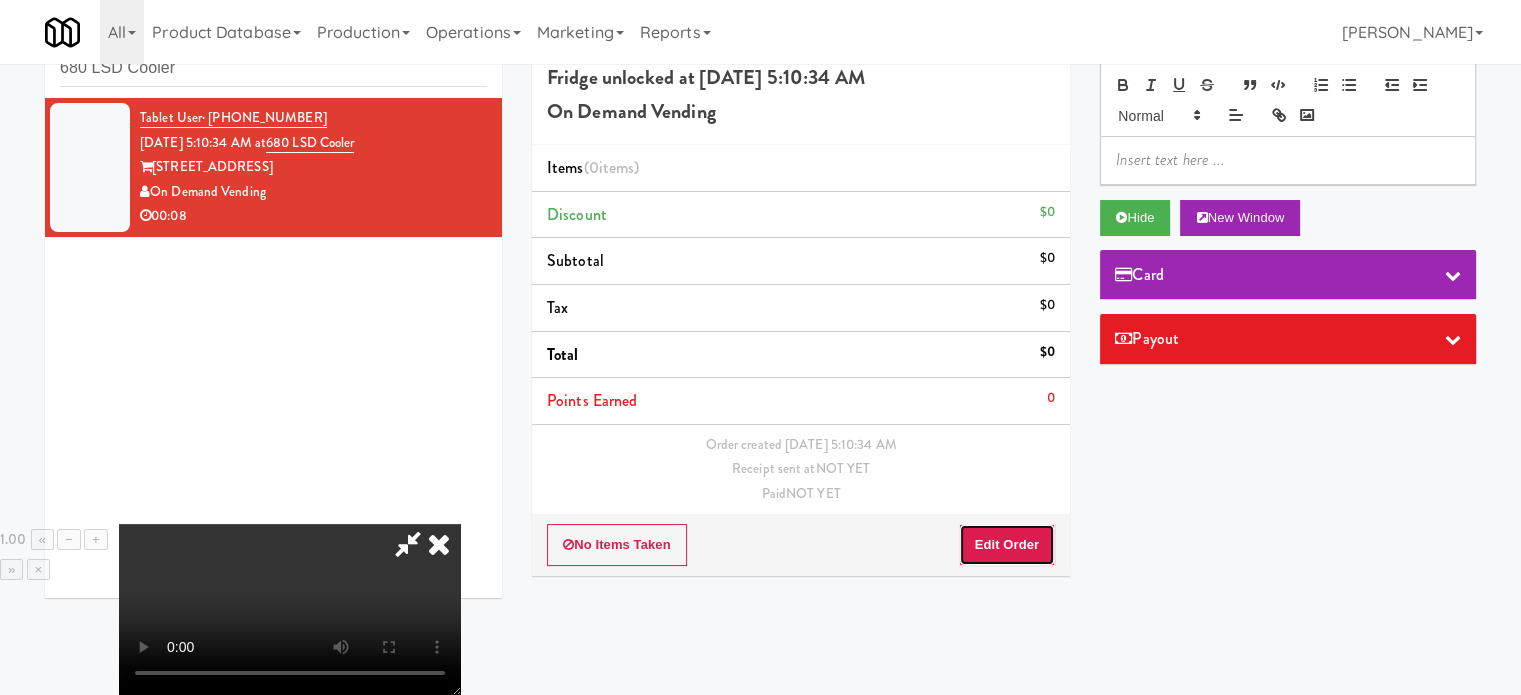 click on "Edit Order" at bounding box center [1007, 545] 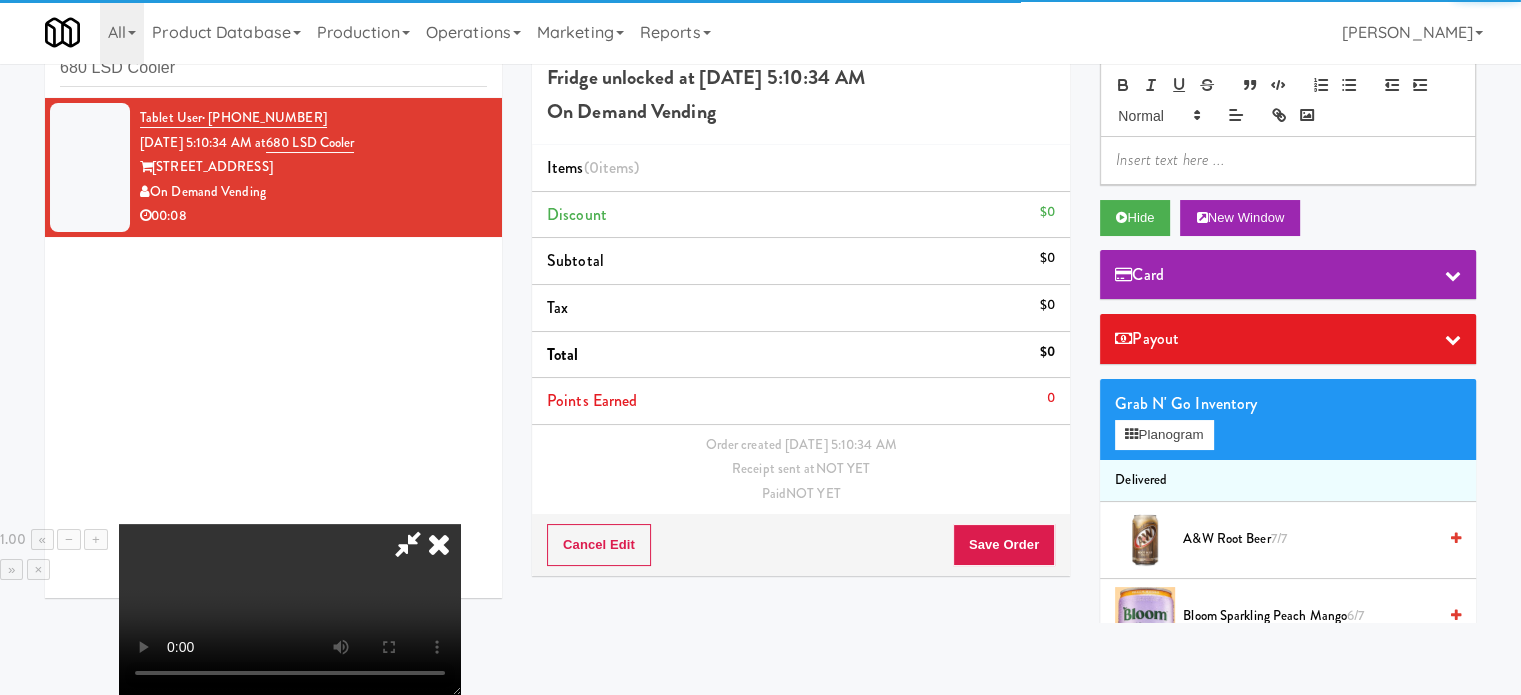 click at bounding box center (290, 609) 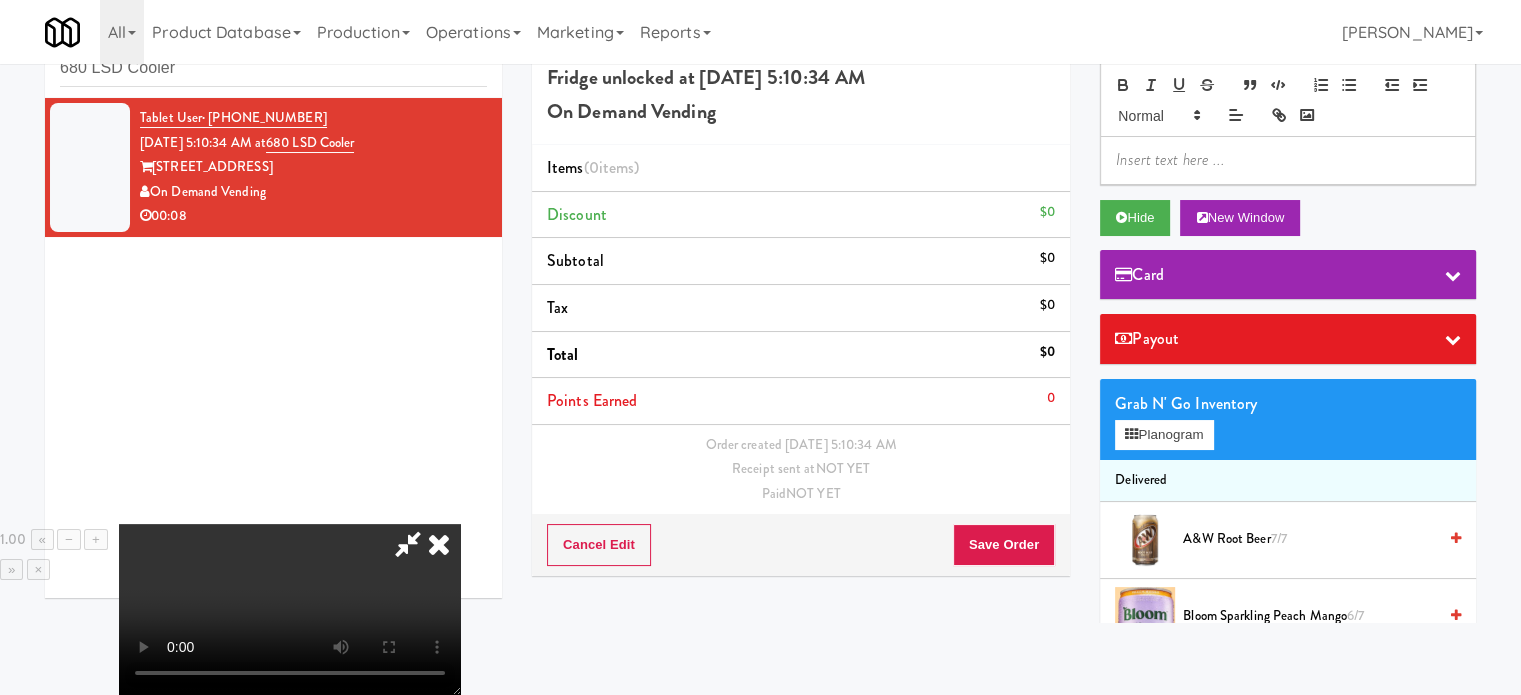 click at bounding box center [290, 609] 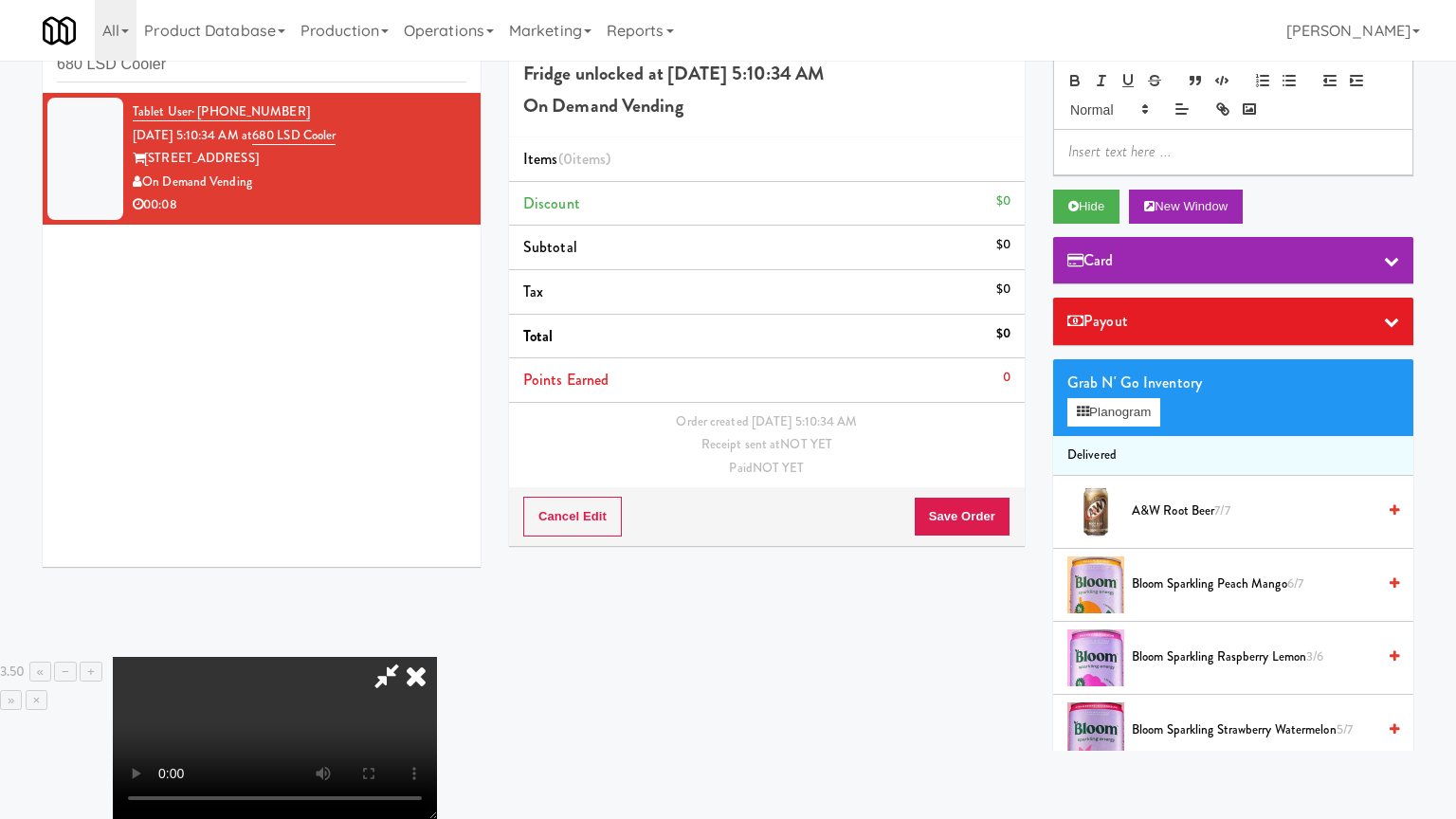click at bounding box center (275, 737) 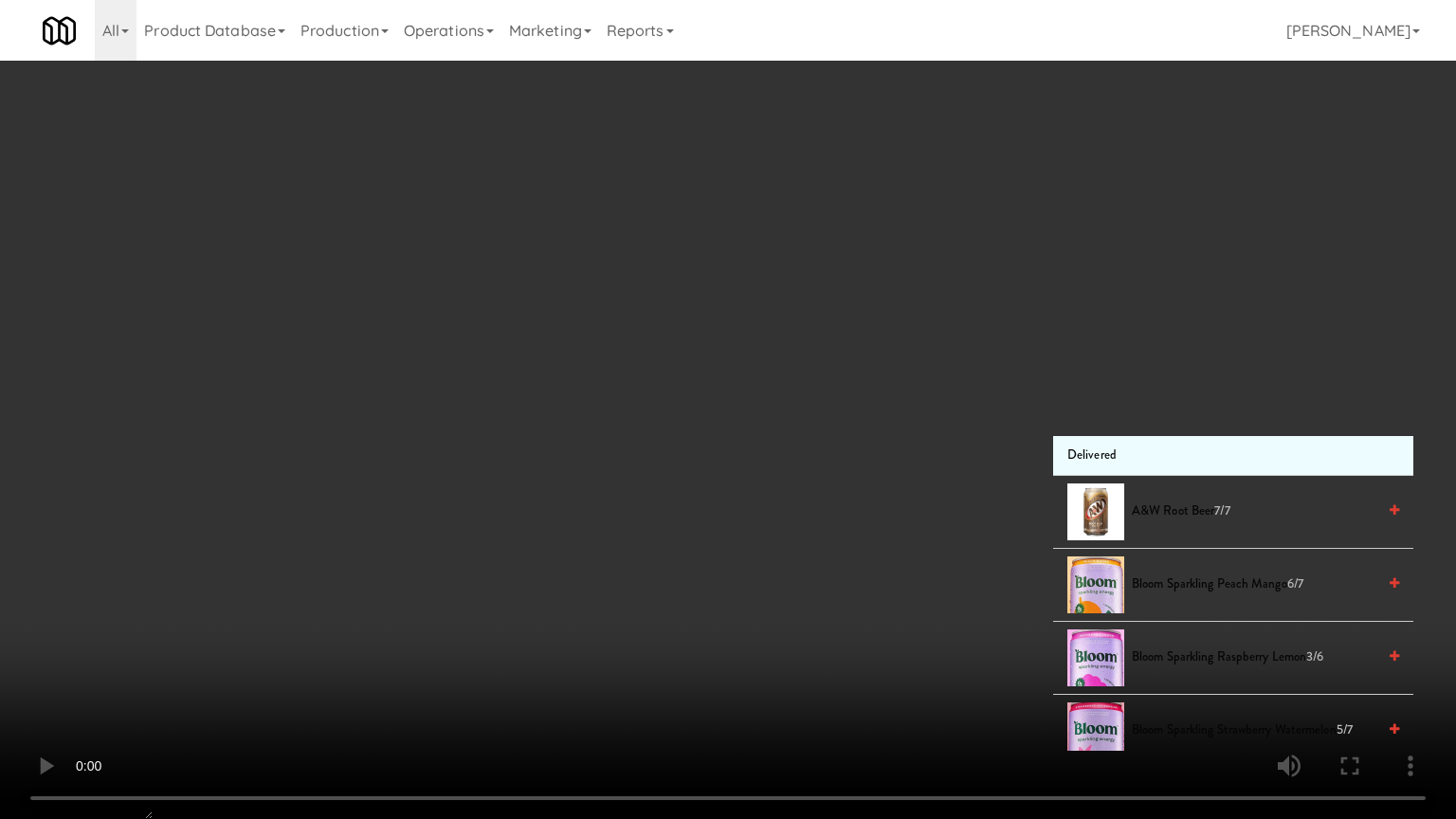 click at bounding box center [728, 410] 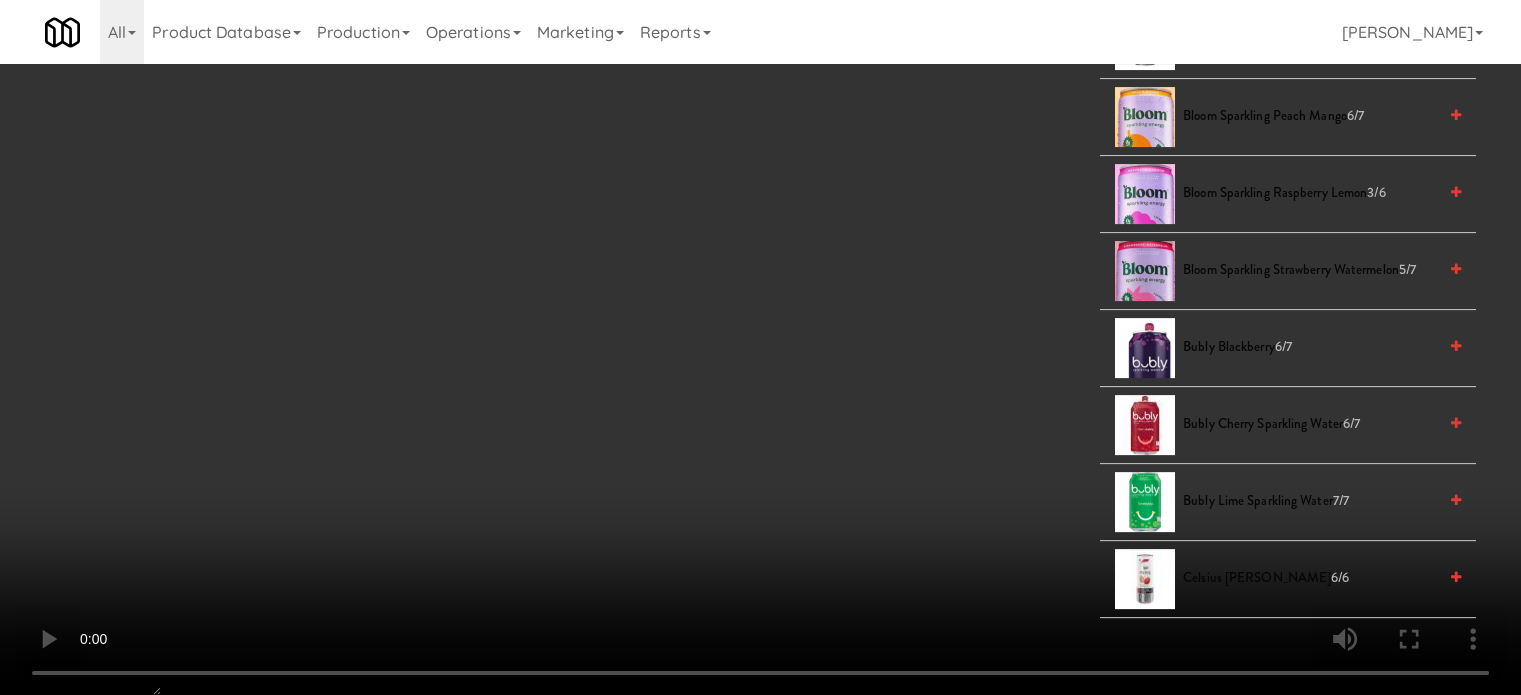 scroll, scrollTop: 1000, scrollLeft: 0, axis: vertical 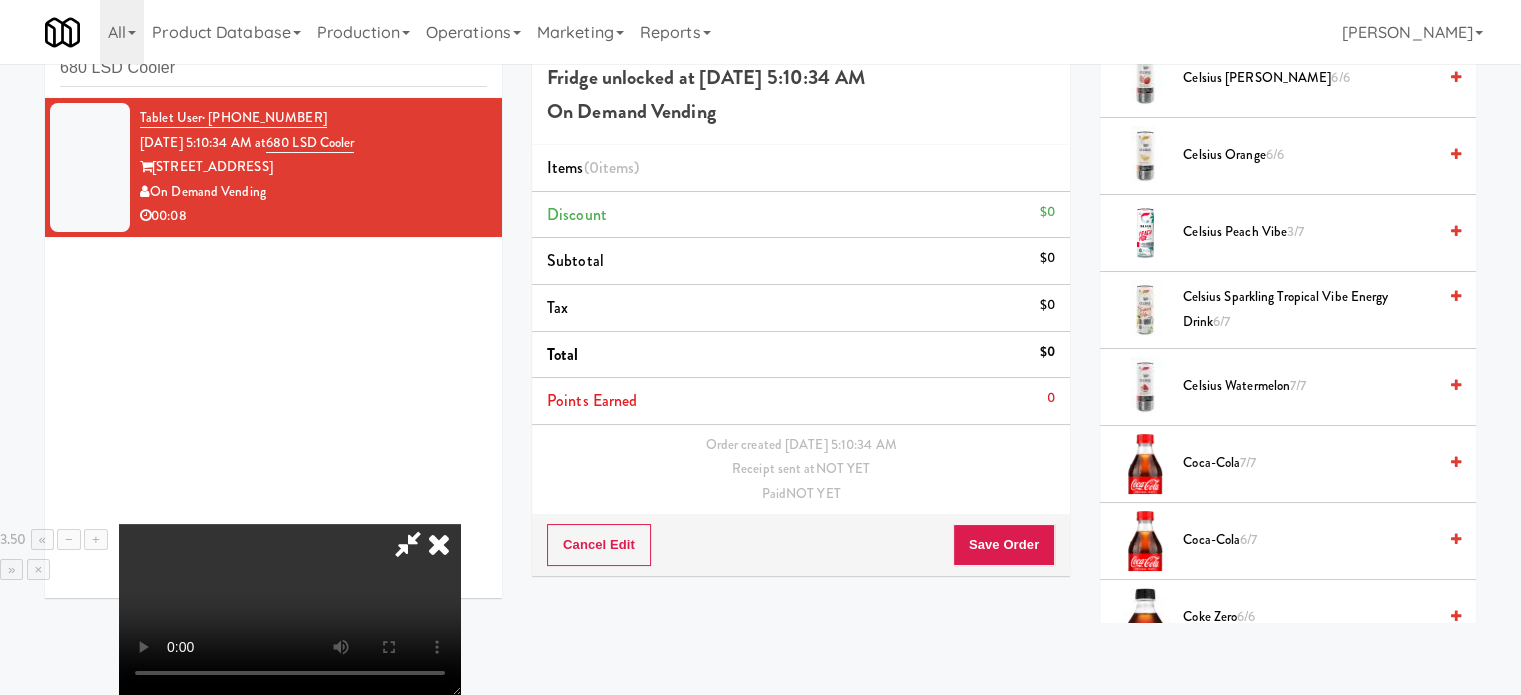 click on "Coca-Cola  7/7" at bounding box center (1309, 463) 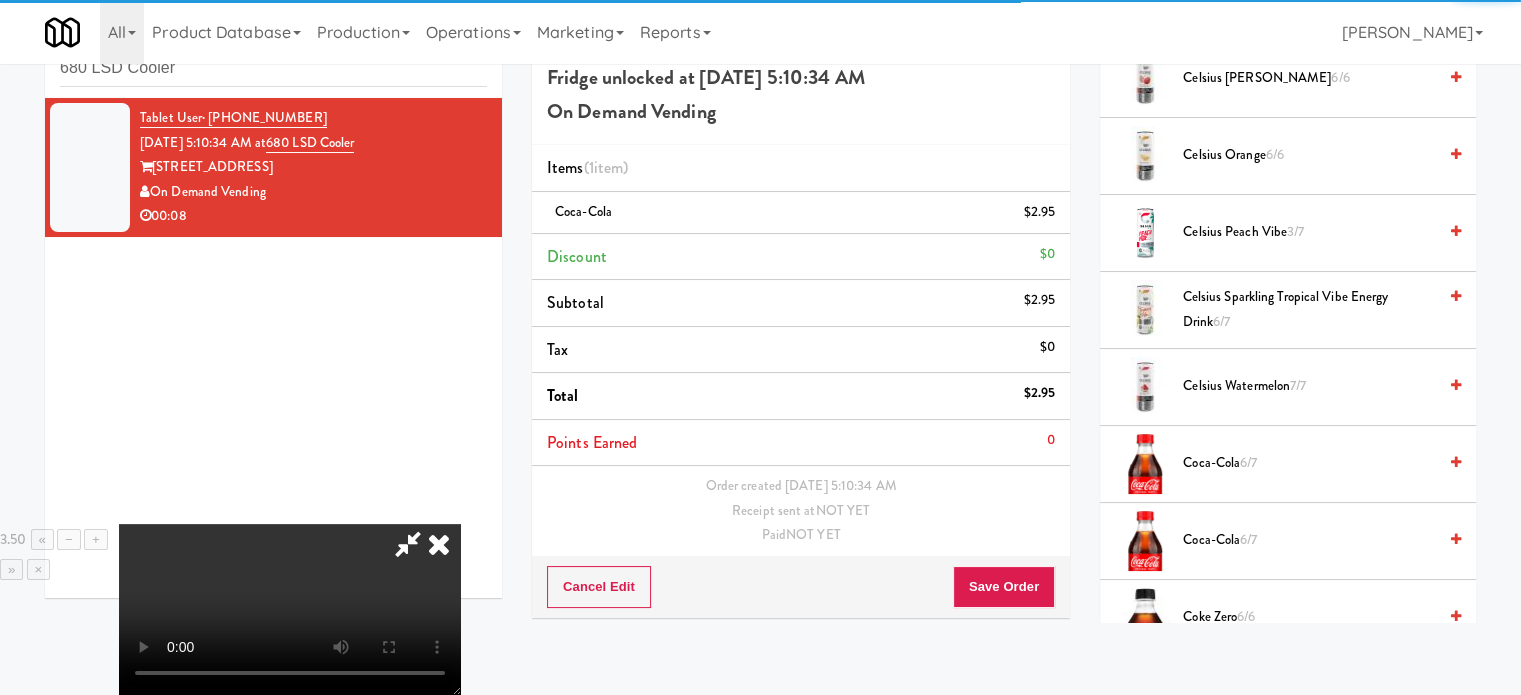 click at bounding box center (439, 544) 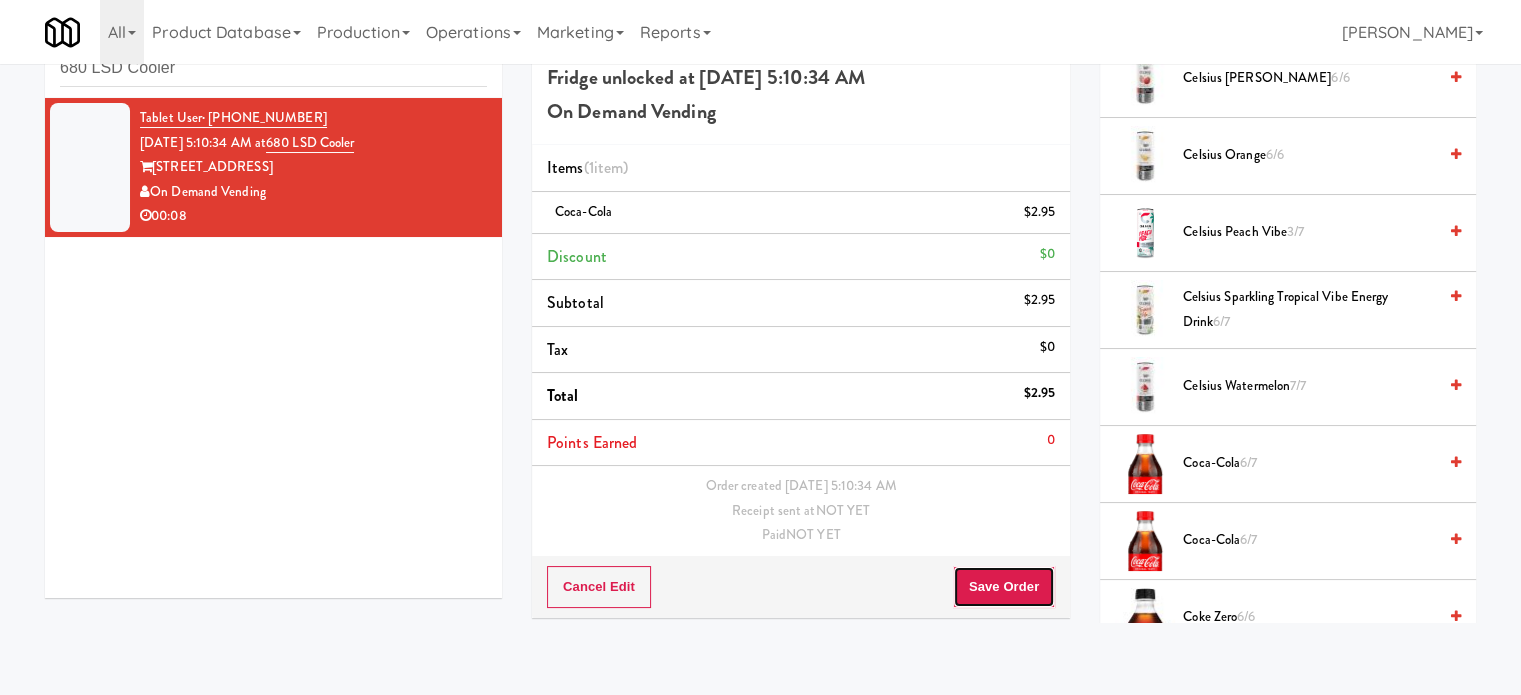 click on "Save Order" at bounding box center (1004, 587) 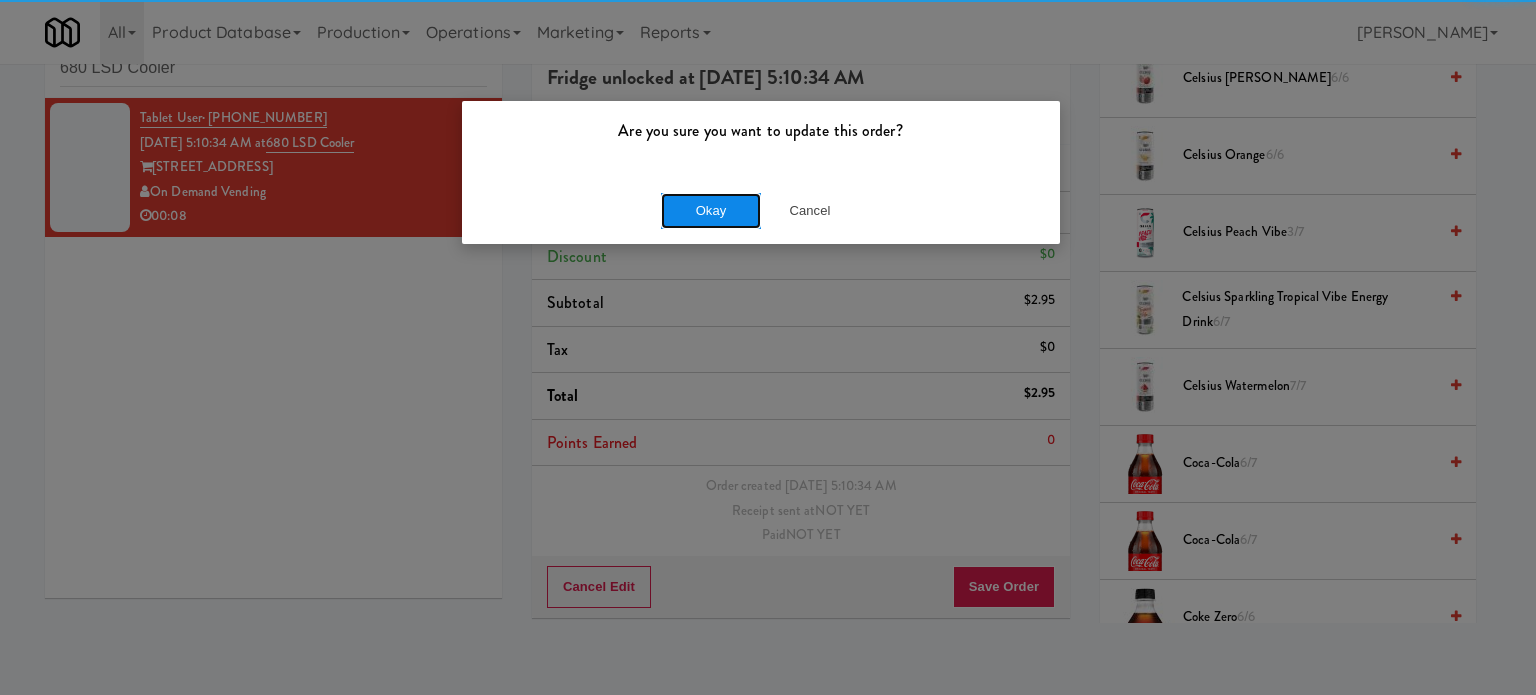 click on "Okay" at bounding box center (711, 211) 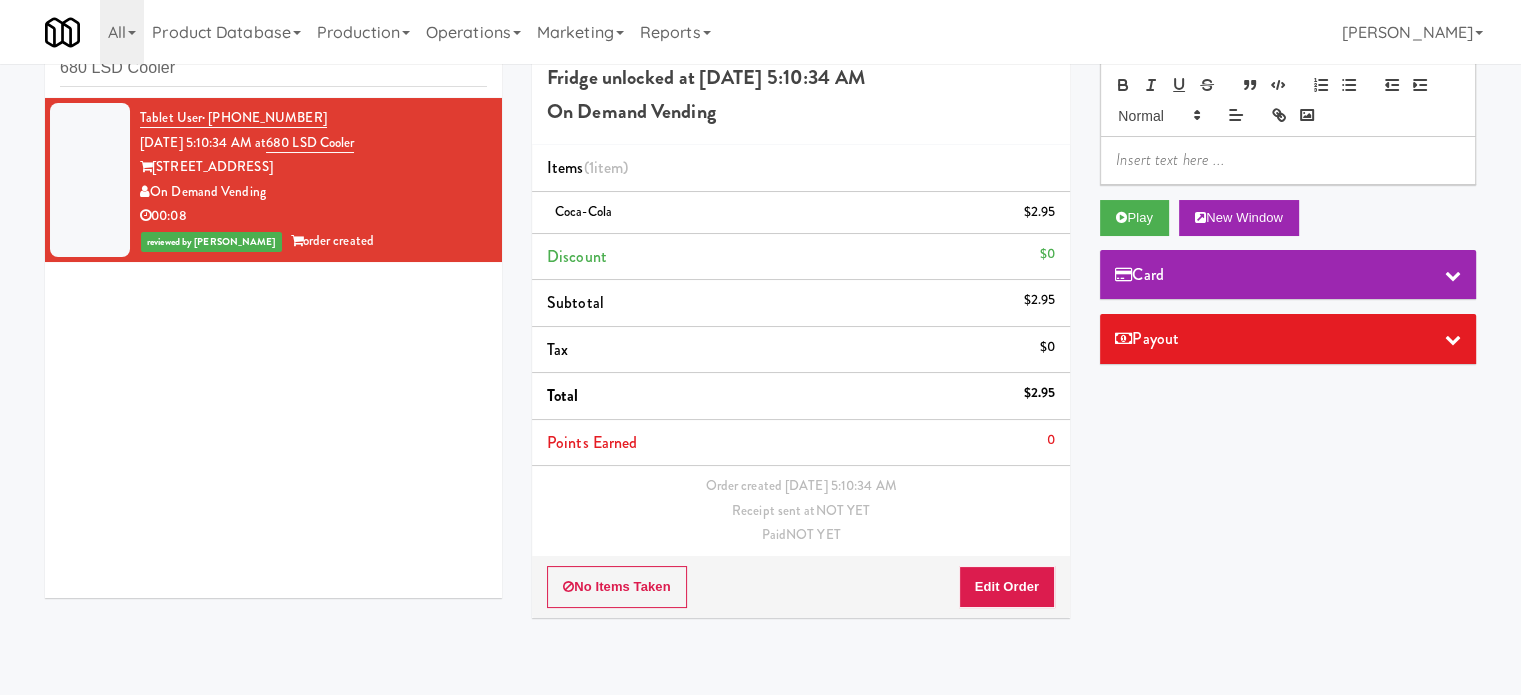 scroll, scrollTop: 0, scrollLeft: 0, axis: both 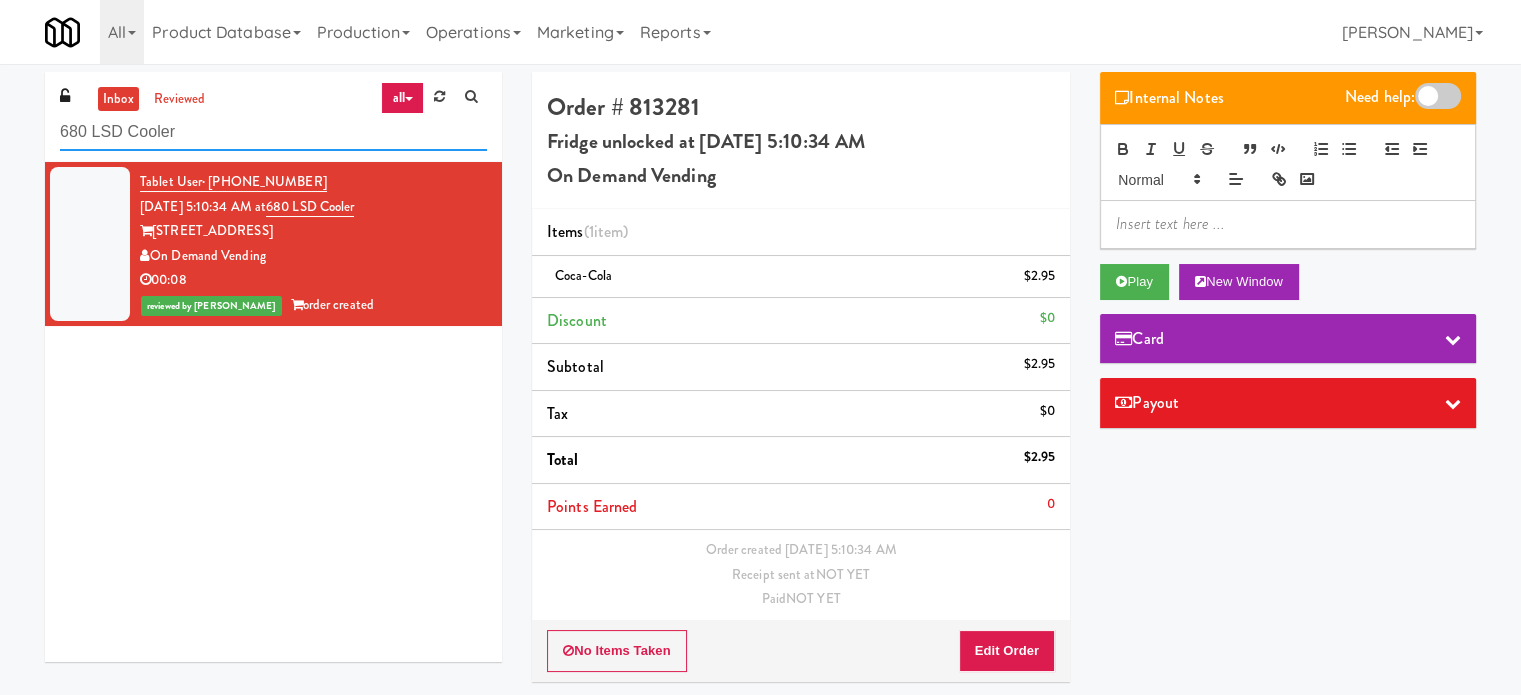 click on "680 LSD Cooler" at bounding box center (273, 132) 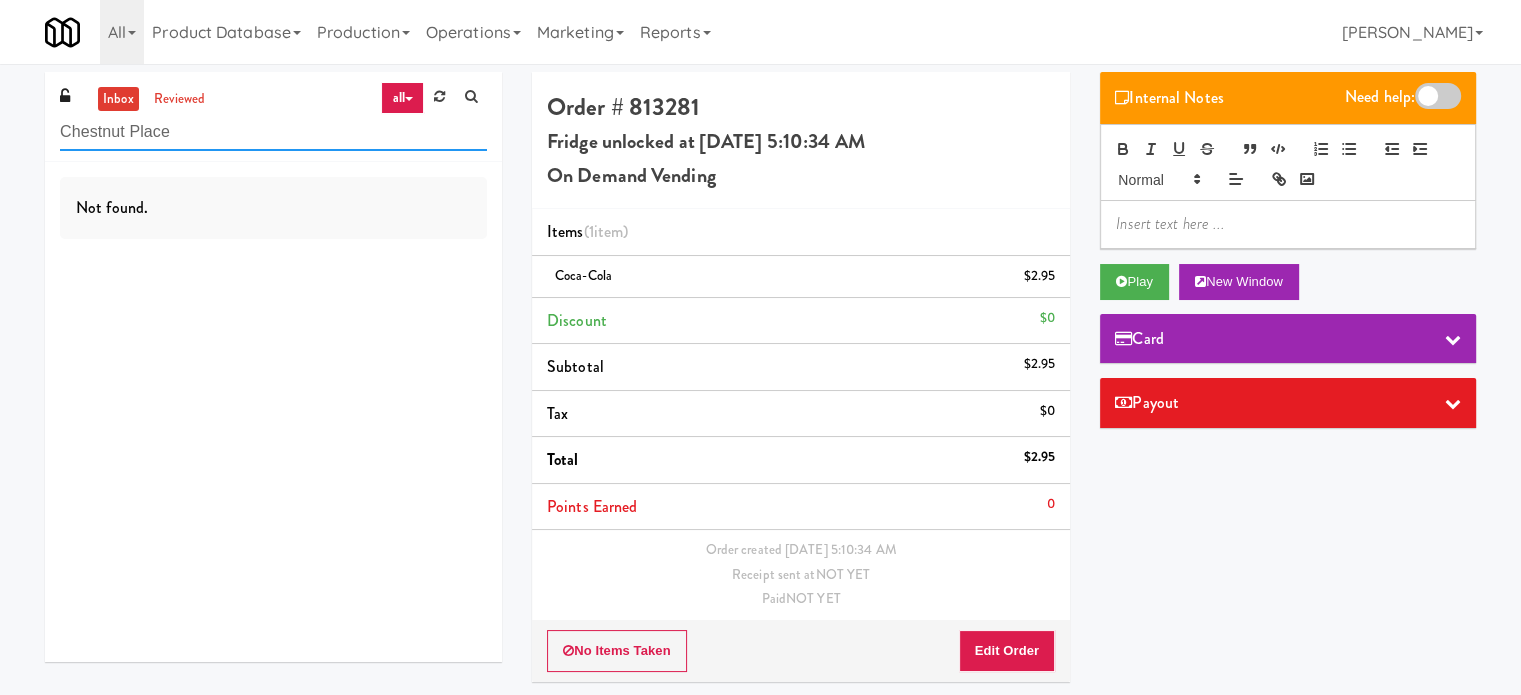 click on "Chestnut Place" at bounding box center [273, 132] 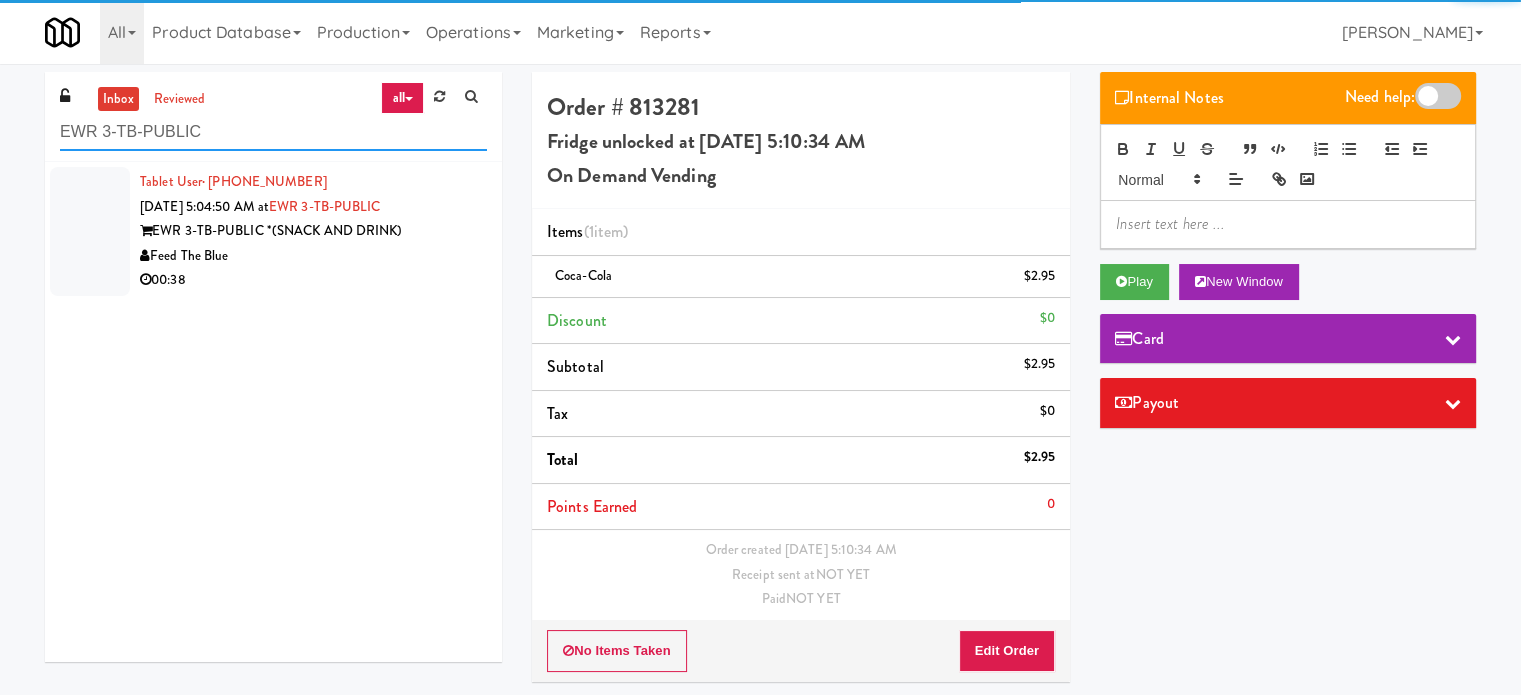 type on "EWR 3-TB-PUBLIC" 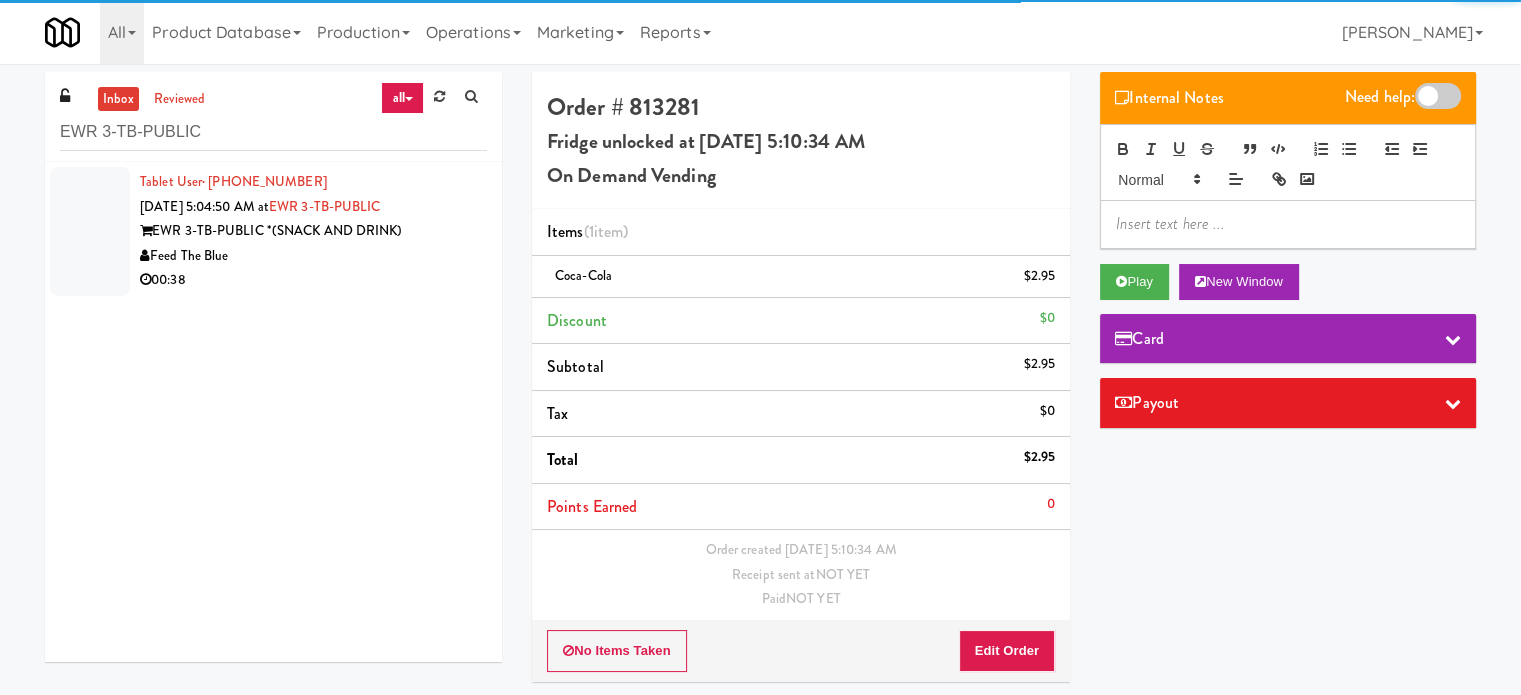 click on "00:38" at bounding box center (313, 280) 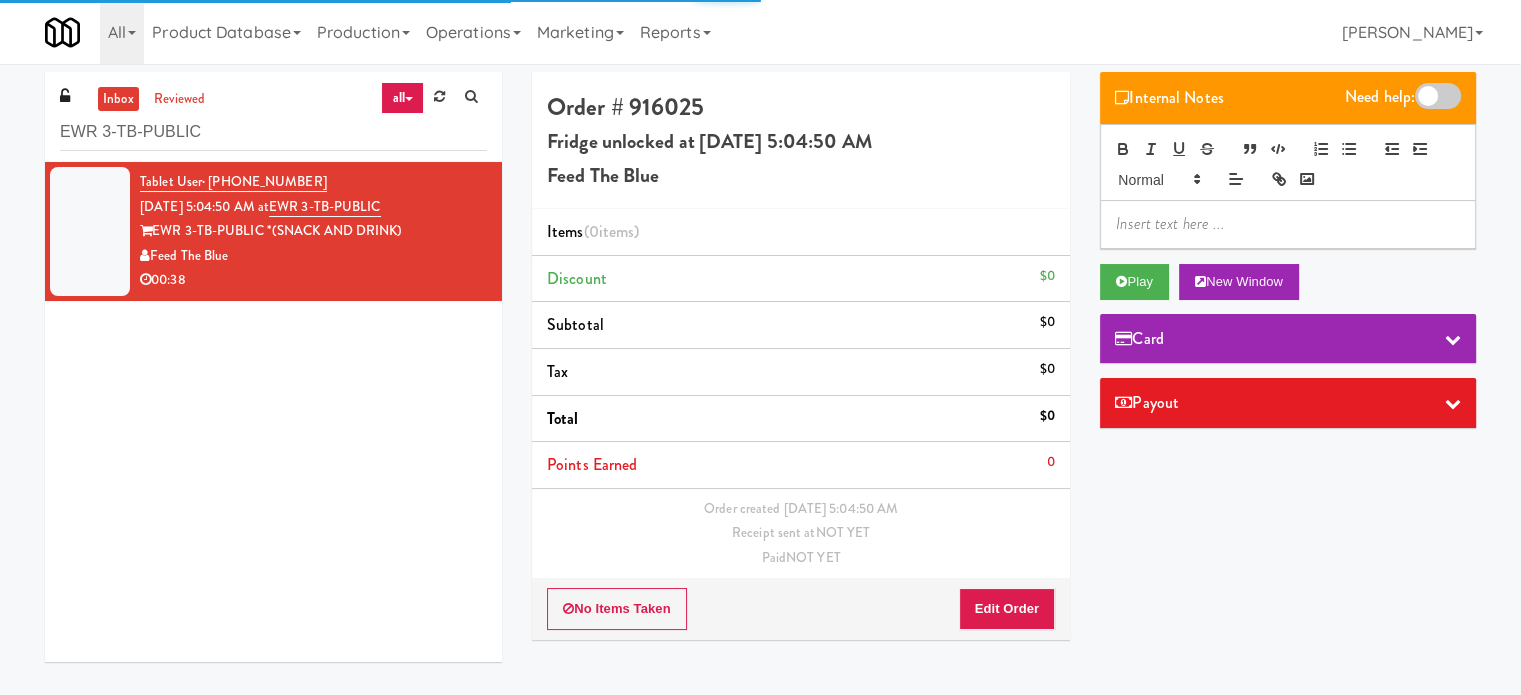 click on "Internal Notes Need help:                                                                                                                                                                 Play  New Window  Card   Payout" at bounding box center [1288, 257] 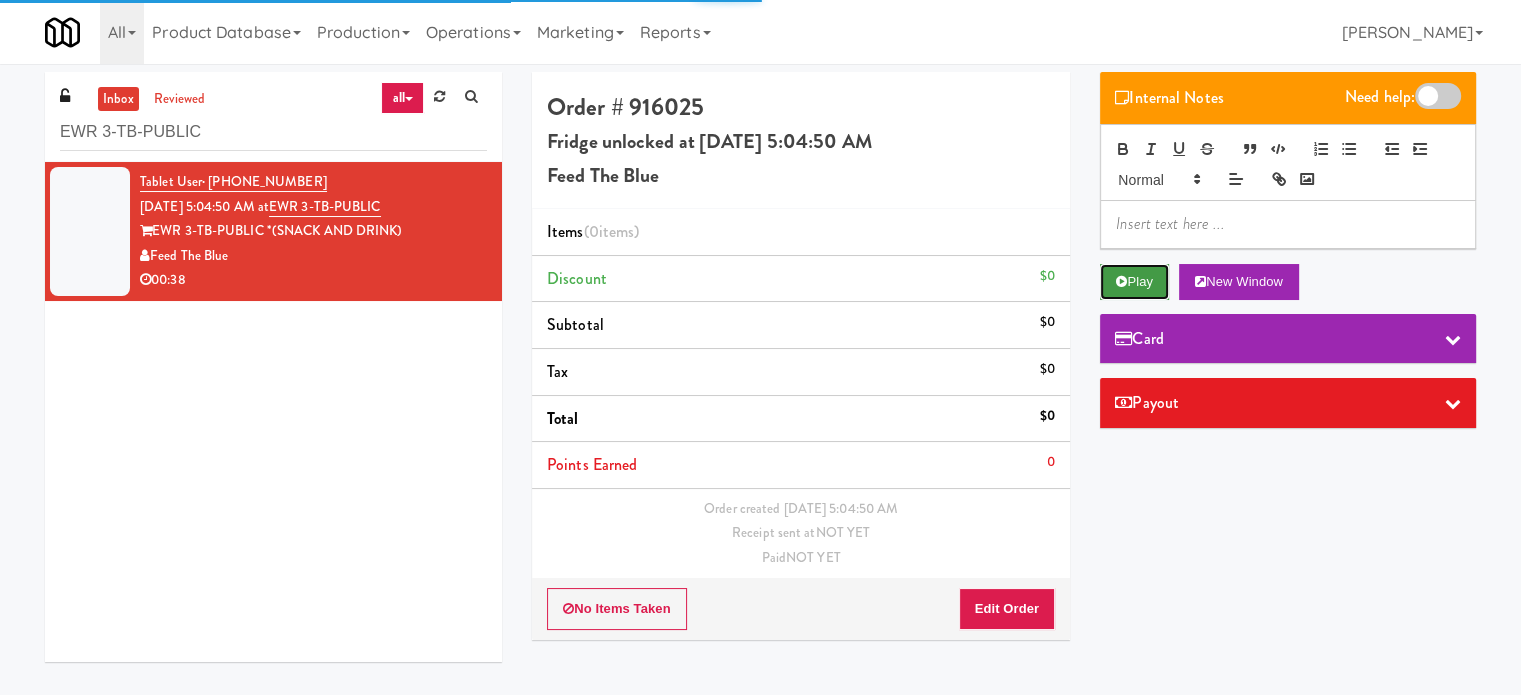 click on "Play" at bounding box center (1134, 282) 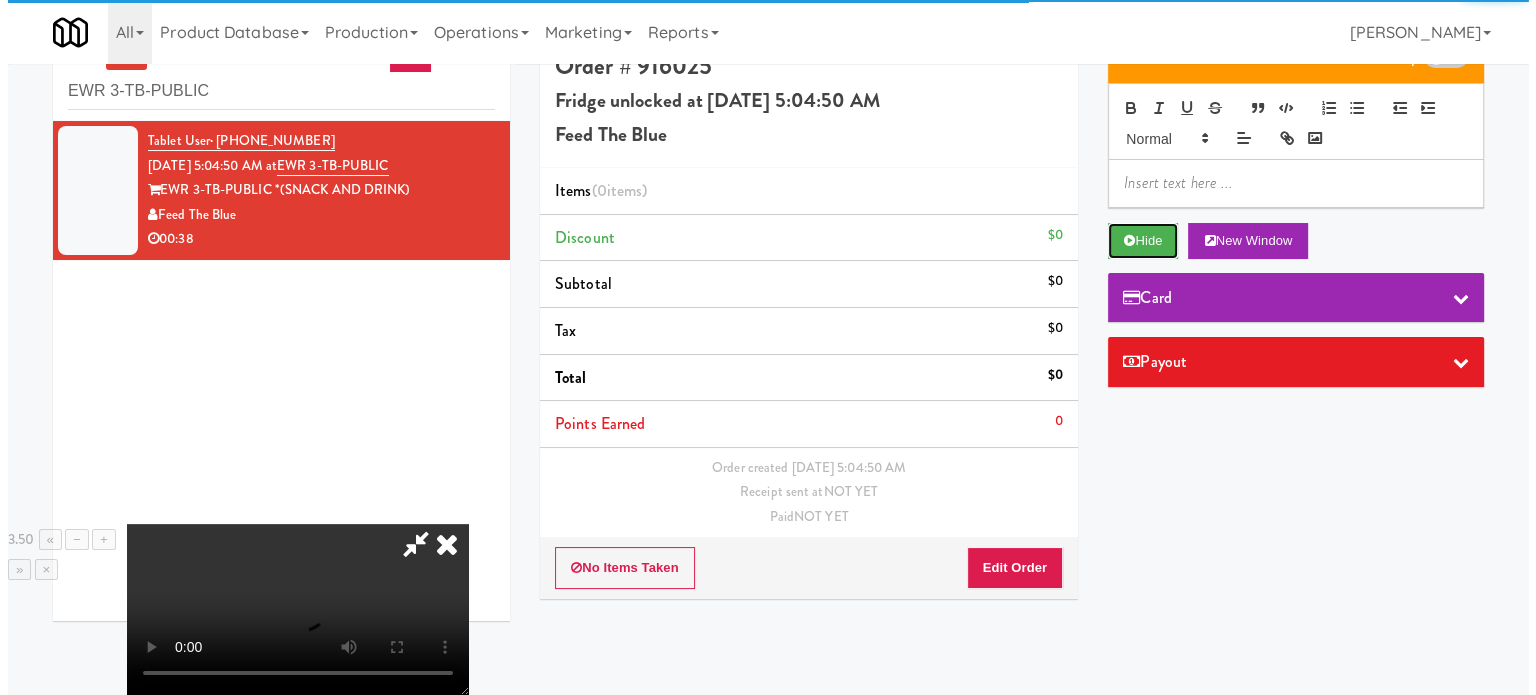 scroll, scrollTop: 64, scrollLeft: 0, axis: vertical 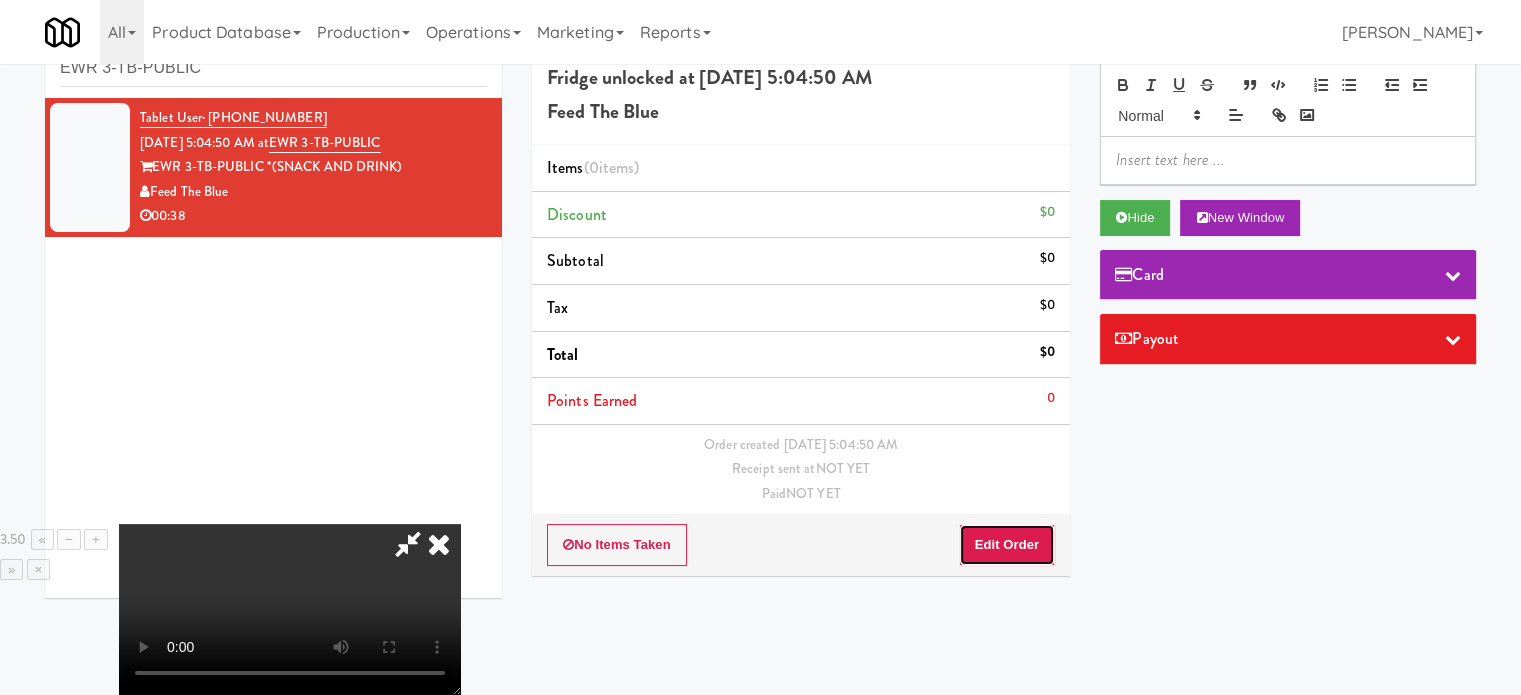 drag, startPoint x: 1032, startPoint y: 532, endPoint x: 1036, endPoint y: 463, distance: 69.115845 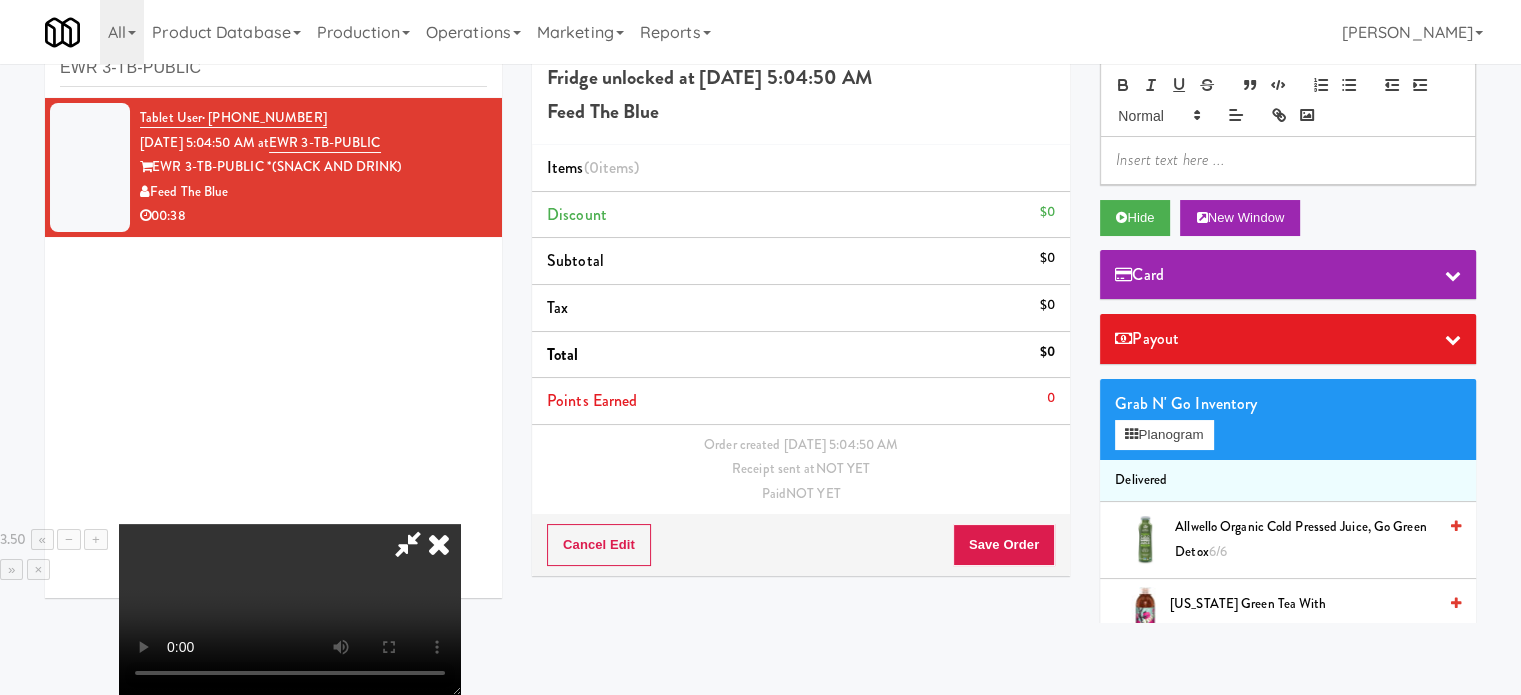 click at bounding box center (290, 609) 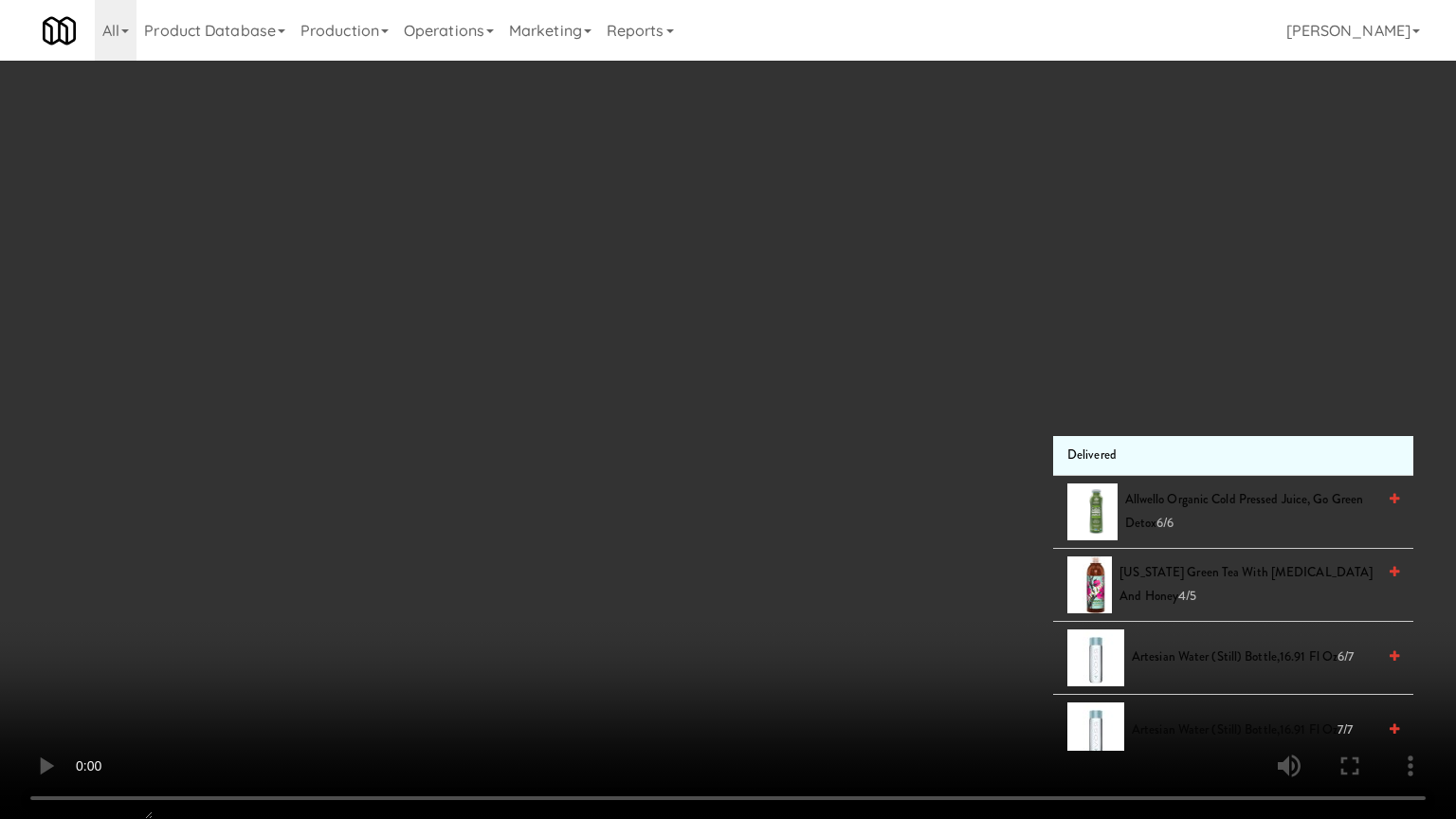 click at bounding box center [728, 410] 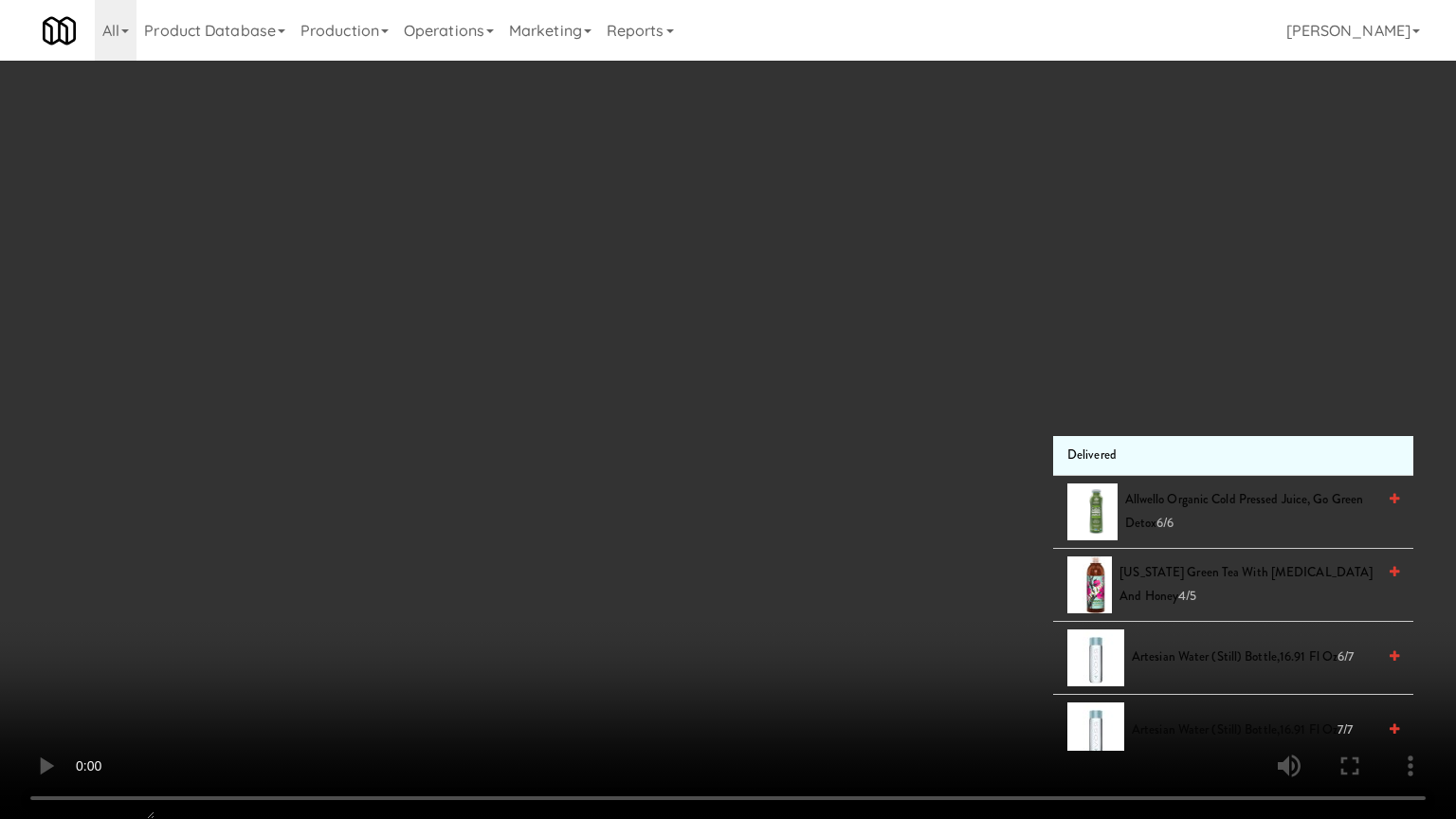 click at bounding box center (728, 410) 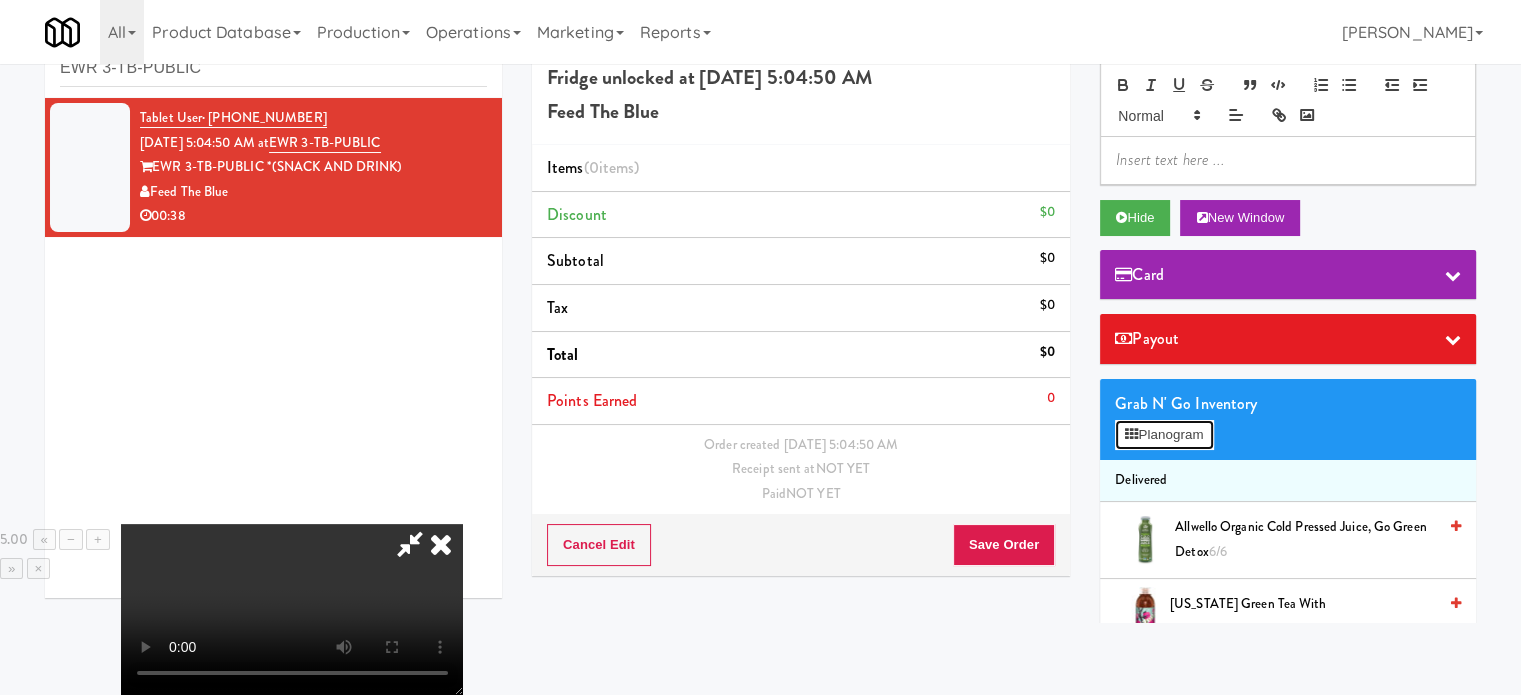 drag, startPoint x: 1172, startPoint y: 434, endPoint x: 1146, endPoint y: 429, distance: 26.476404 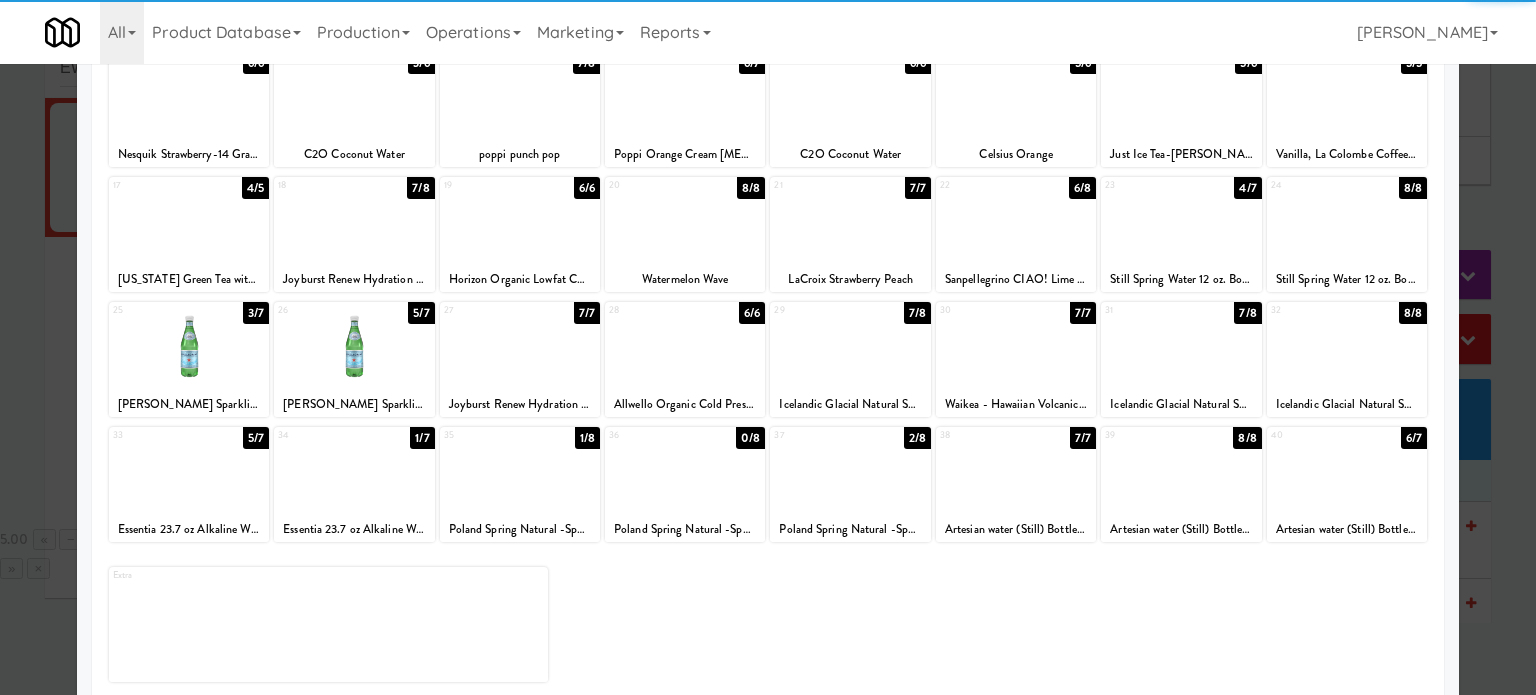 scroll, scrollTop: 286, scrollLeft: 0, axis: vertical 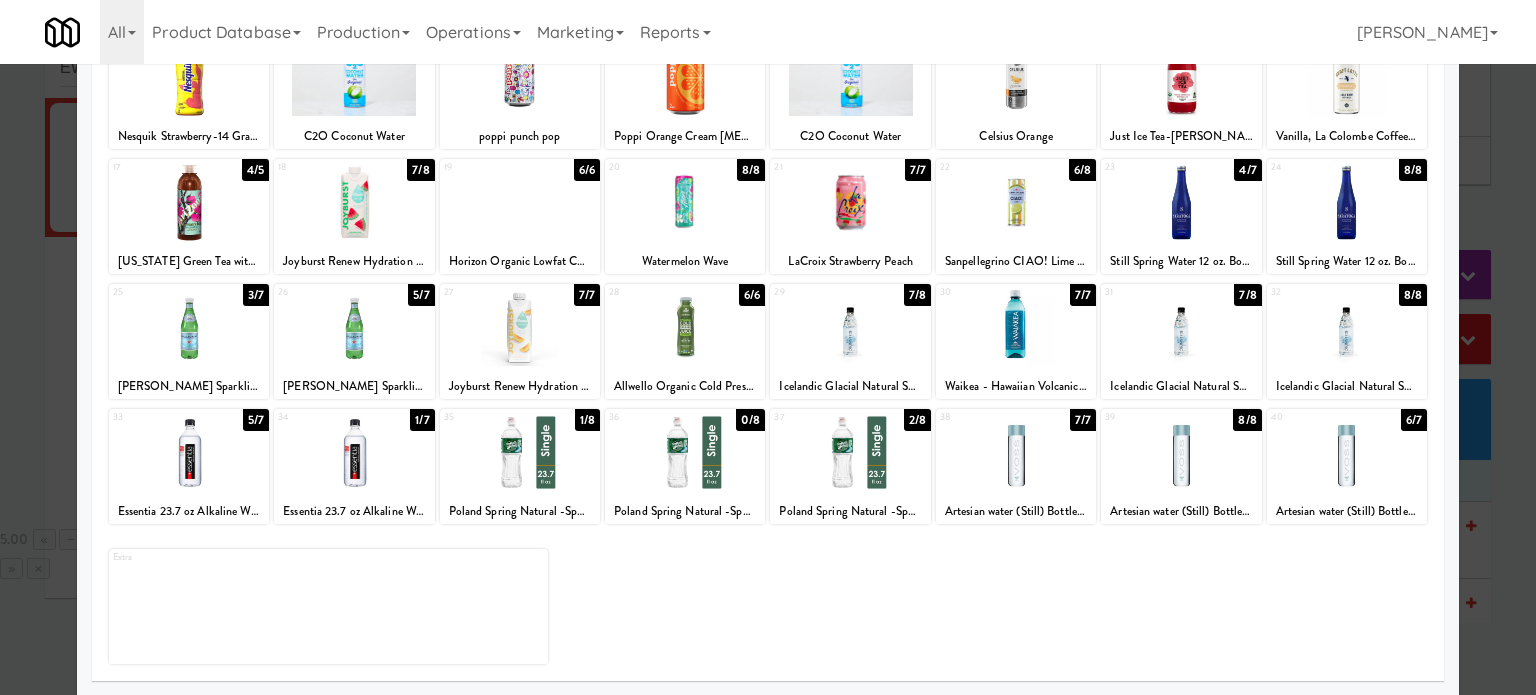 click on "7/7" at bounding box center (1083, 295) 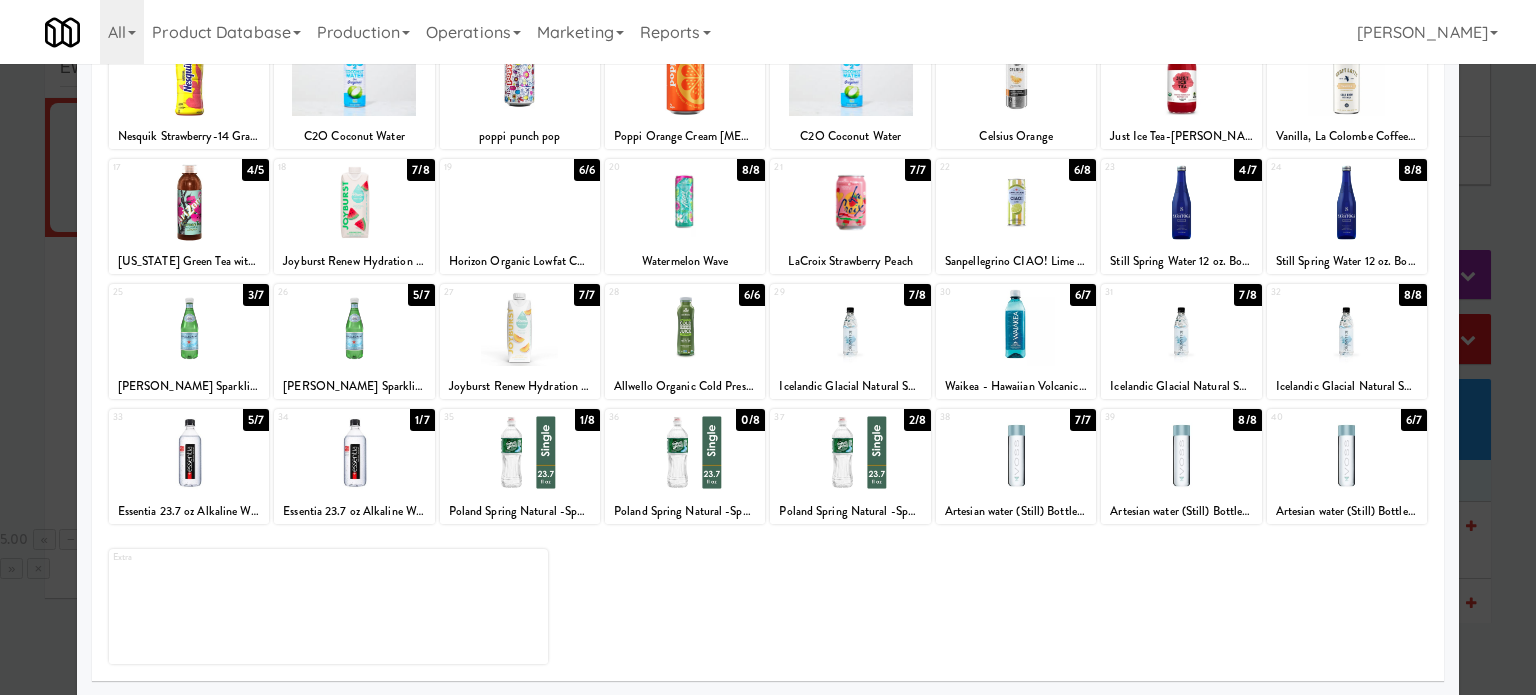 click on "7/8" at bounding box center [1247, 295] 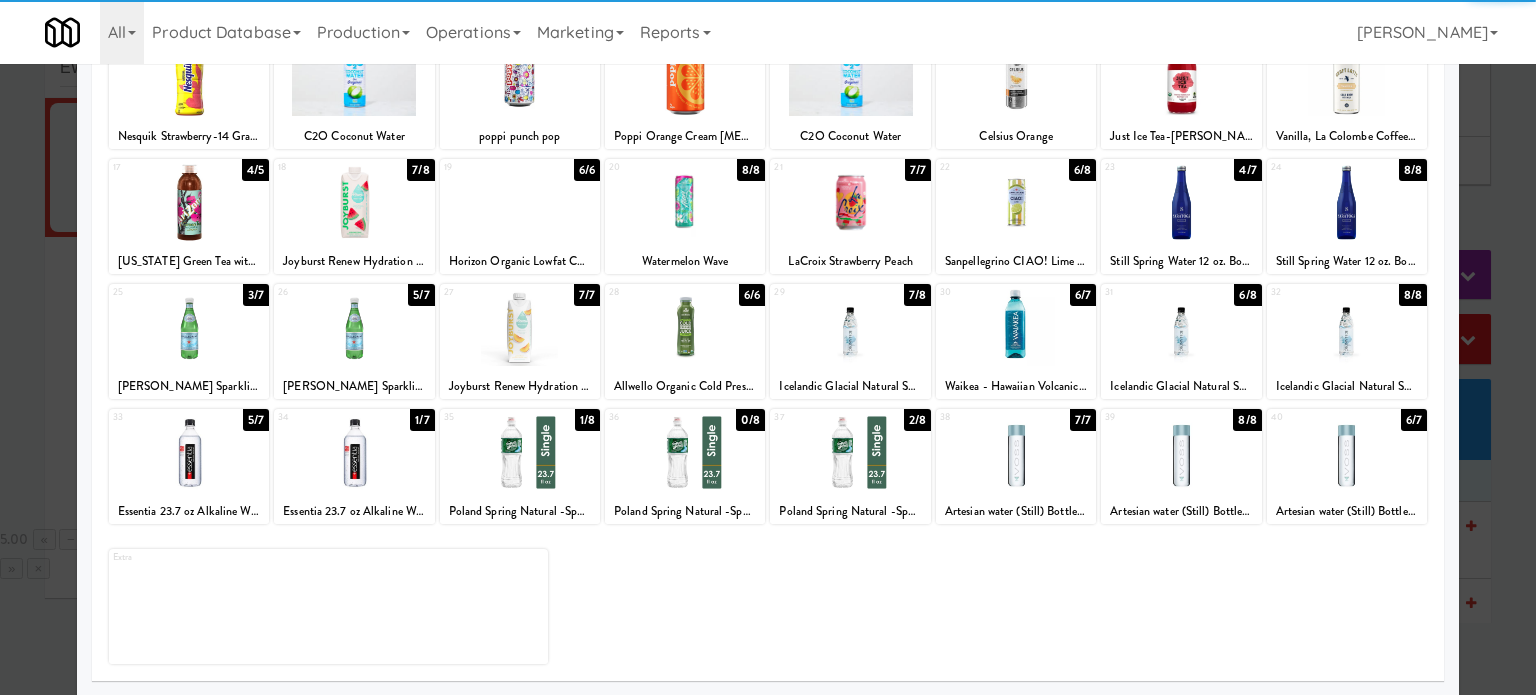 click at bounding box center [768, 347] 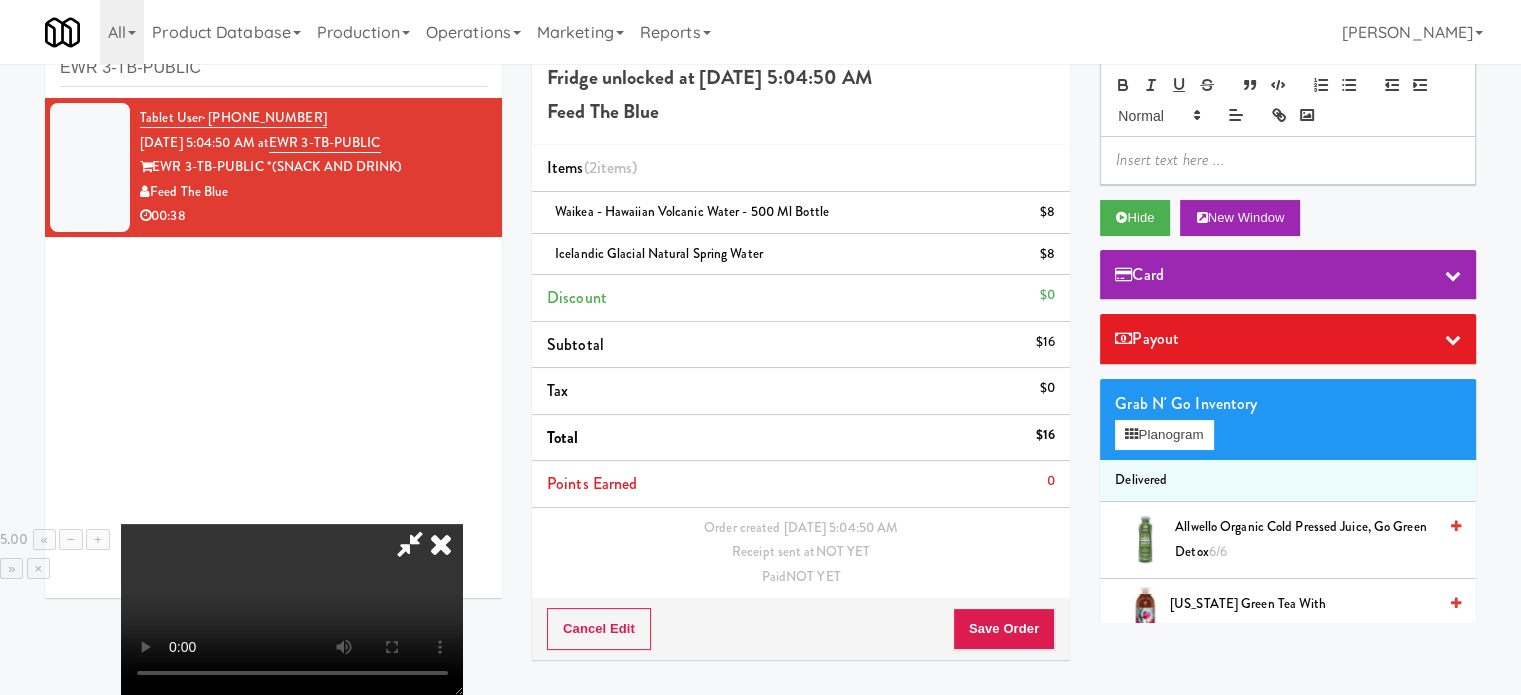 drag, startPoint x: 629, startPoint y: 438, endPoint x: 623, endPoint y: 419, distance: 19.924858 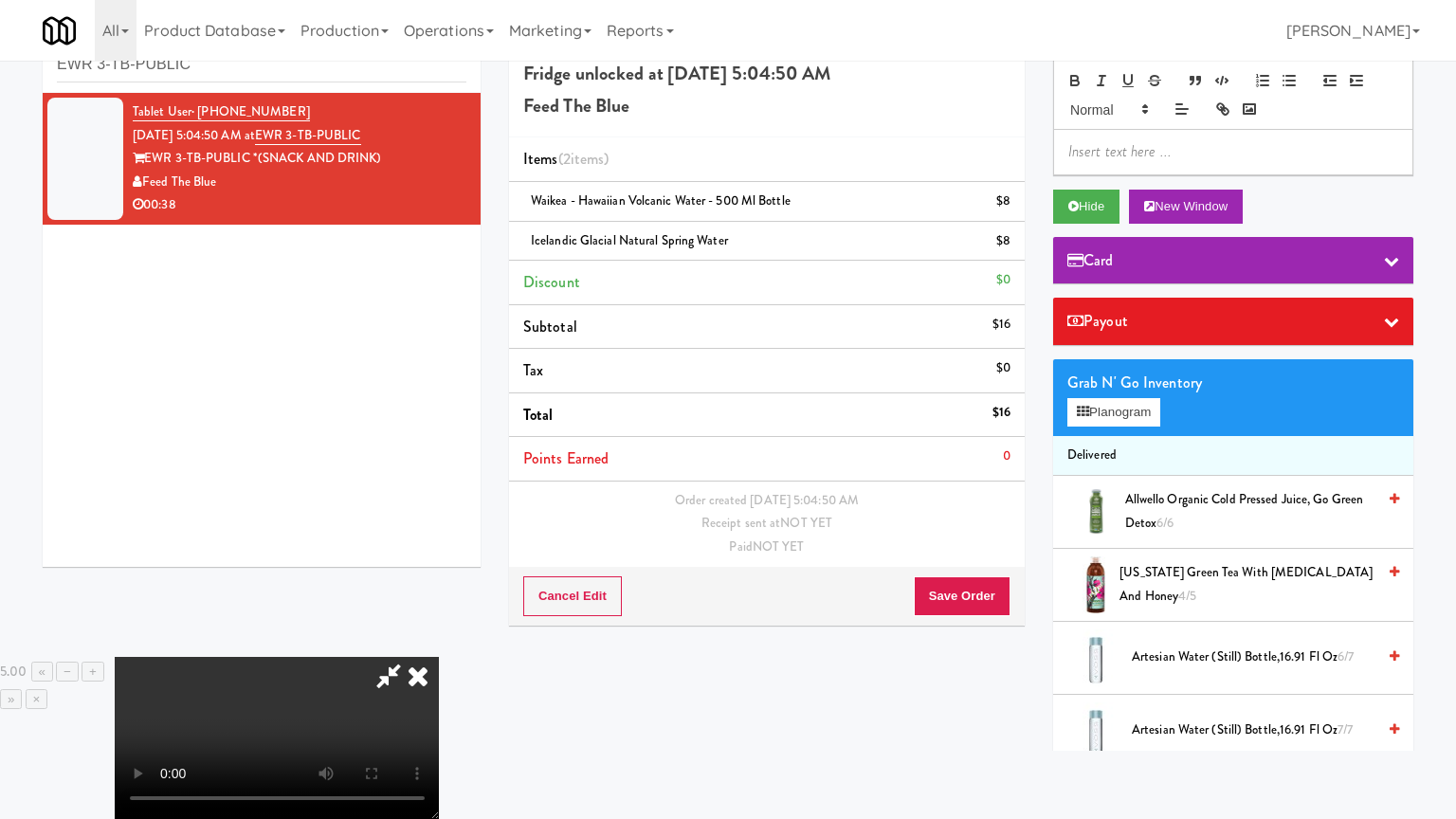 drag, startPoint x: 843, startPoint y: 611, endPoint x: 825, endPoint y: 472, distance: 140.16062 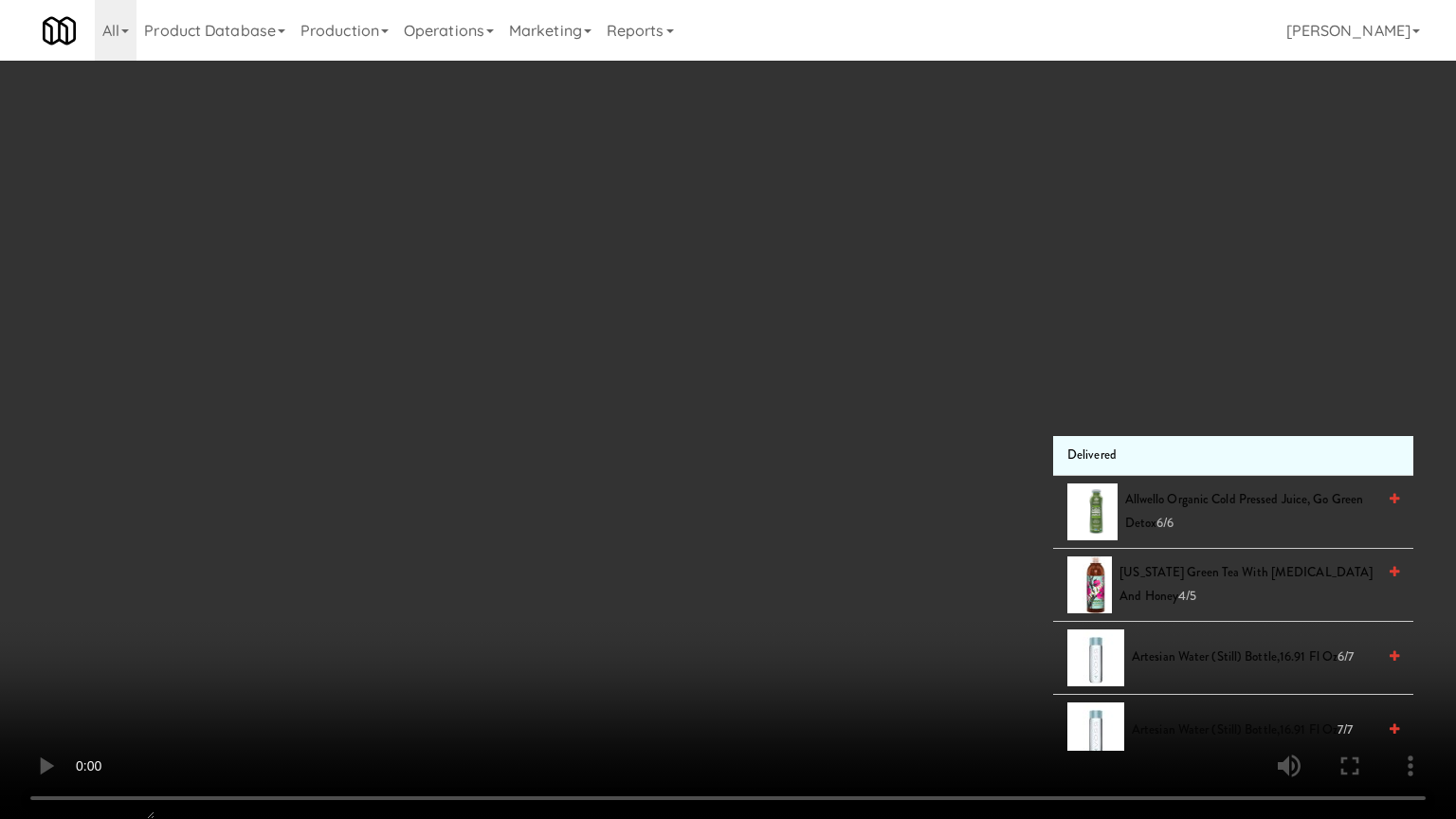 click at bounding box center (728, 410) 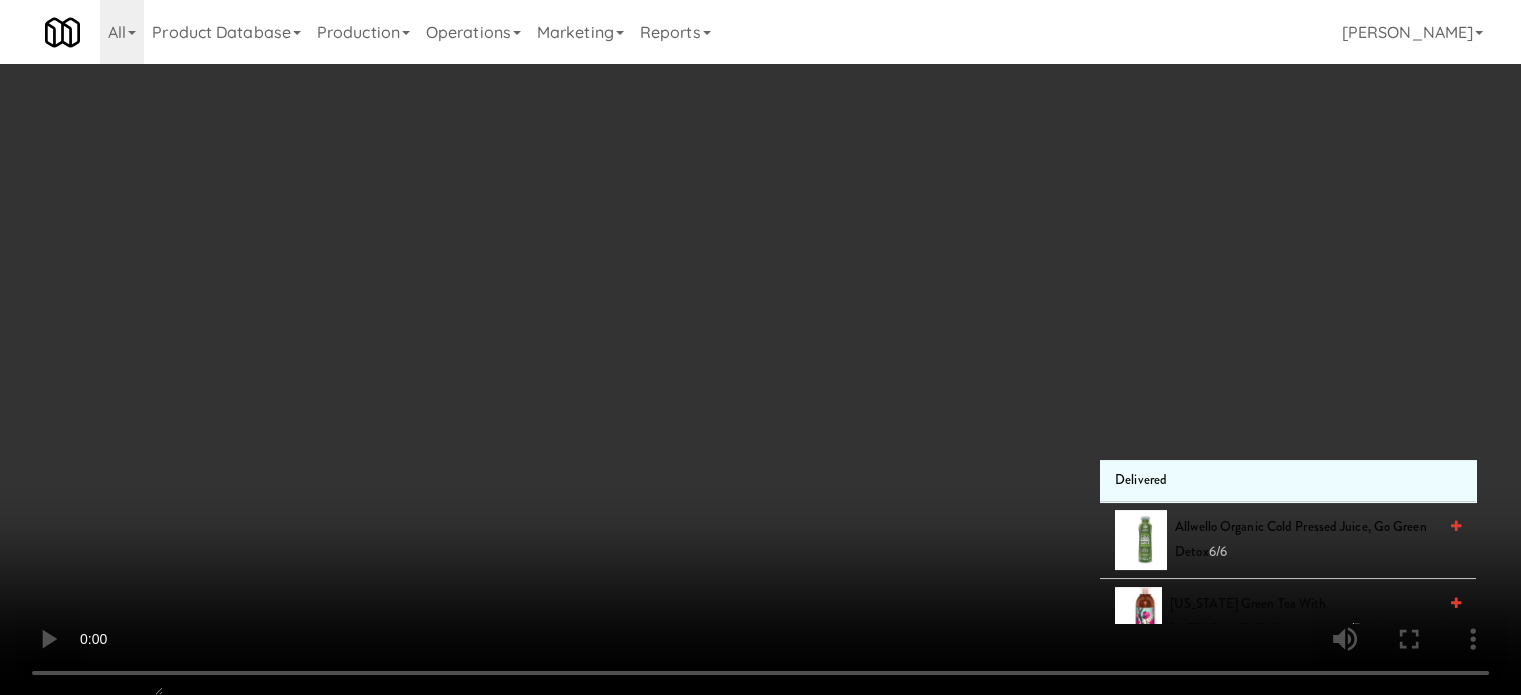 click at bounding box center (760, 347) 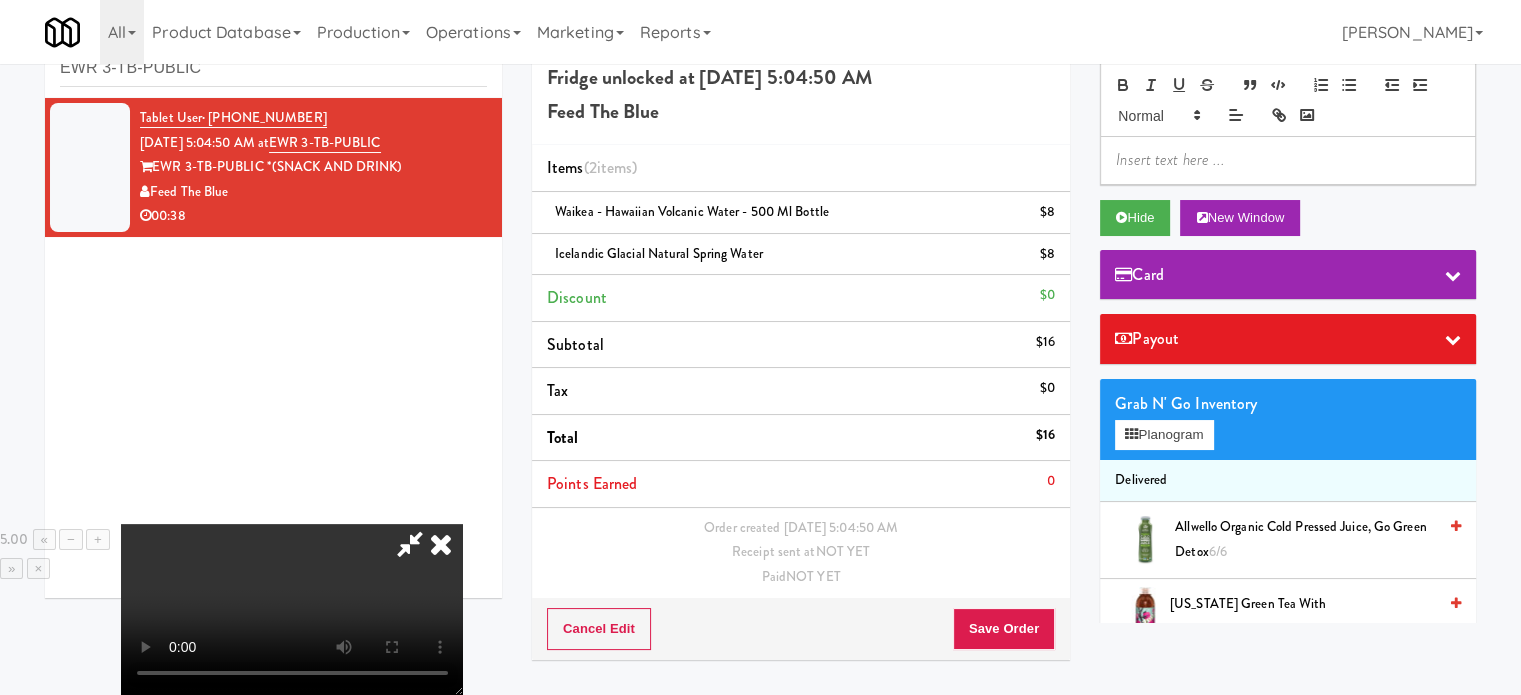 click at bounding box center [292, 609] 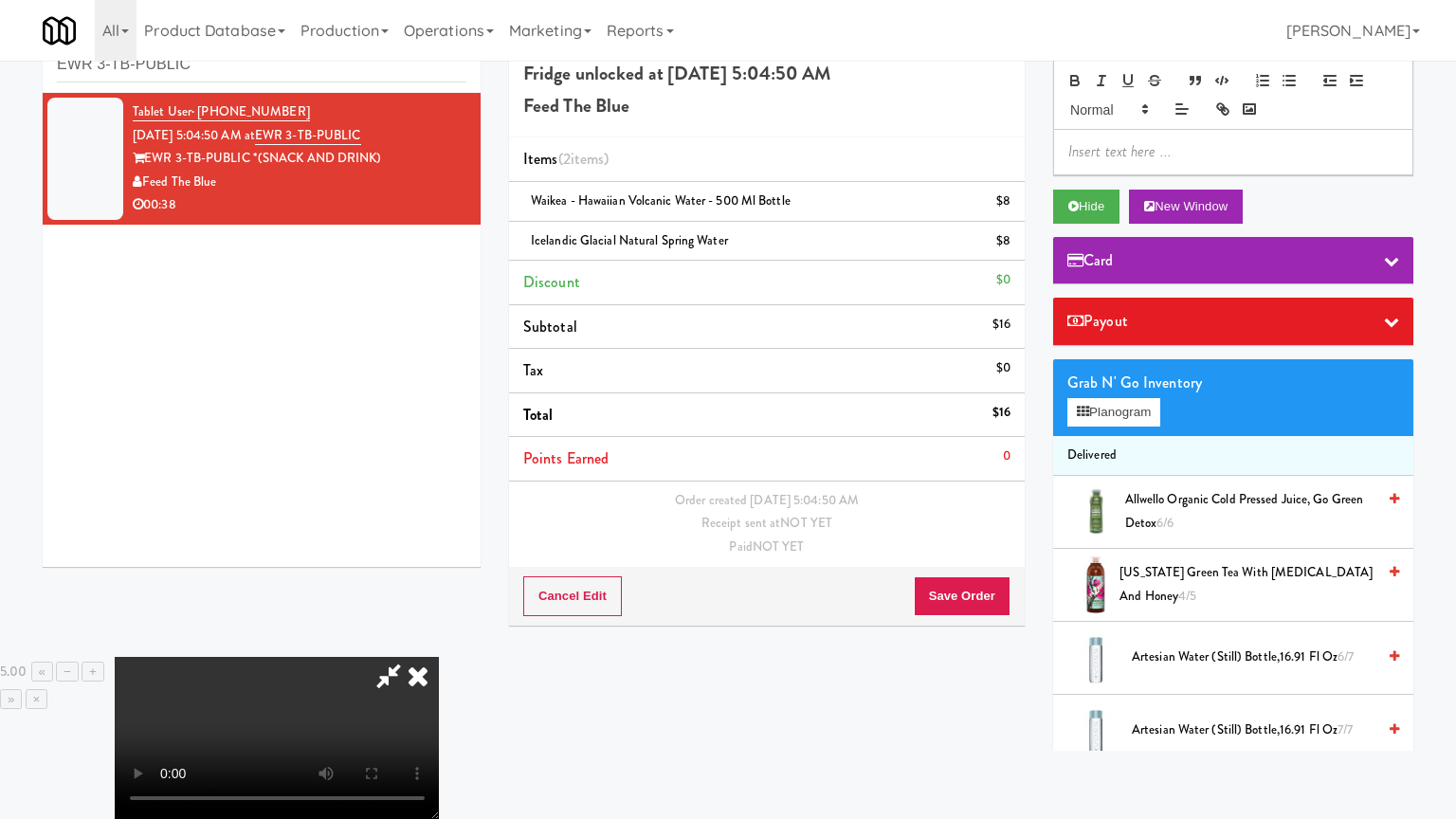 drag, startPoint x: 1093, startPoint y: 667, endPoint x: 1083, endPoint y: 615, distance: 52.952809 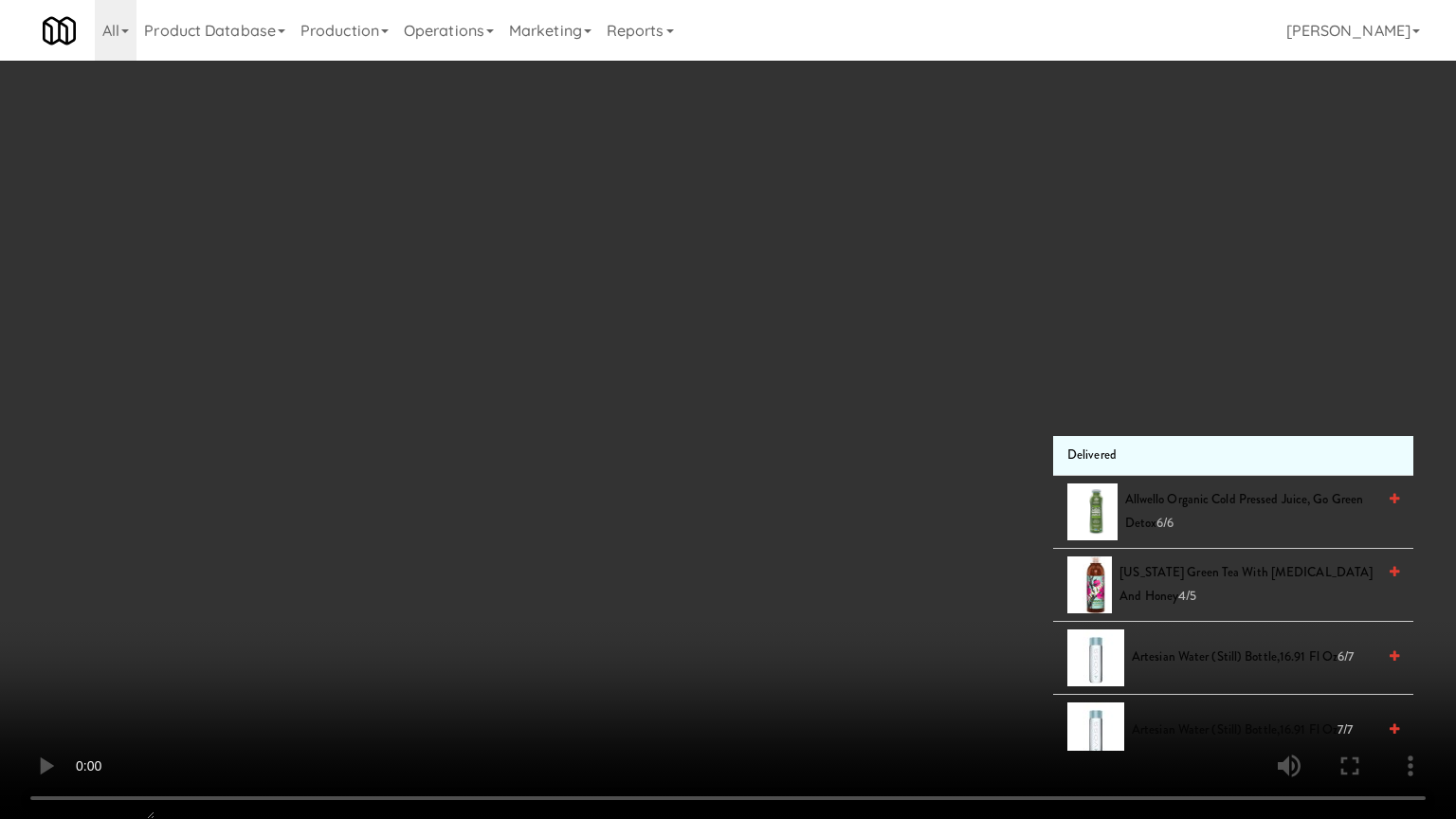 click at bounding box center (728, 410) 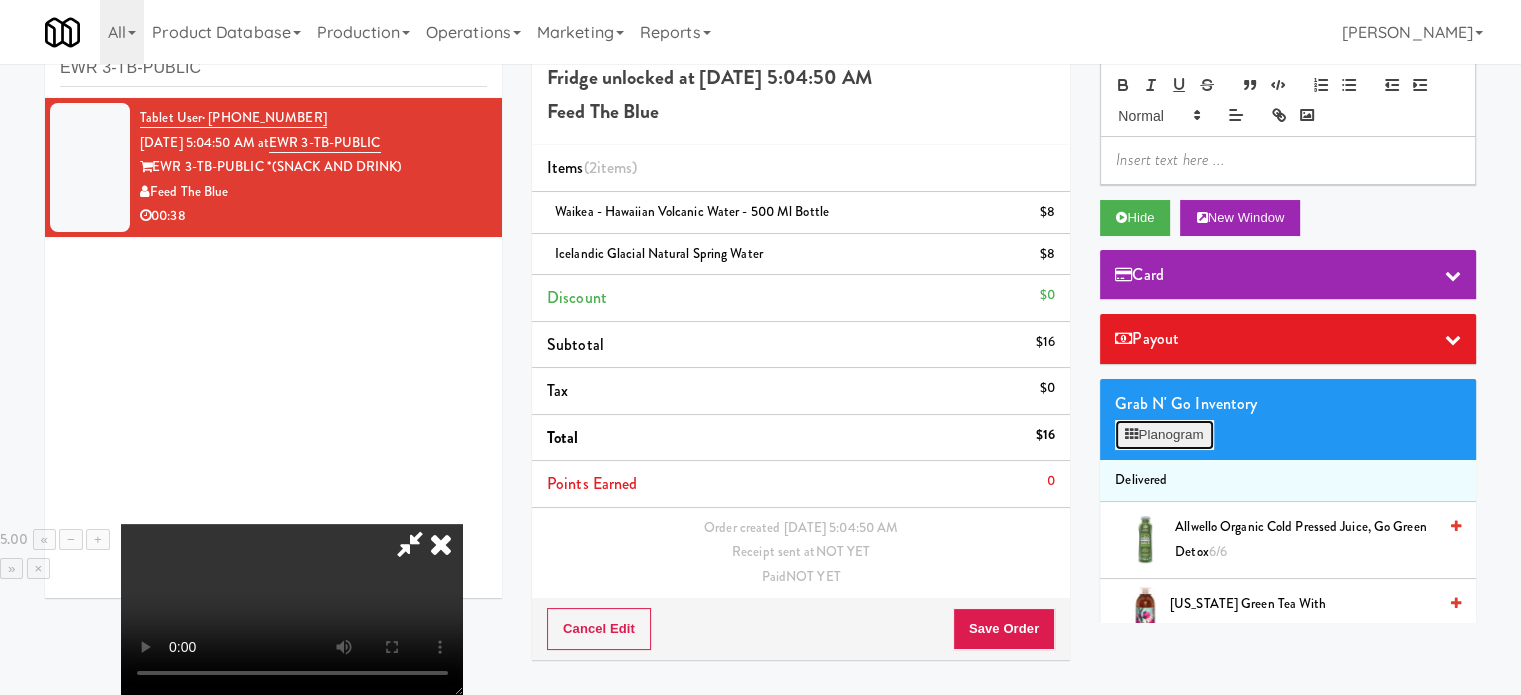 click on "Planogram" at bounding box center (1164, 435) 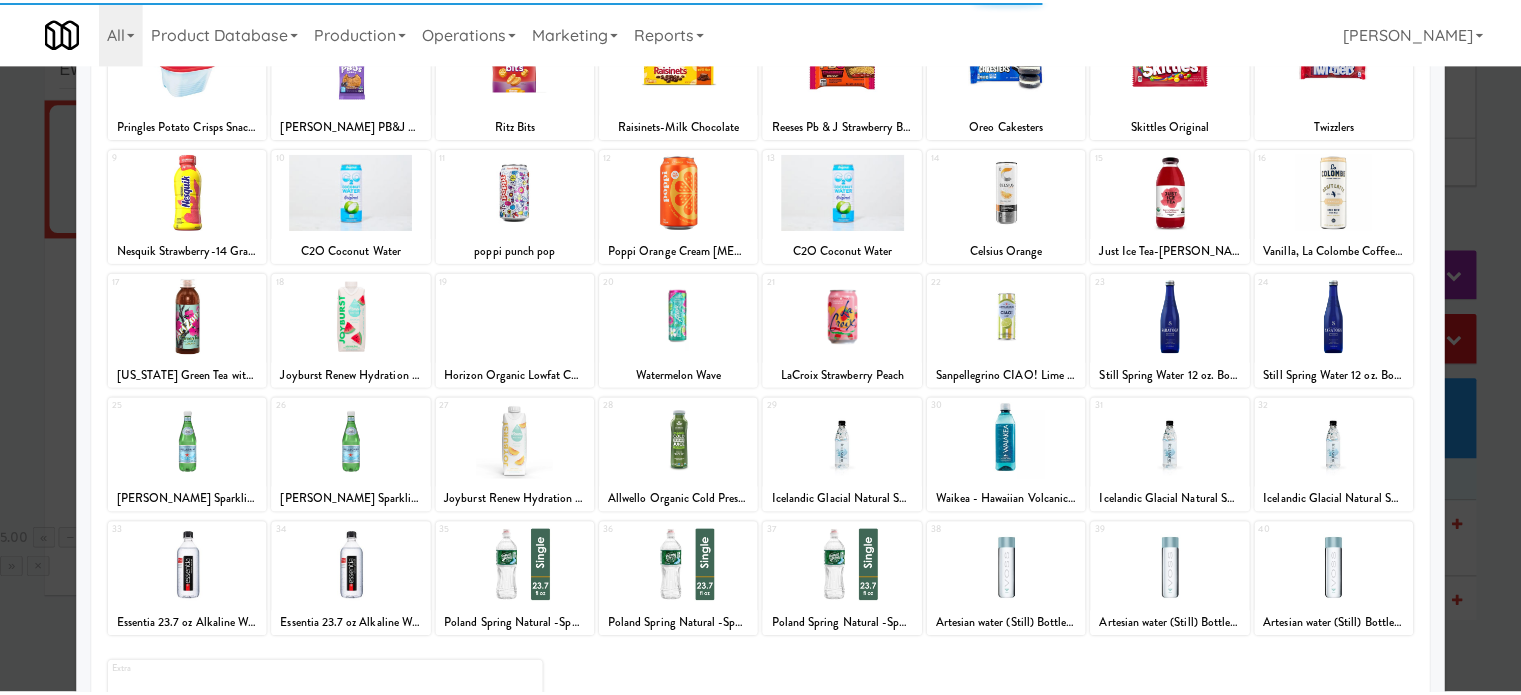 scroll, scrollTop: 286, scrollLeft: 0, axis: vertical 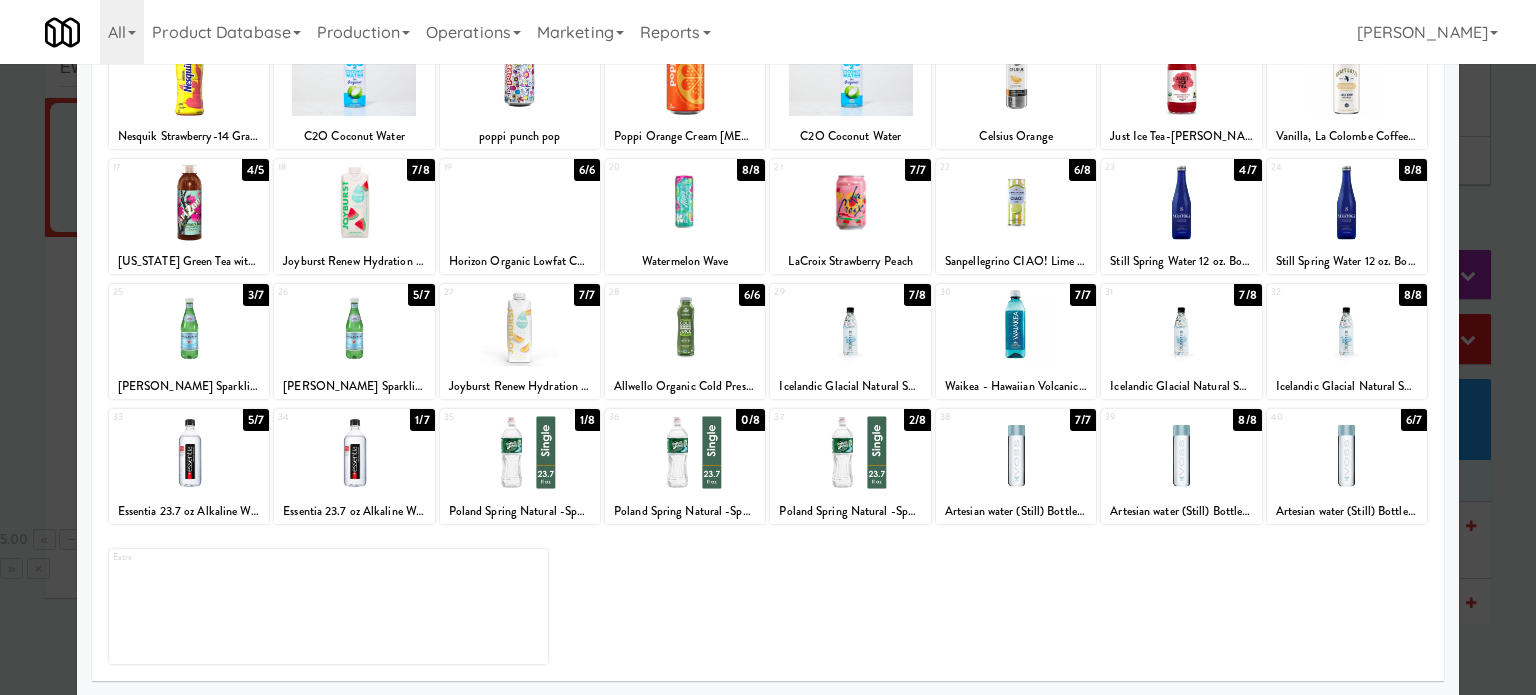 click on "7/8" at bounding box center [1247, 295] 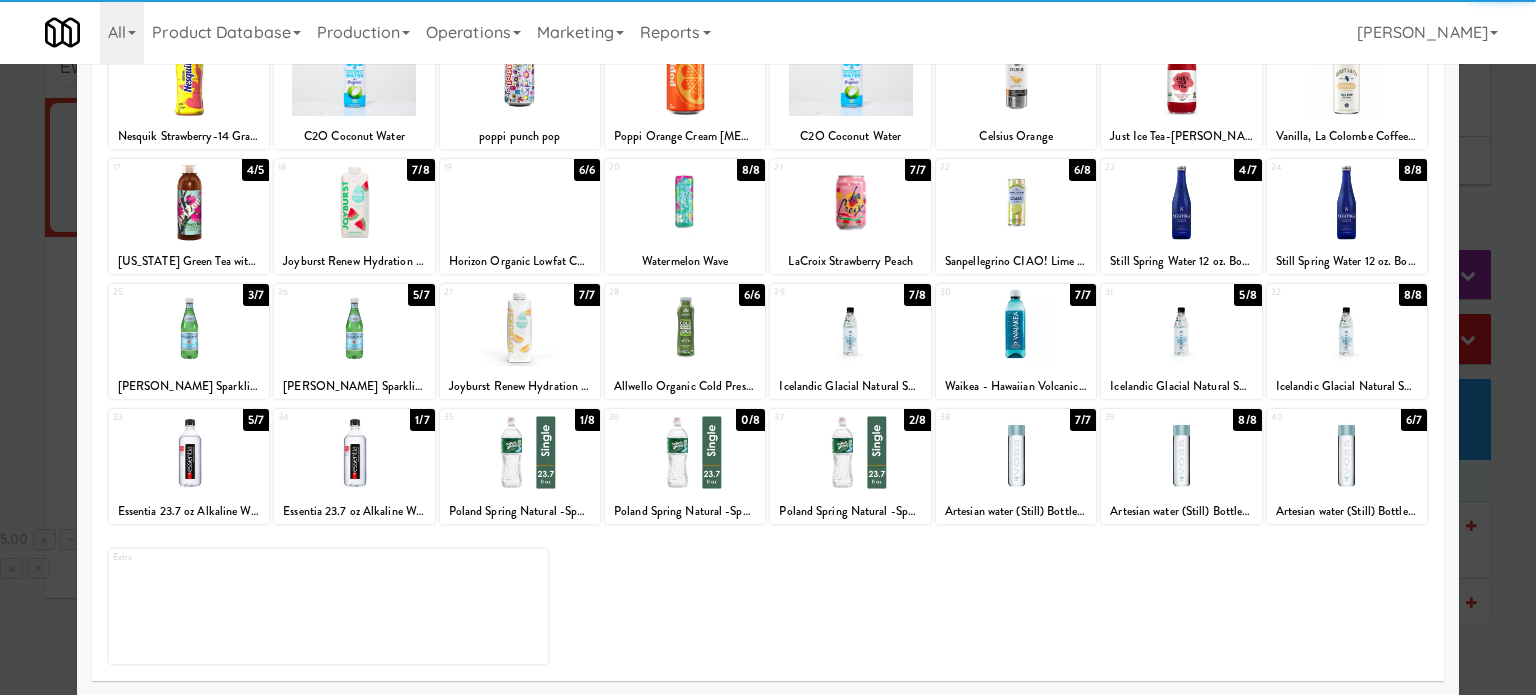 drag, startPoint x: 1489, startPoint y: 351, endPoint x: 1065, endPoint y: 242, distance: 437.78647 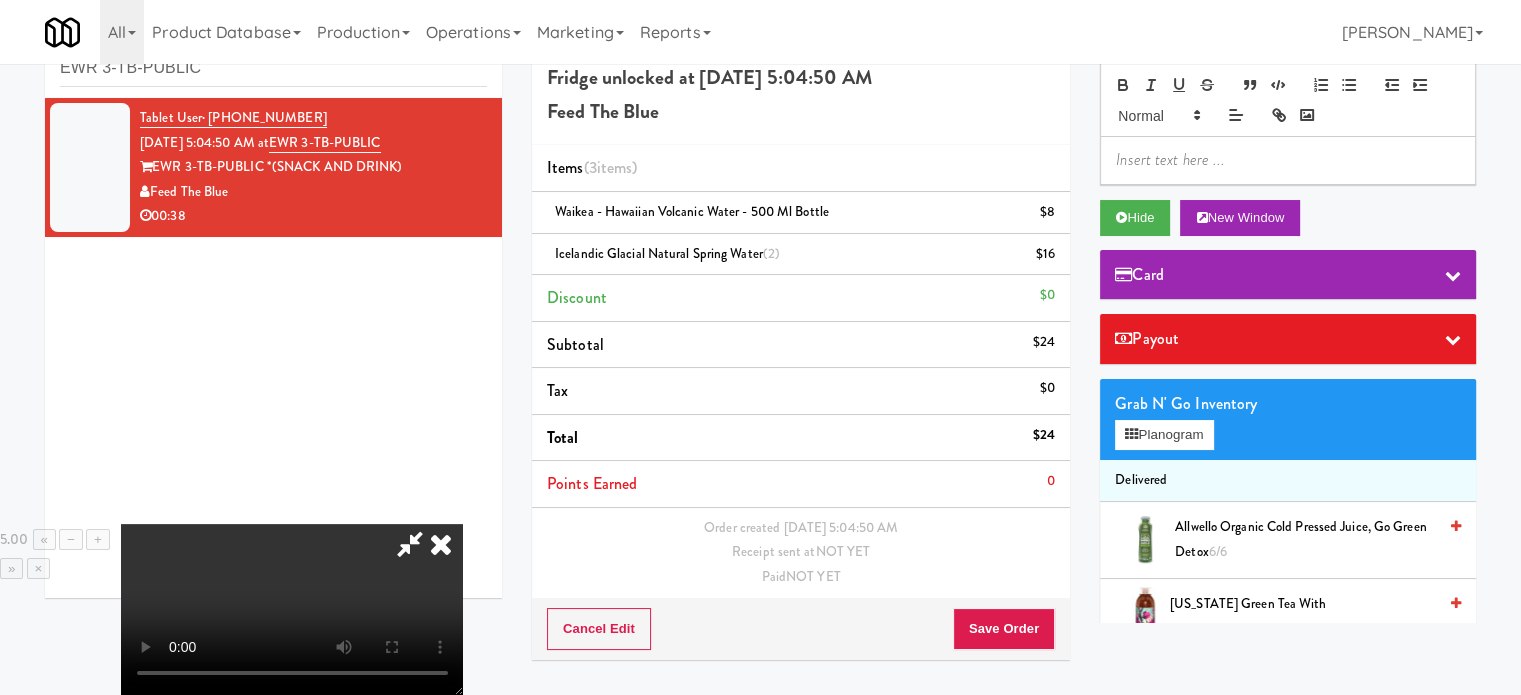 click at bounding box center [441, 544] 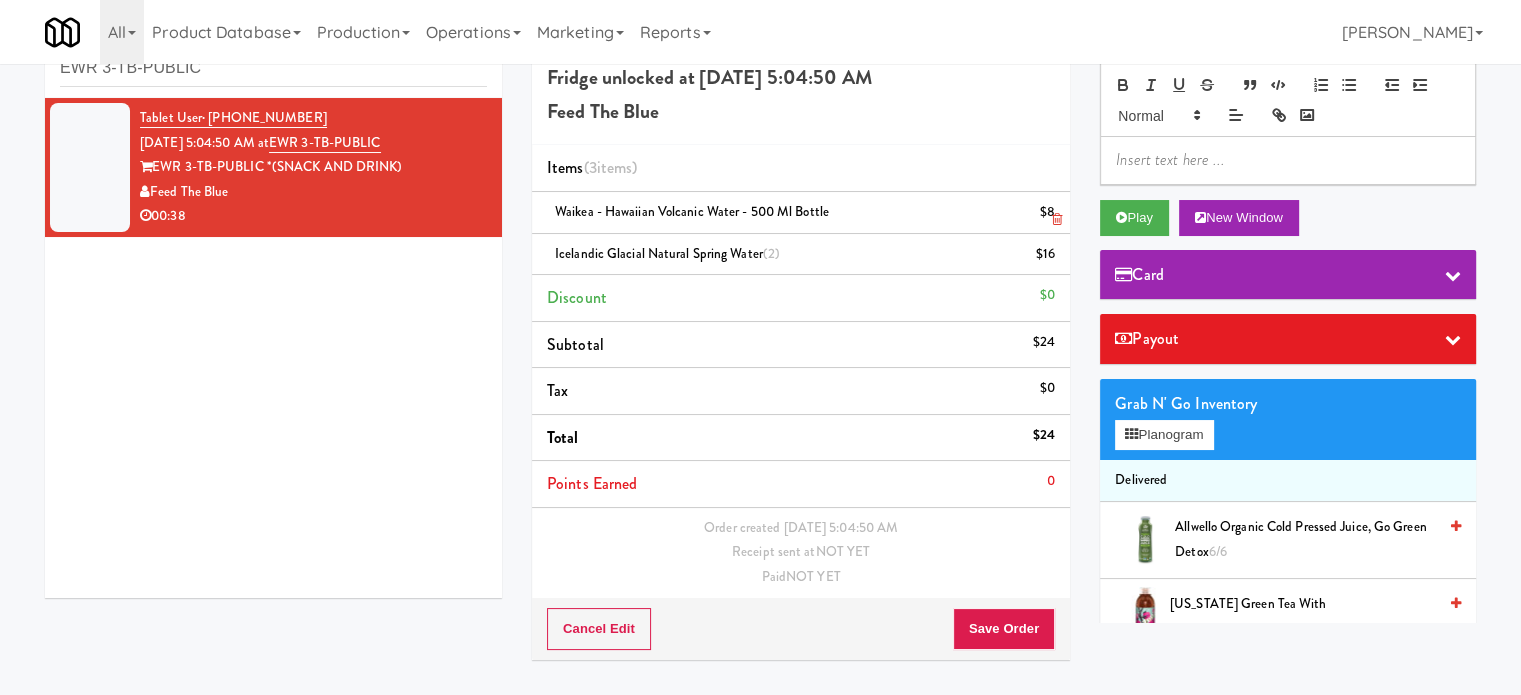 click at bounding box center (1057, 219) 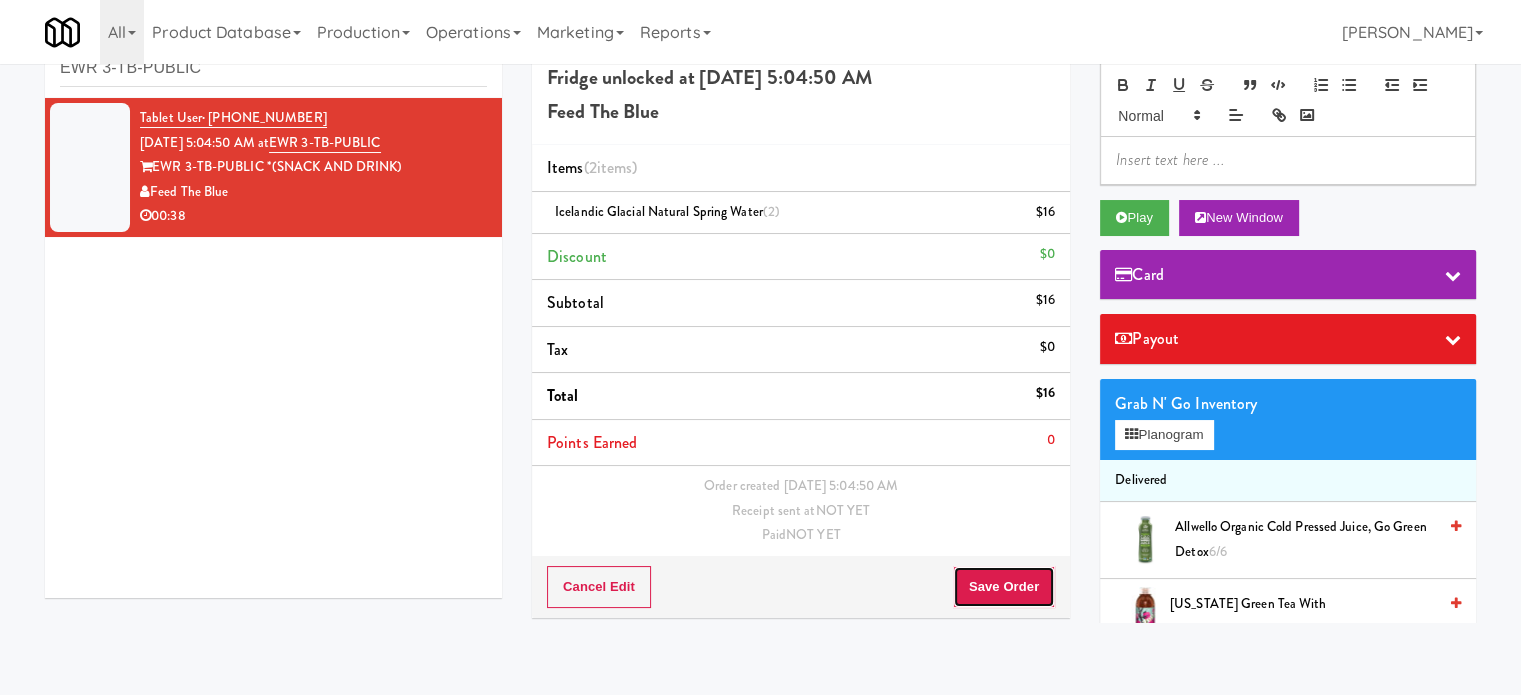click on "Save Order" at bounding box center [1004, 587] 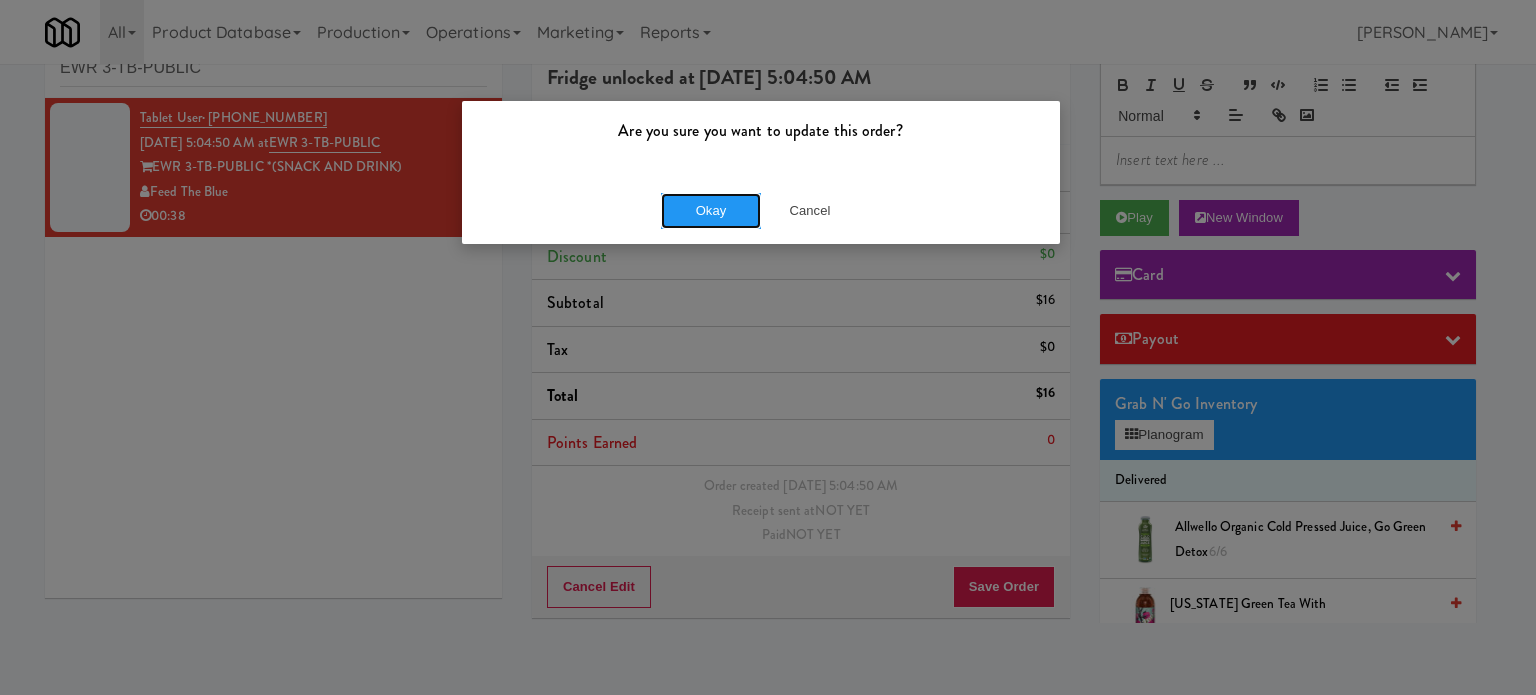 drag, startPoint x: 694, startPoint y: 211, endPoint x: 681, endPoint y: 16, distance: 195.43285 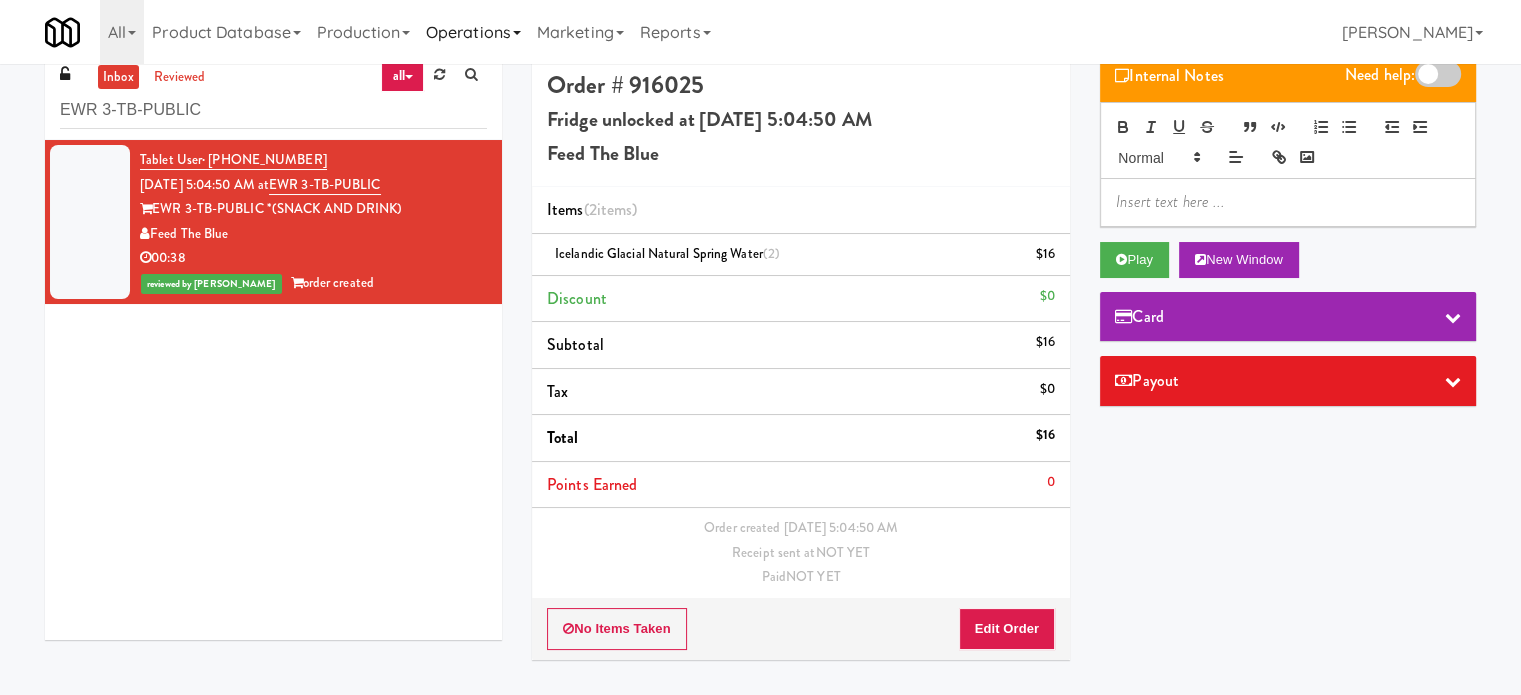 scroll, scrollTop: 0, scrollLeft: 0, axis: both 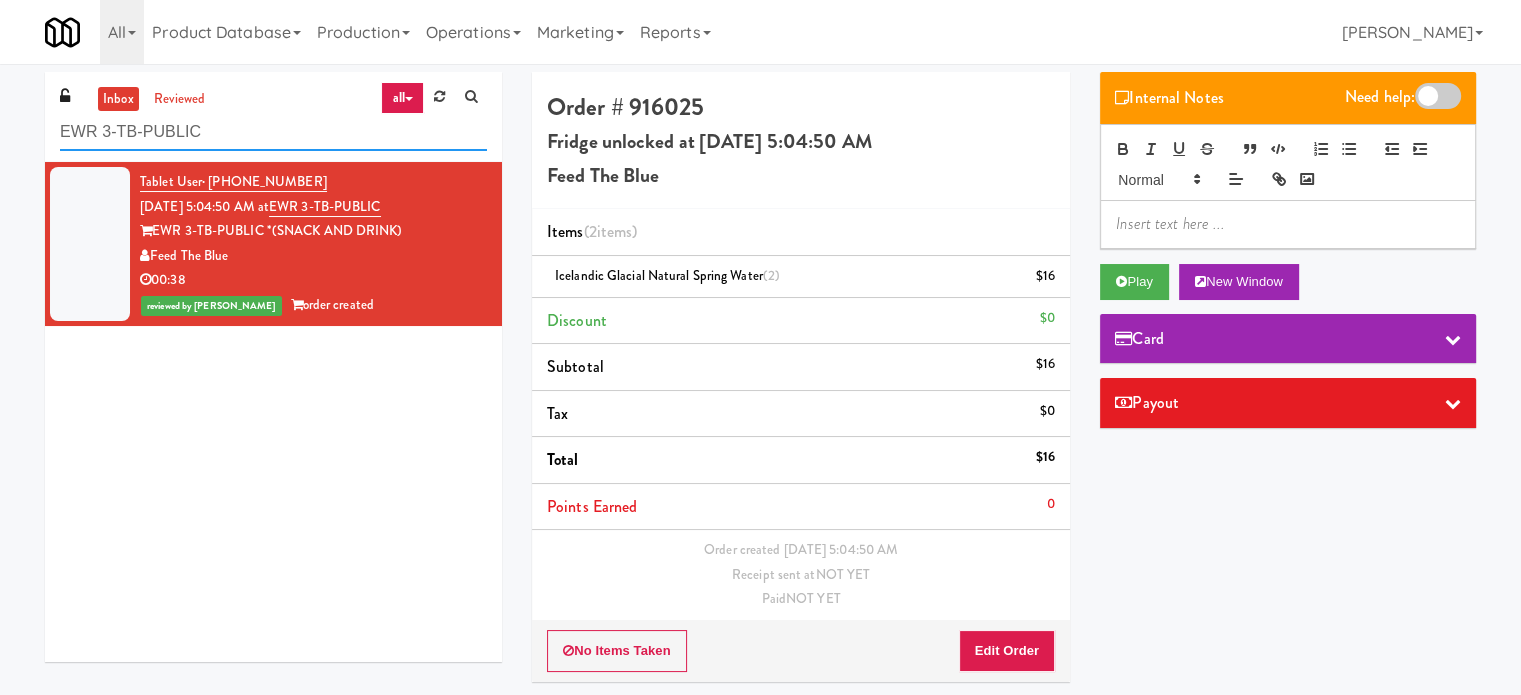 click on "EWR 3-TB-PUBLIC" at bounding box center [273, 132] 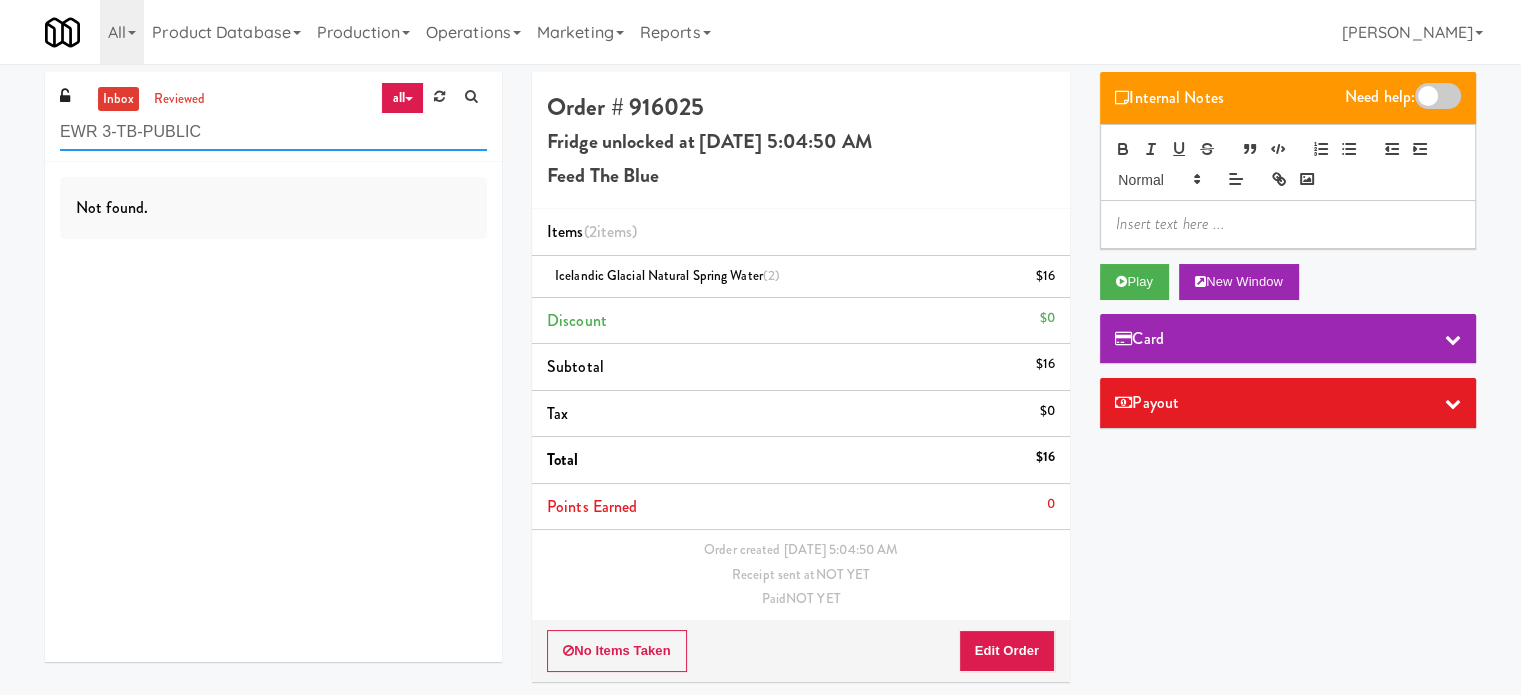 click on "EWR 3-TB-PUBLIC" at bounding box center [273, 132] 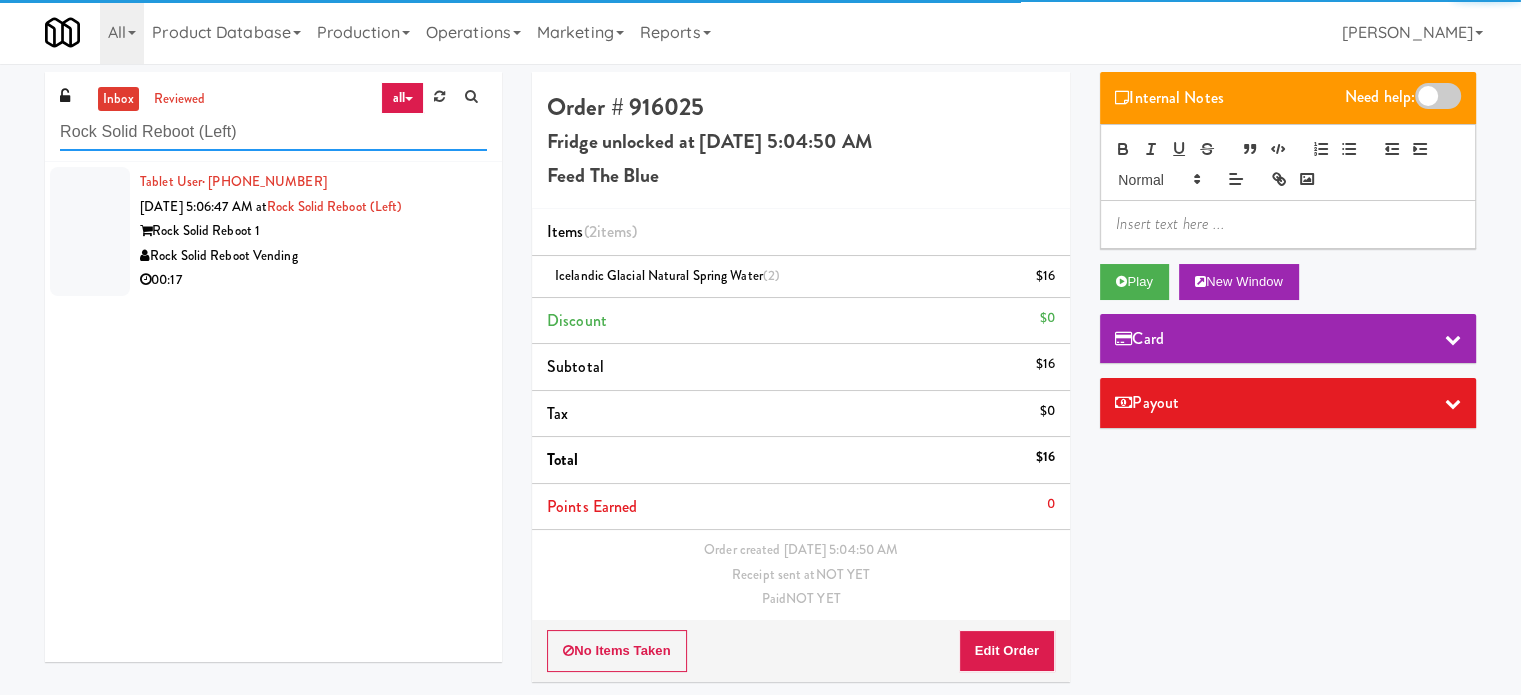 type on "Rock Solid Reboot (Left)" 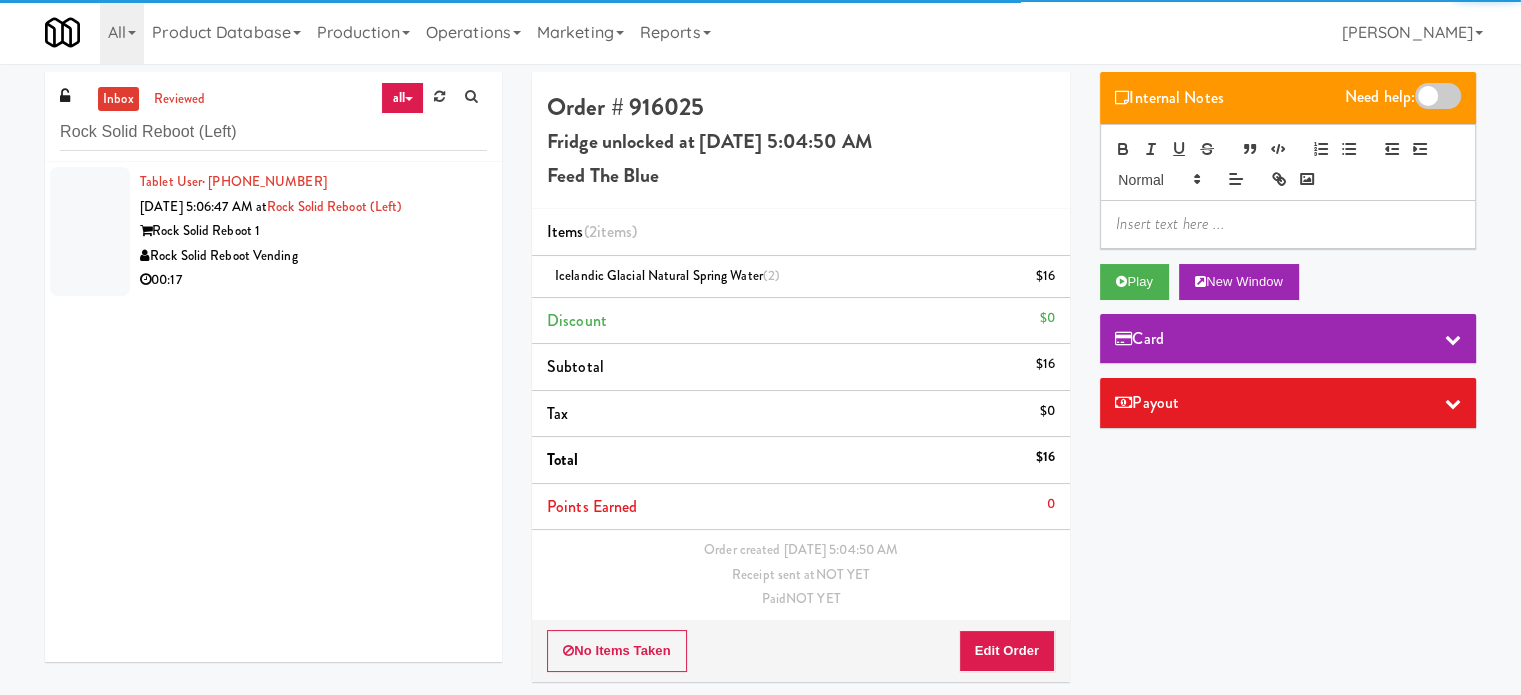 click on "Rock Solid Reboot Vending" at bounding box center [313, 256] 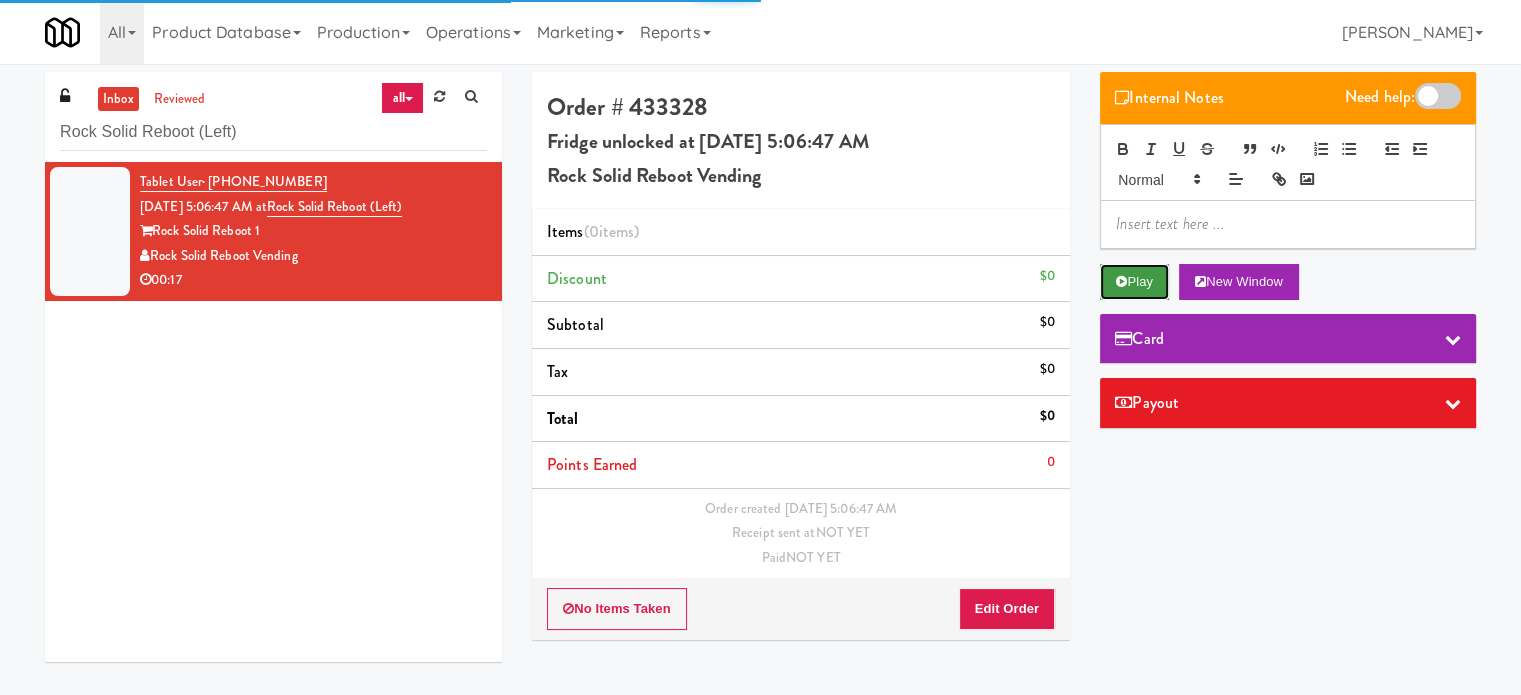 click on "Play" at bounding box center (1134, 282) 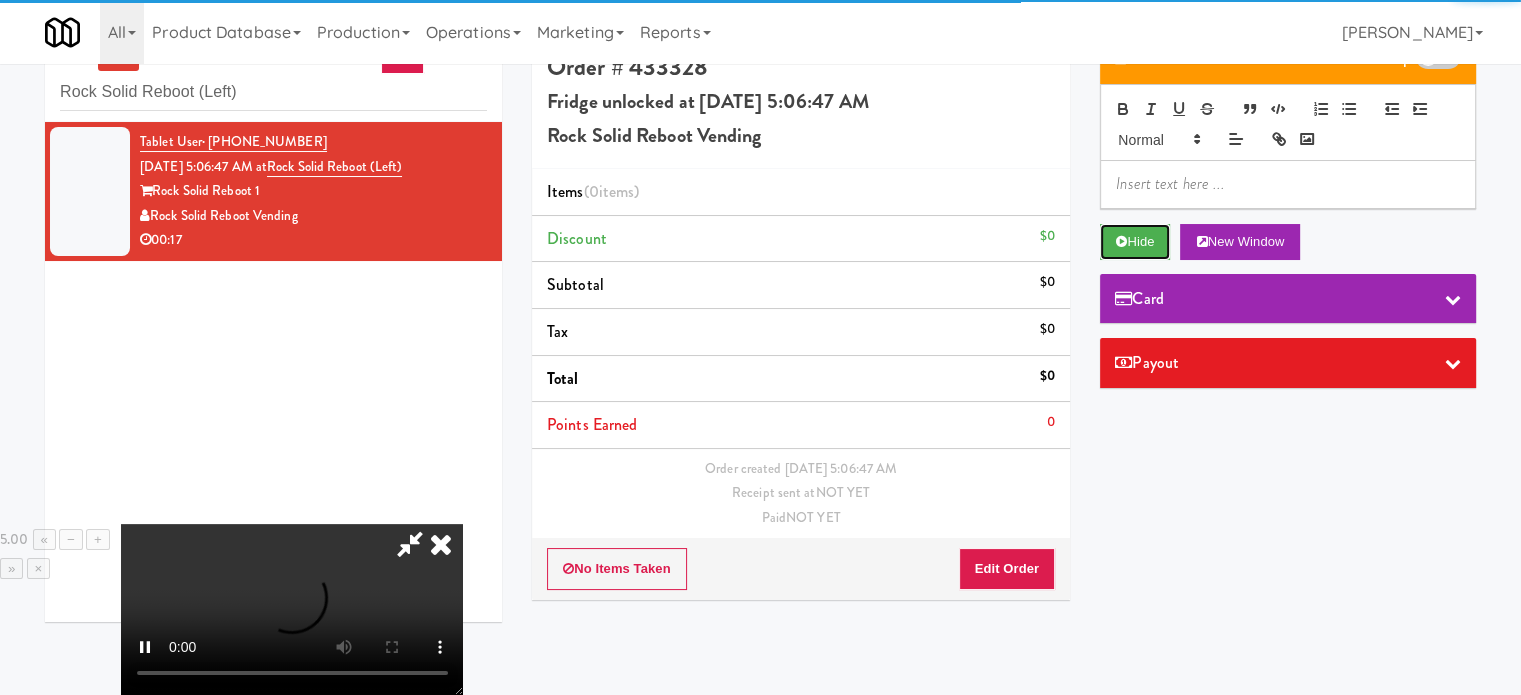 scroll, scrollTop: 64, scrollLeft: 0, axis: vertical 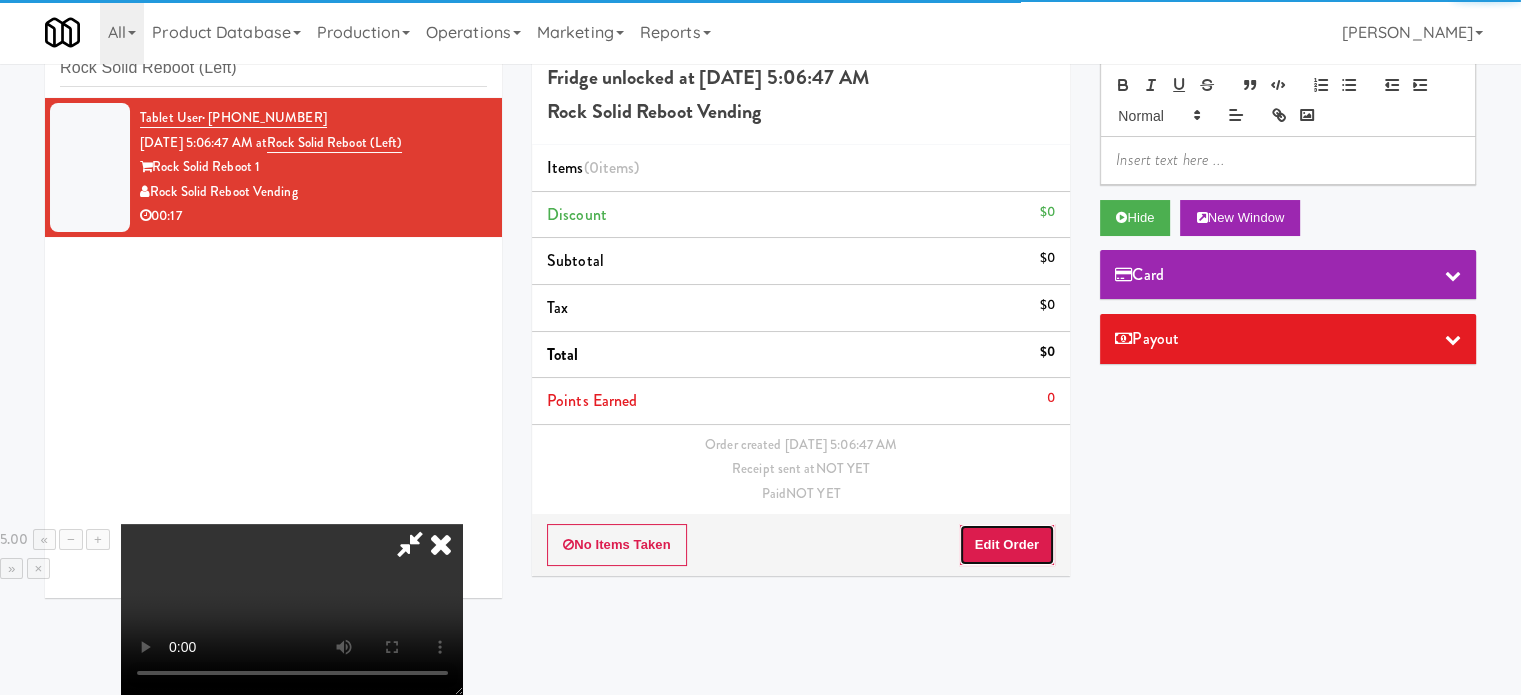 click on "Edit Order" at bounding box center [1007, 545] 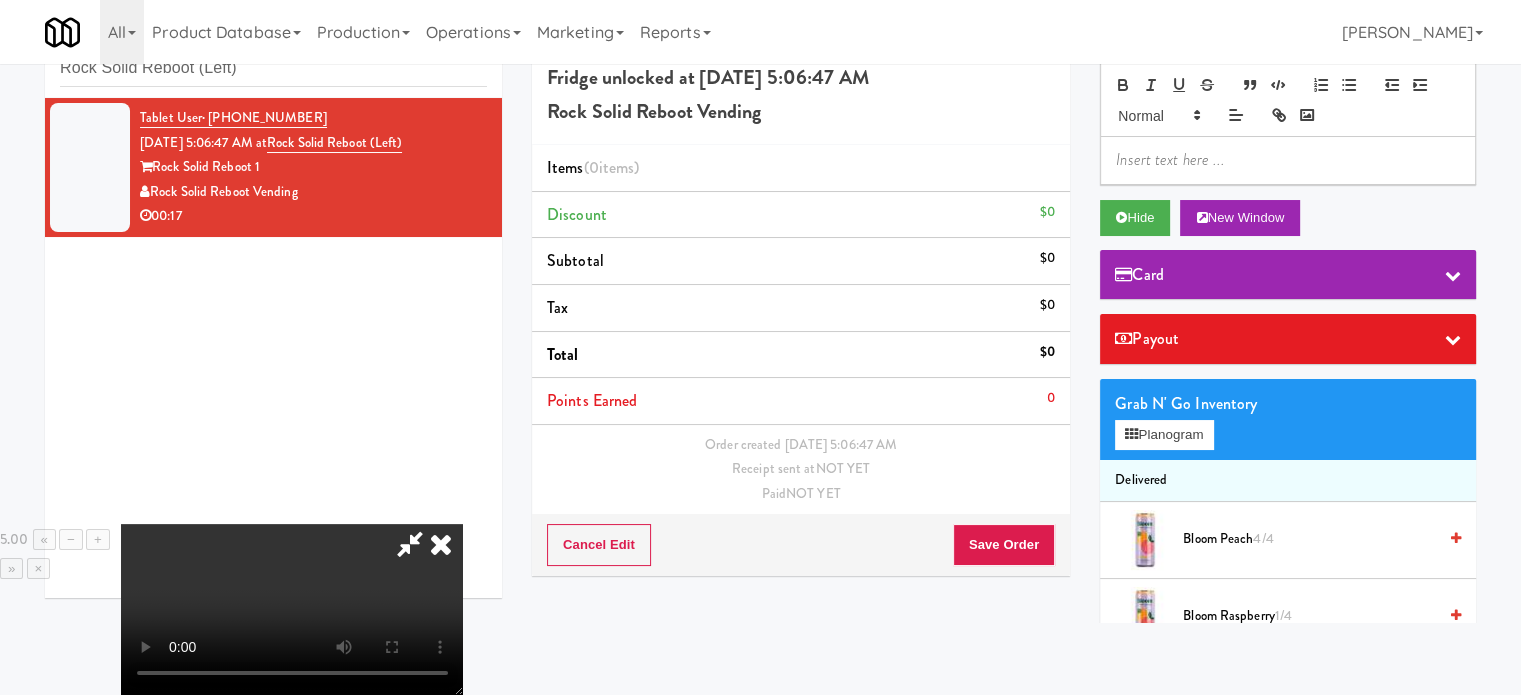 click on "All   901 Smrt Mrkt [URL][DOMAIN_NAME]   9518002 [GEOGRAPHIC_DATA] [URL][DOMAIN_NAME]   [PERSON_NAME] Vending [URL][DOMAIN_NAME]   Access Amenities [URL][DOMAIN_NAME]   Ace Plus Vending [URL][DOMAIN_NAME]   AetherTek, Inc. [URL][DOMAIN_NAME]   AI Vending [URL][DOMAIN_NAME]   [PERSON_NAME] Provisions [URL][DOMAIN_NAME]   Alligator Arms Vending [URL][DOMAIN_NAME]   All Things Vending [URL][DOMAIN_NAME]   Alpine Modern Vending [URL][DOMAIN_NAME]   Amenity Advocates   AsRight Ventures   AVI Foodsystems   Ayoba Vending" at bounding box center [760, 32] 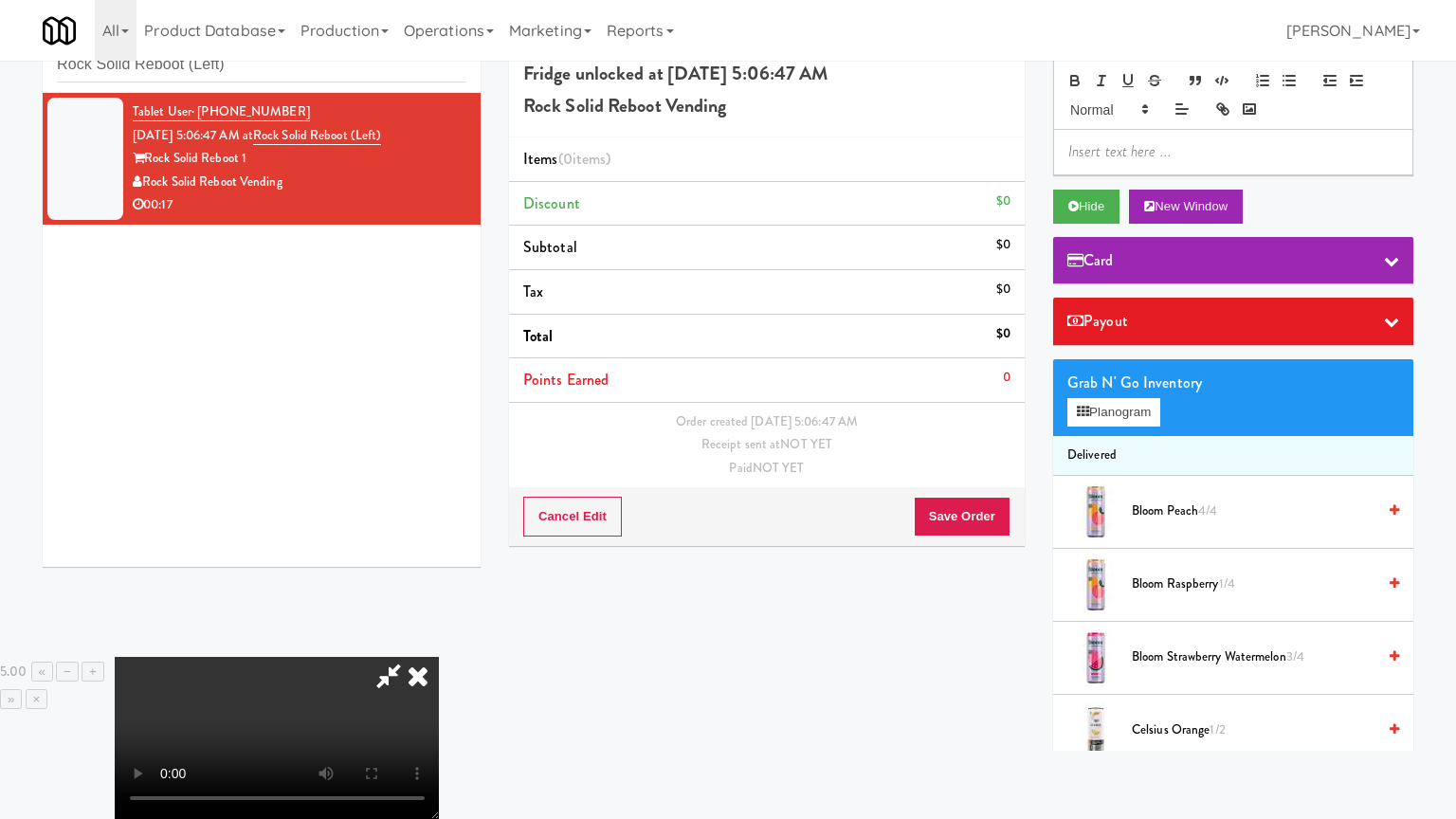 type 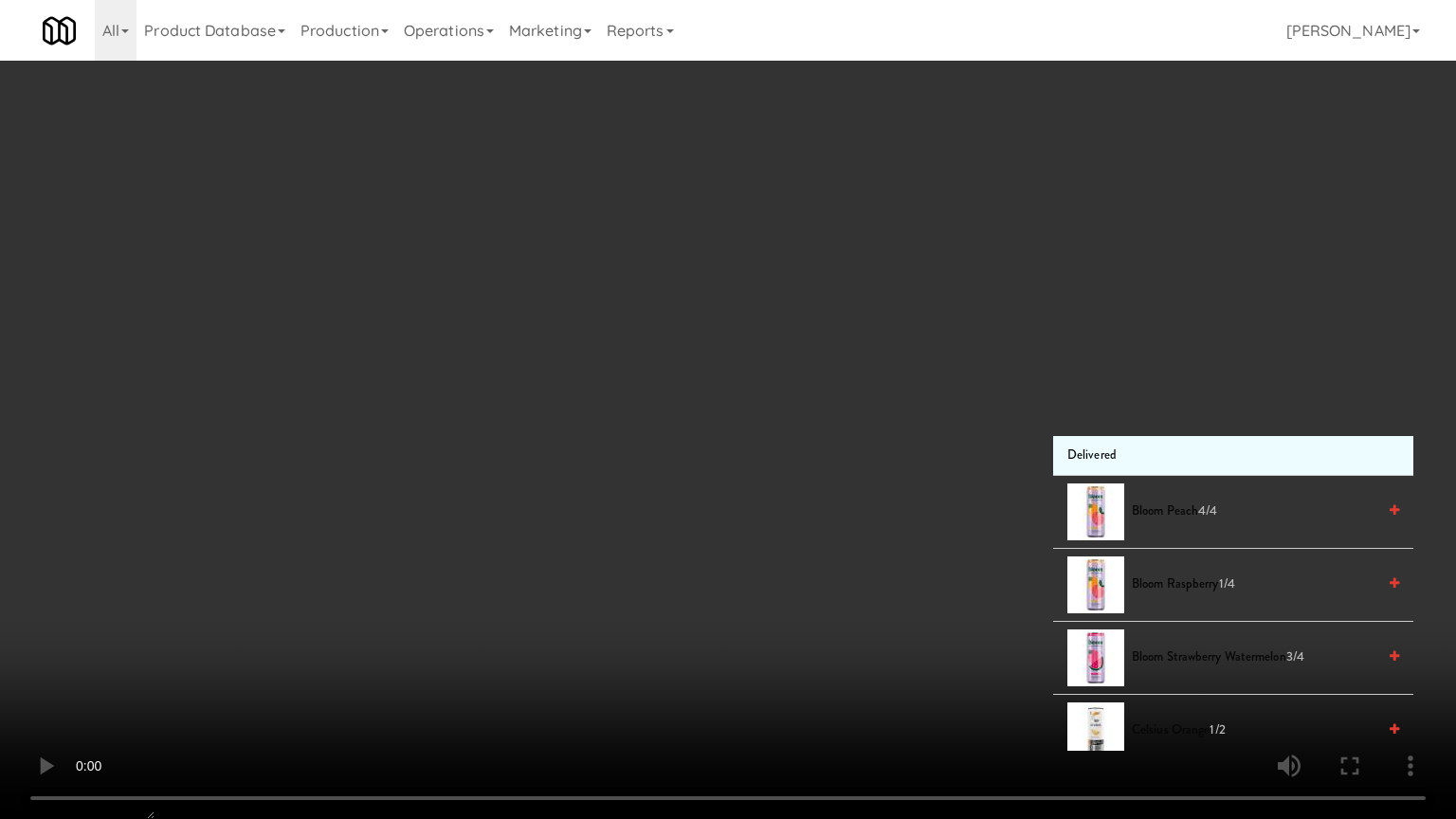 drag, startPoint x: 294, startPoint y: 433, endPoint x: 813, endPoint y: 305, distance: 534.5512 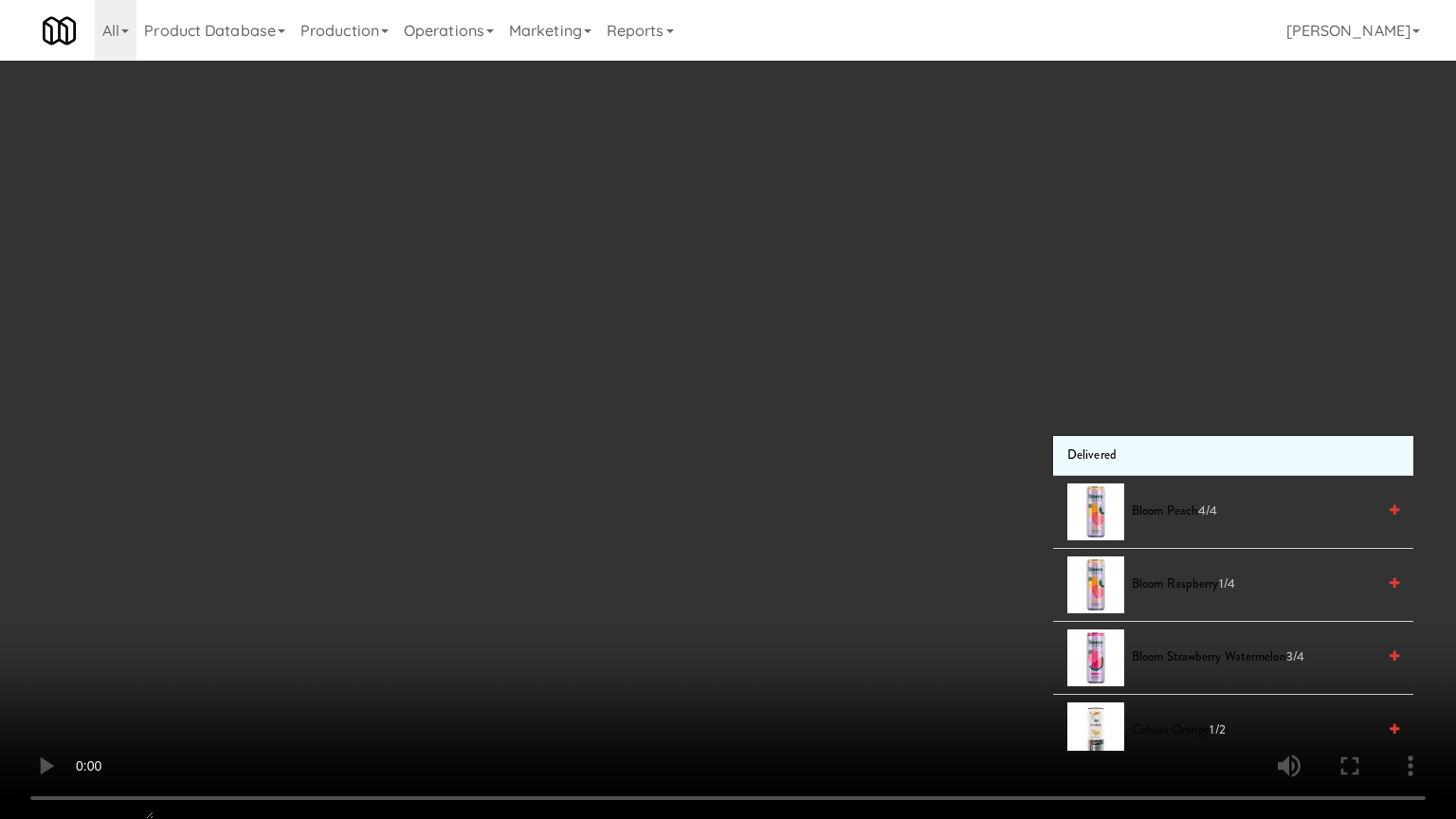click at bounding box center (728, 410) 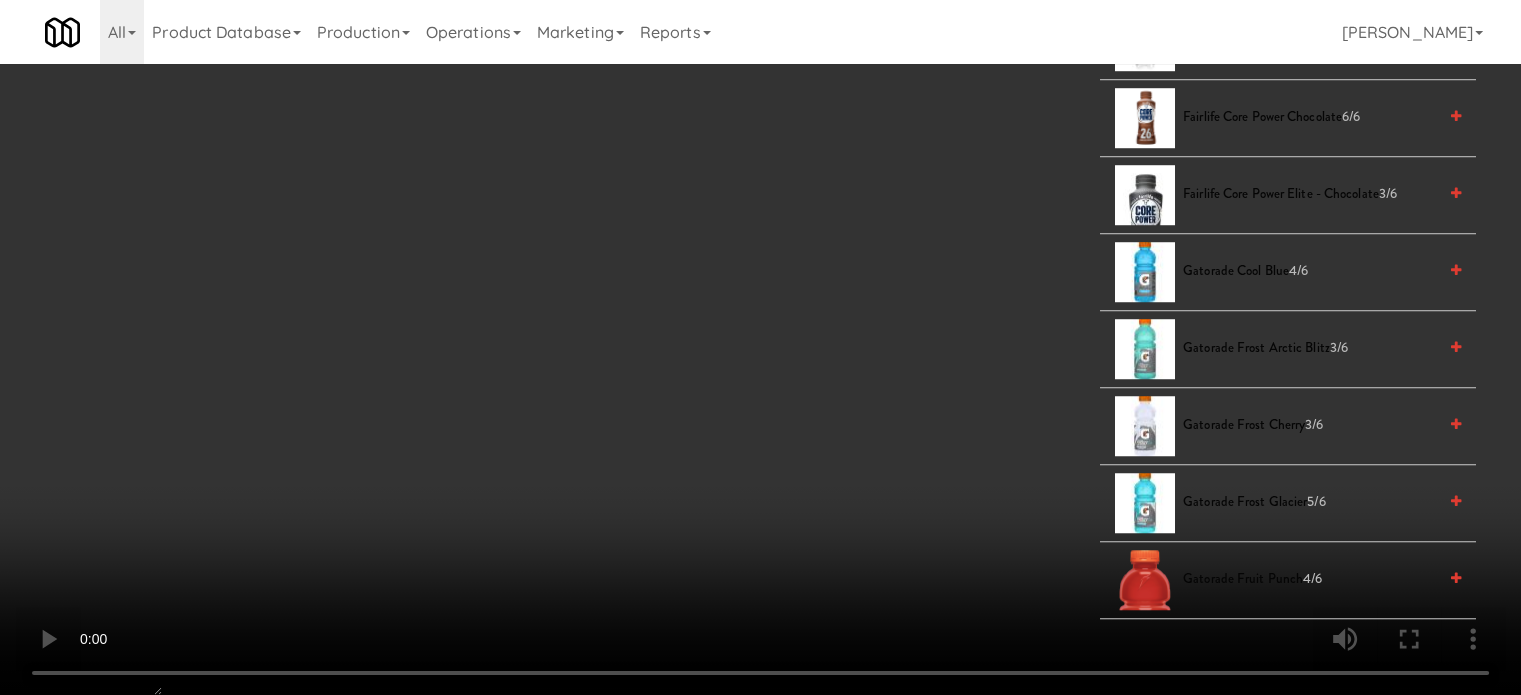 scroll, scrollTop: 1000, scrollLeft: 0, axis: vertical 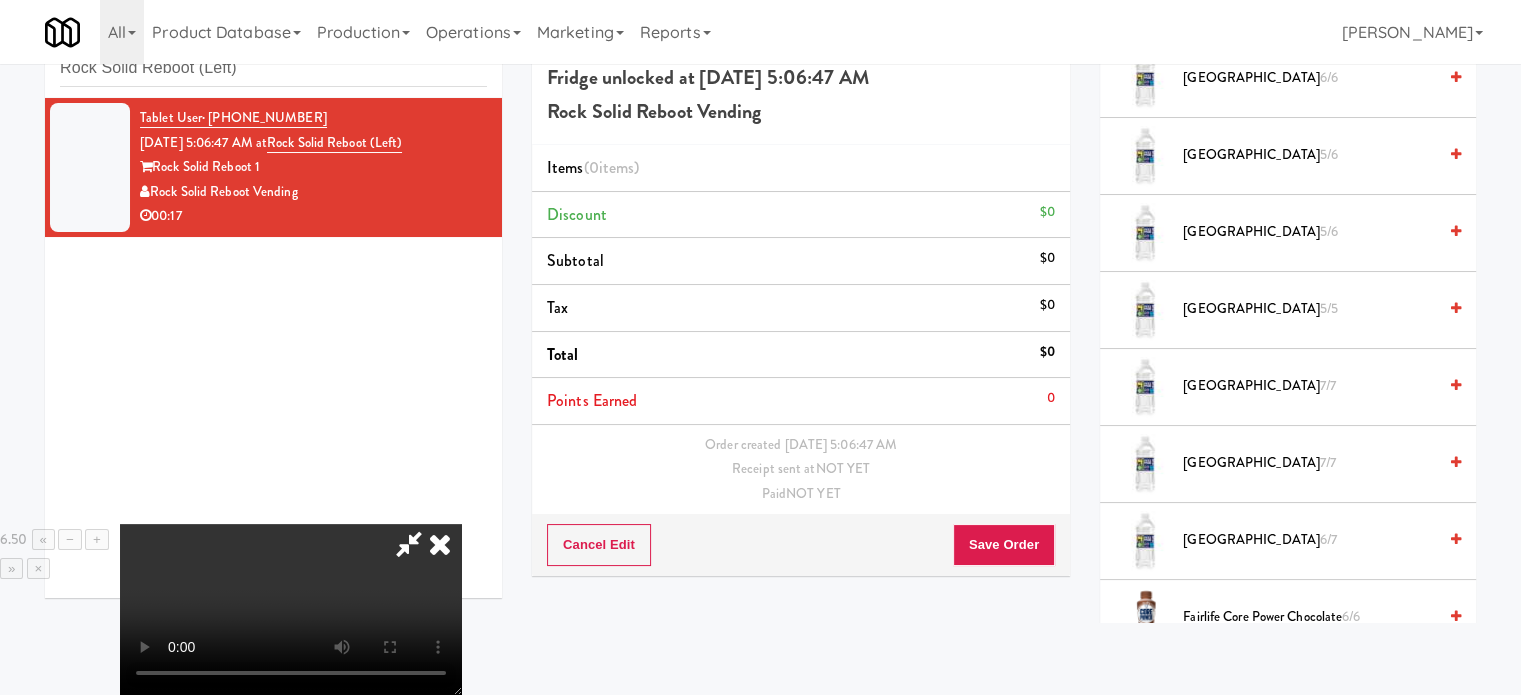 click on "5/6" at bounding box center (1329, 154) 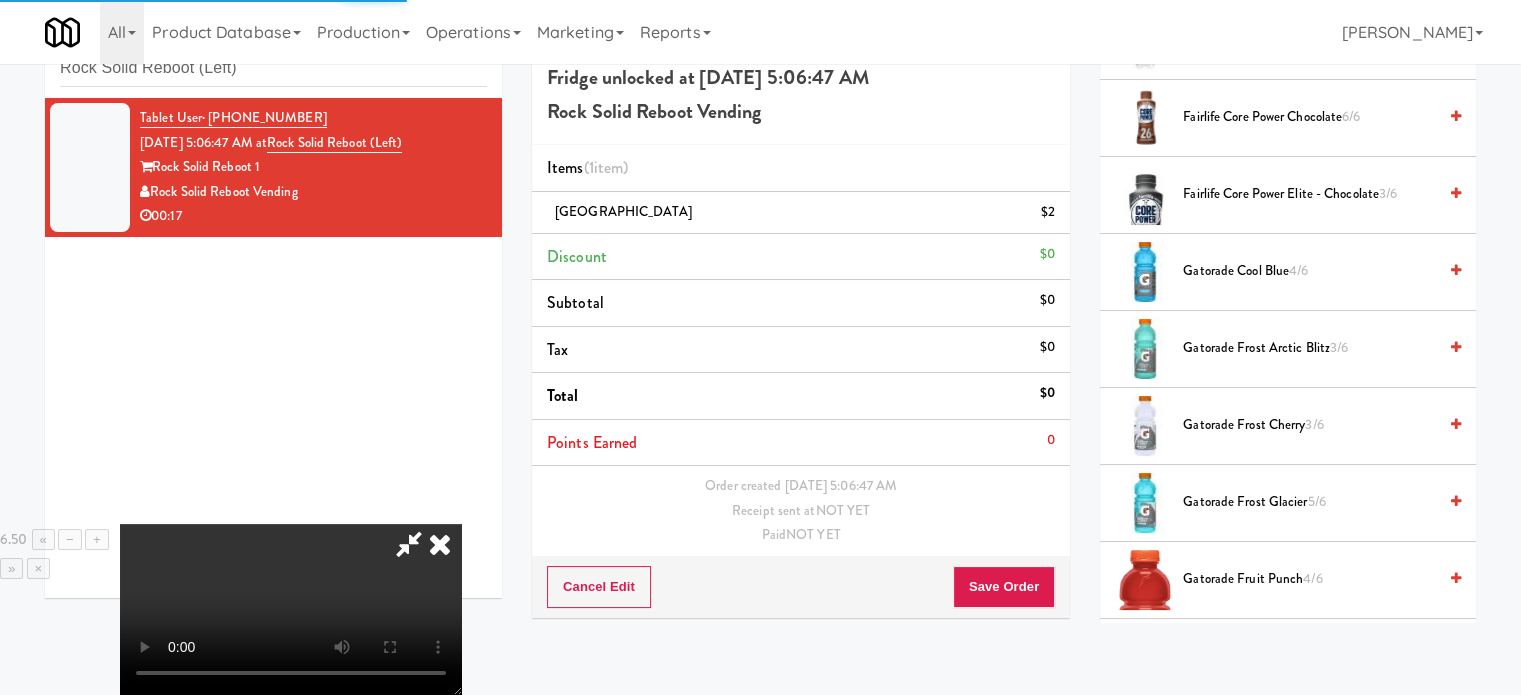scroll, scrollTop: 2000, scrollLeft: 0, axis: vertical 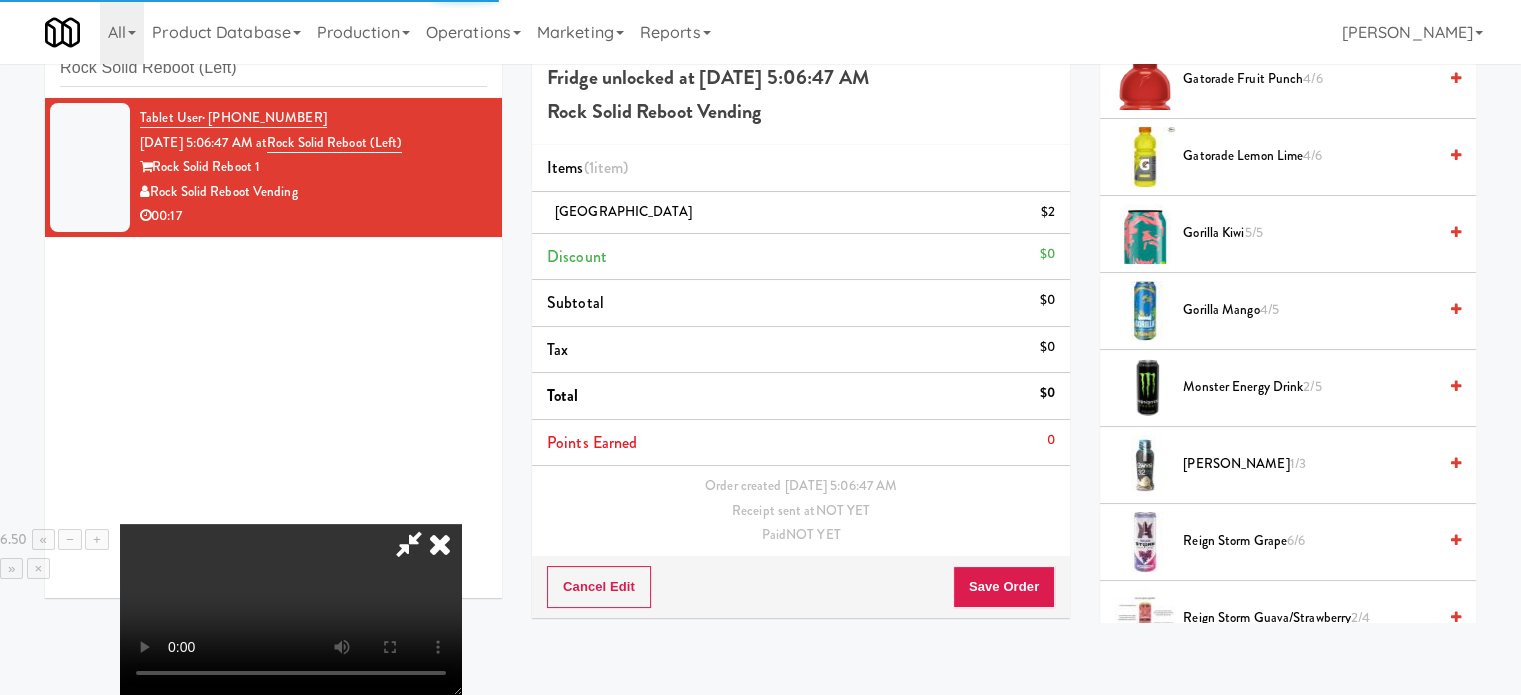 click on "Gatorade Lemon Lime  4/6" at bounding box center [1309, 156] 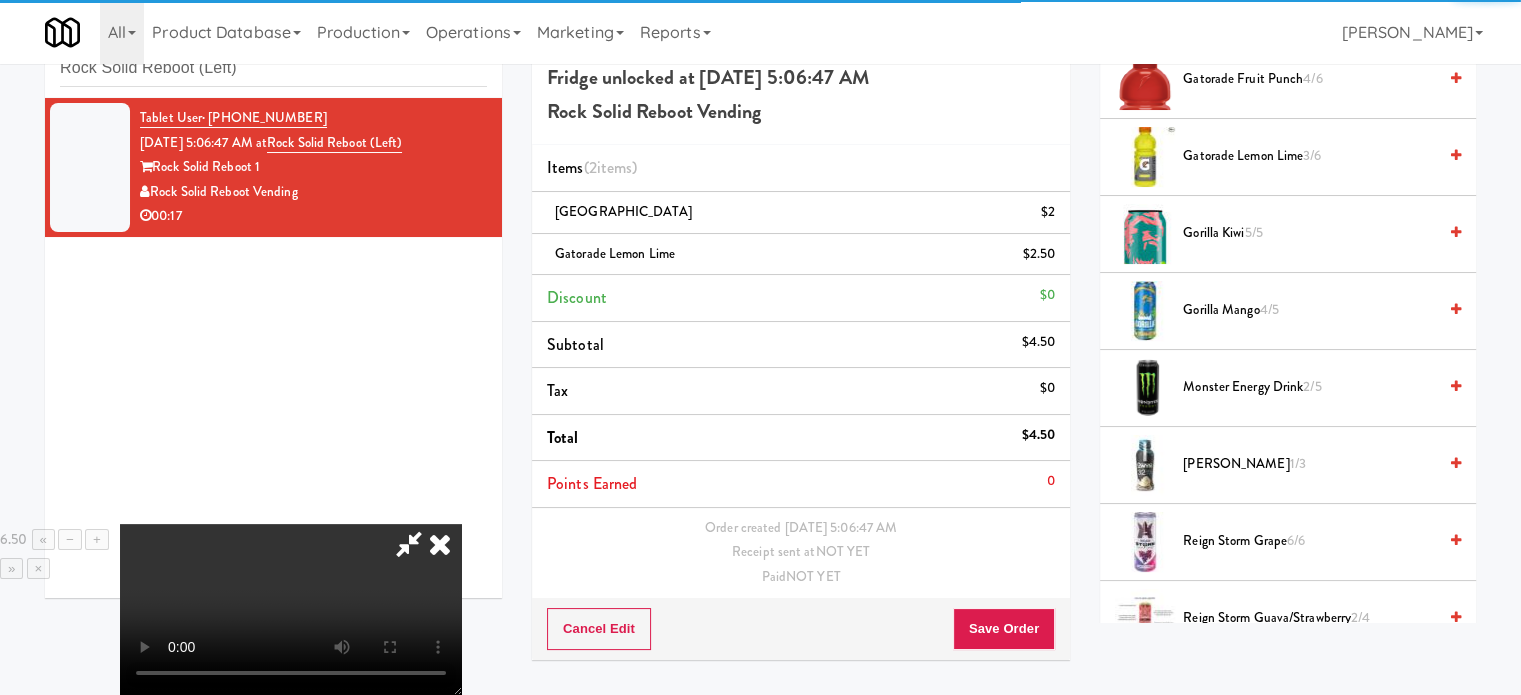 click at bounding box center (440, 544) 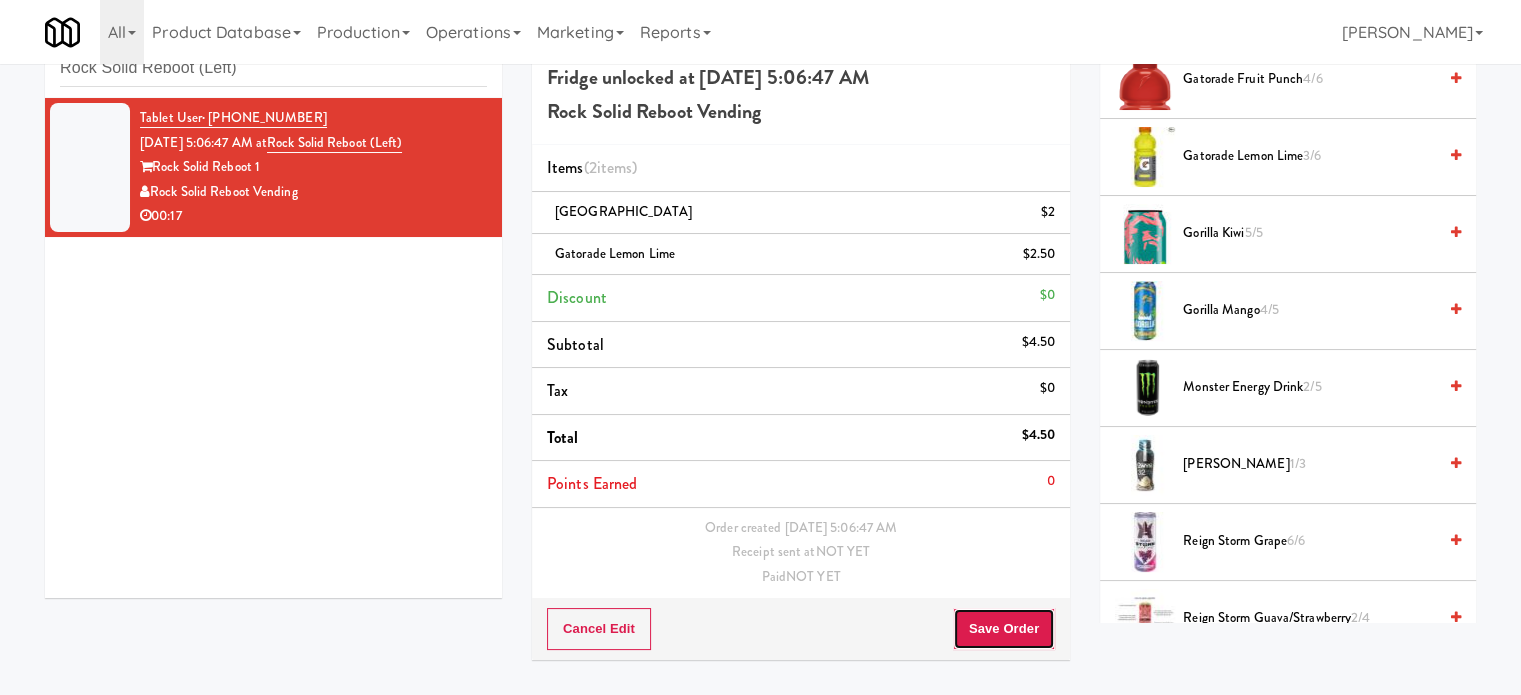 click on "Save Order" at bounding box center (1004, 629) 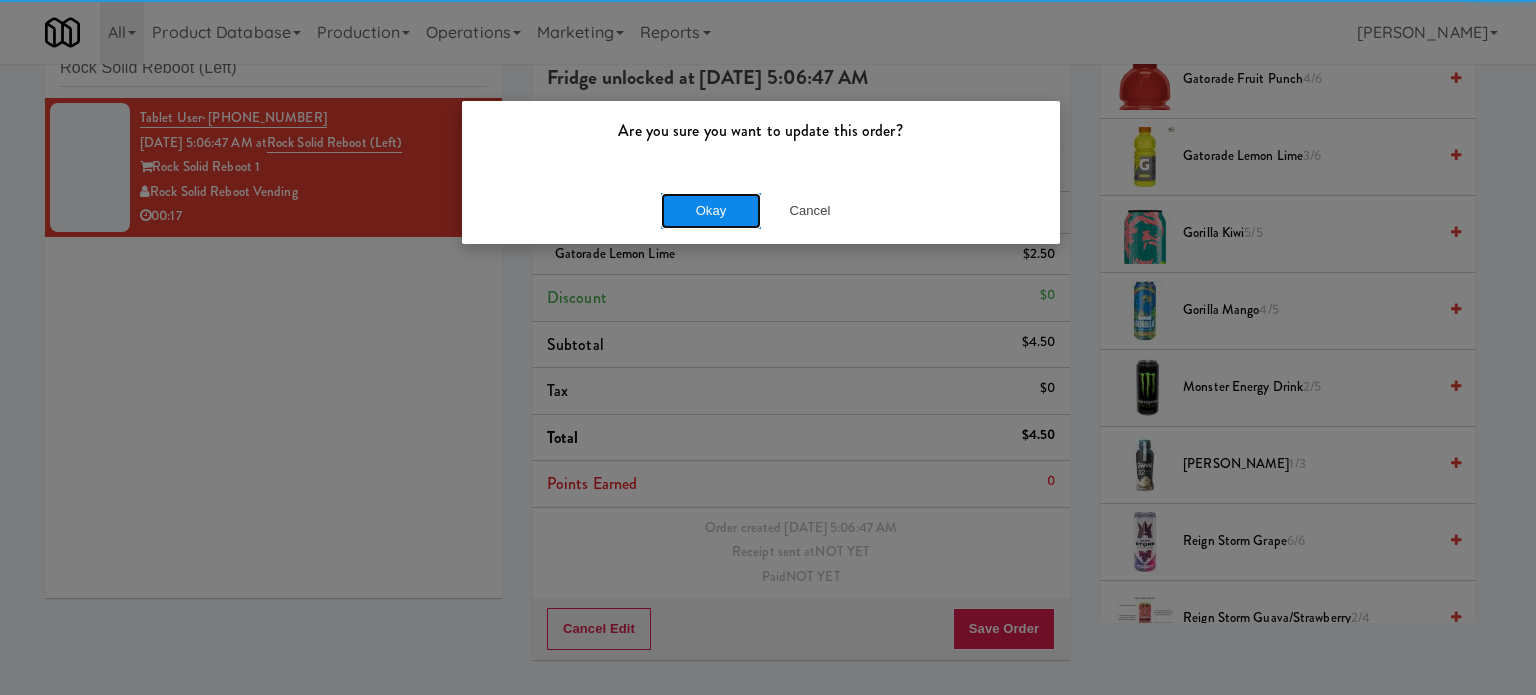 click on "Okay" at bounding box center (711, 211) 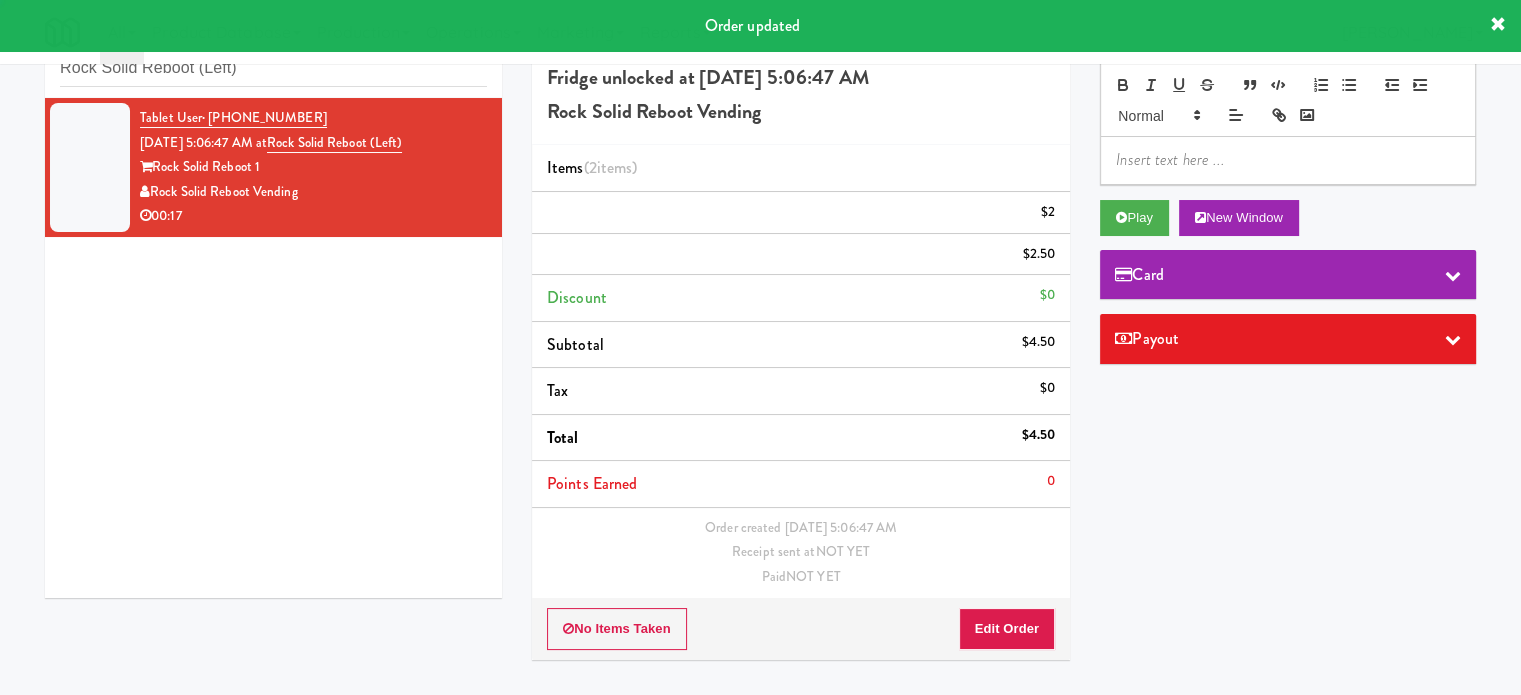 scroll, scrollTop: 0, scrollLeft: 0, axis: both 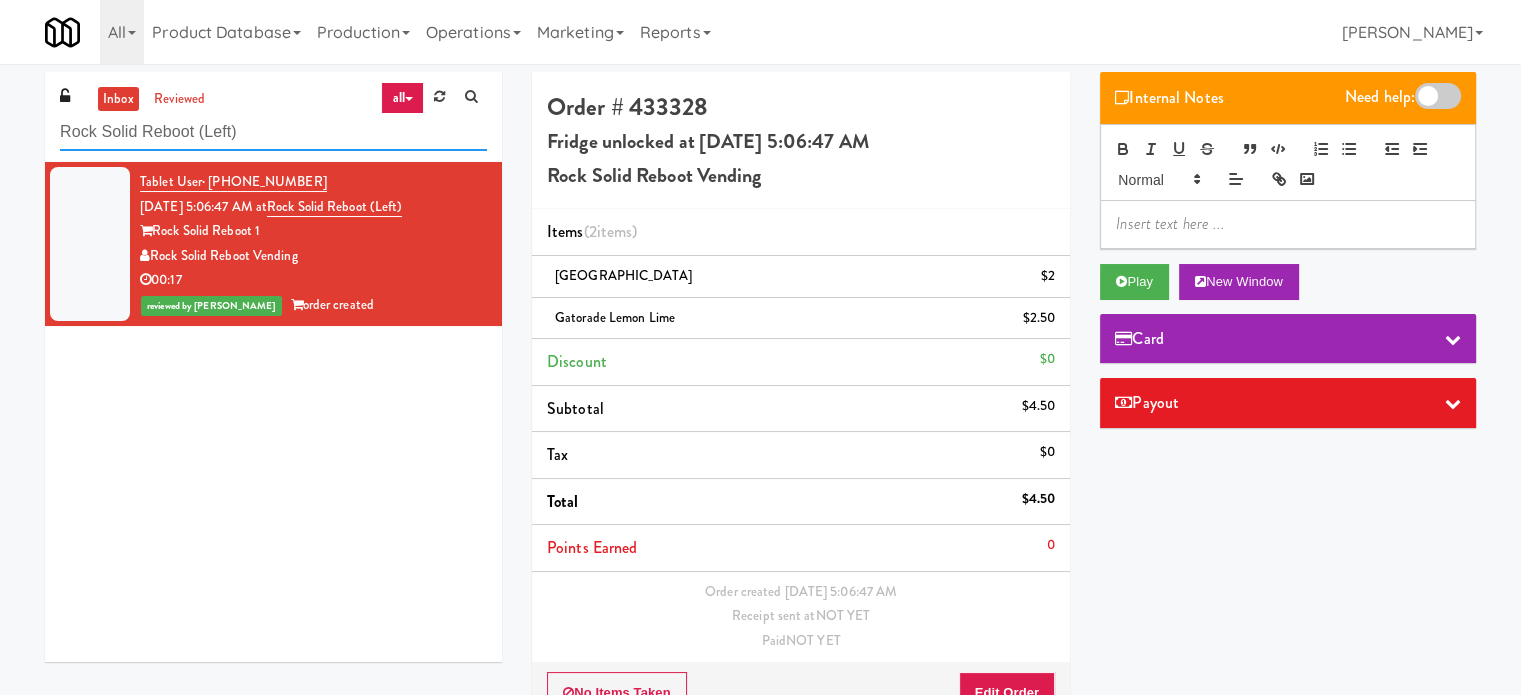 click on "Rock Solid Reboot (Left)" at bounding box center [273, 132] 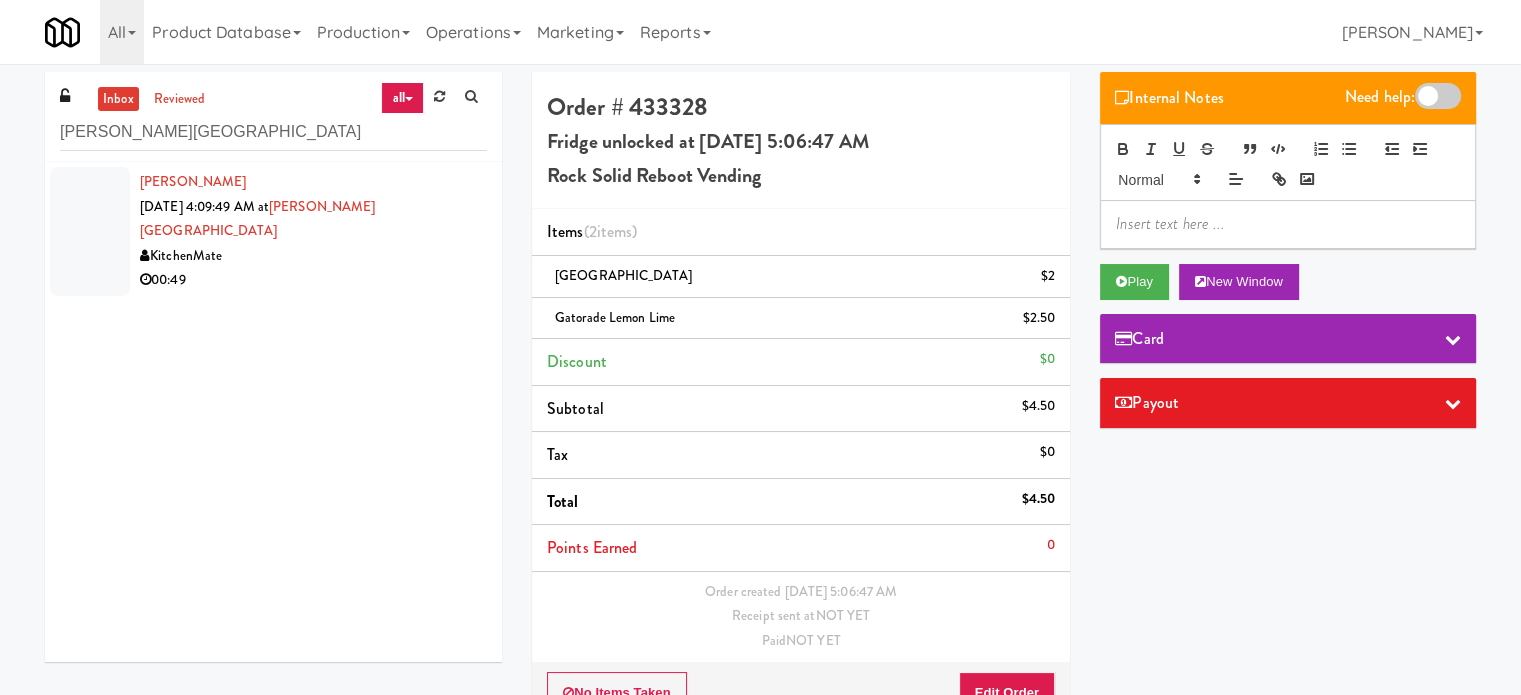 click on "KitchenMate" at bounding box center [313, 256] 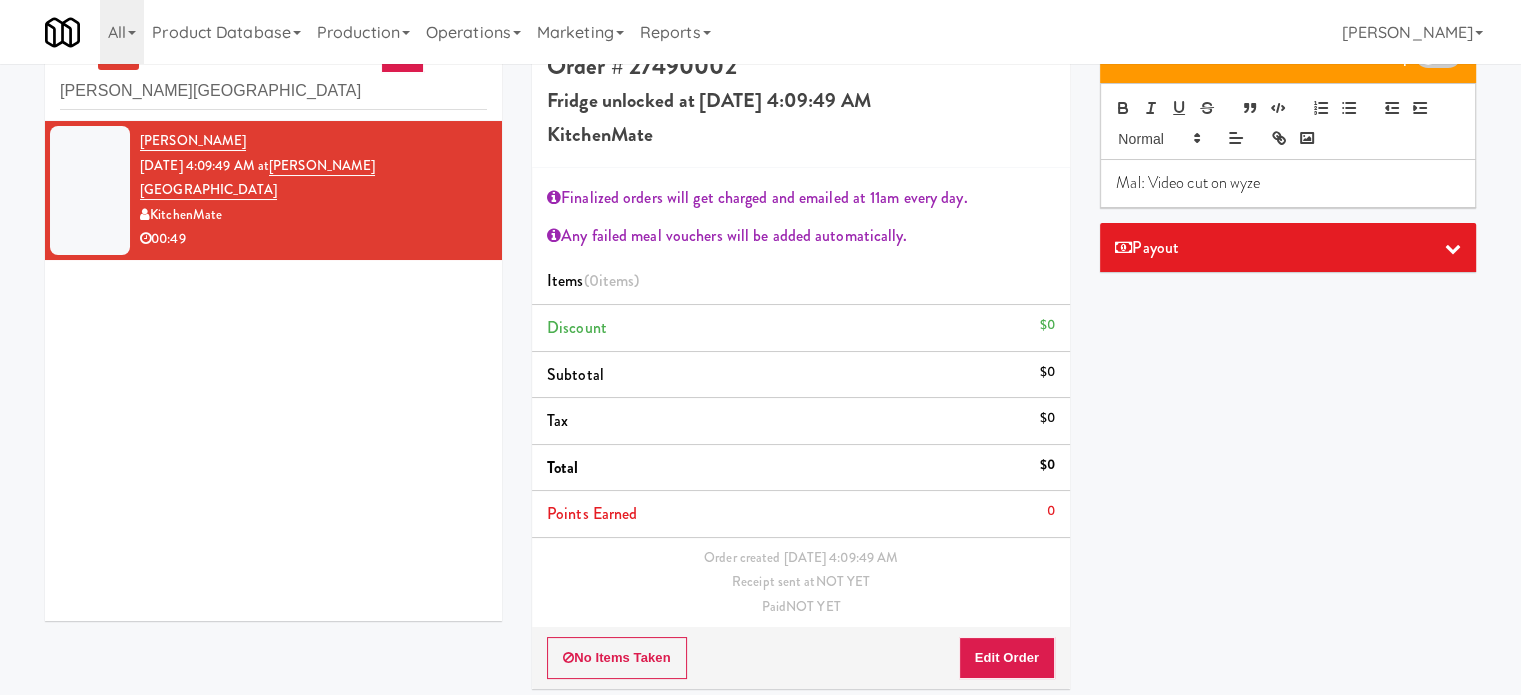 scroll, scrollTop: 64, scrollLeft: 0, axis: vertical 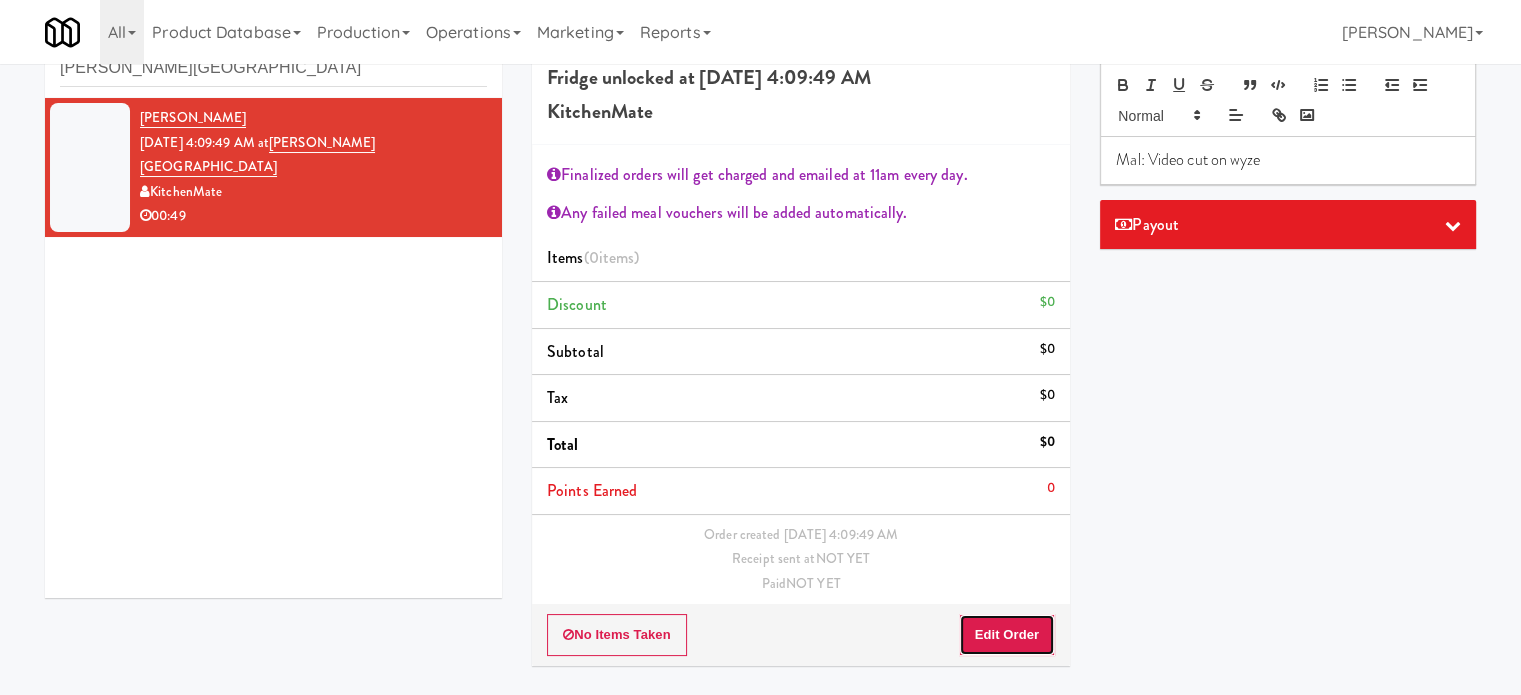 click on "Edit Order" at bounding box center (1007, 635) 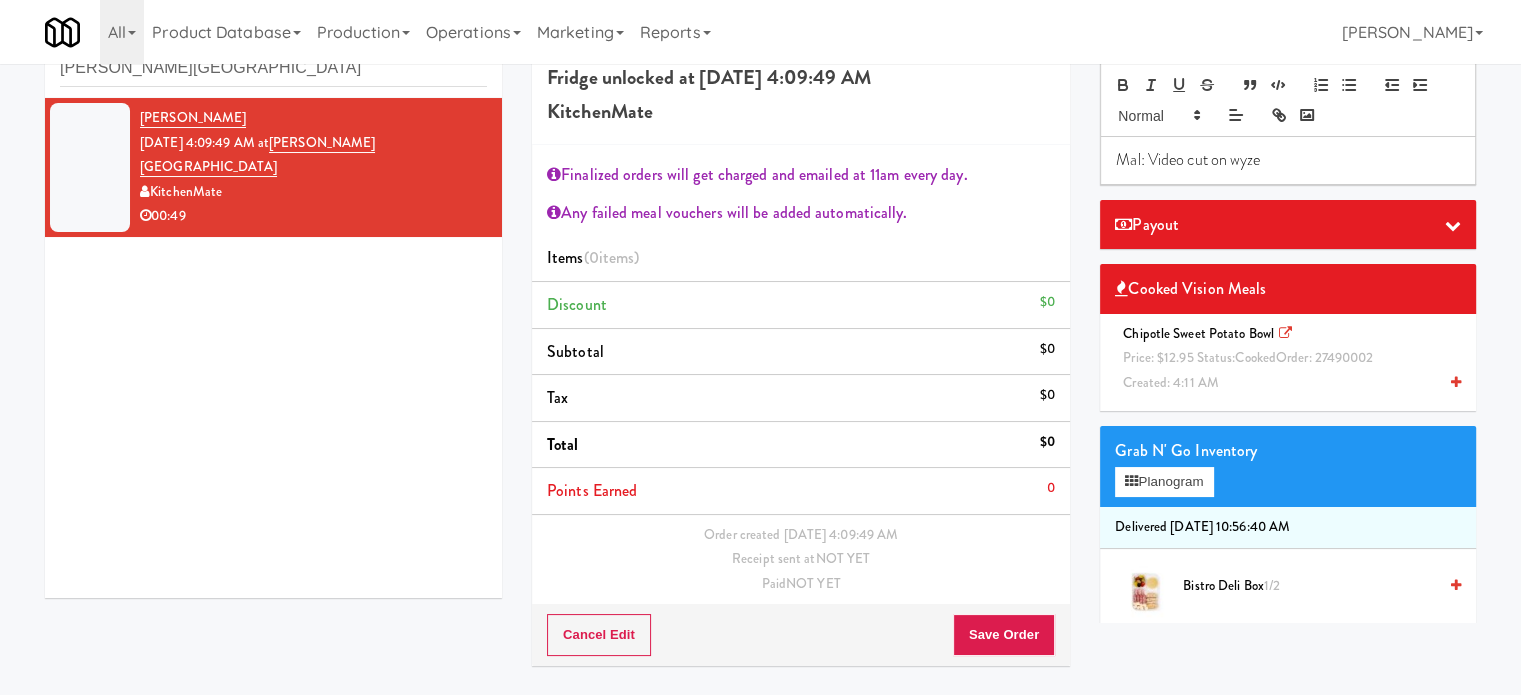 click on "Created: 4:11 AM" at bounding box center (1171, 382) 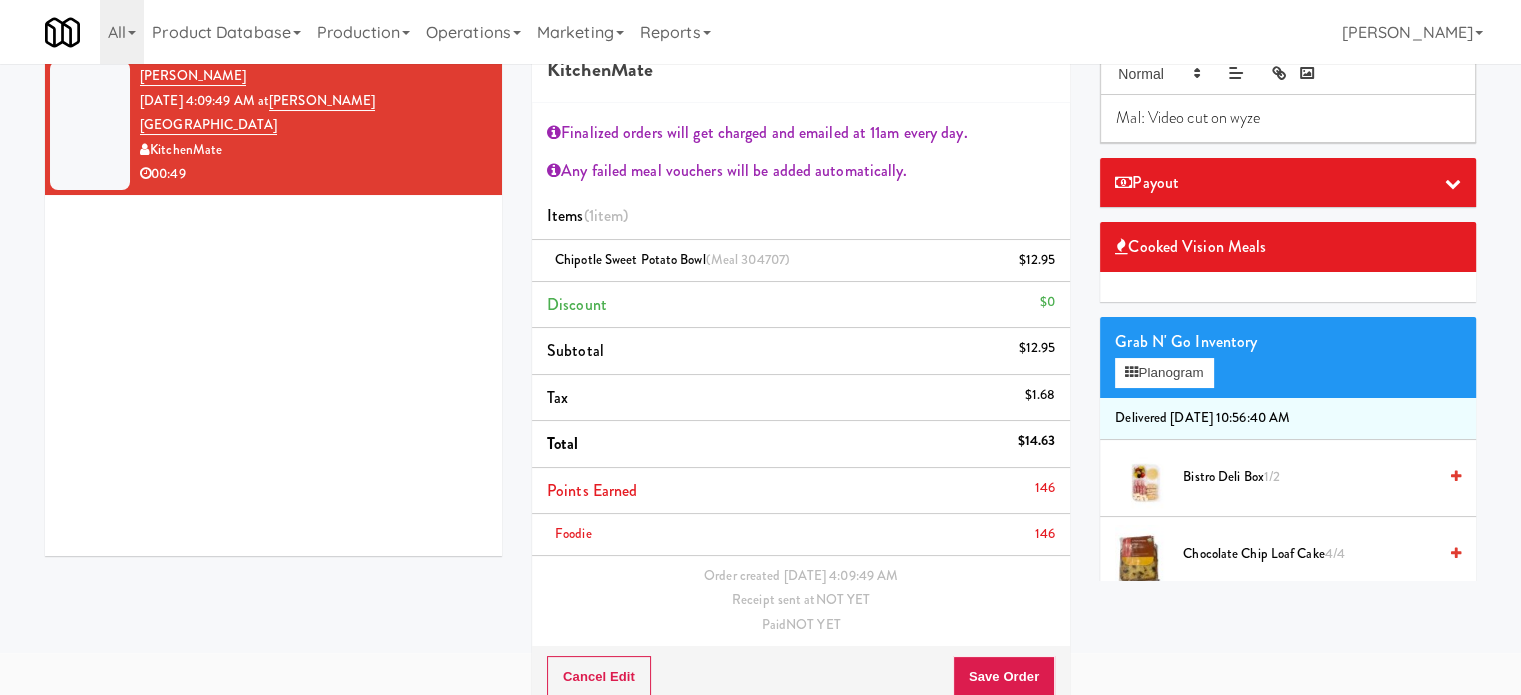 scroll, scrollTop: 131, scrollLeft: 0, axis: vertical 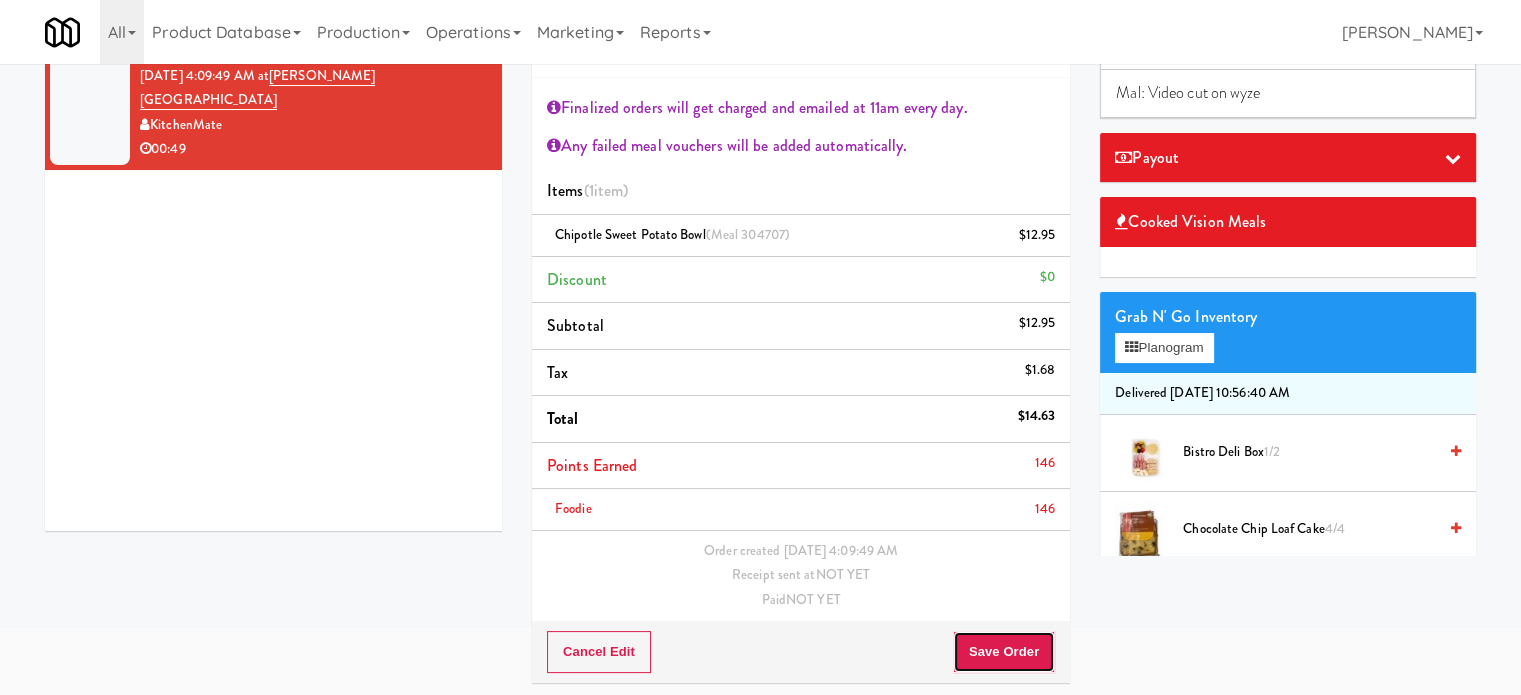 click on "Save Order" at bounding box center (1004, 652) 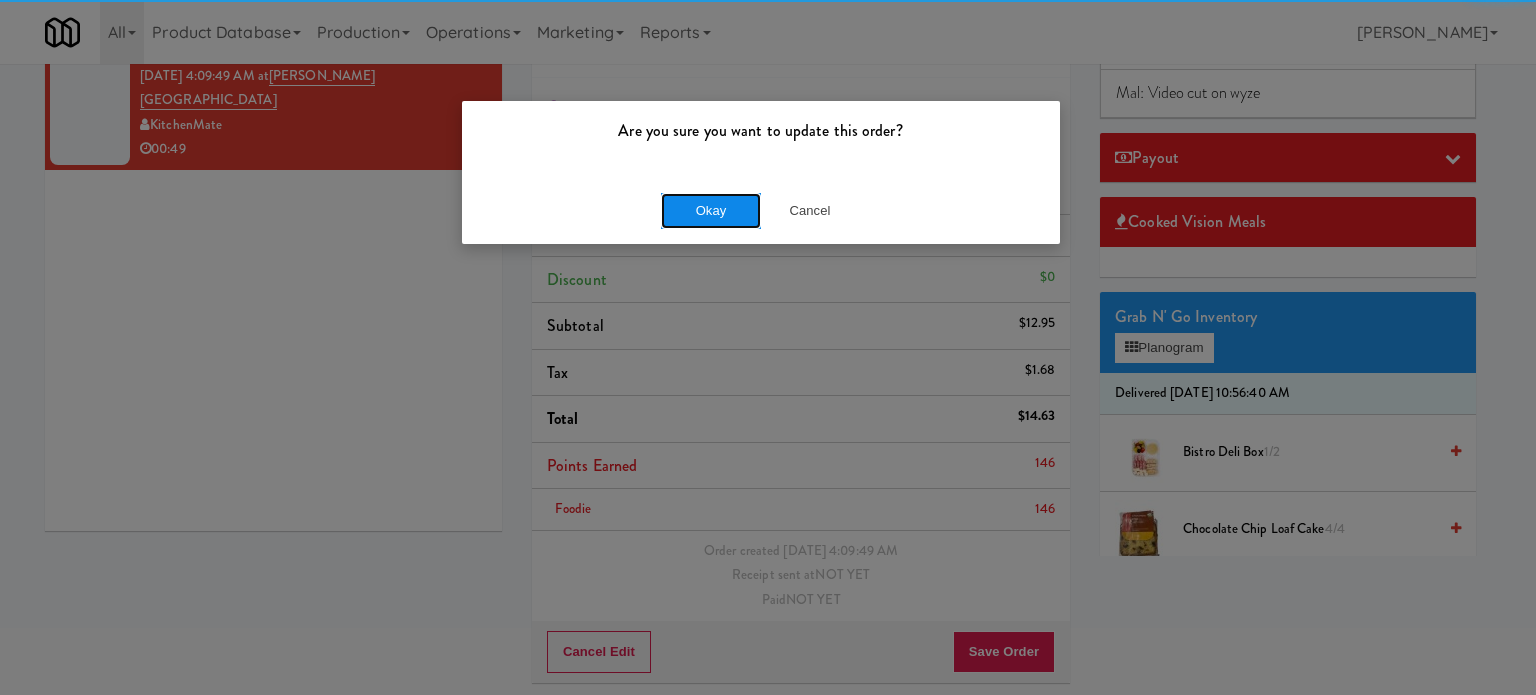 click on "Okay" at bounding box center [711, 211] 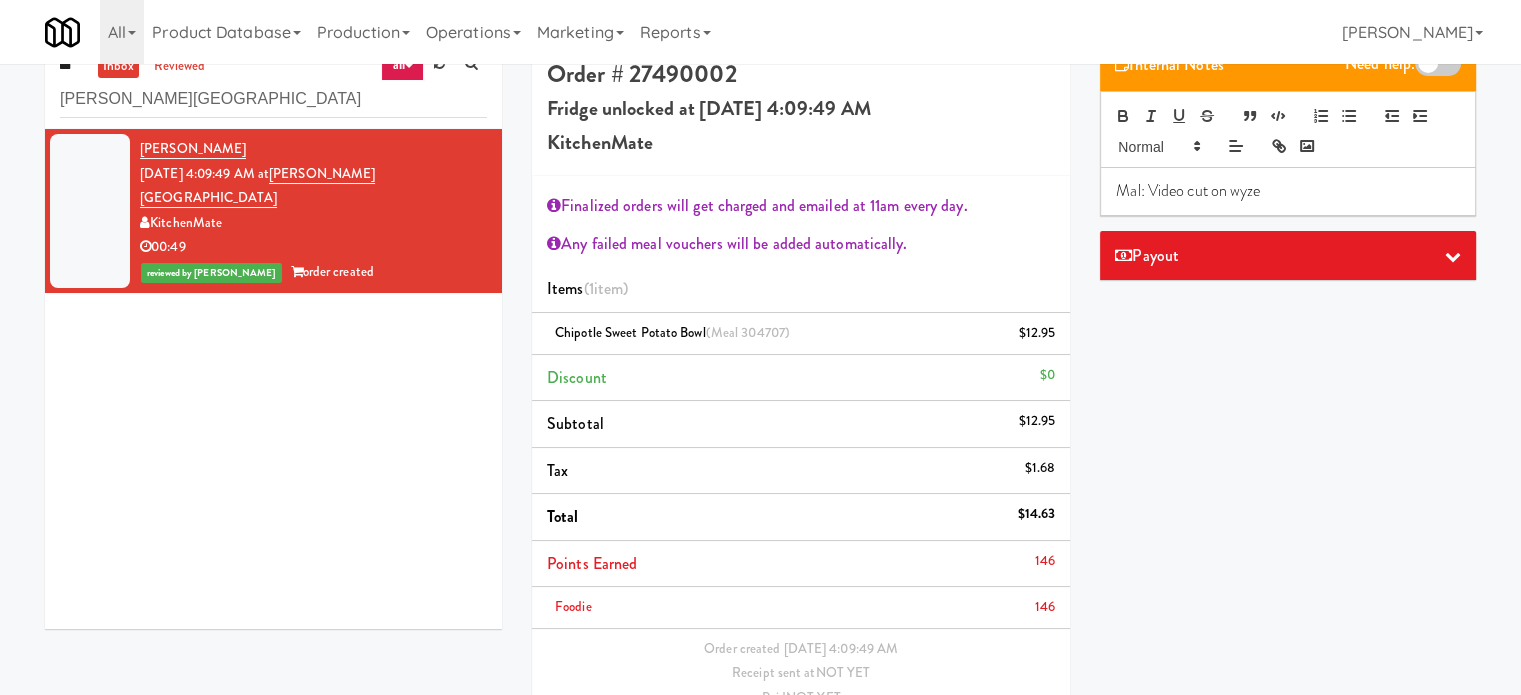 scroll, scrollTop: 0, scrollLeft: 0, axis: both 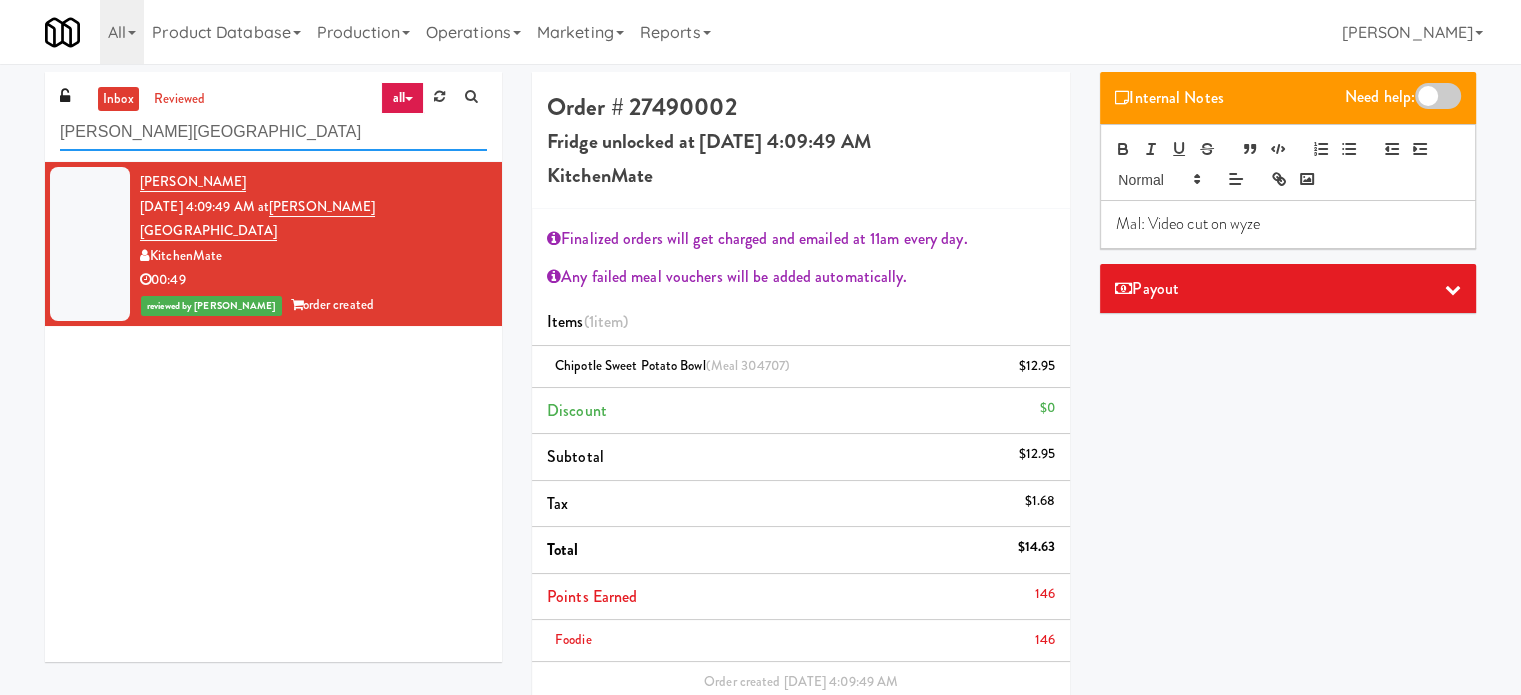 click on "[PERSON_NAME][GEOGRAPHIC_DATA]" at bounding box center (273, 132) 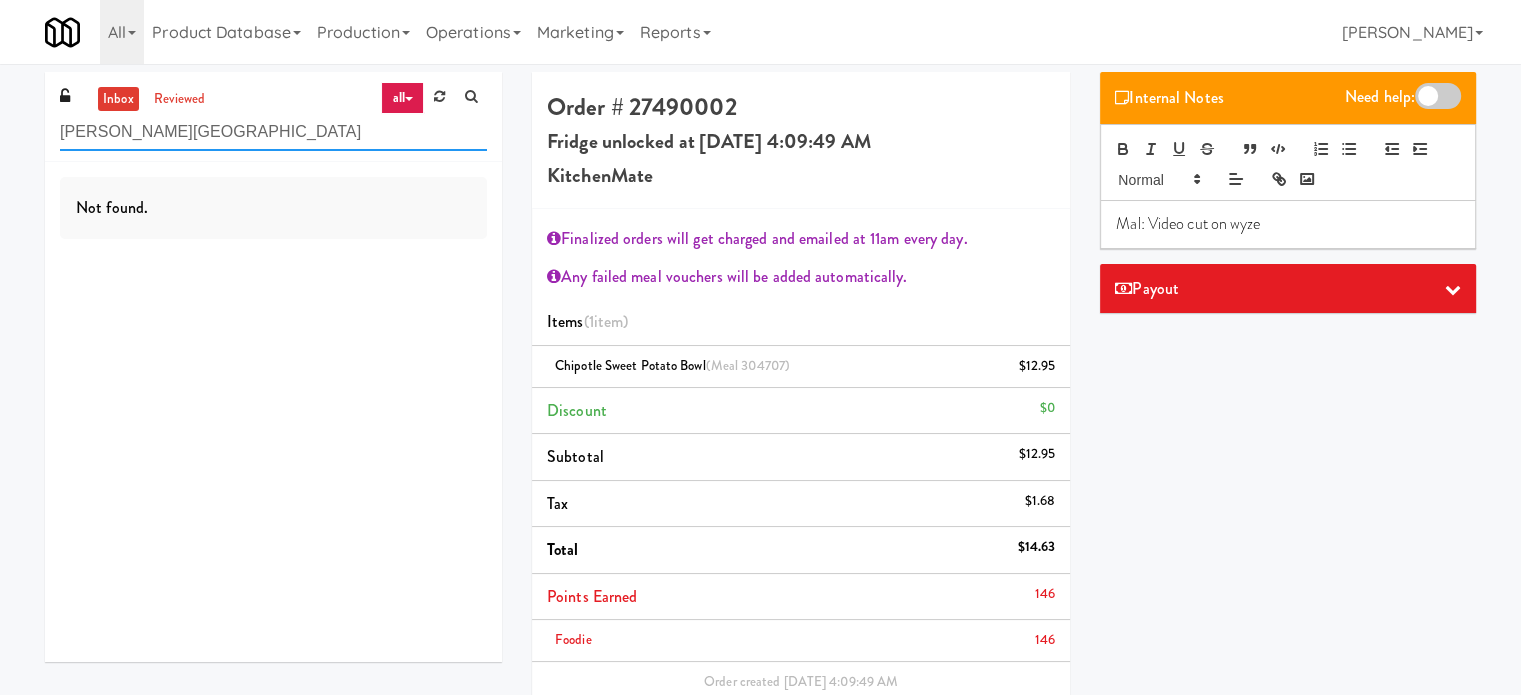 paste on "Avant HP - Cooler - Middle" 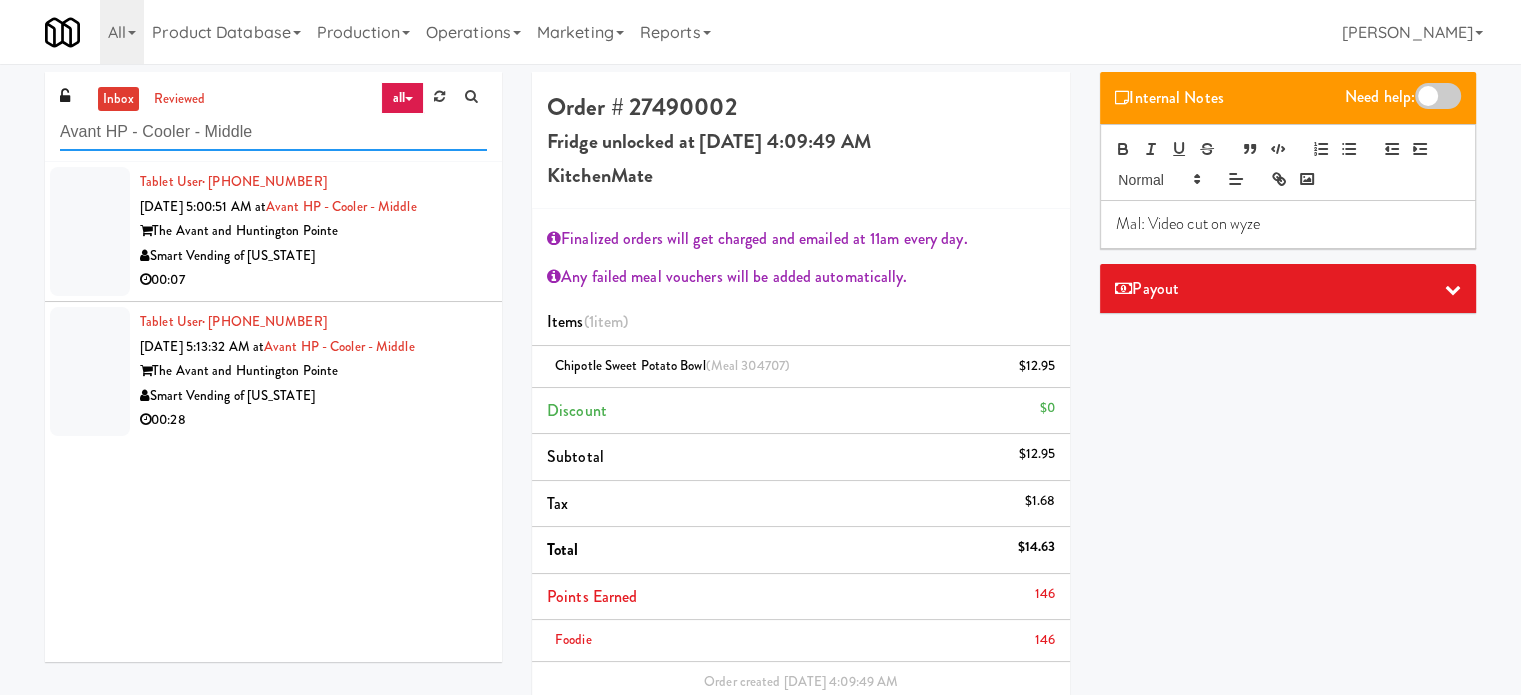 type on "Avant HP - Cooler - Middle" 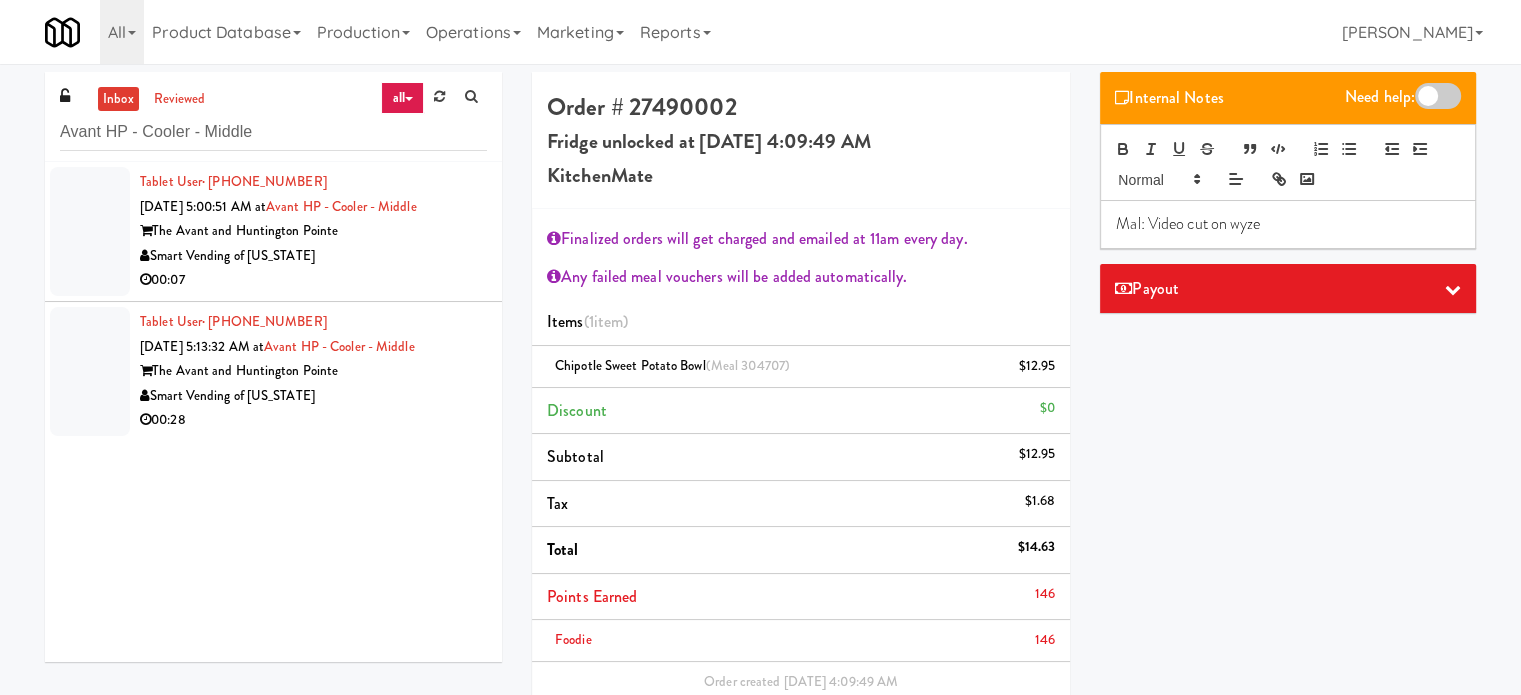 click on "00:07" at bounding box center (313, 280) 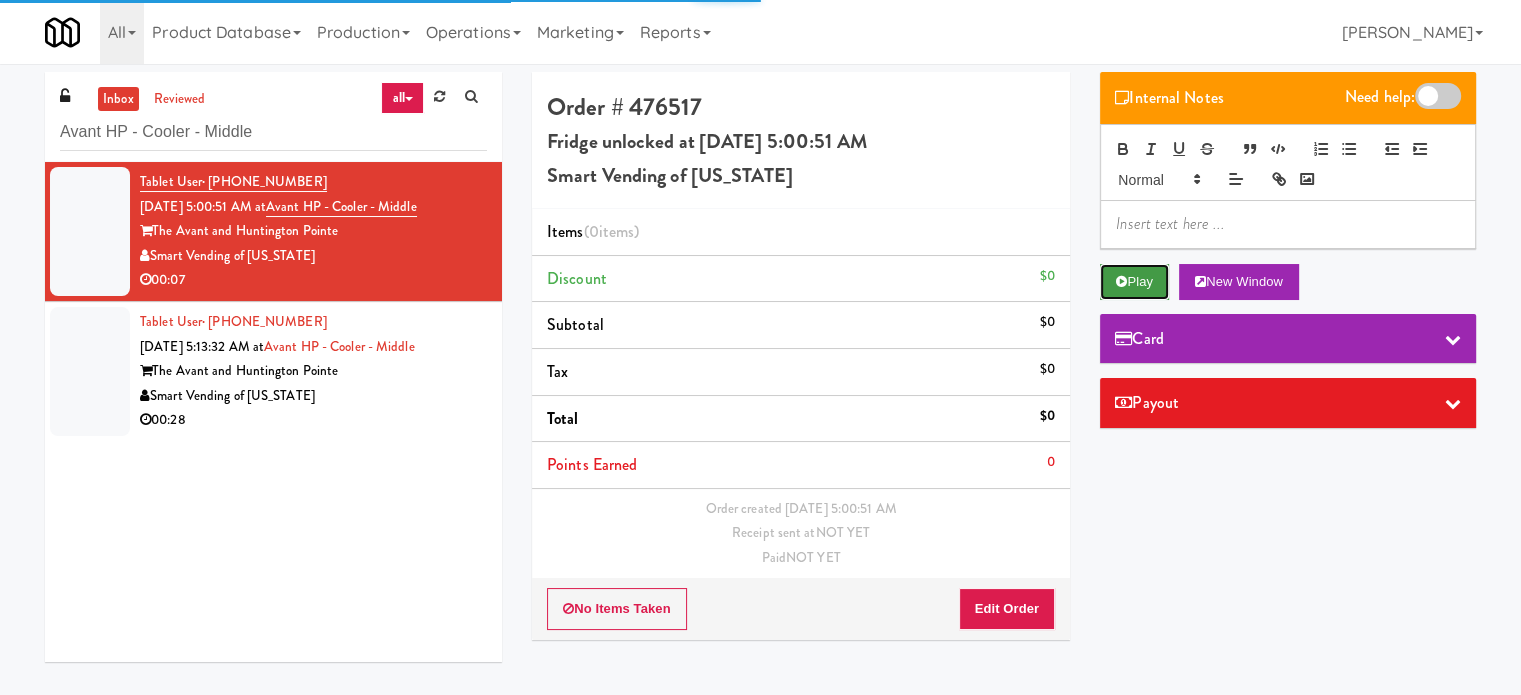 drag, startPoint x: 1104, startPoint y: 278, endPoint x: 1119, endPoint y: 276, distance: 15.132746 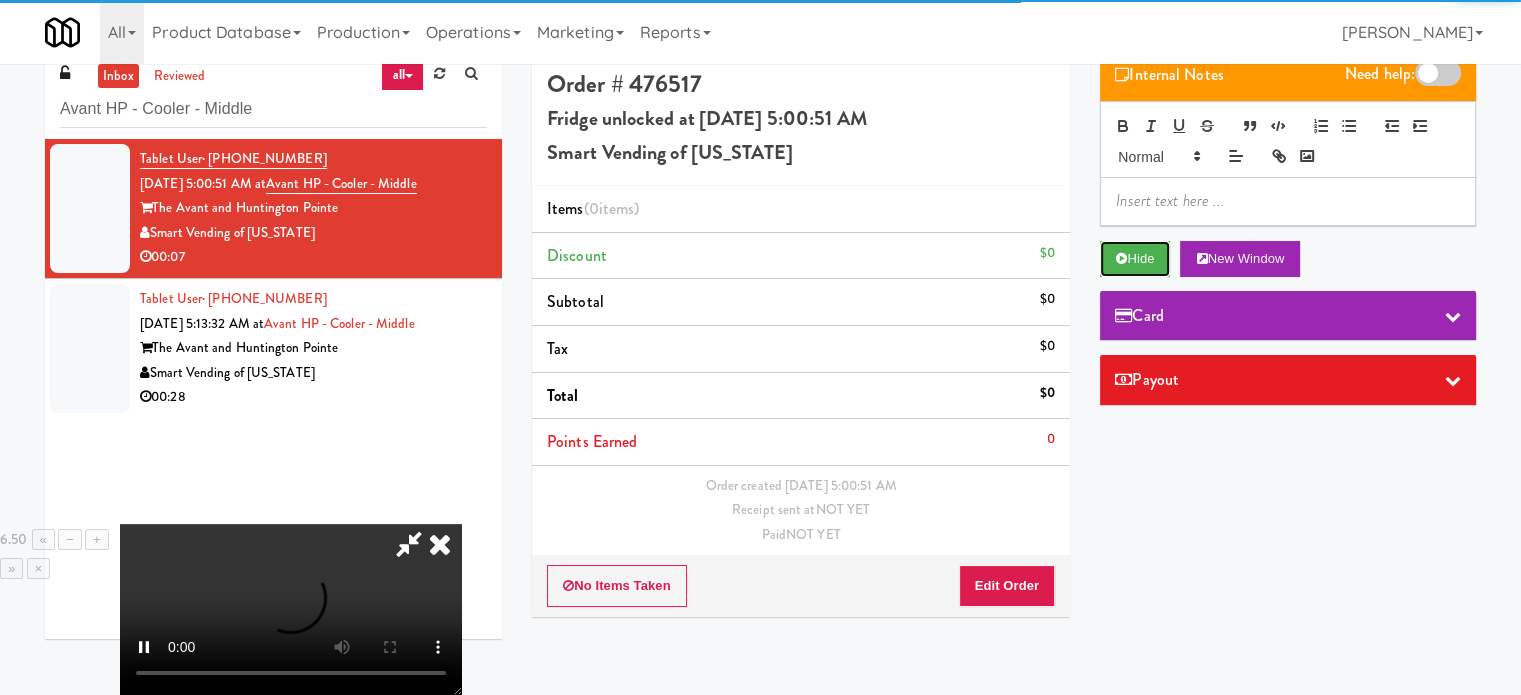 scroll, scrollTop: 64, scrollLeft: 0, axis: vertical 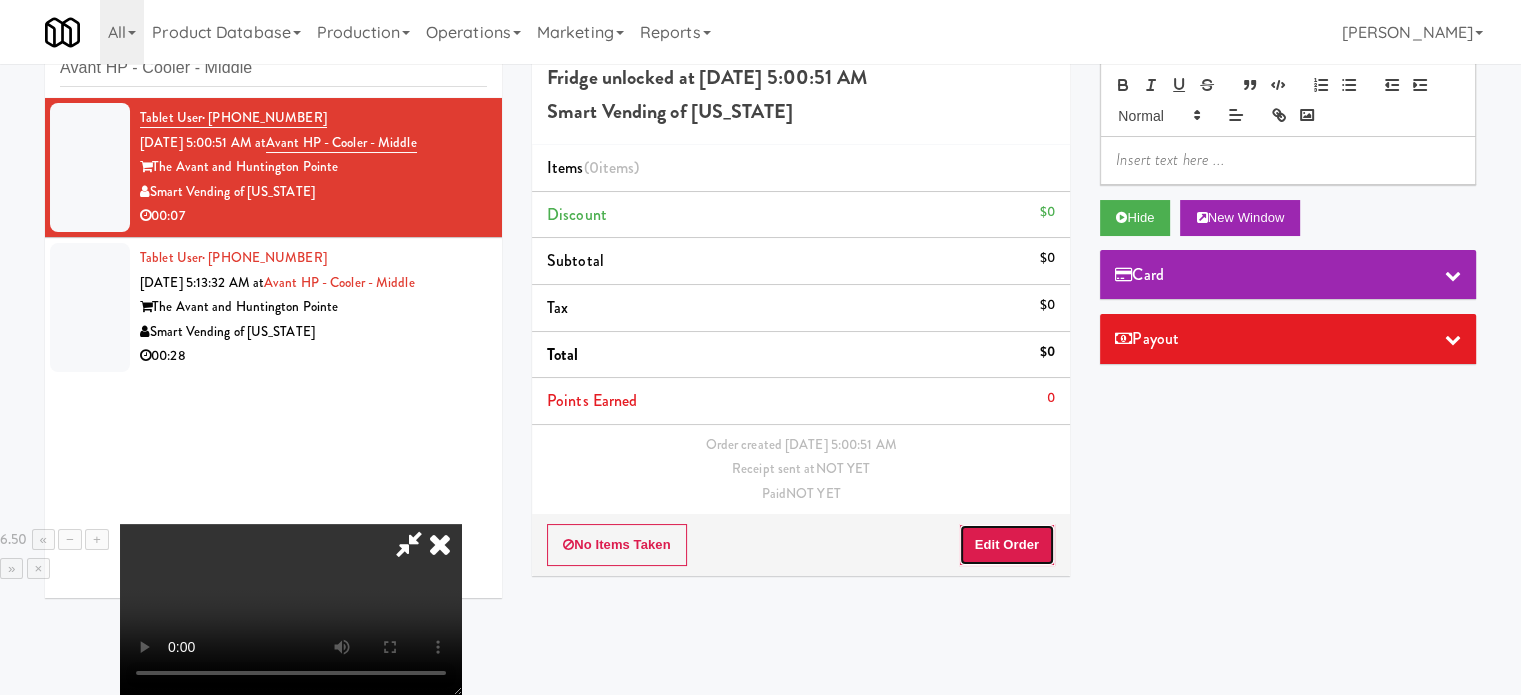 click on "Edit Order" at bounding box center (1007, 545) 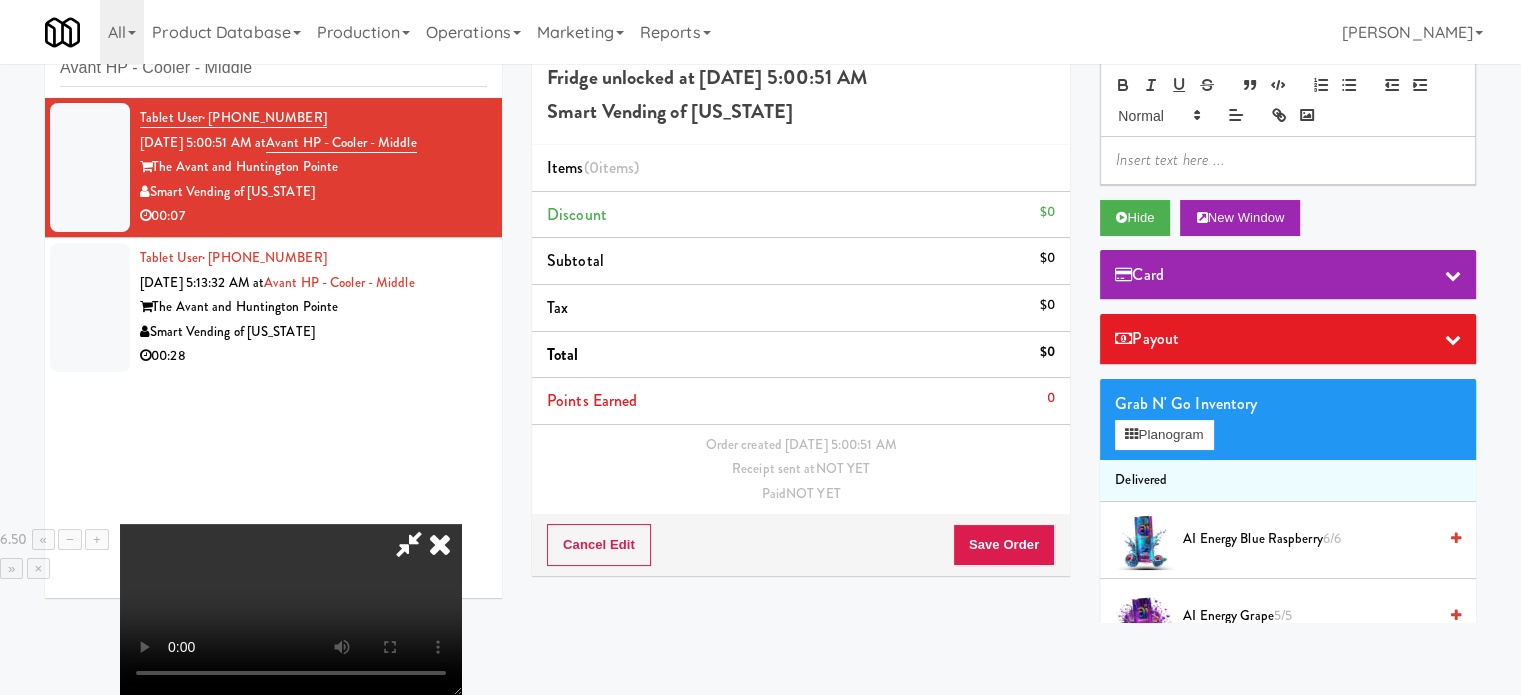 click at bounding box center (291, 609) 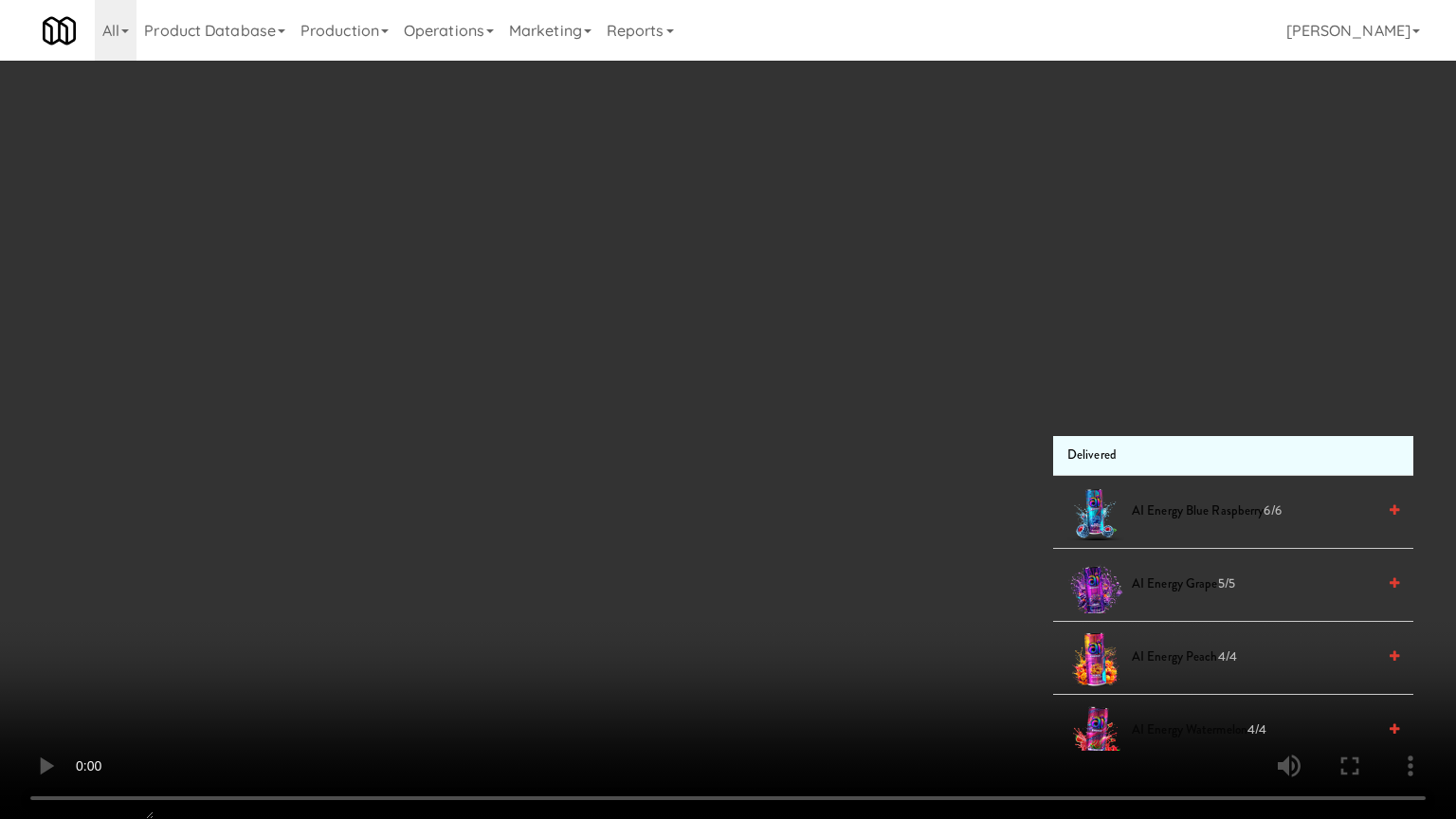 click at bounding box center (728, 410) 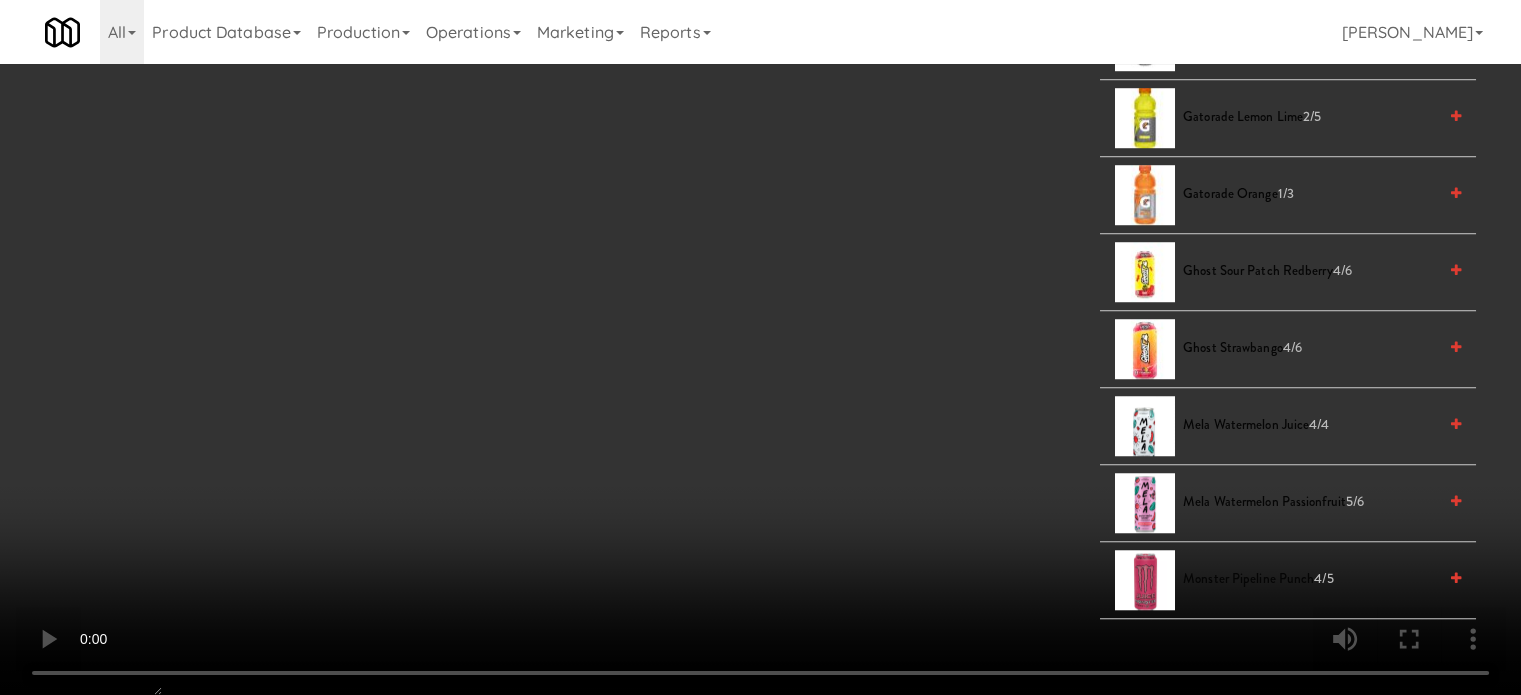 scroll, scrollTop: 2000, scrollLeft: 0, axis: vertical 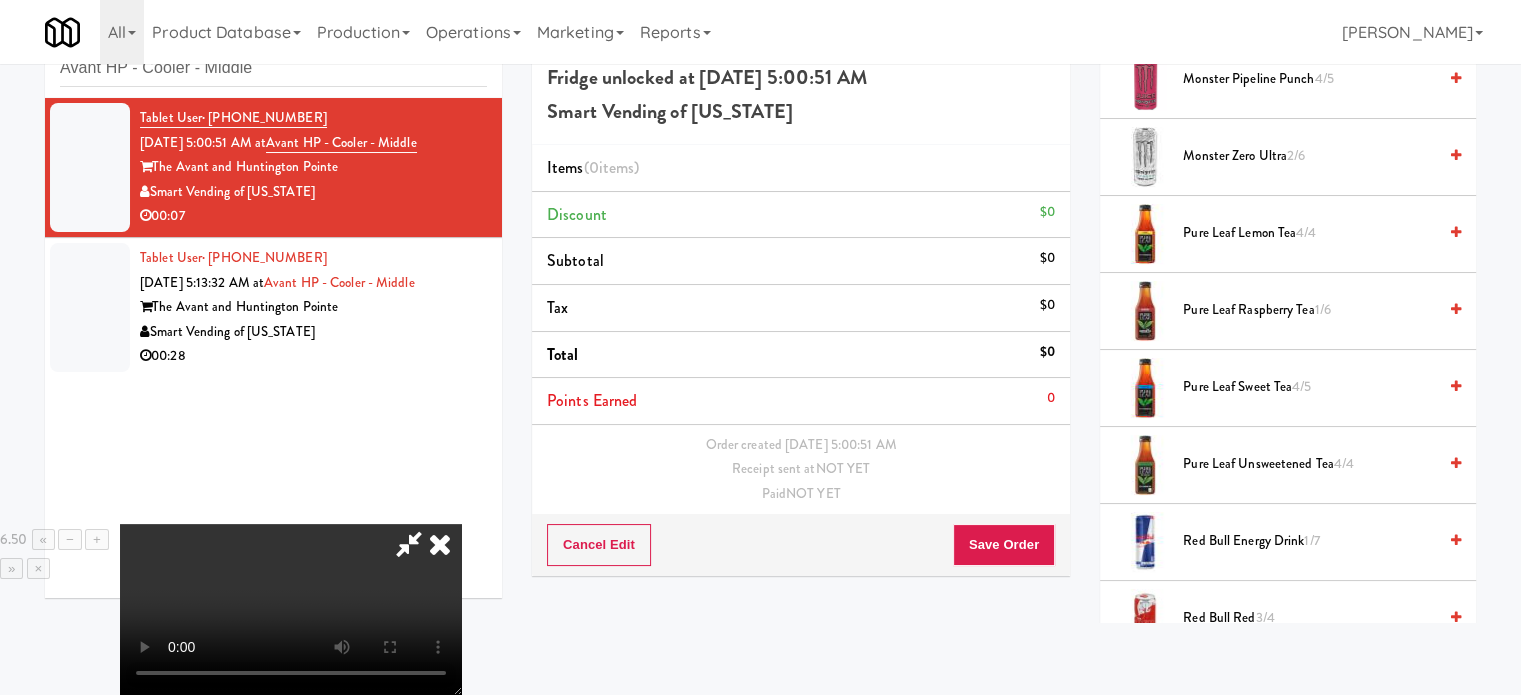 click on "2/6" at bounding box center (1296, 155) 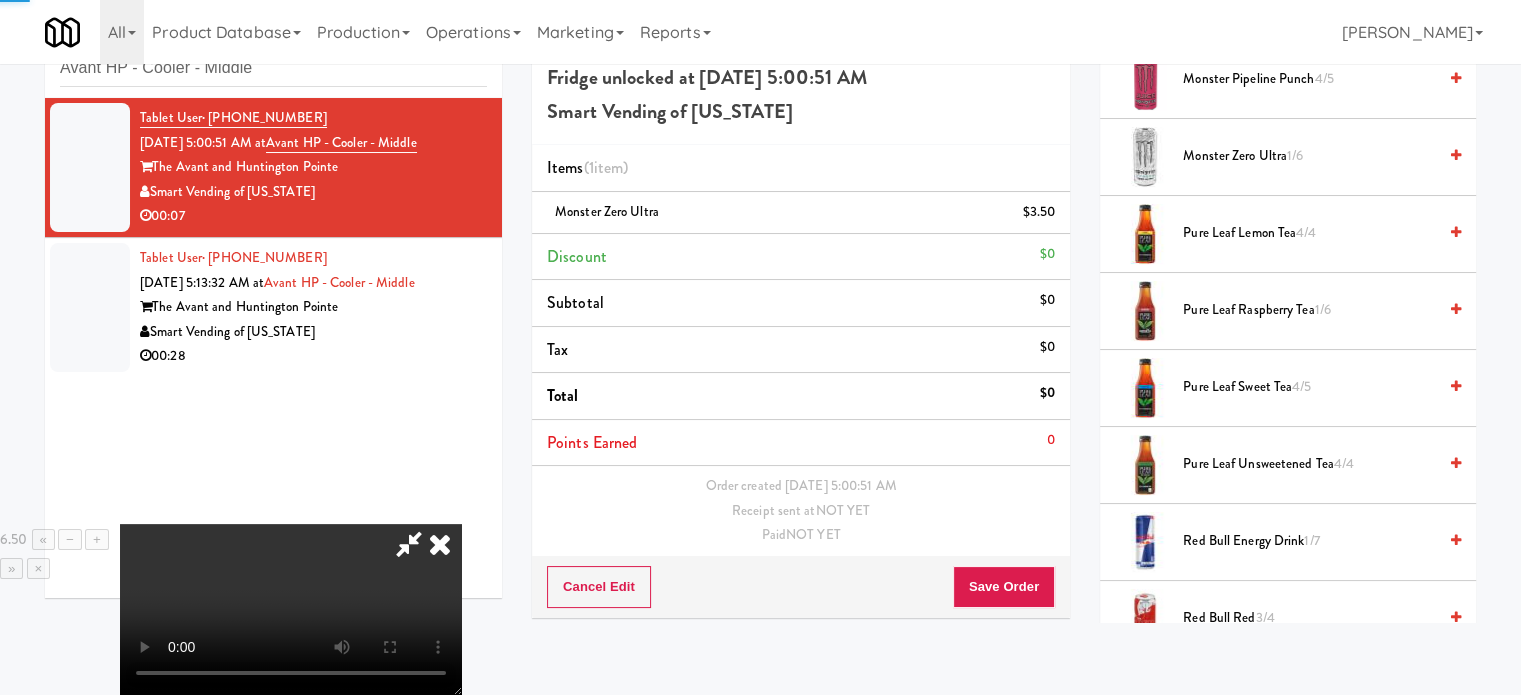 click at bounding box center (291, 609) 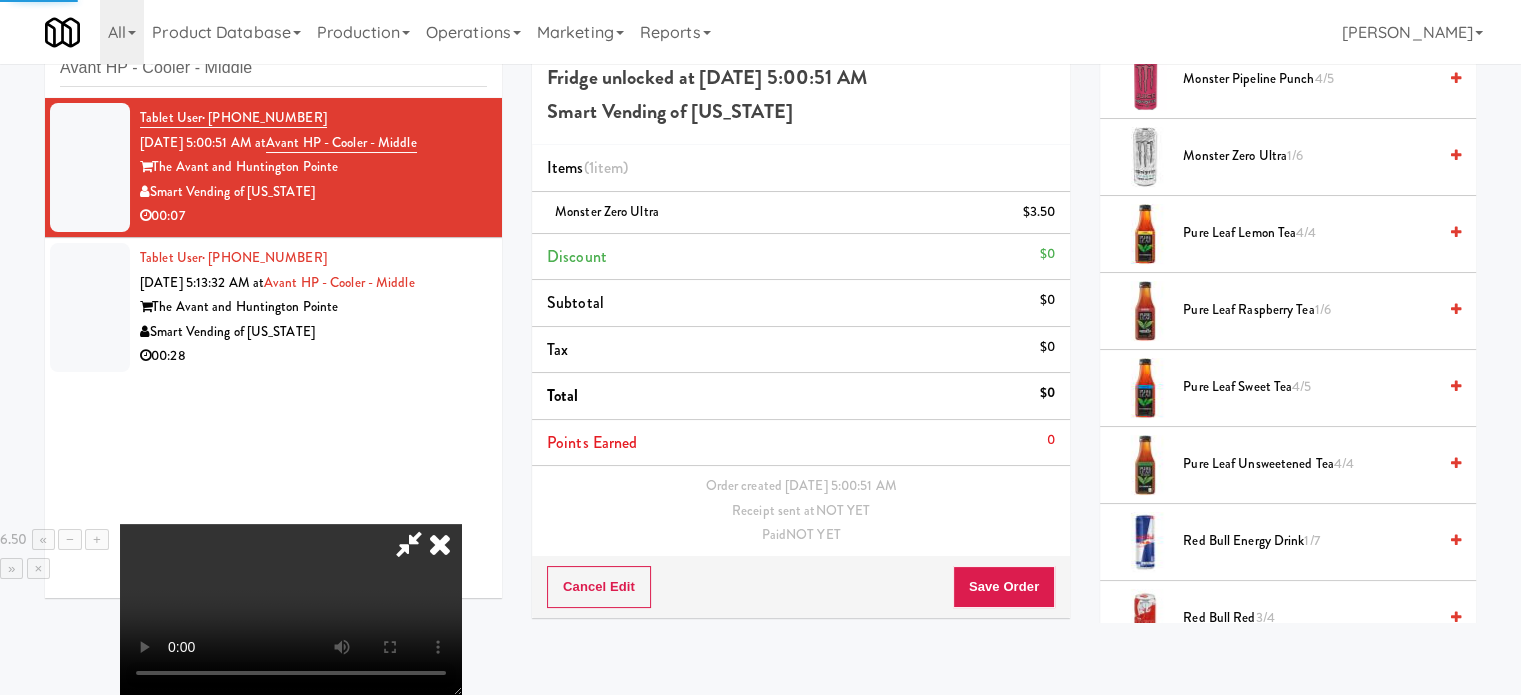 click at bounding box center [291, 609] 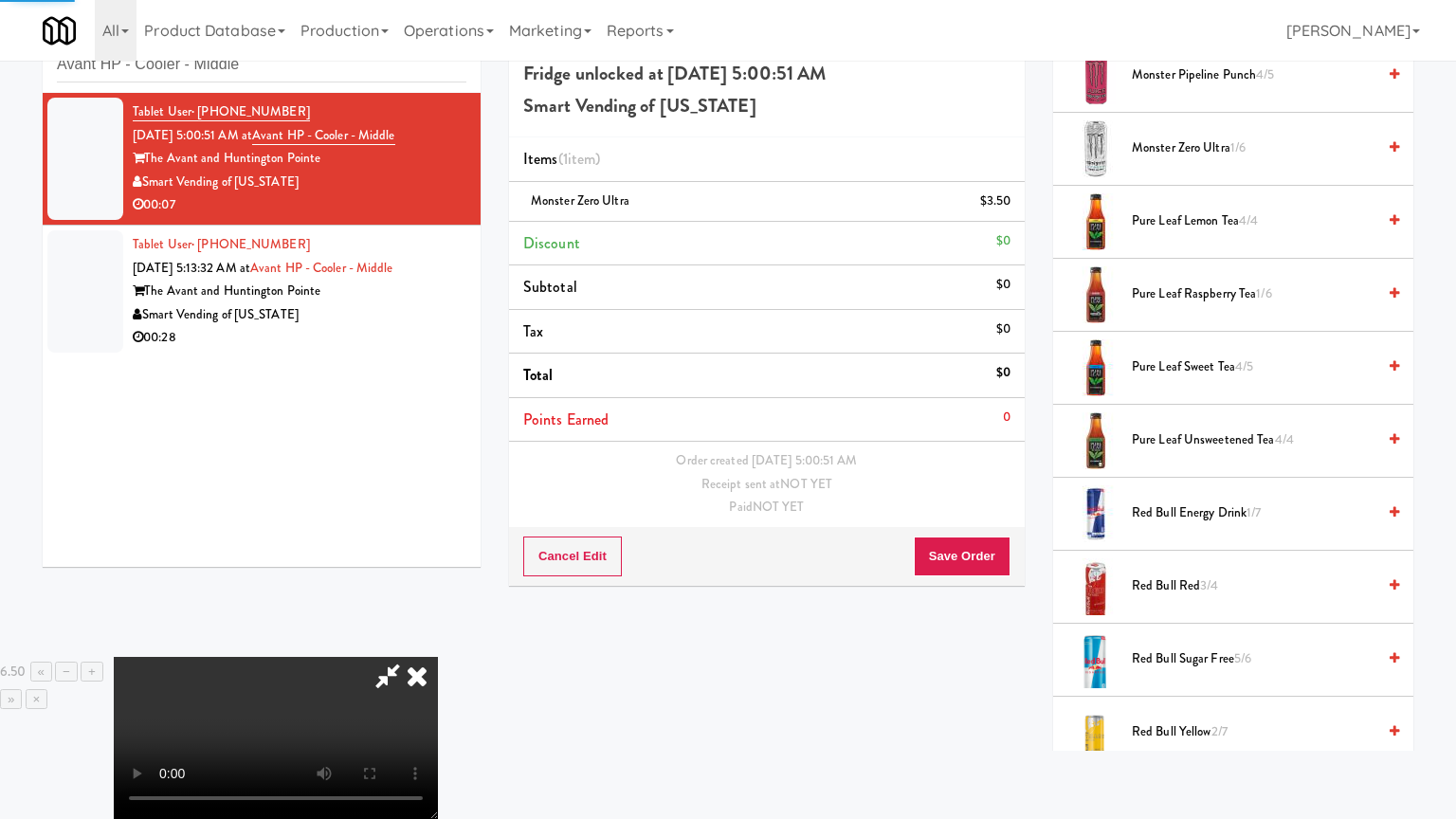 click at bounding box center (276, 737) 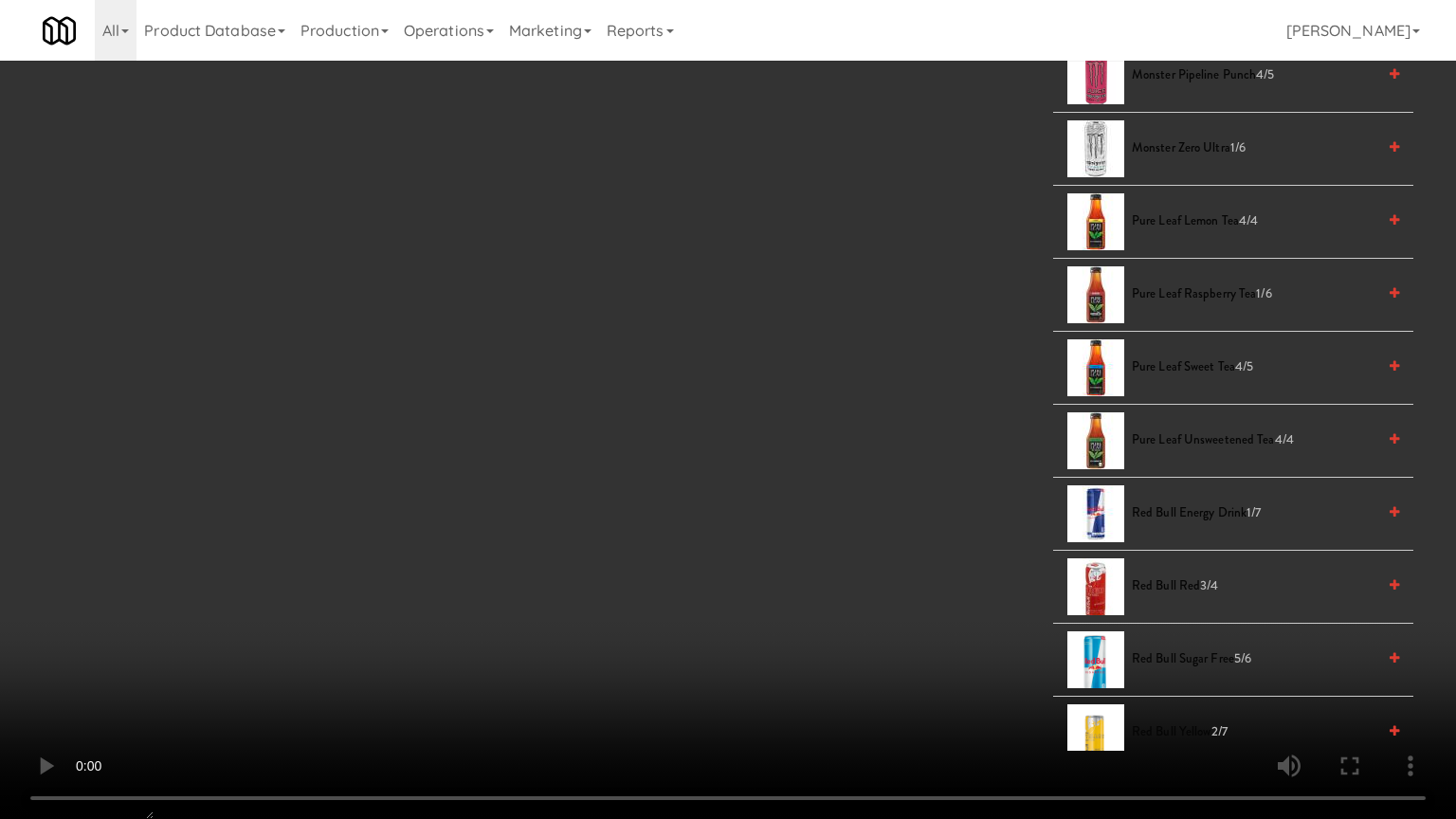 click at bounding box center (728, 410) 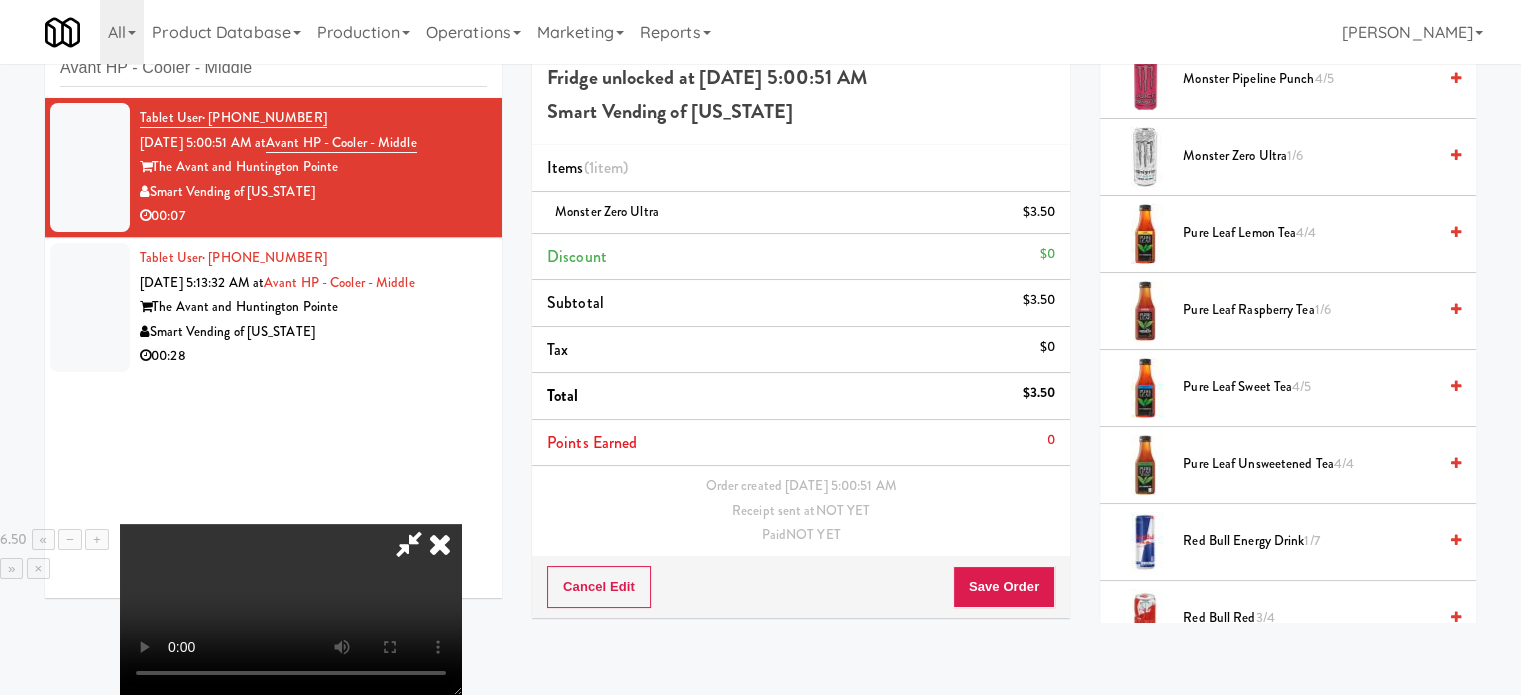 click at bounding box center (440, 544) 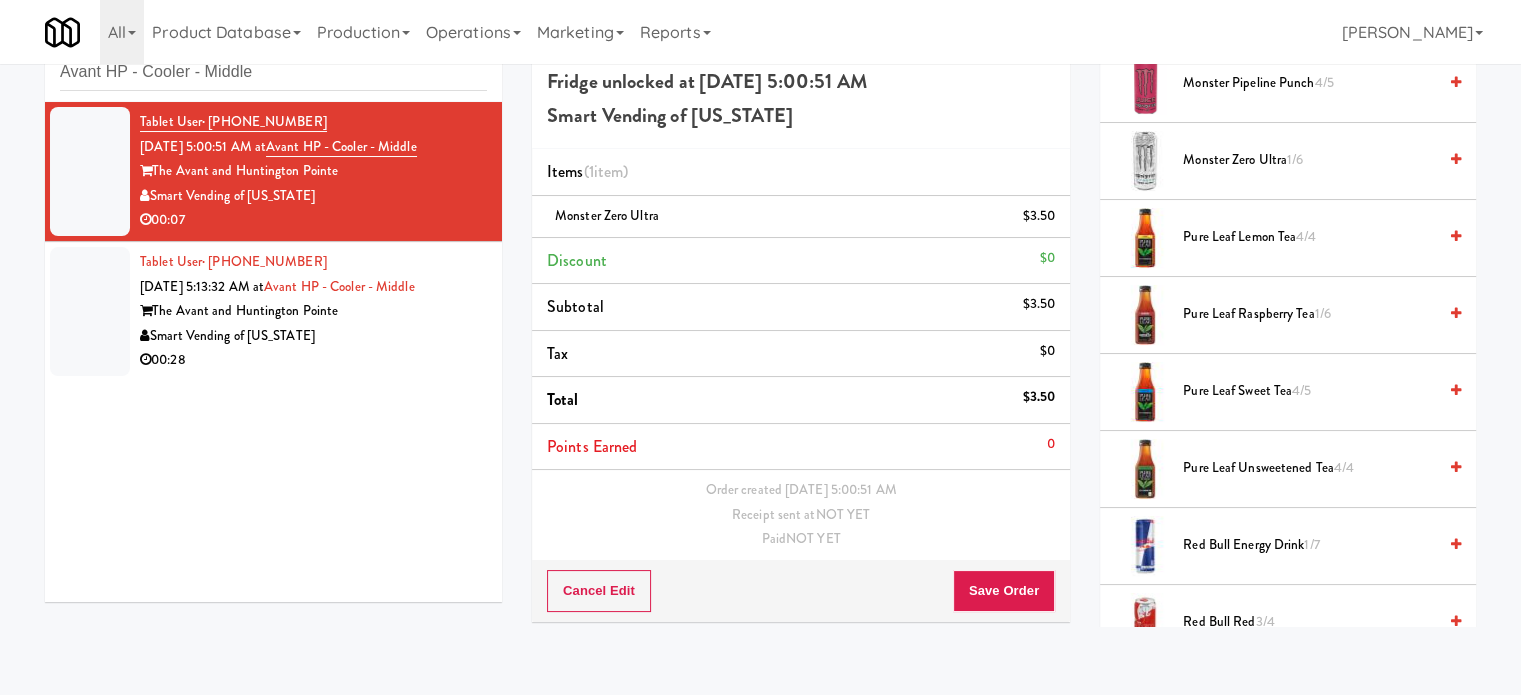 scroll, scrollTop: 64, scrollLeft: 0, axis: vertical 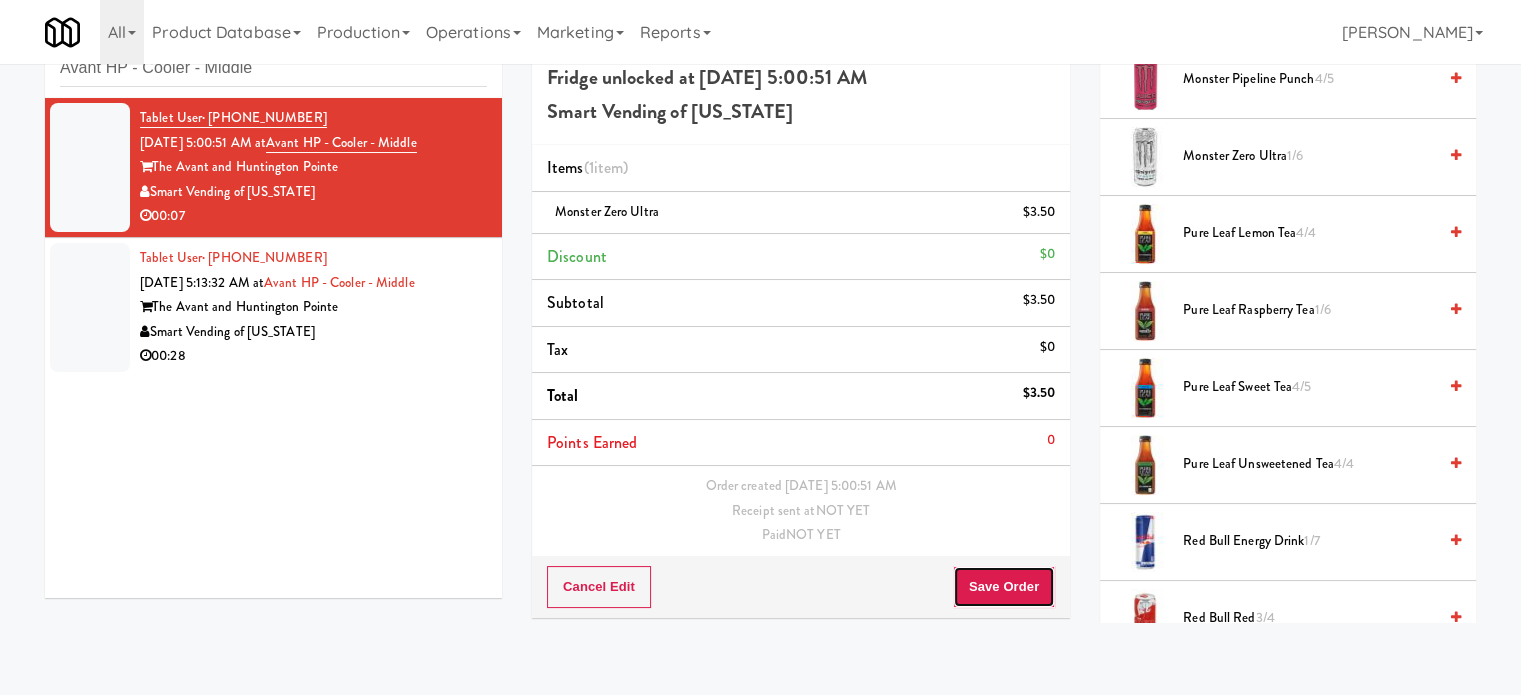 drag, startPoint x: 1004, startPoint y: 599, endPoint x: 994, endPoint y: 580, distance: 21.470911 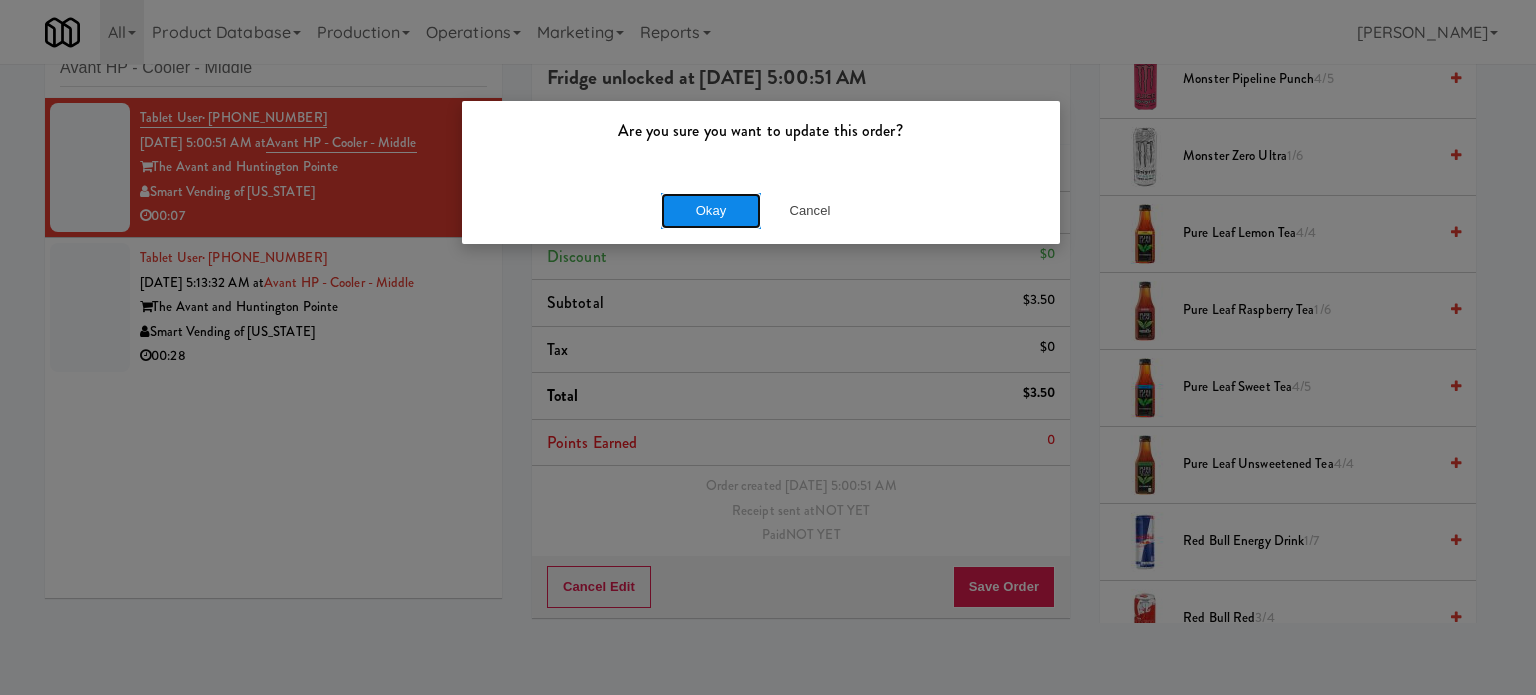 click on "Okay" at bounding box center (711, 211) 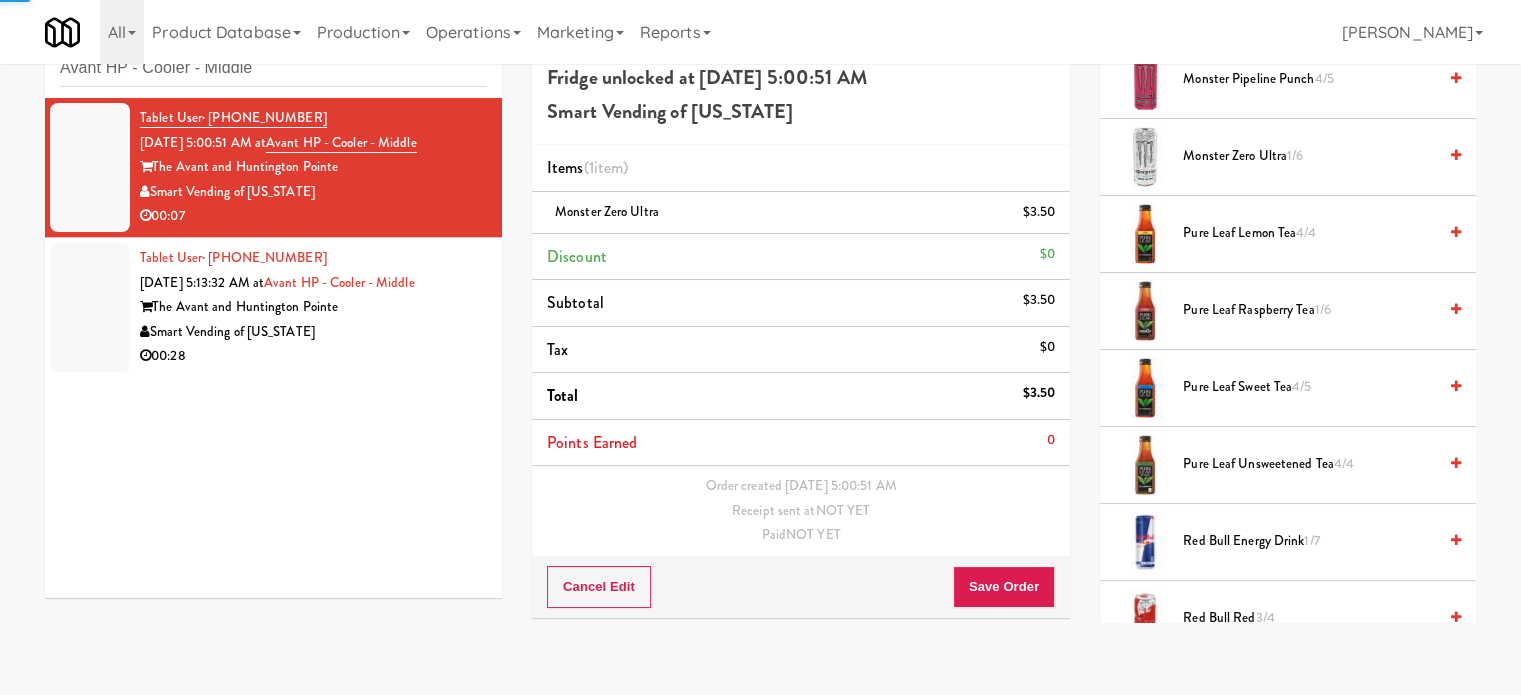 drag, startPoint x: 416, startPoint y: 336, endPoint x: 1012, endPoint y: 299, distance: 597.1474 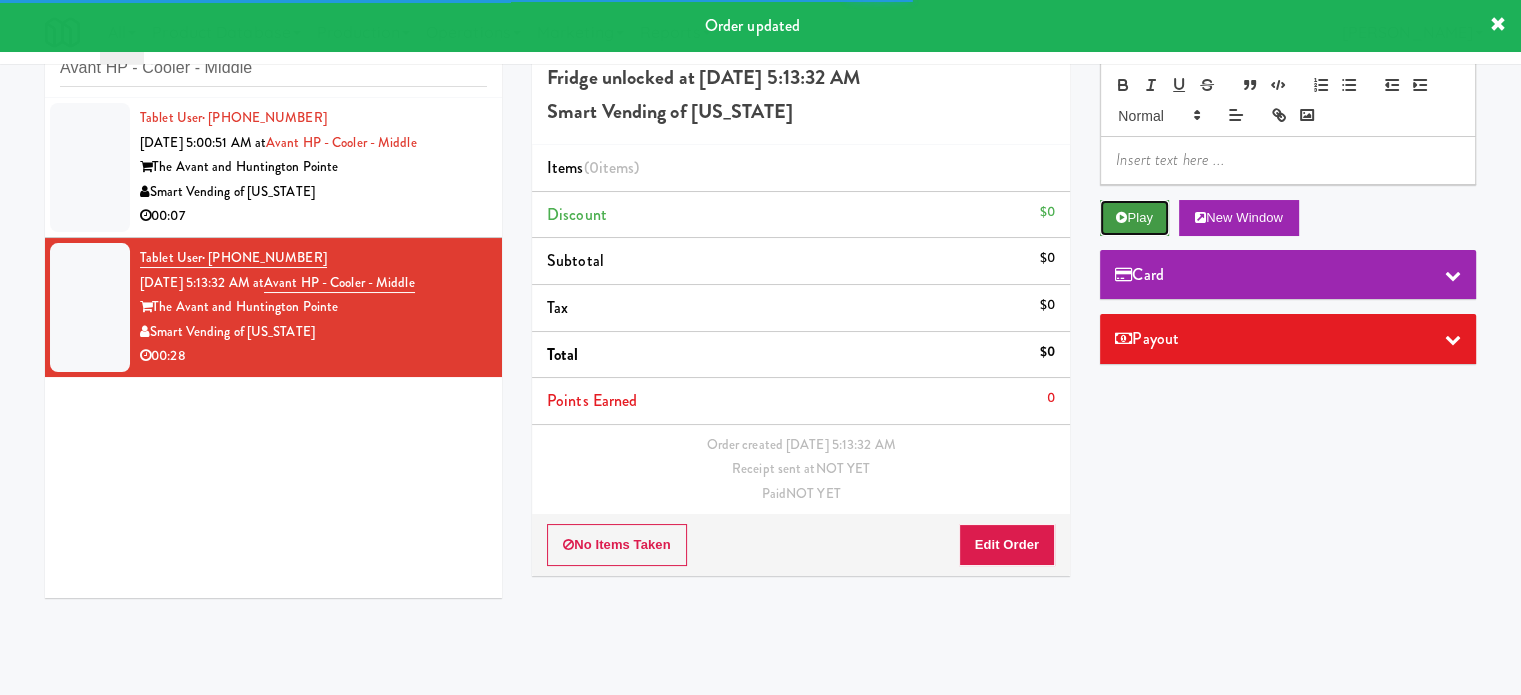 click on "Play" at bounding box center [1134, 218] 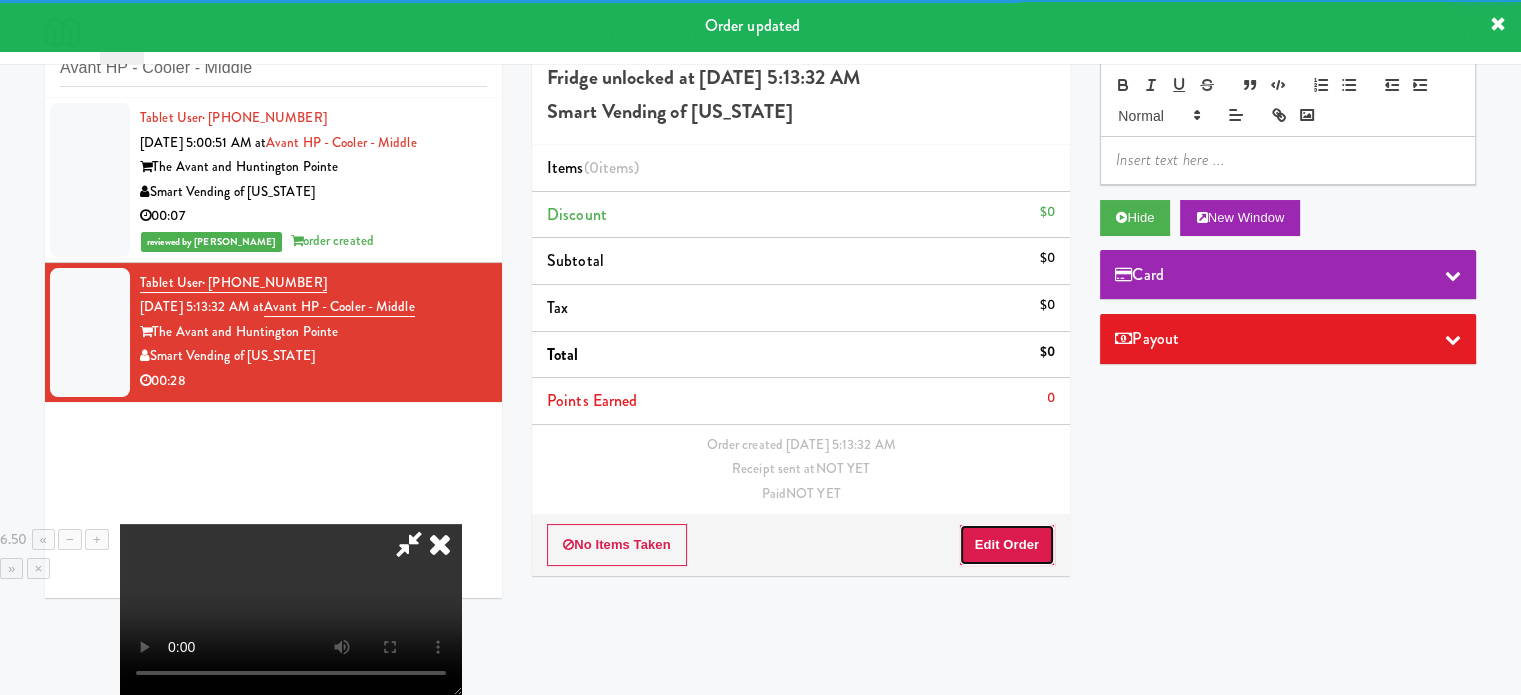 click on "Edit Order" at bounding box center [1007, 545] 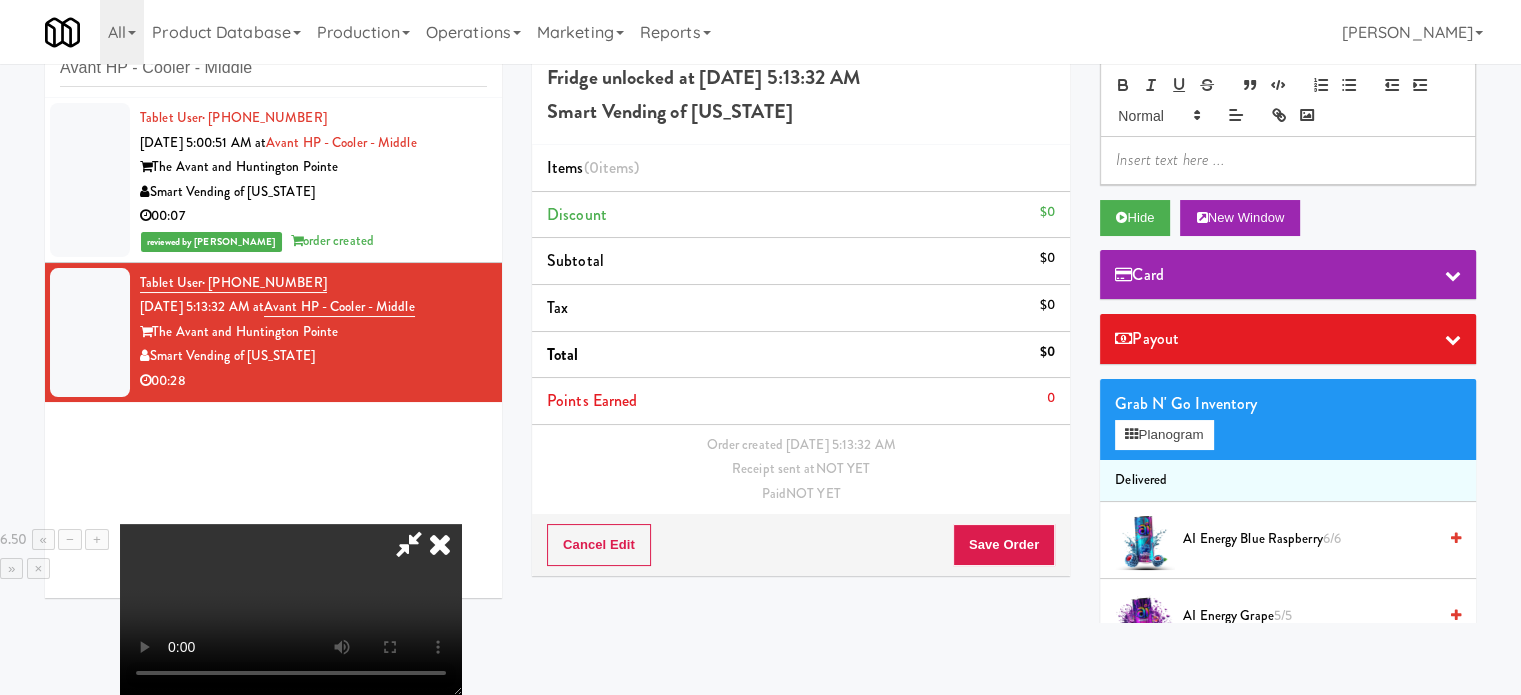 drag, startPoint x: 466, startPoint y: 372, endPoint x: 463, endPoint y: 330, distance: 42.107006 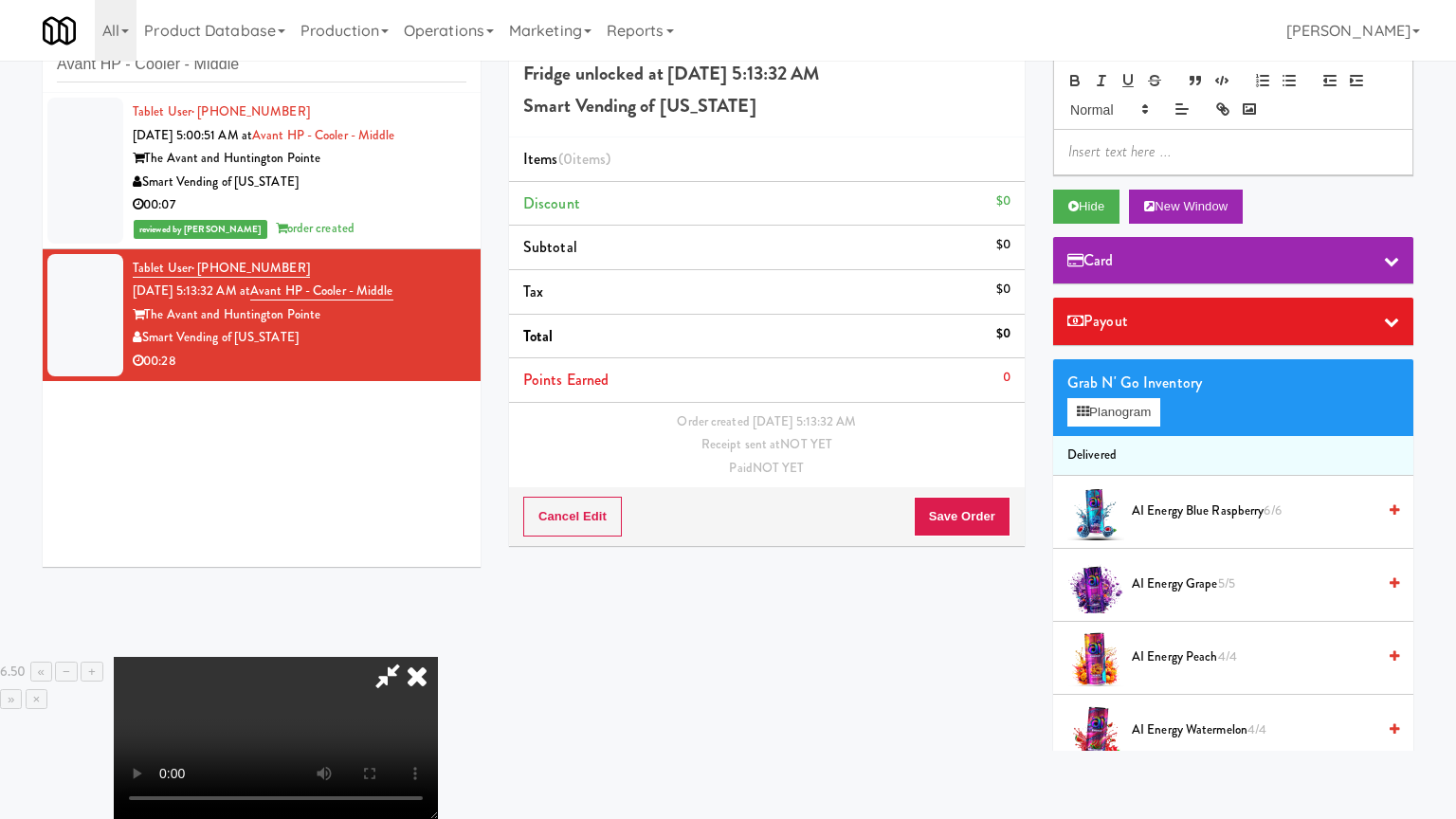 drag, startPoint x: 425, startPoint y: 384, endPoint x: 431, endPoint y: 369, distance: 16.155494 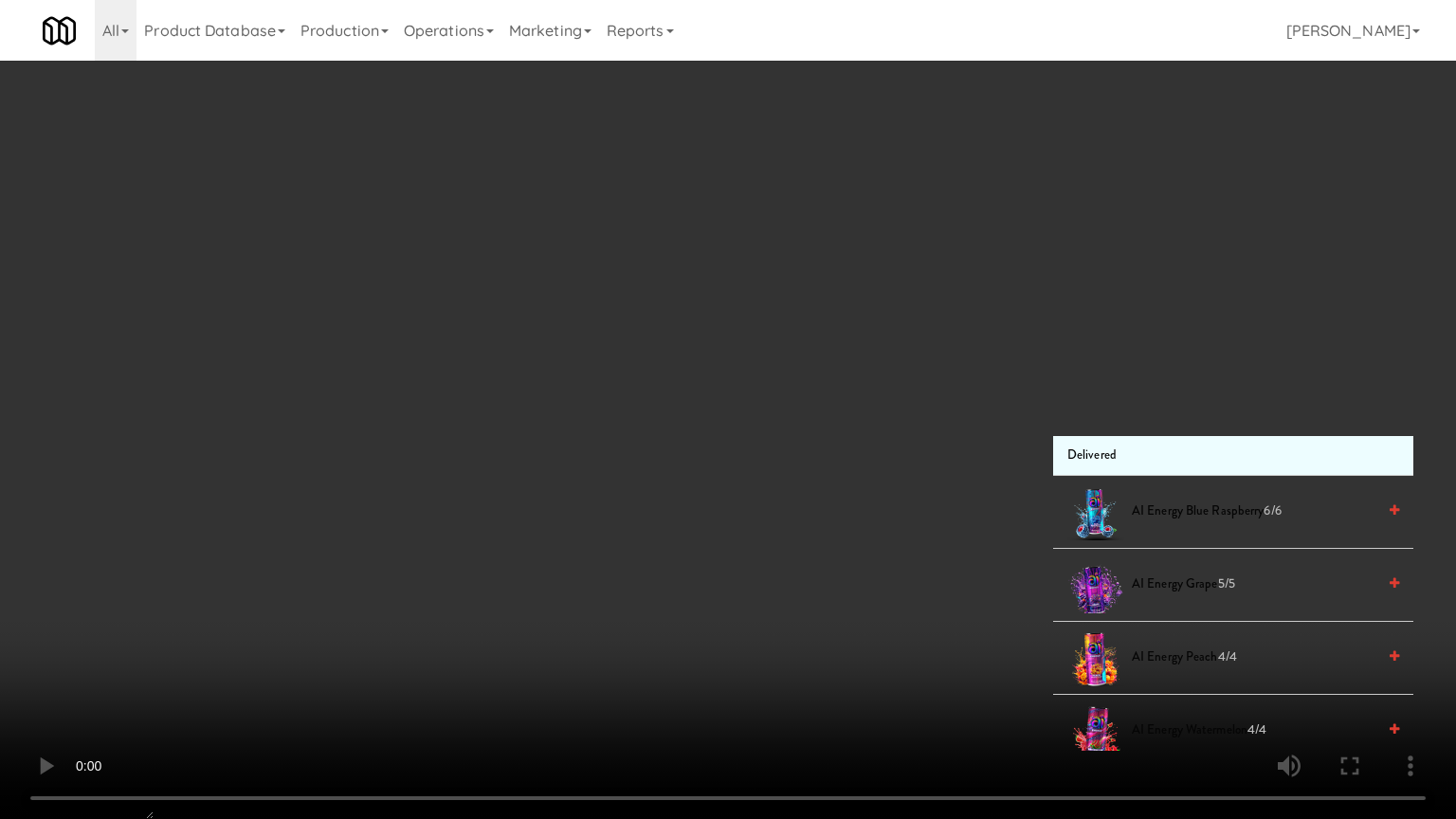 click at bounding box center [728, 410] 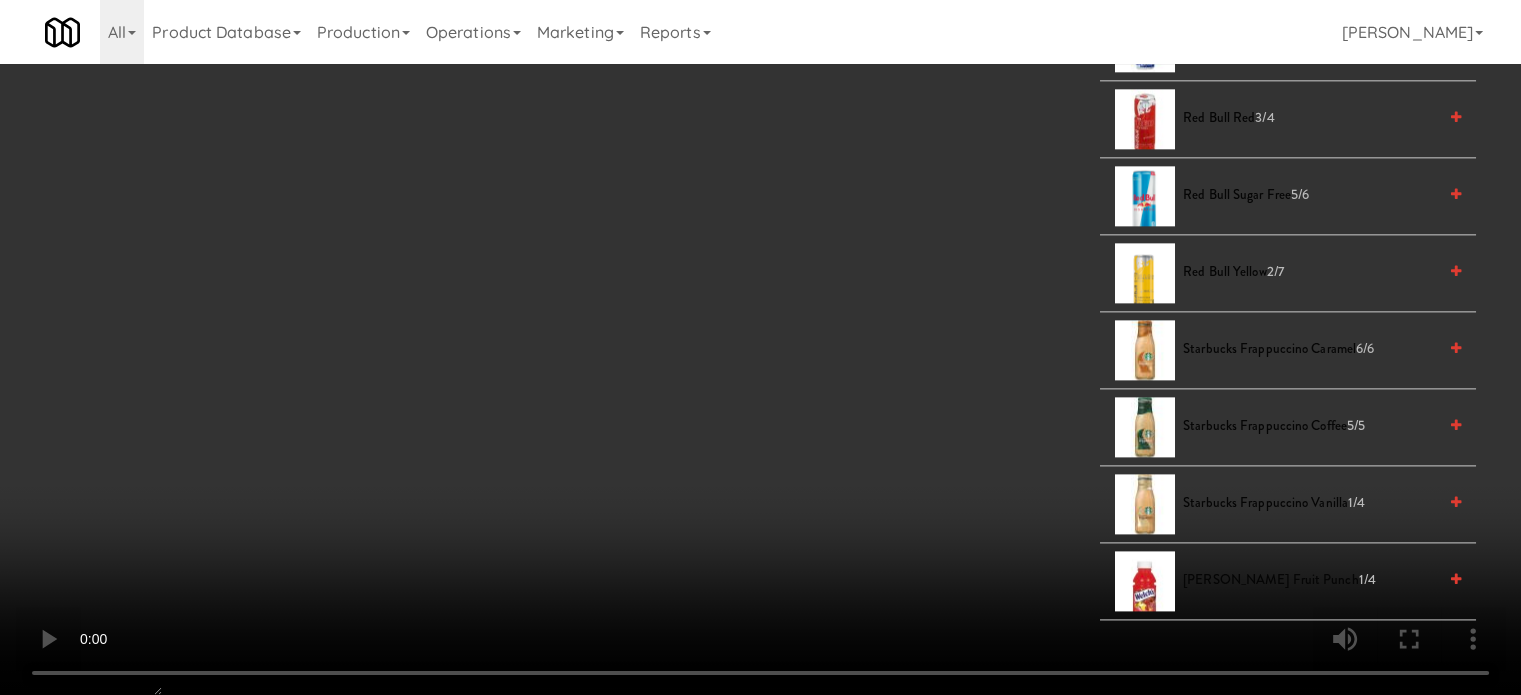 scroll, scrollTop: 2000, scrollLeft: 0, axis: vertical 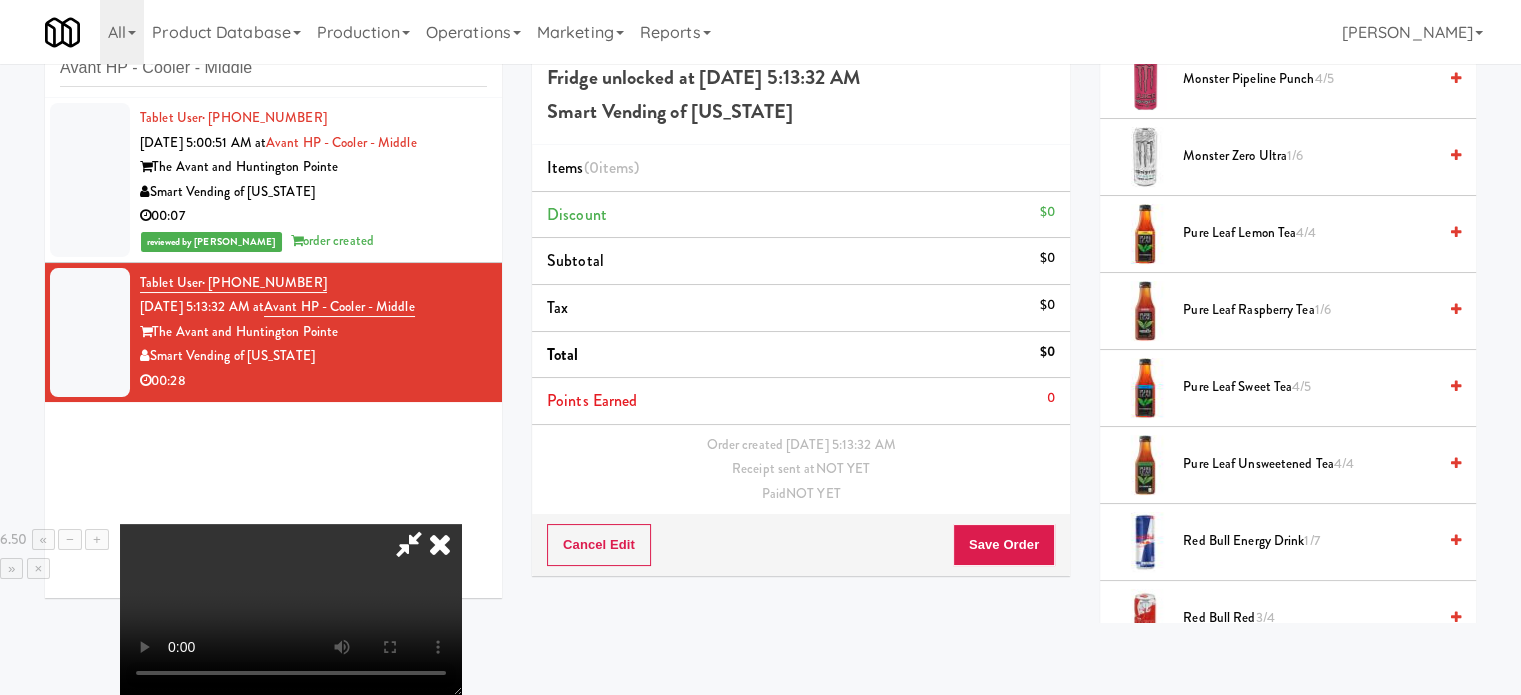 drag, startPoint x: 1246, startPoint y: 536, endPoint x: 808, endPoint y: 435, distance: 449.49417 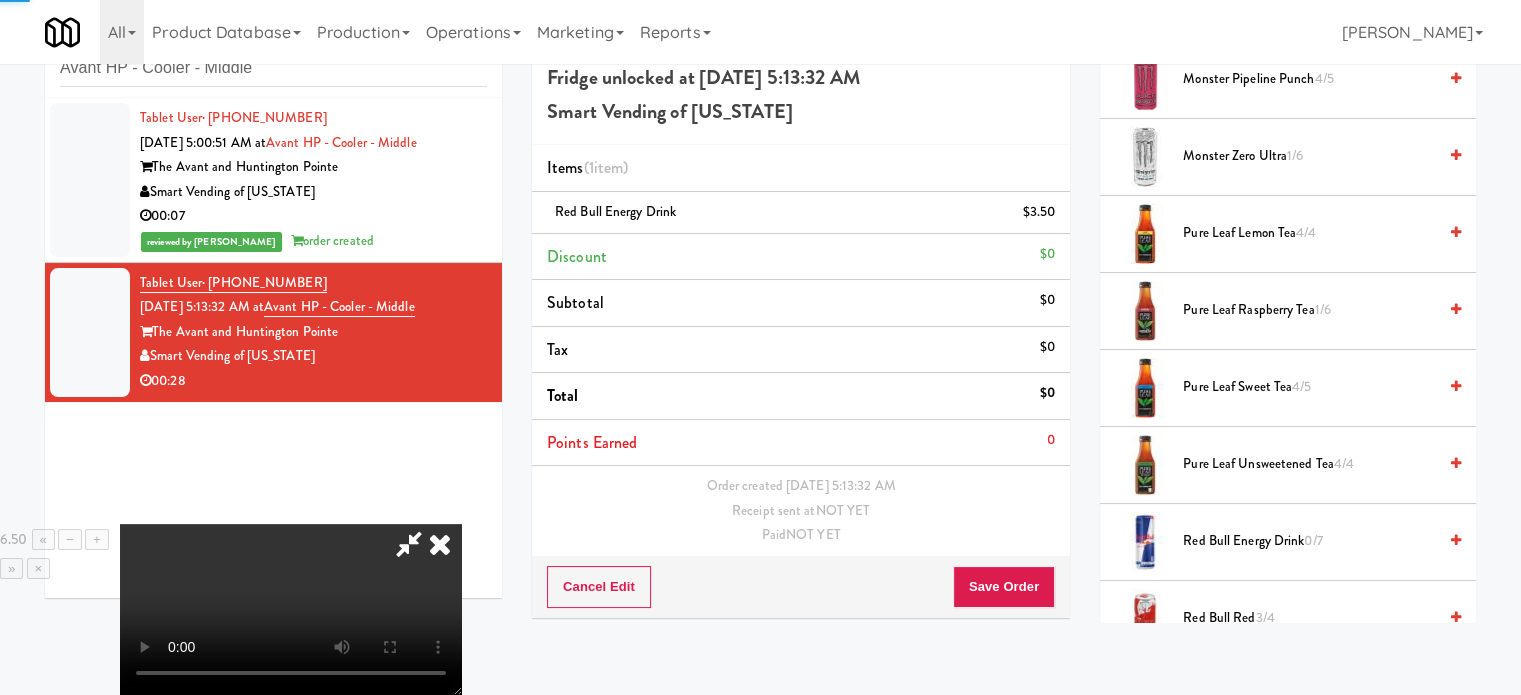 click at bounding box center (291, 609) 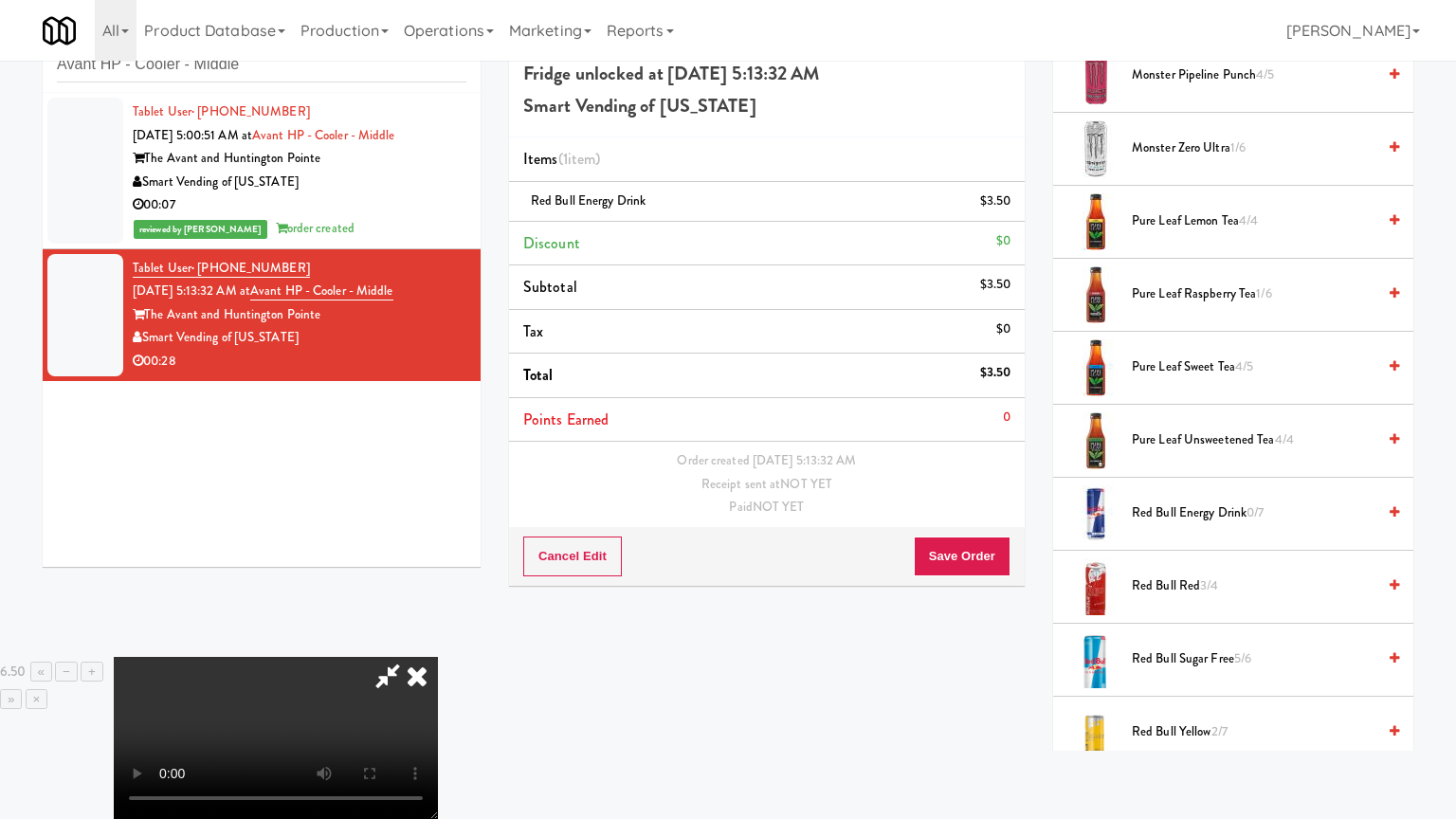 type 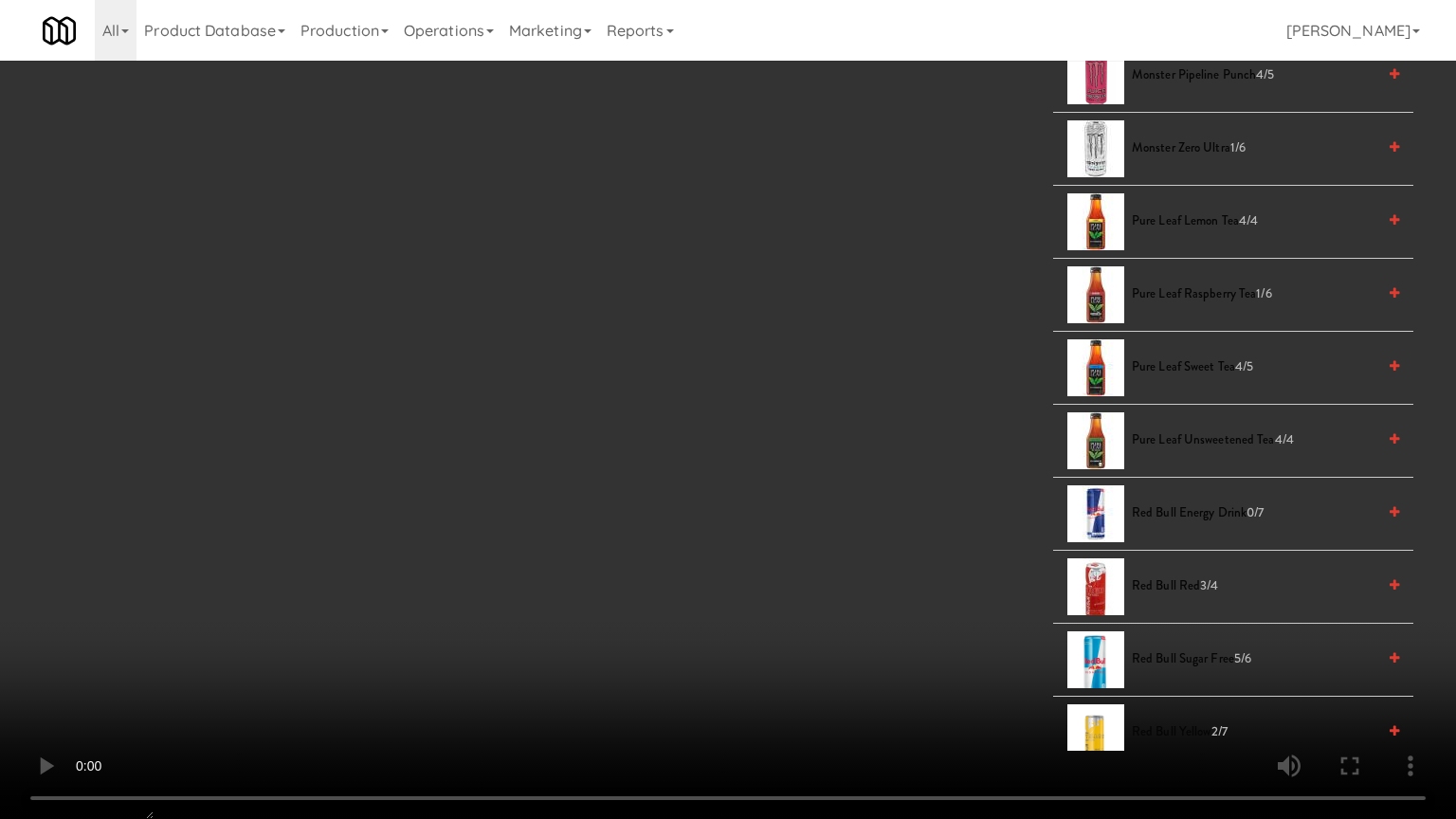 drag, startPoint x: 572, startPoint y: 537, endPoint x: 675, endPoint y: 327, distance: 233.89955 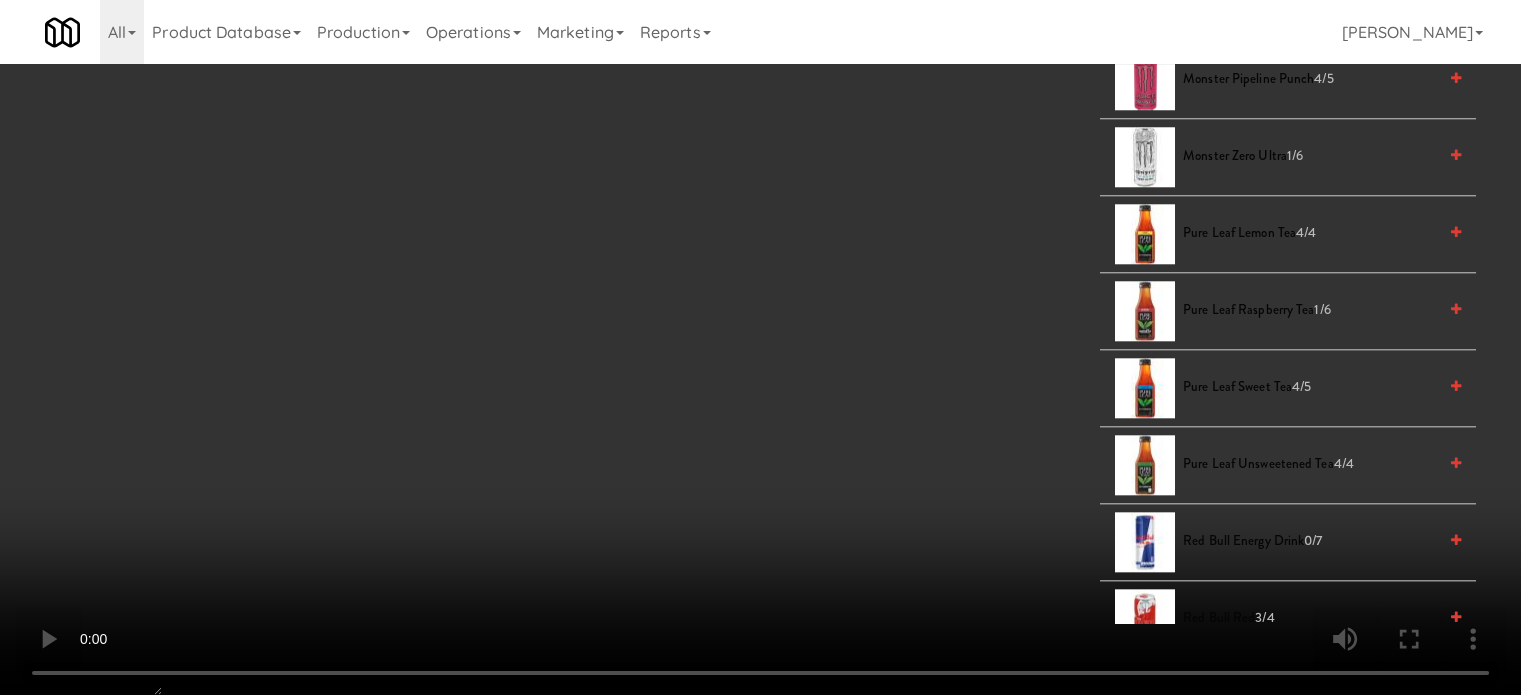scroll, scrollTop: 2500, scrollLeft: 0, axis: vertical 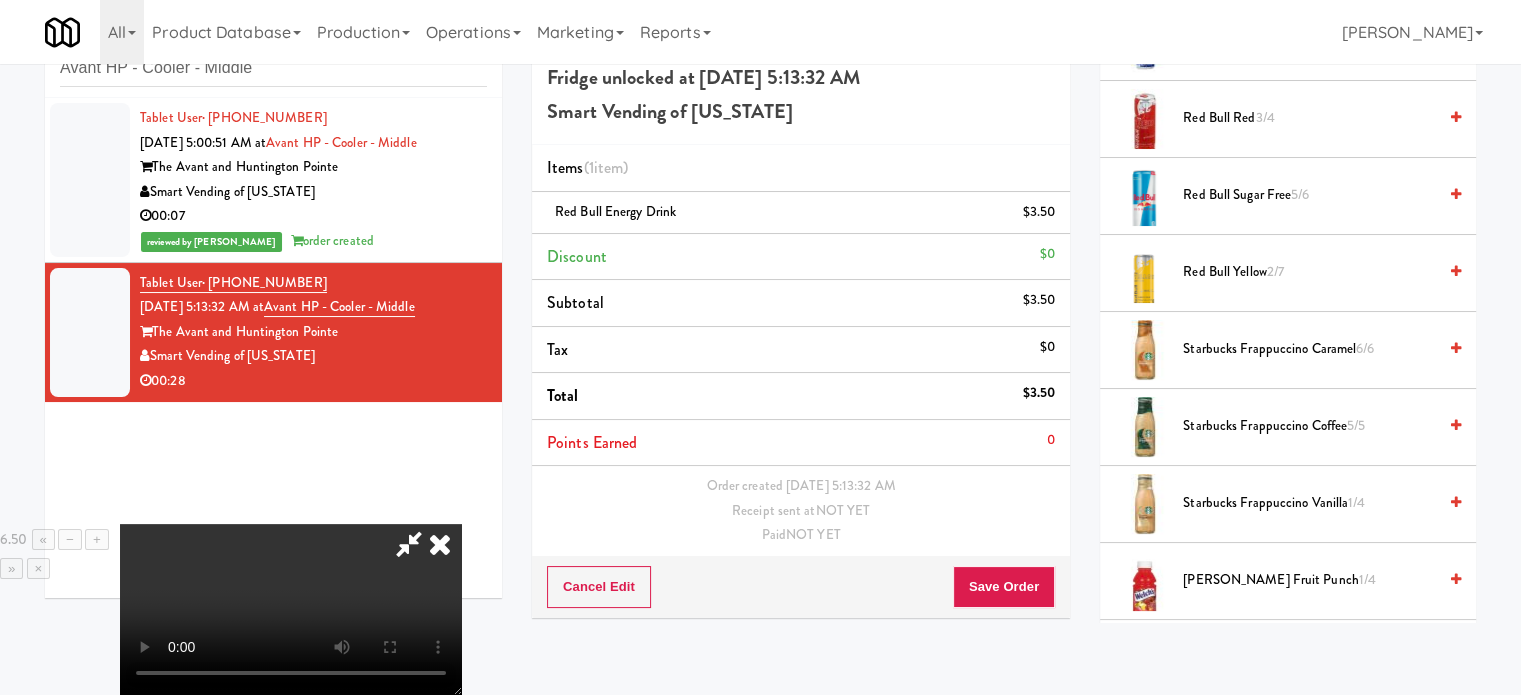 click on "Red Bull Sugar Free  5/6" at bounding box center (1309, 195) 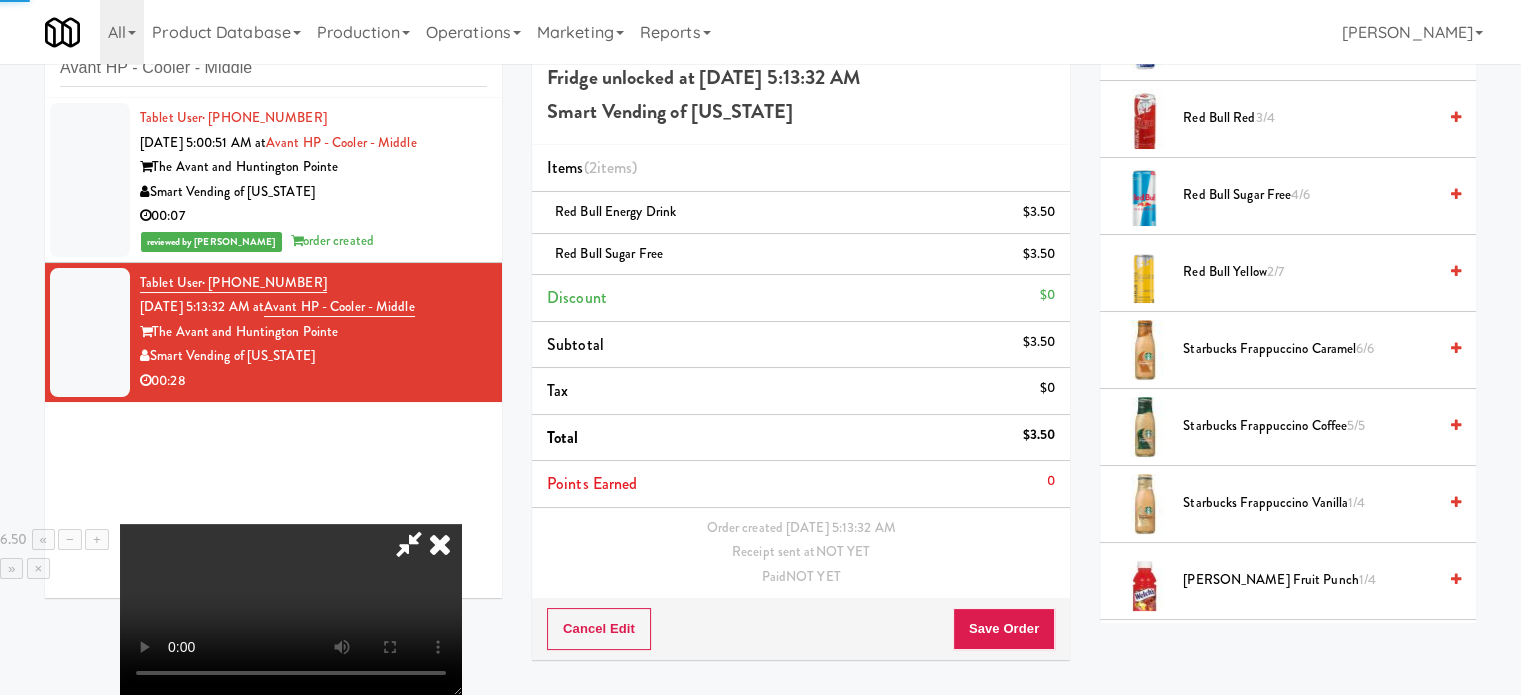 click at bounding box center (291, 609) 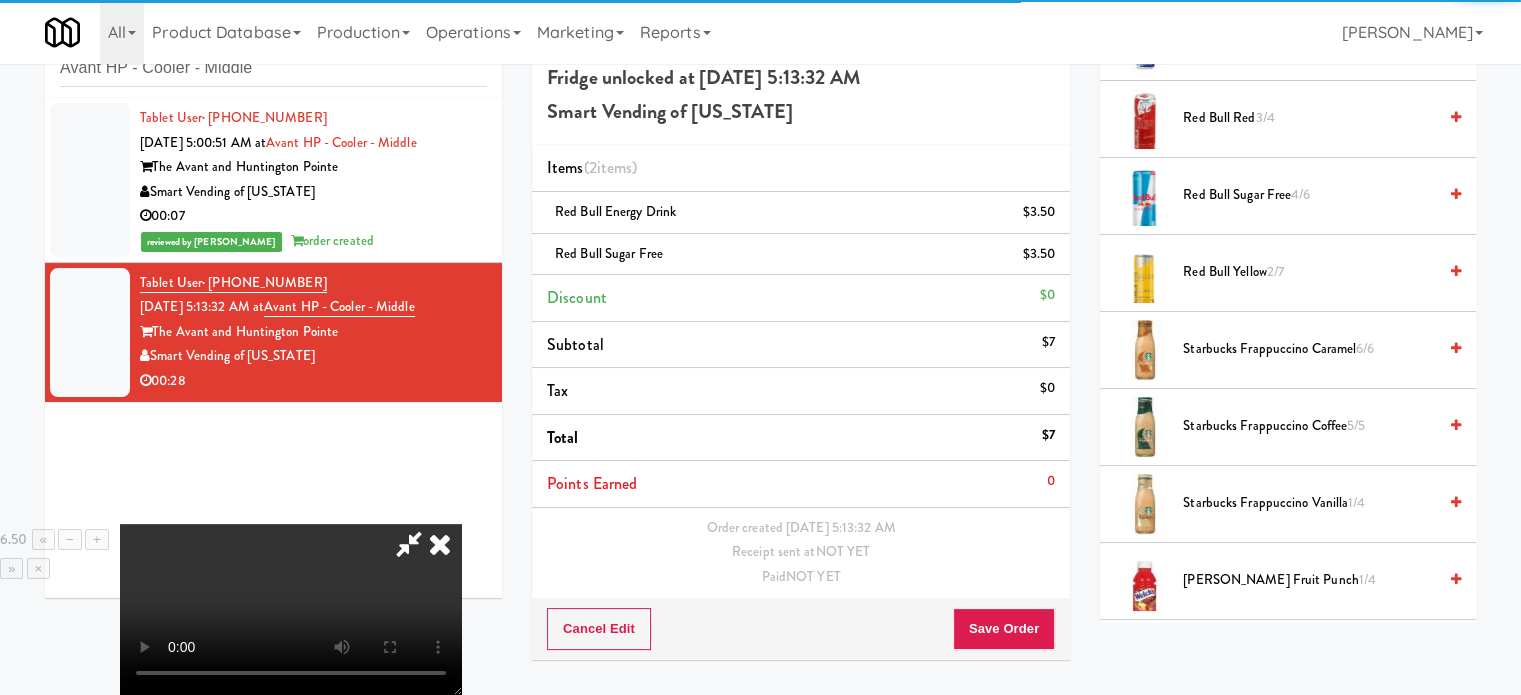 click at bounding box center [291, 609] 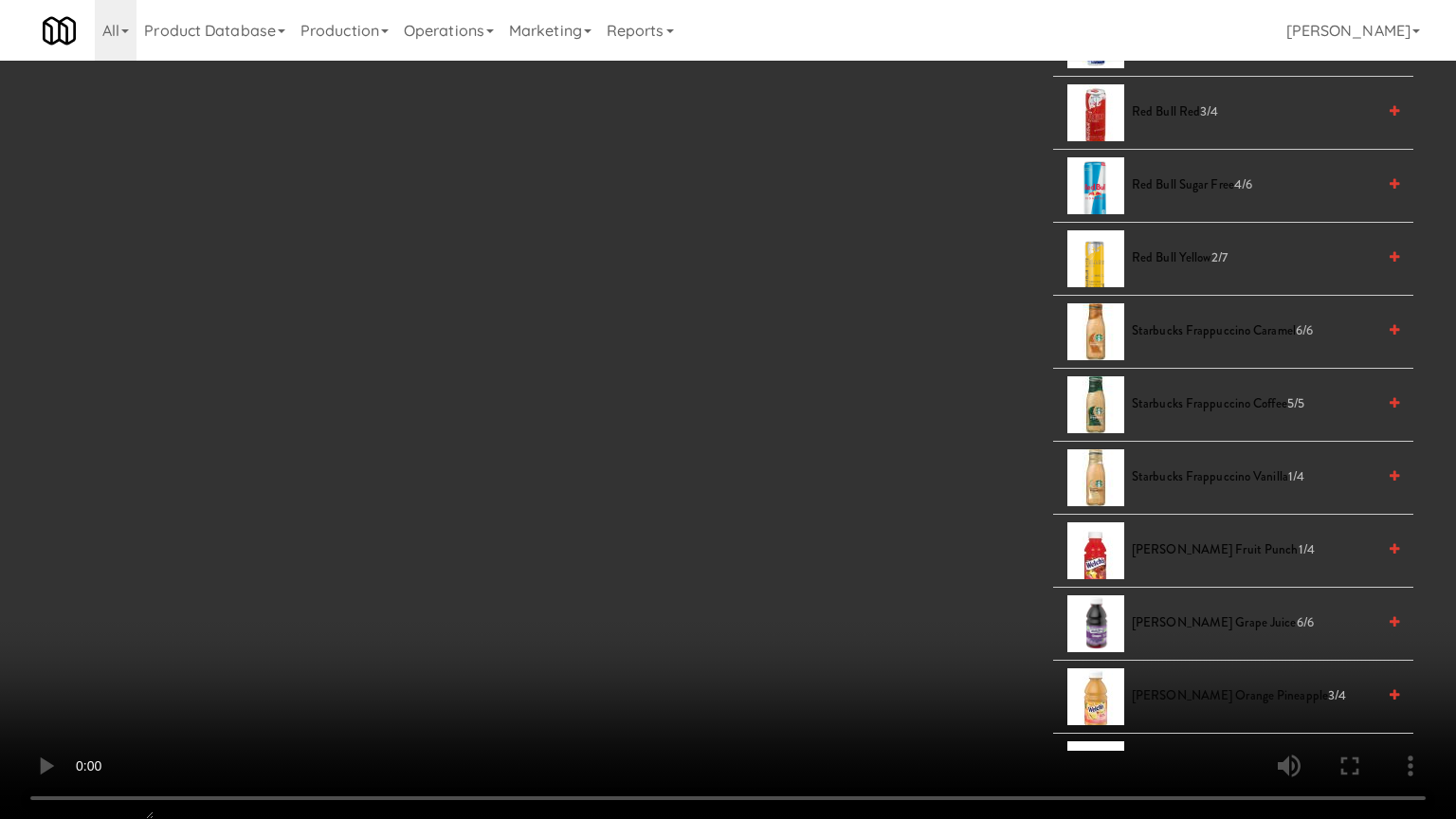 click at bounding box center [728, 410] 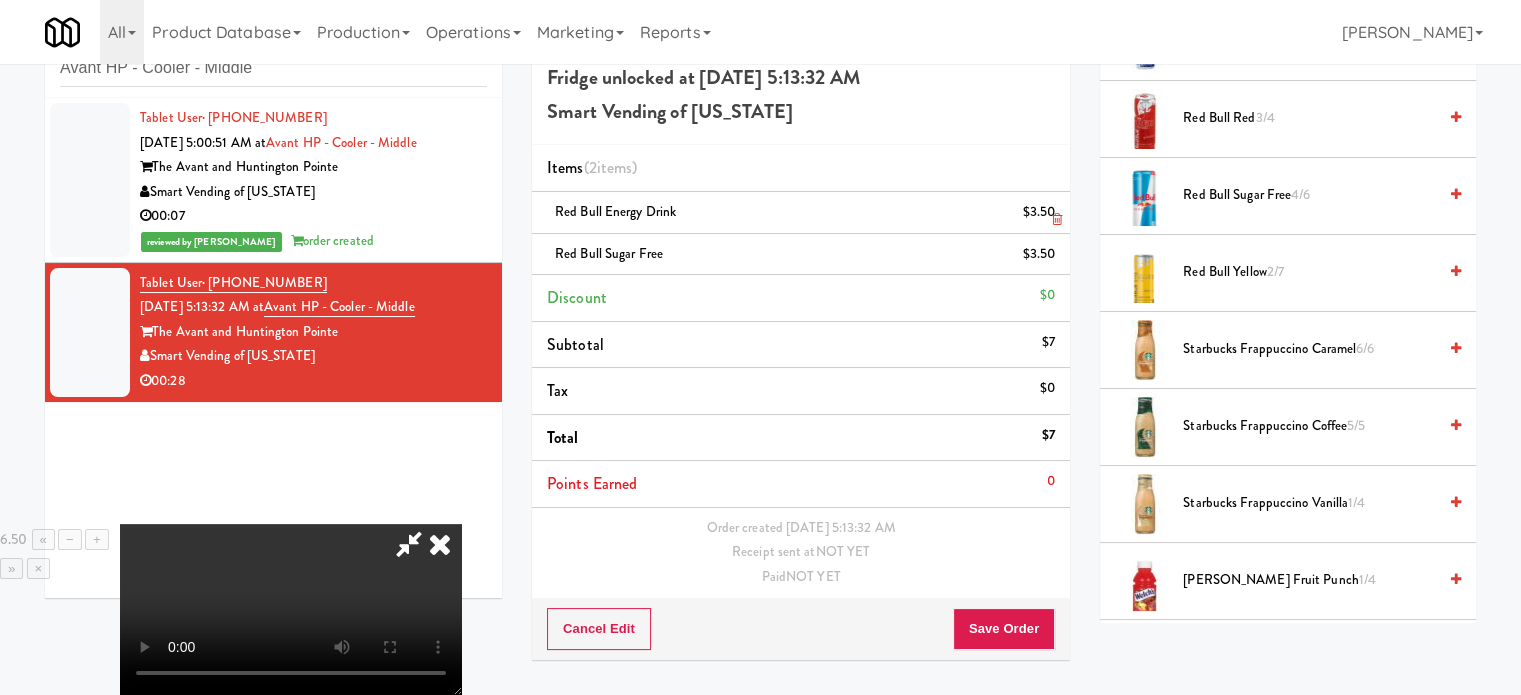 drag, startPoint x: 896, startPoint y: 199, endPoint x: 897, endPoint y: 227, distance: 28.01785 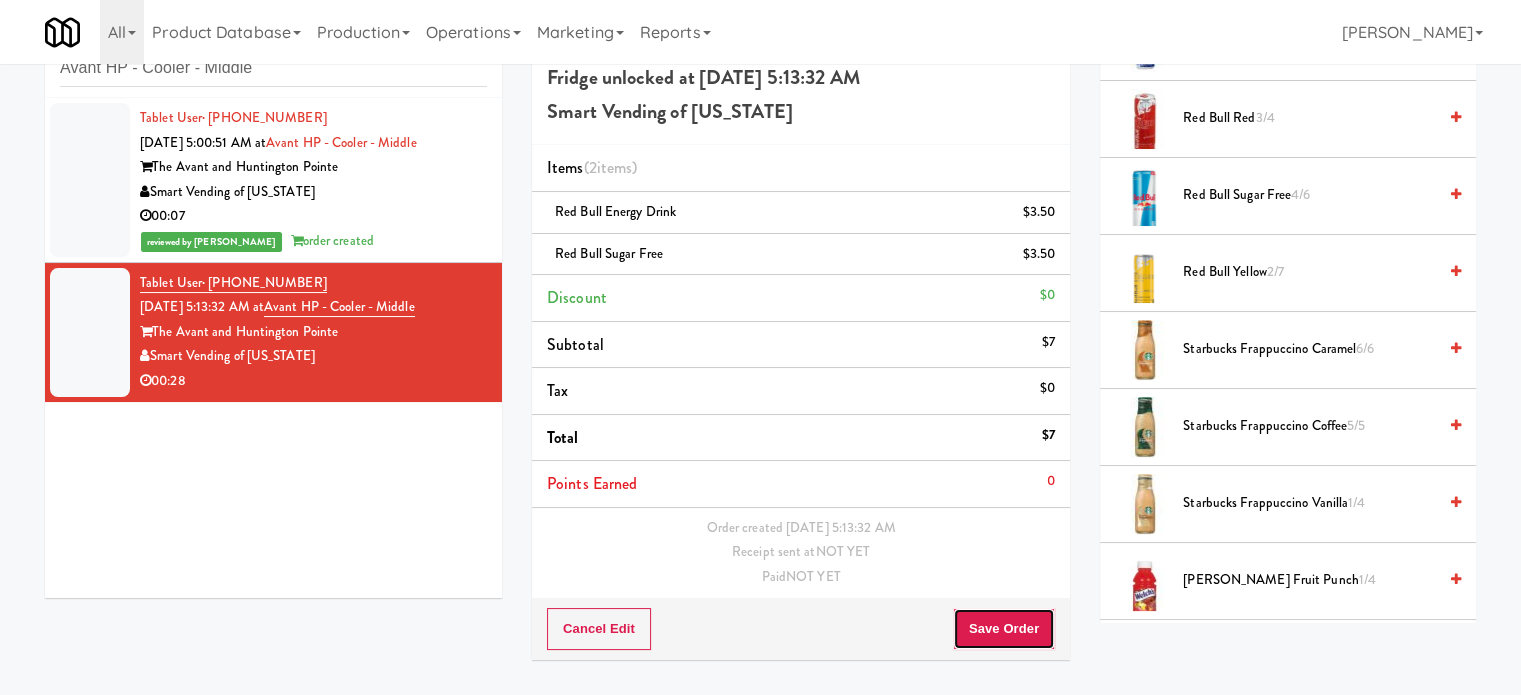 click on "Save Order" at bounding box center [1004, 629] 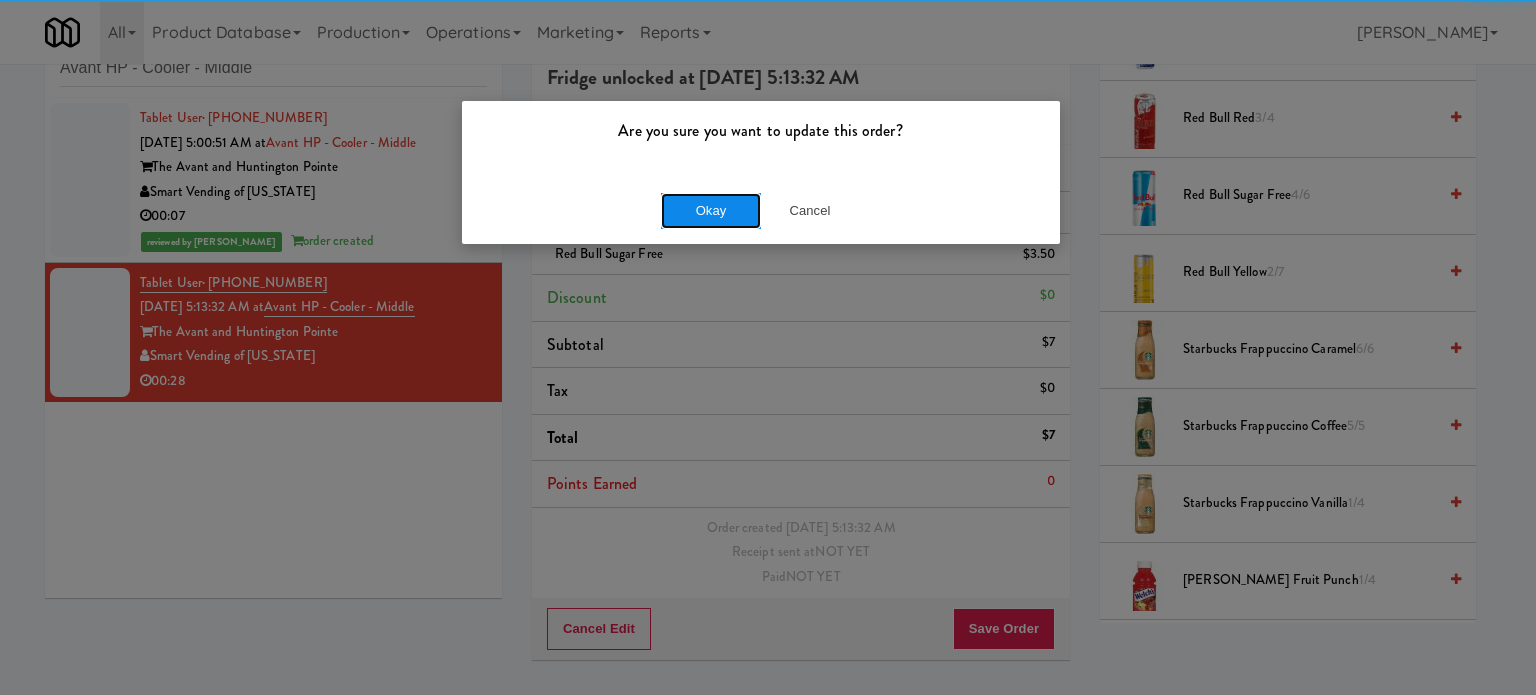 click on "Okay" at bounding box center [711, 211] 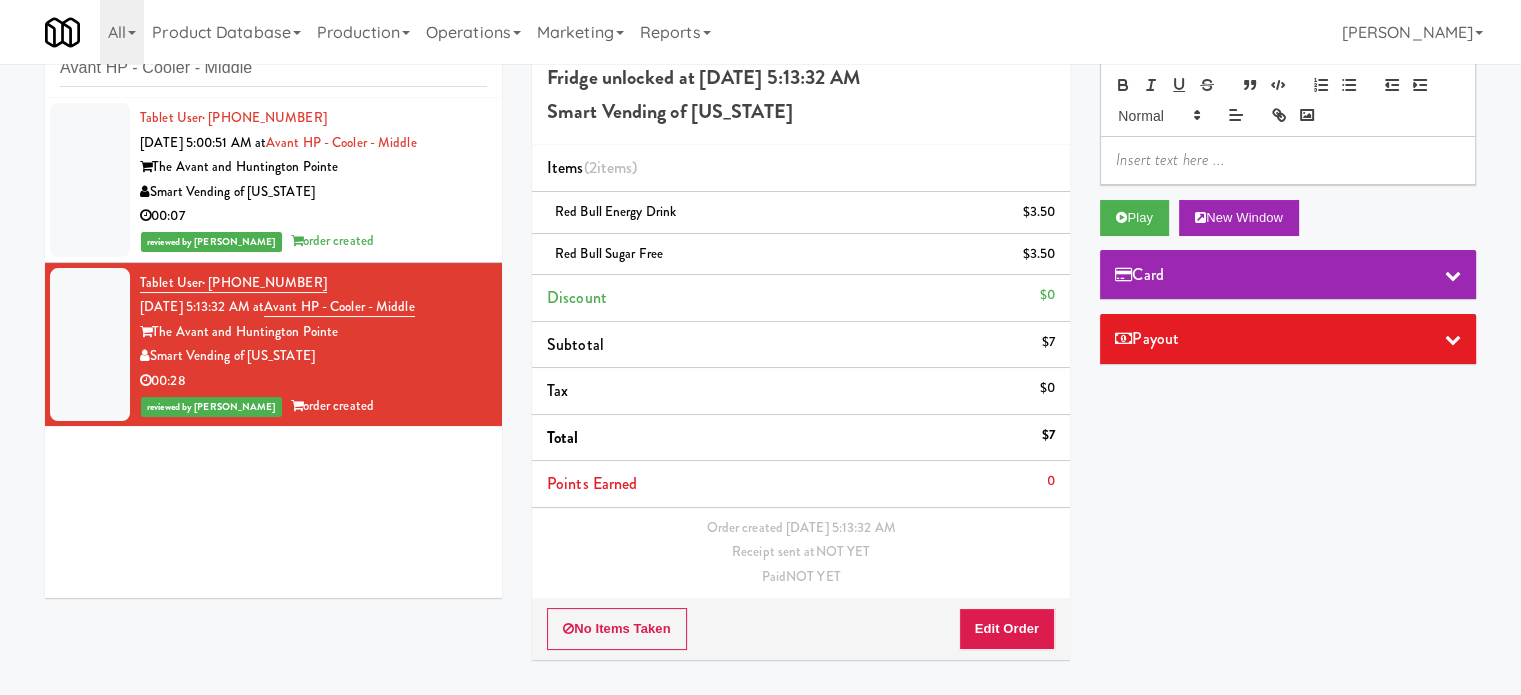 scroll, scrollTop: 0, scrollLeft: 0, axis: both 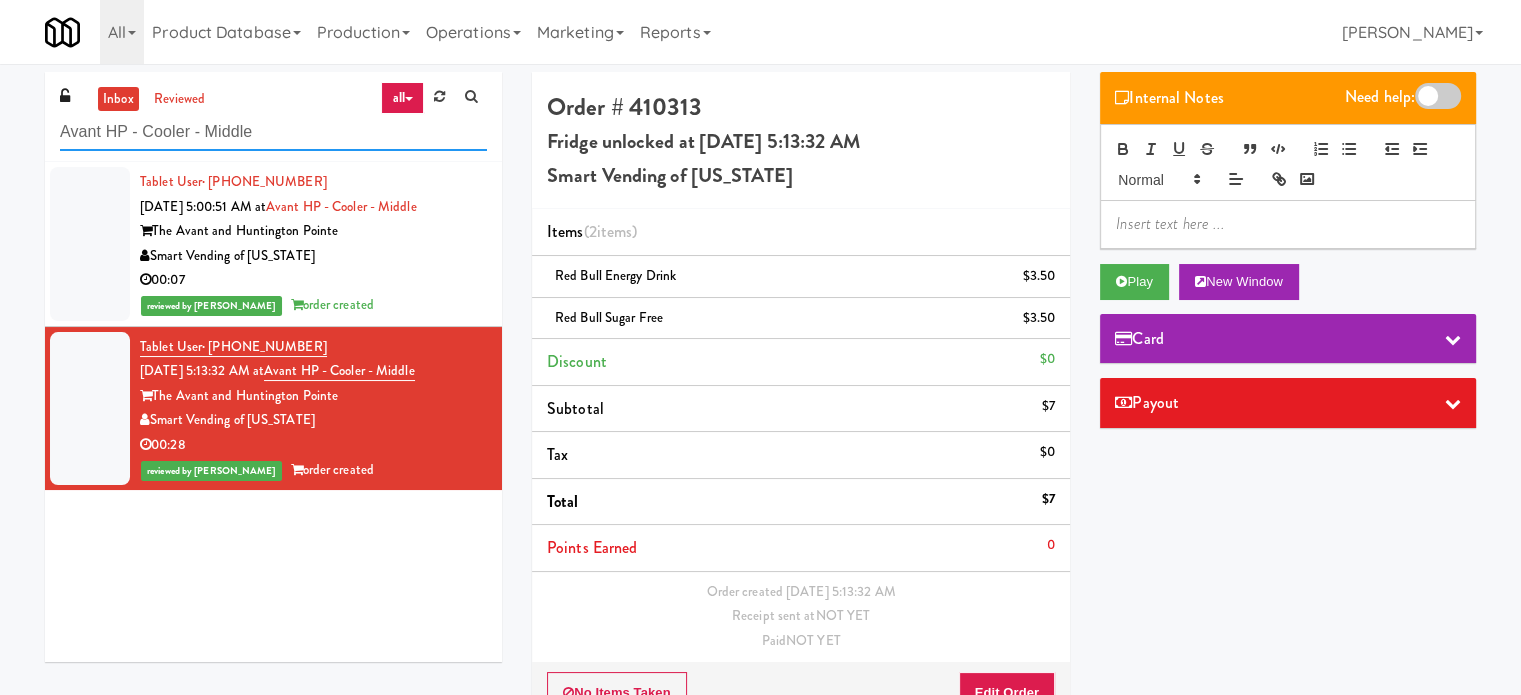 click on "Avant HP - Cooler - Middle" at bounding box center [273, 132] 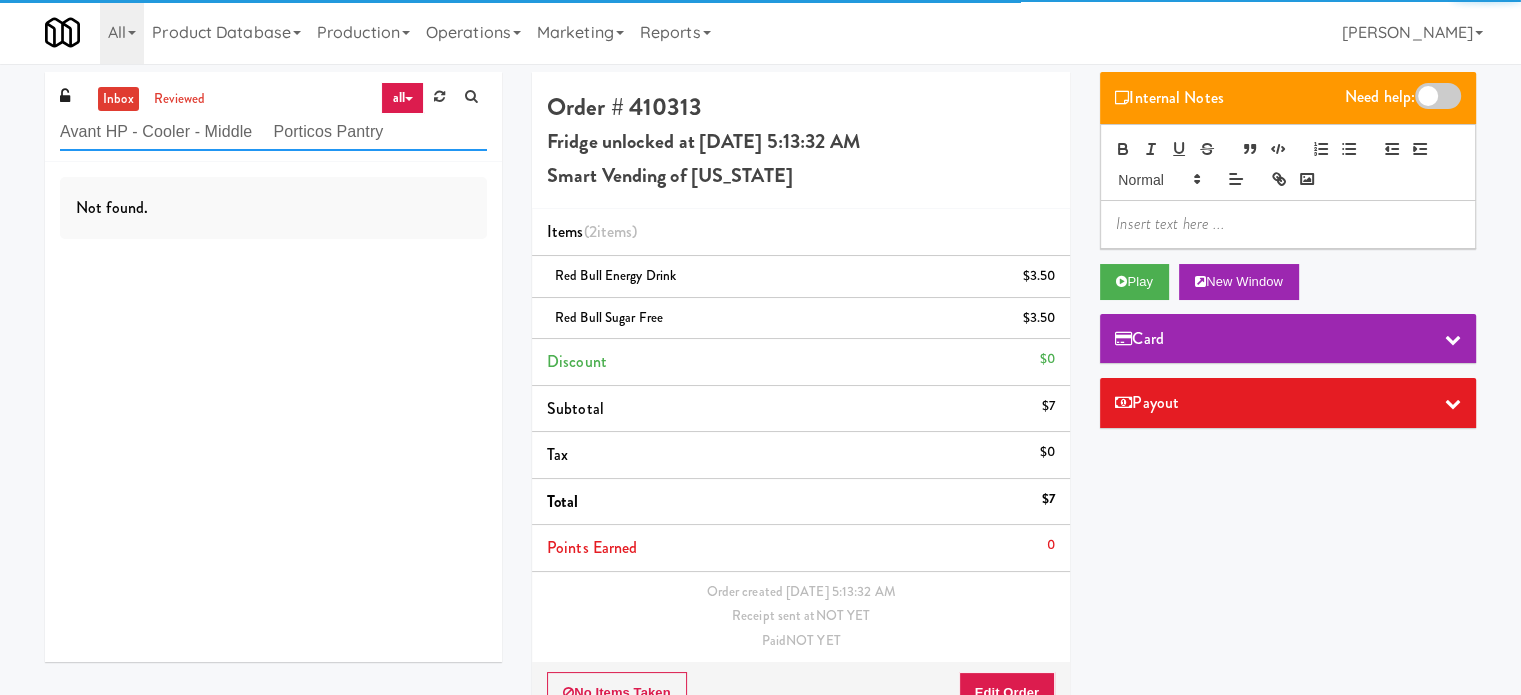 click on "Avant HP - Cooler - Middle	Porticos Pantry" at bounding box center [273, 132] 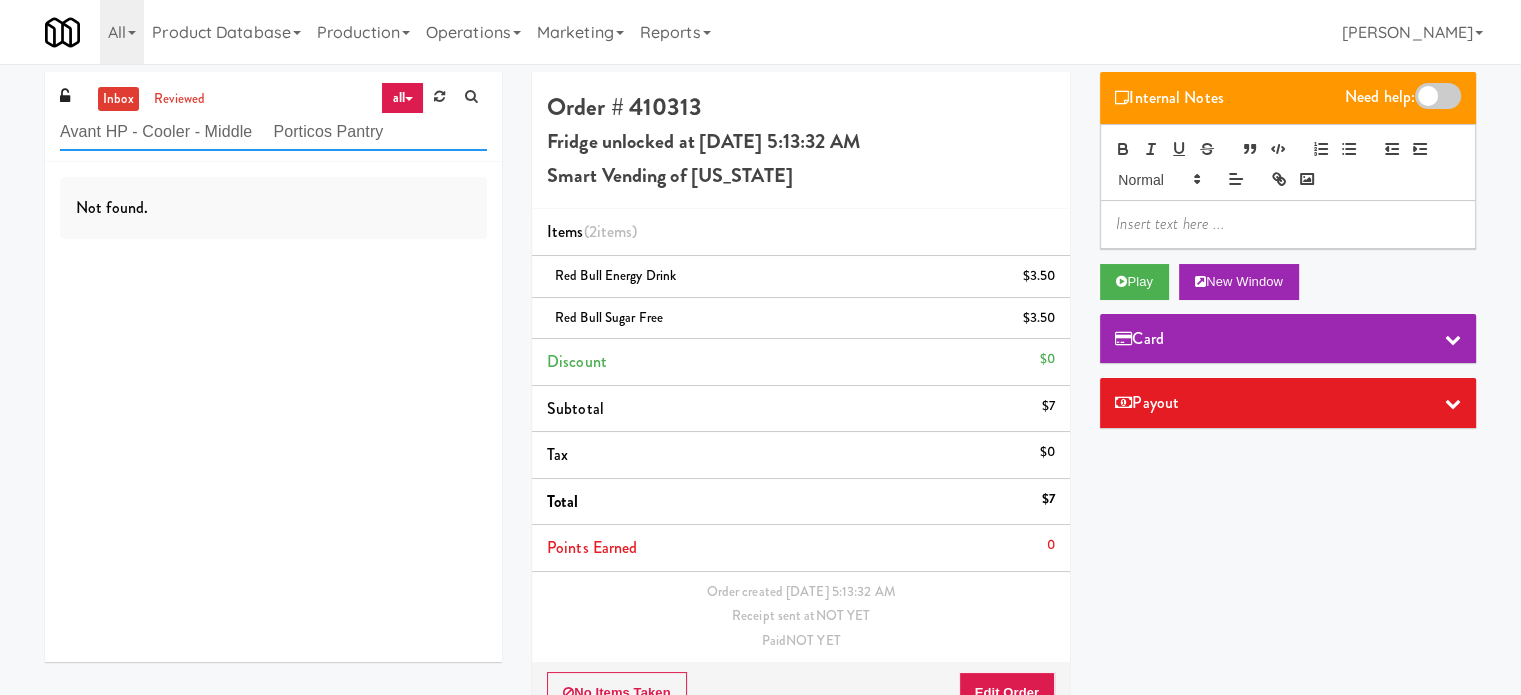 click on "Avant HP - Cooler - Middle	Porticos Pantry" at bounding box center (273, 132) 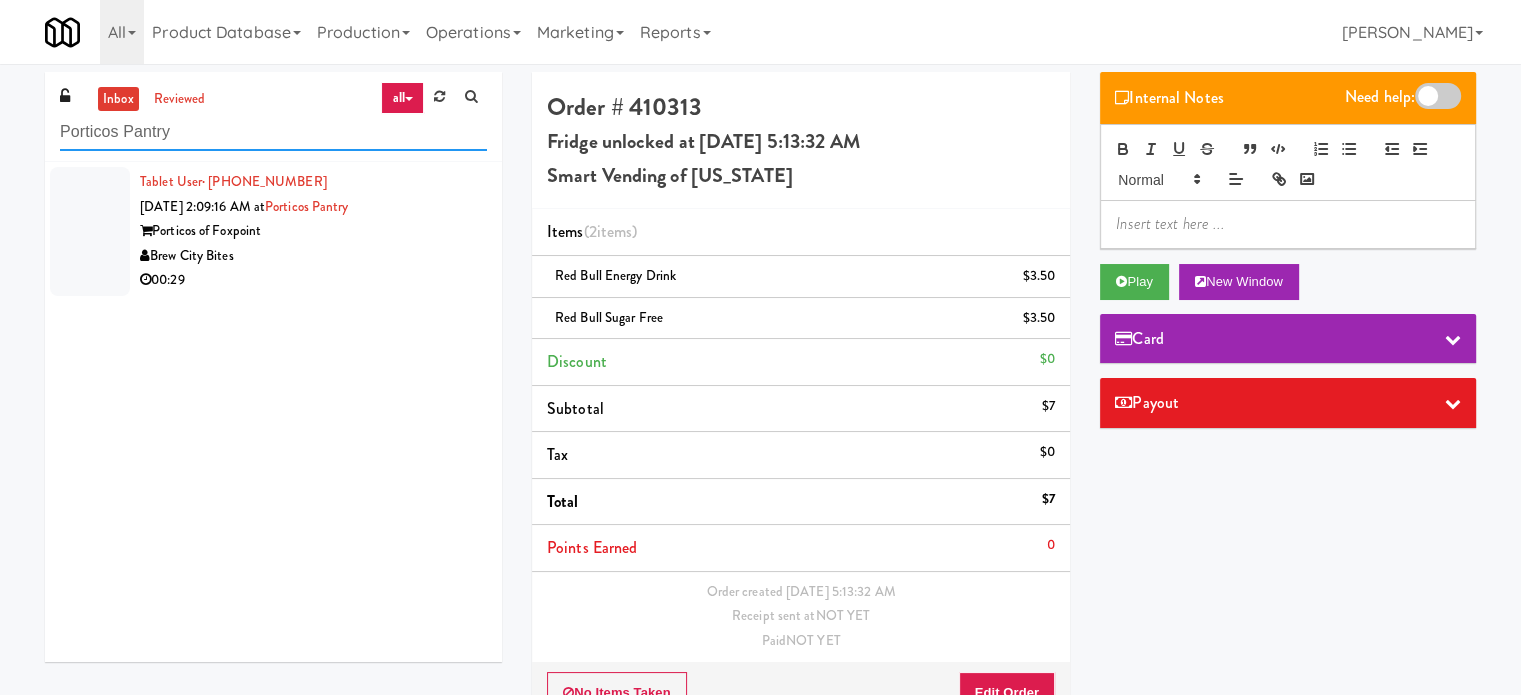 type on "Porticos Pantry" 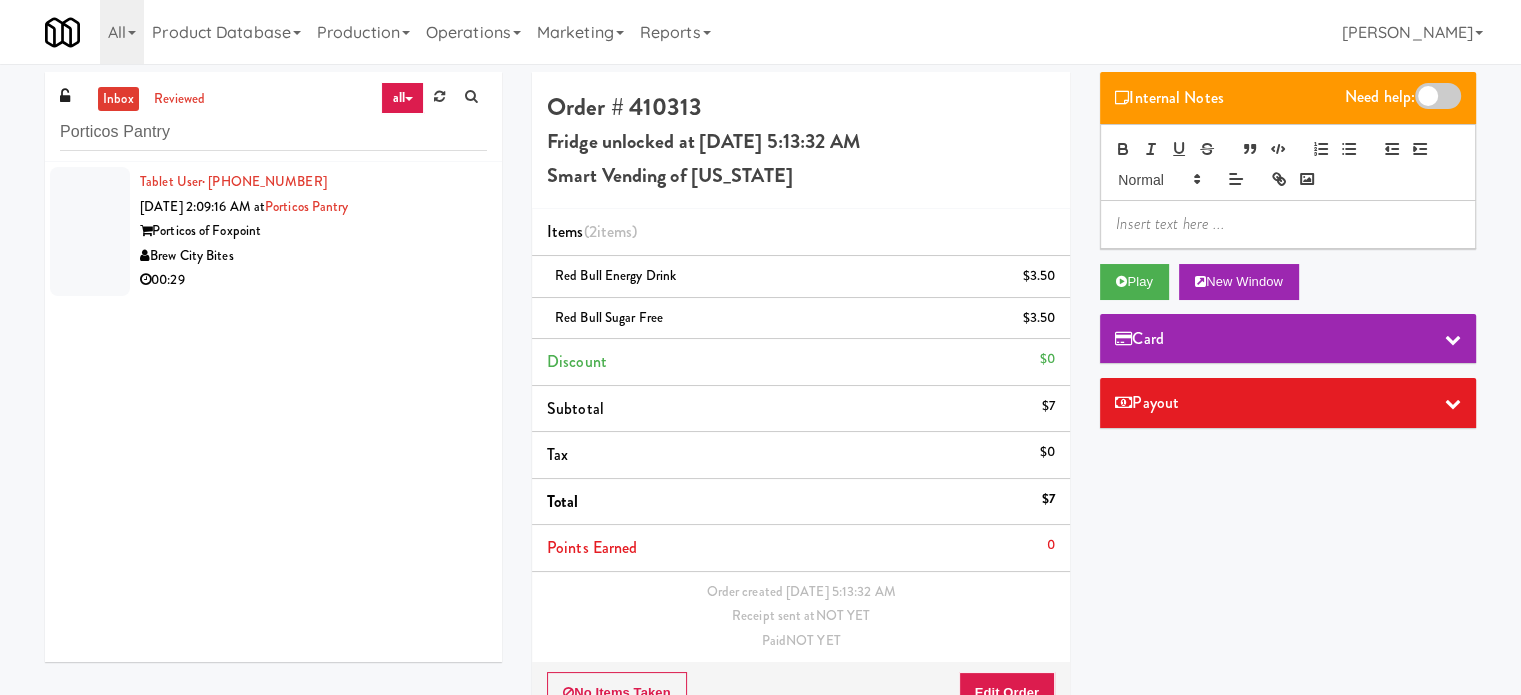 click on "Brew City Bites" at bounding box center [313, 256] 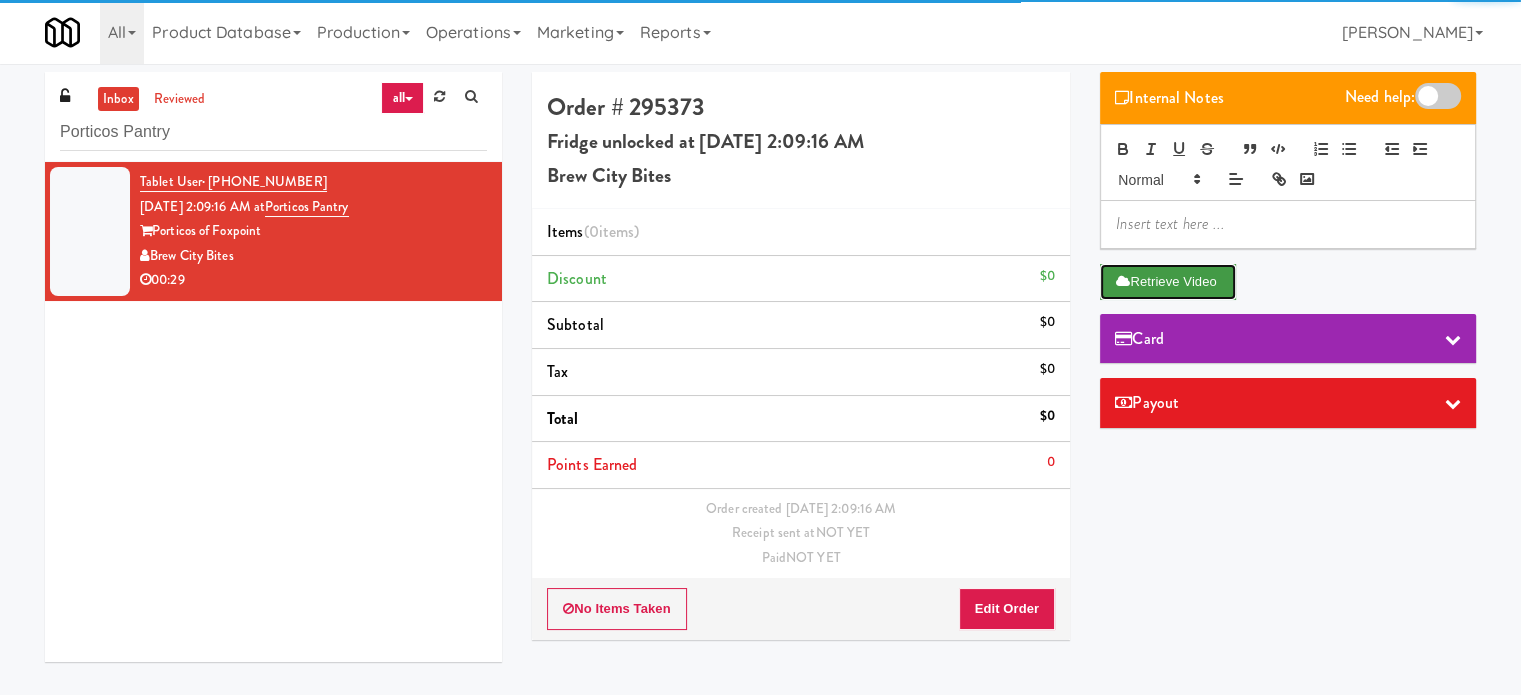 click on "Retrieve Video" at bounding box center (1168, 282) 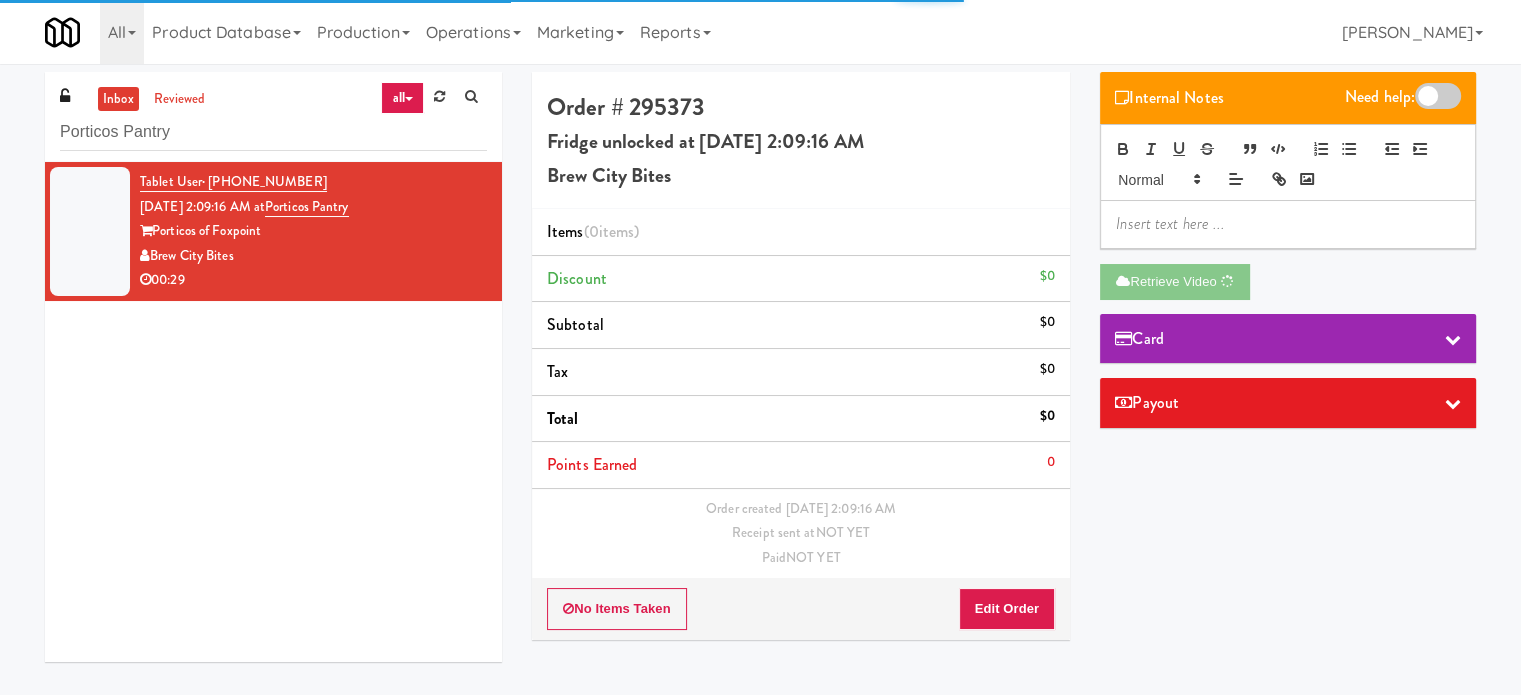 drag, startPoint x: 383, startPoint y: 202, endPoint x: 296, endPoint y: 205, distance: 87.05171 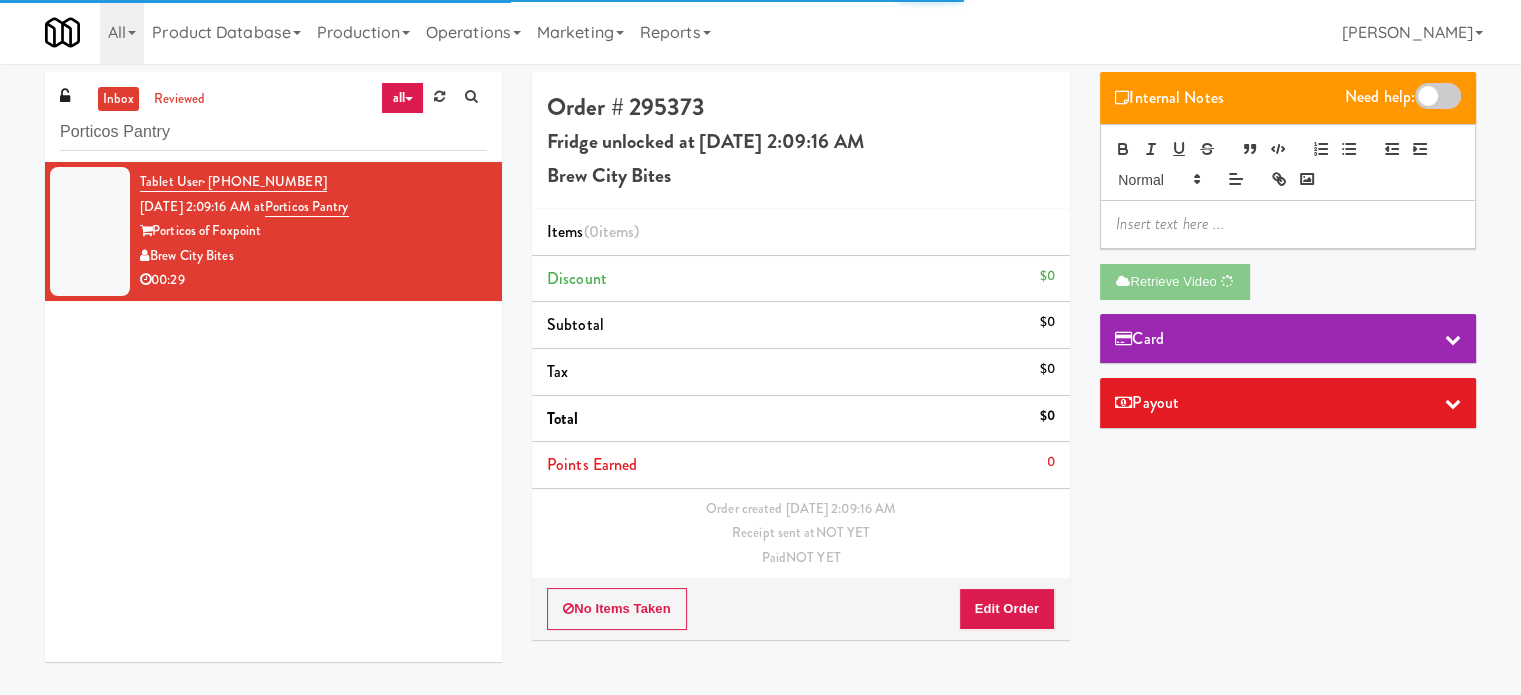 click on "Tablet User  · (414) 791-5219 [DATE] 2:09:16 AM at   Porticos Pantry  Porticos of [GEOGRAPHIC_DATA] Bites  00:29" at bounding box center [313, 231] 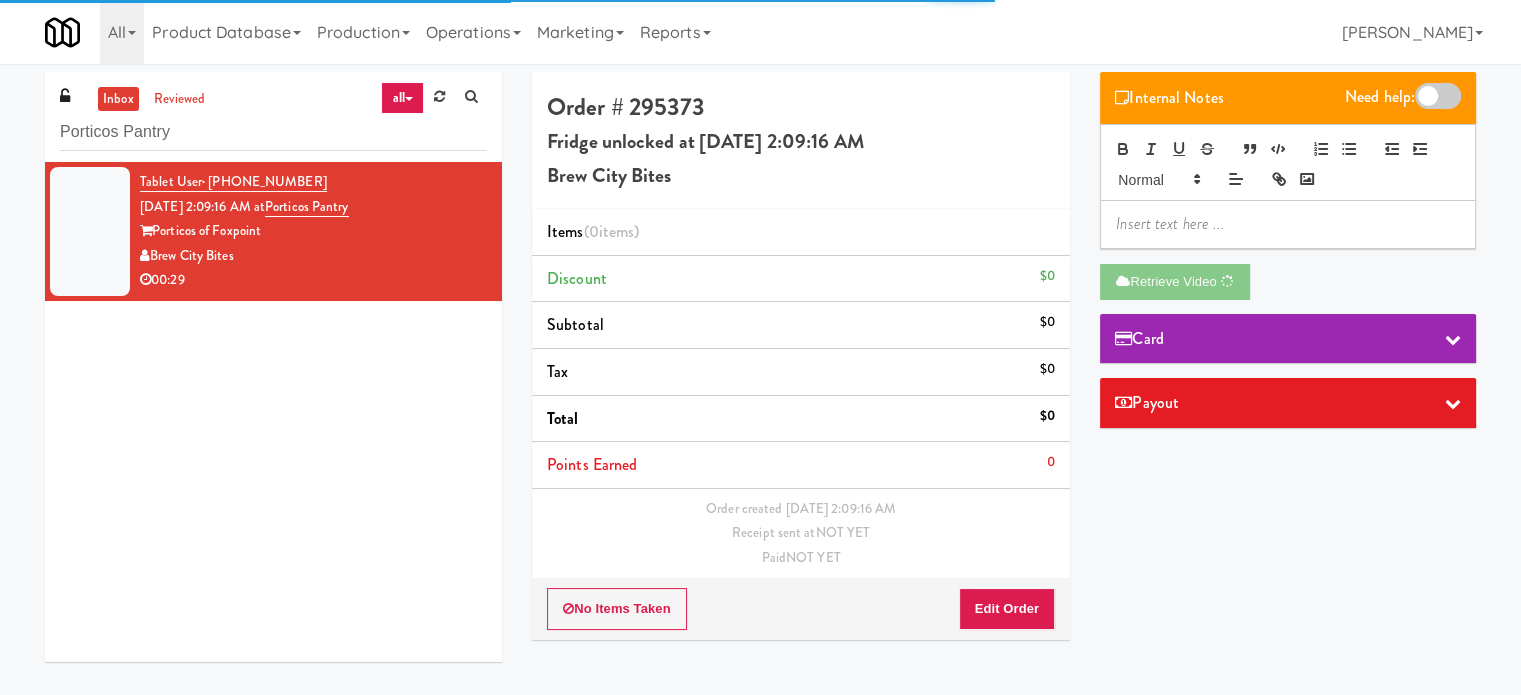 copy on "Porticos Pantry" 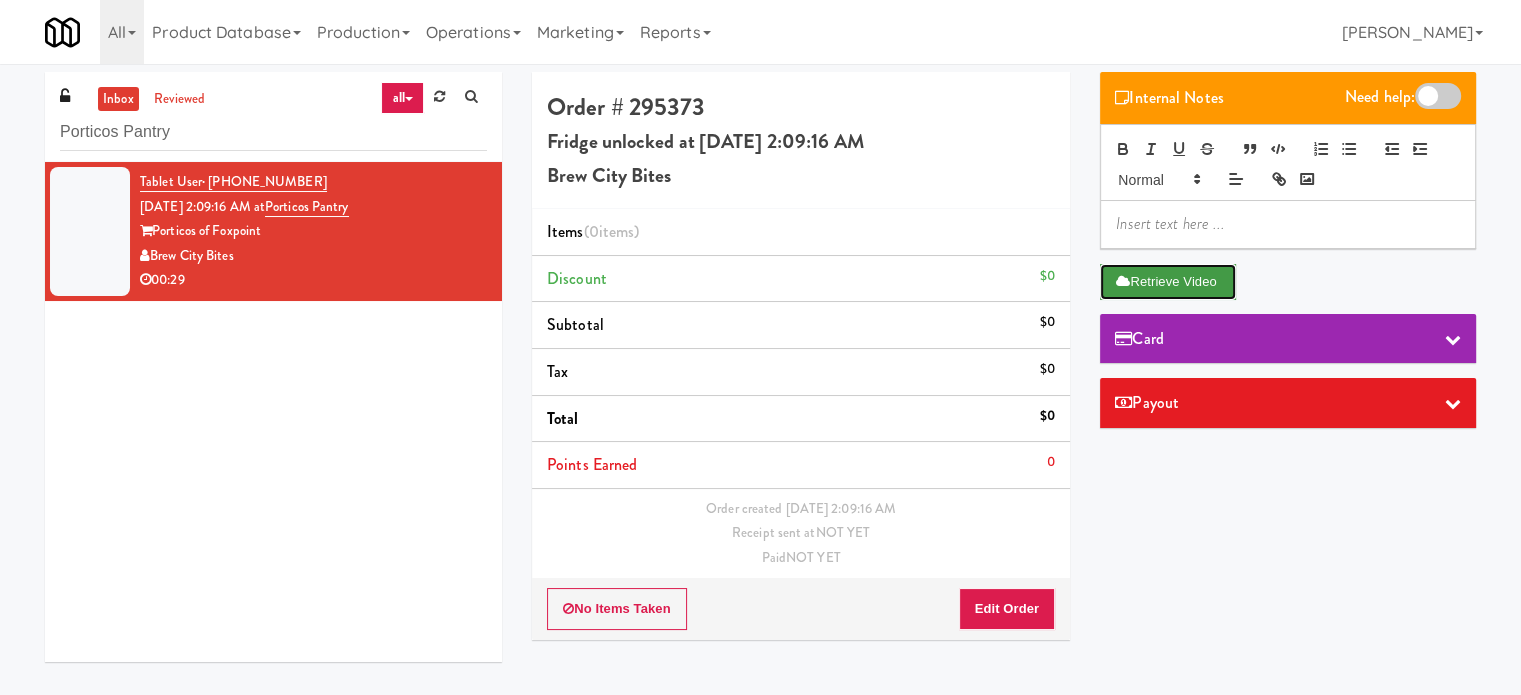 click on "Retrieve Video" at bounding box center [1168, 282] 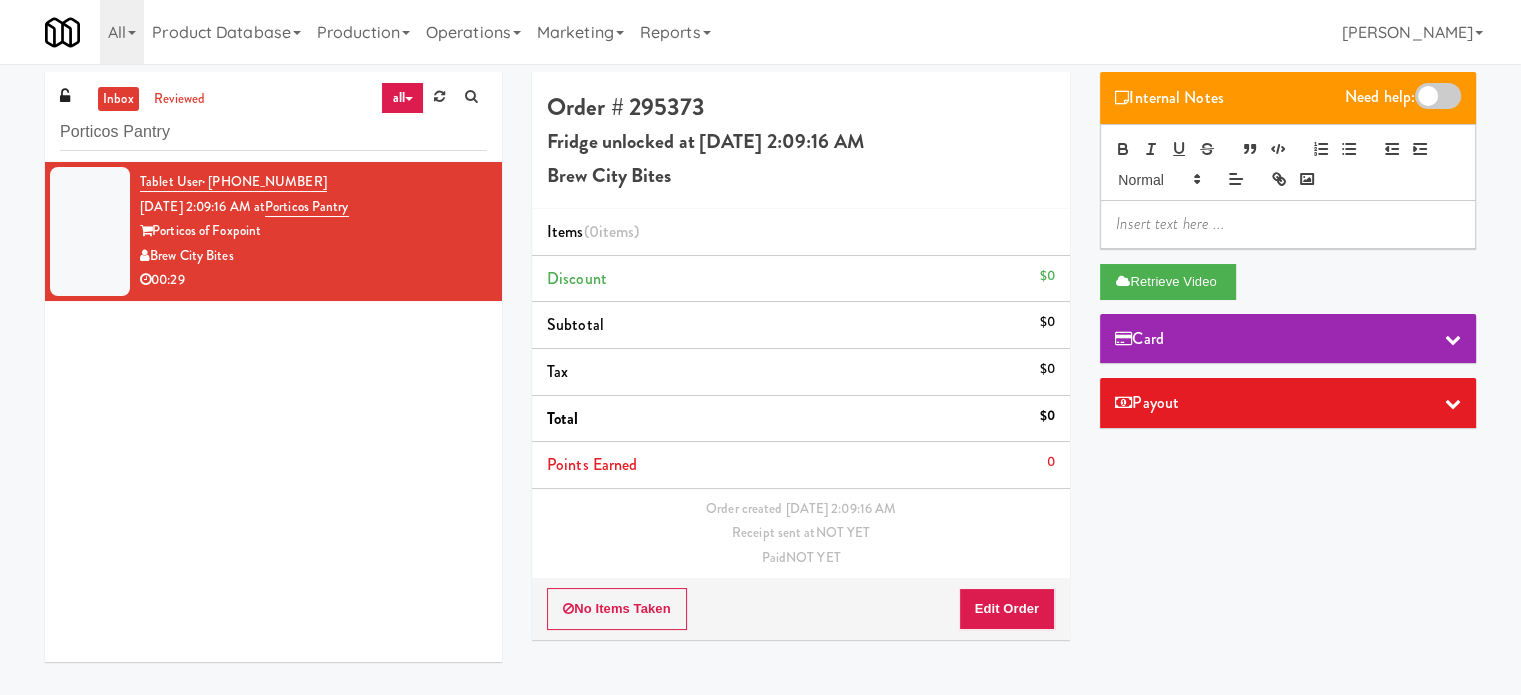 click at bounding box center [1288, 224] 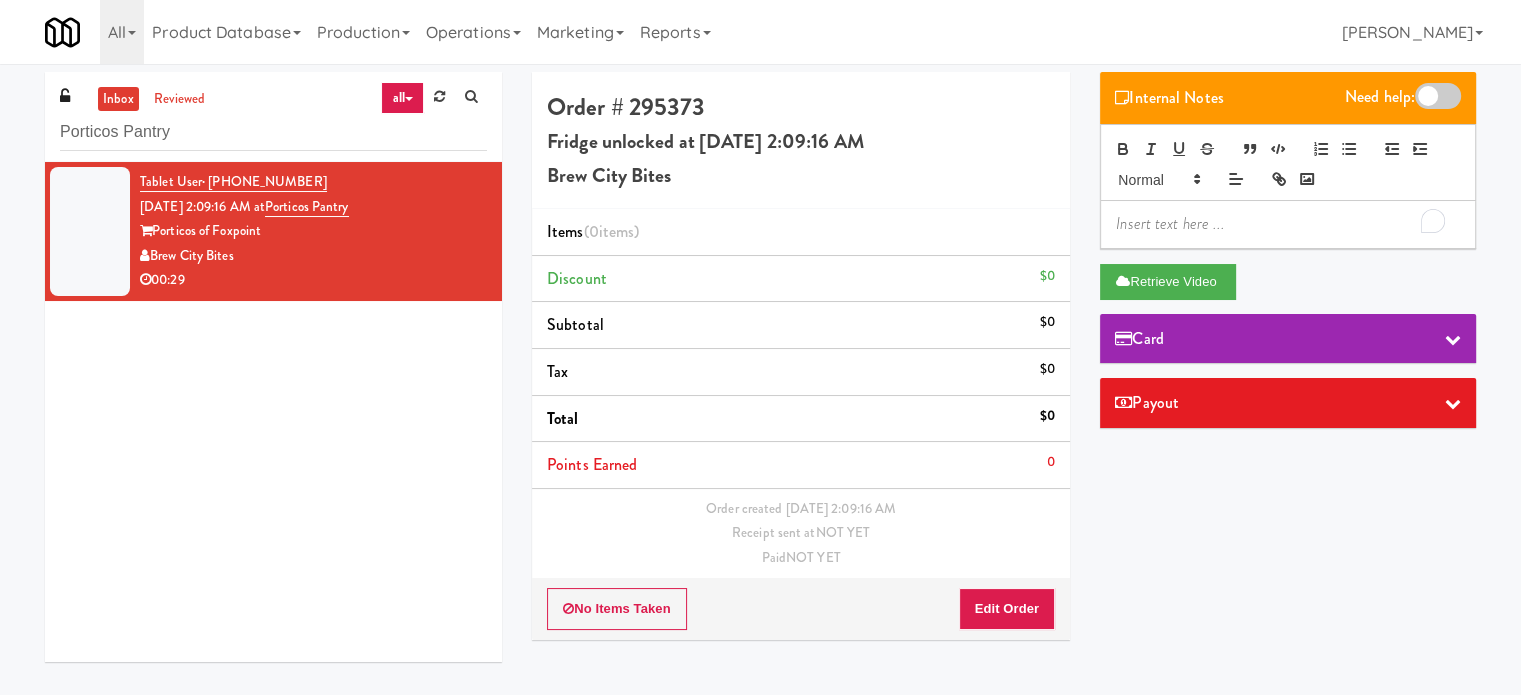 scroll, scrollTop: 0, scrollLeft: 0, axis: both 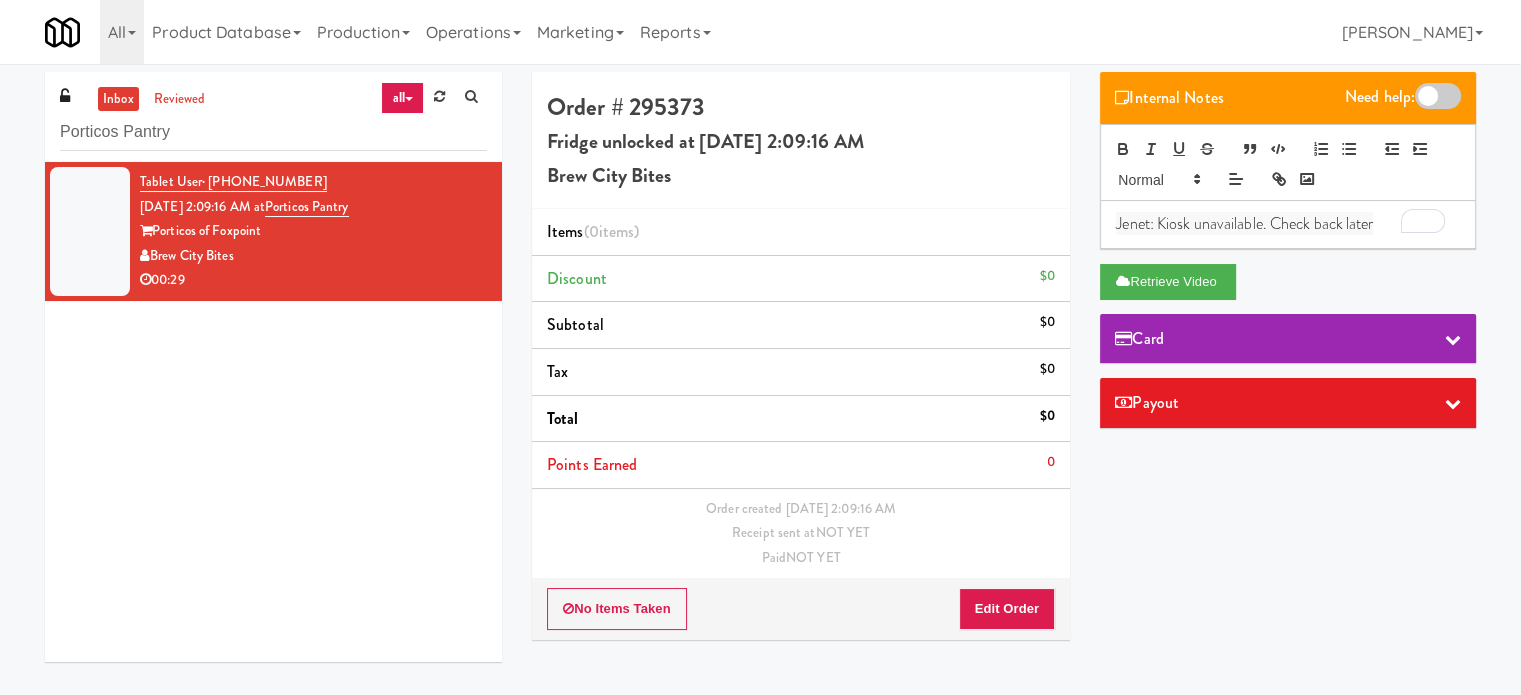 click on "Jenet: Kiosk unavailable. Check back later" at bounding box center [1244, 223] 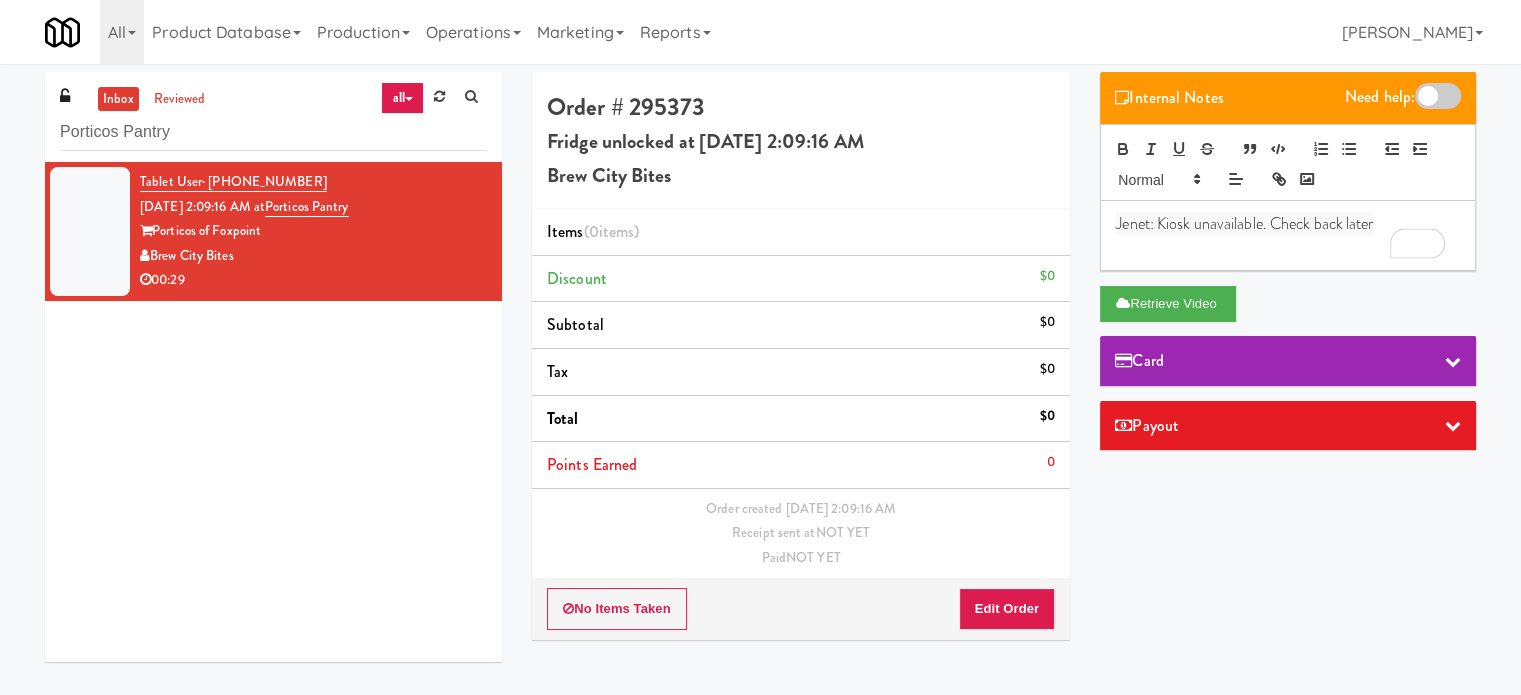 scroll, scrollTop: 0, scrollLeft: 0, axis: both 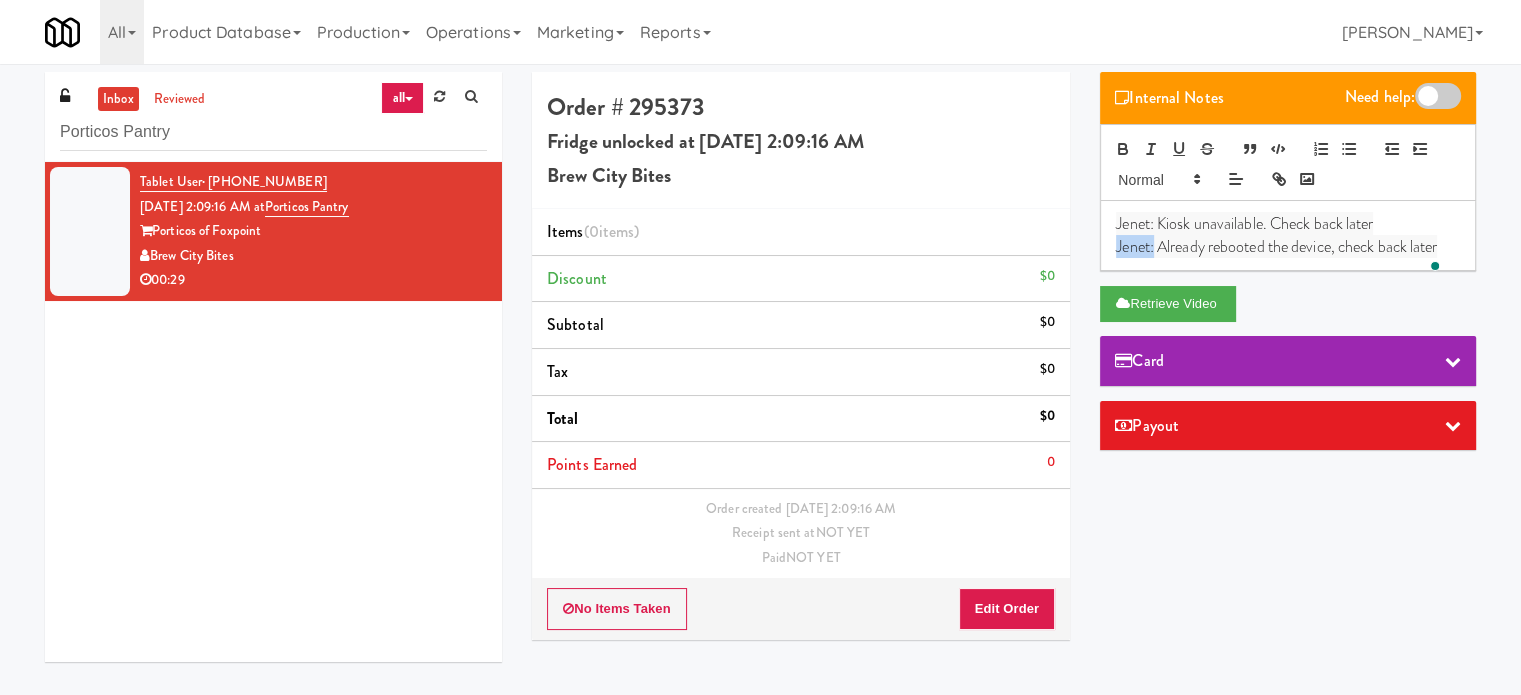 drag, startPoint x: 1155, startPoint y: 244, endPoint x: 1103, endPoint y: 256, distance: 53.366657 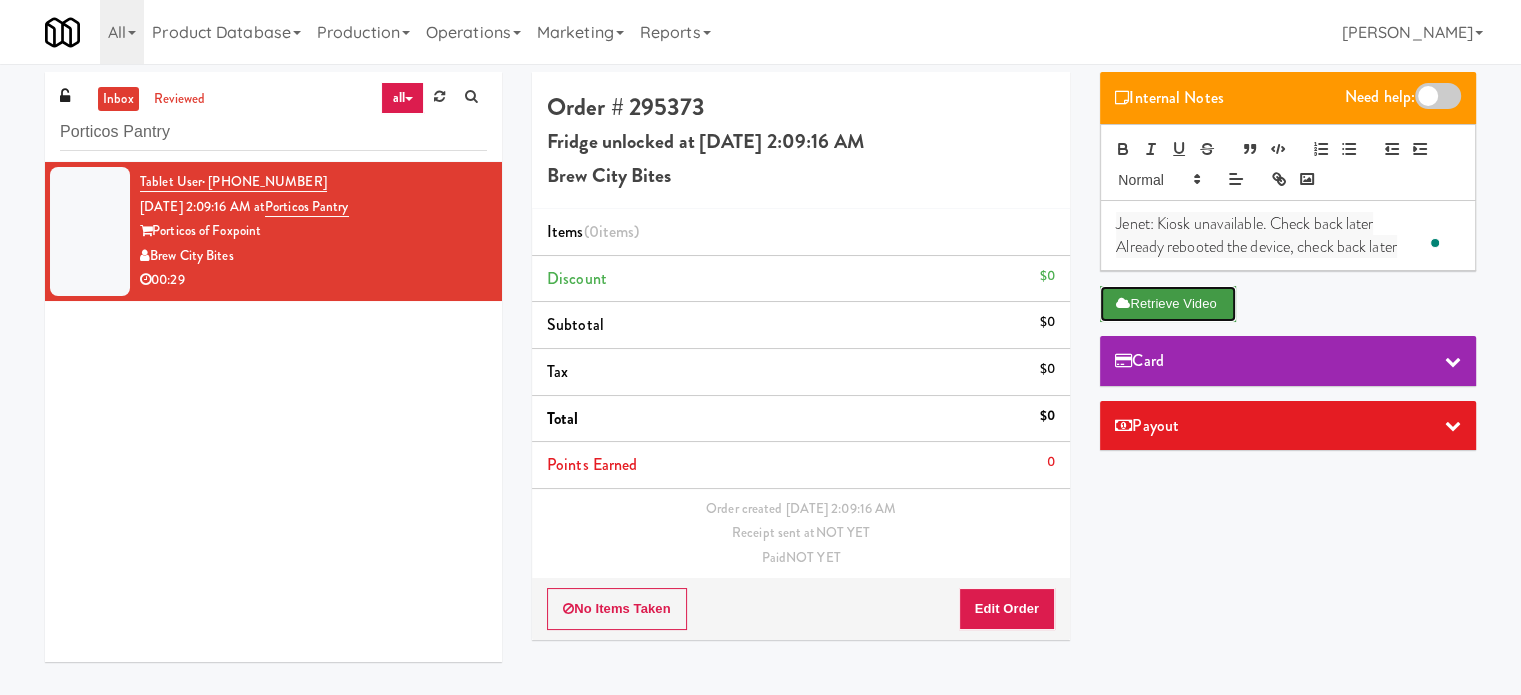click on "Retrieve Video" at bounding box center (1168, 304) 